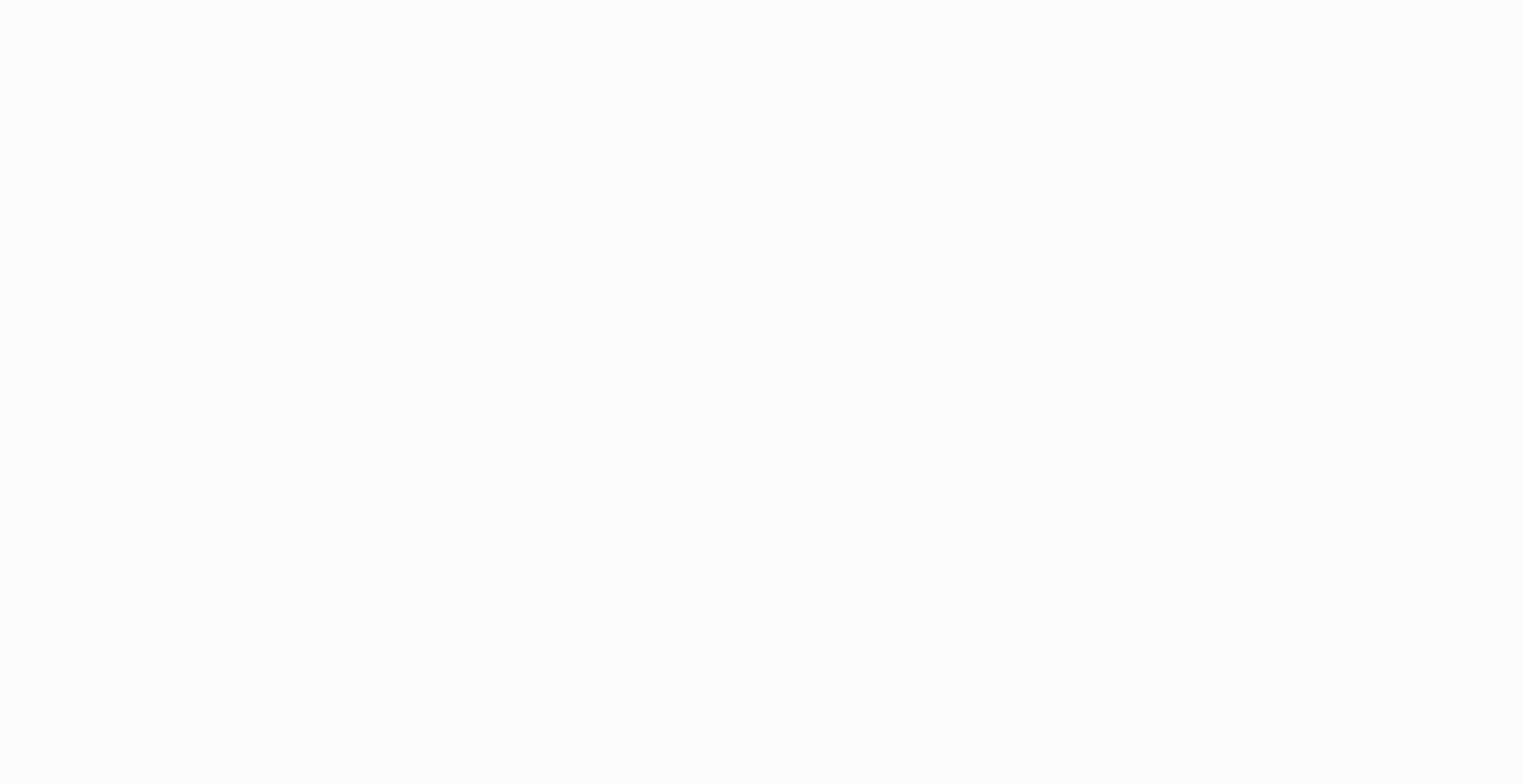 scroll, scrollTop: 0, scrollLeft: 0, axis: both 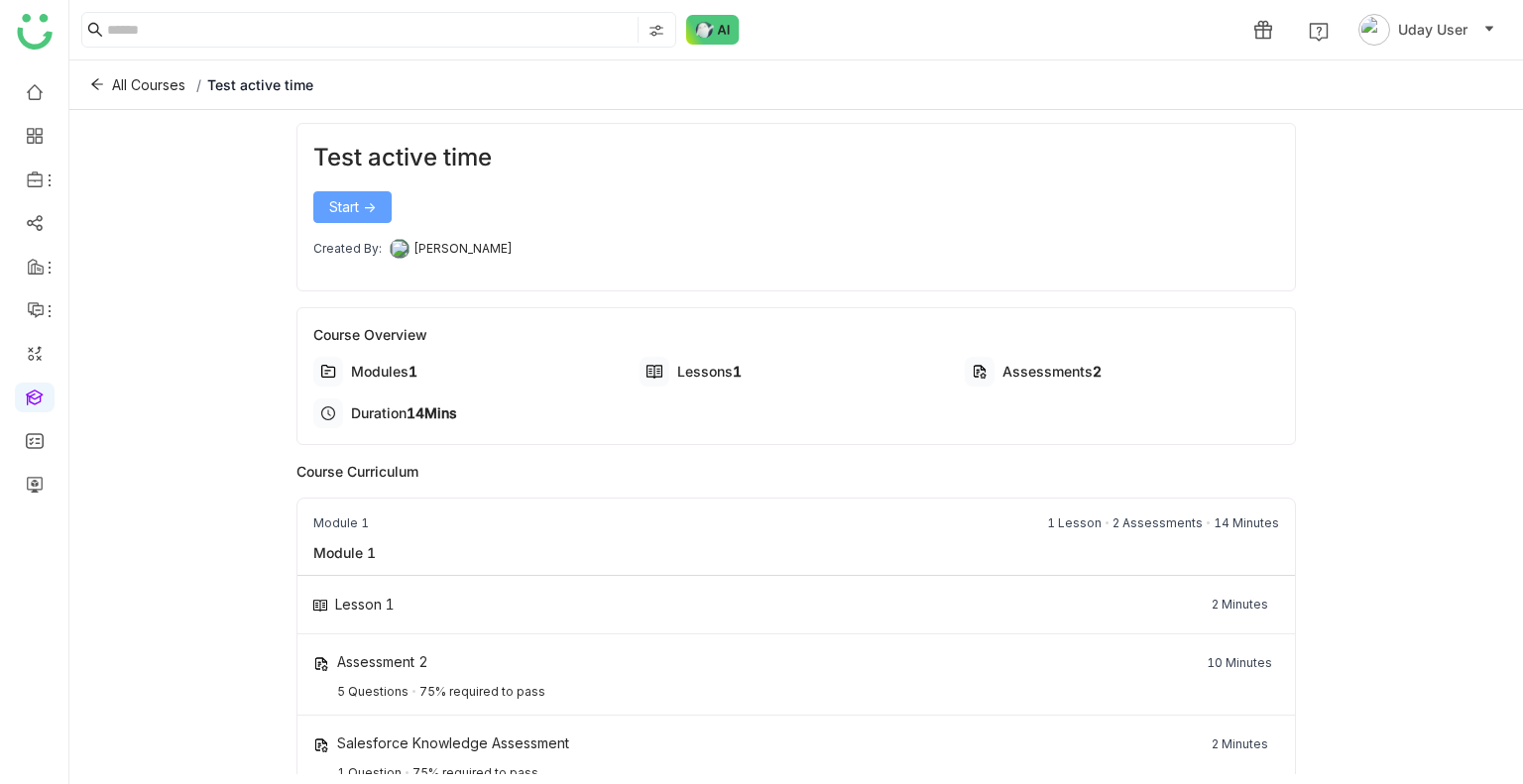 click on "Start ->" 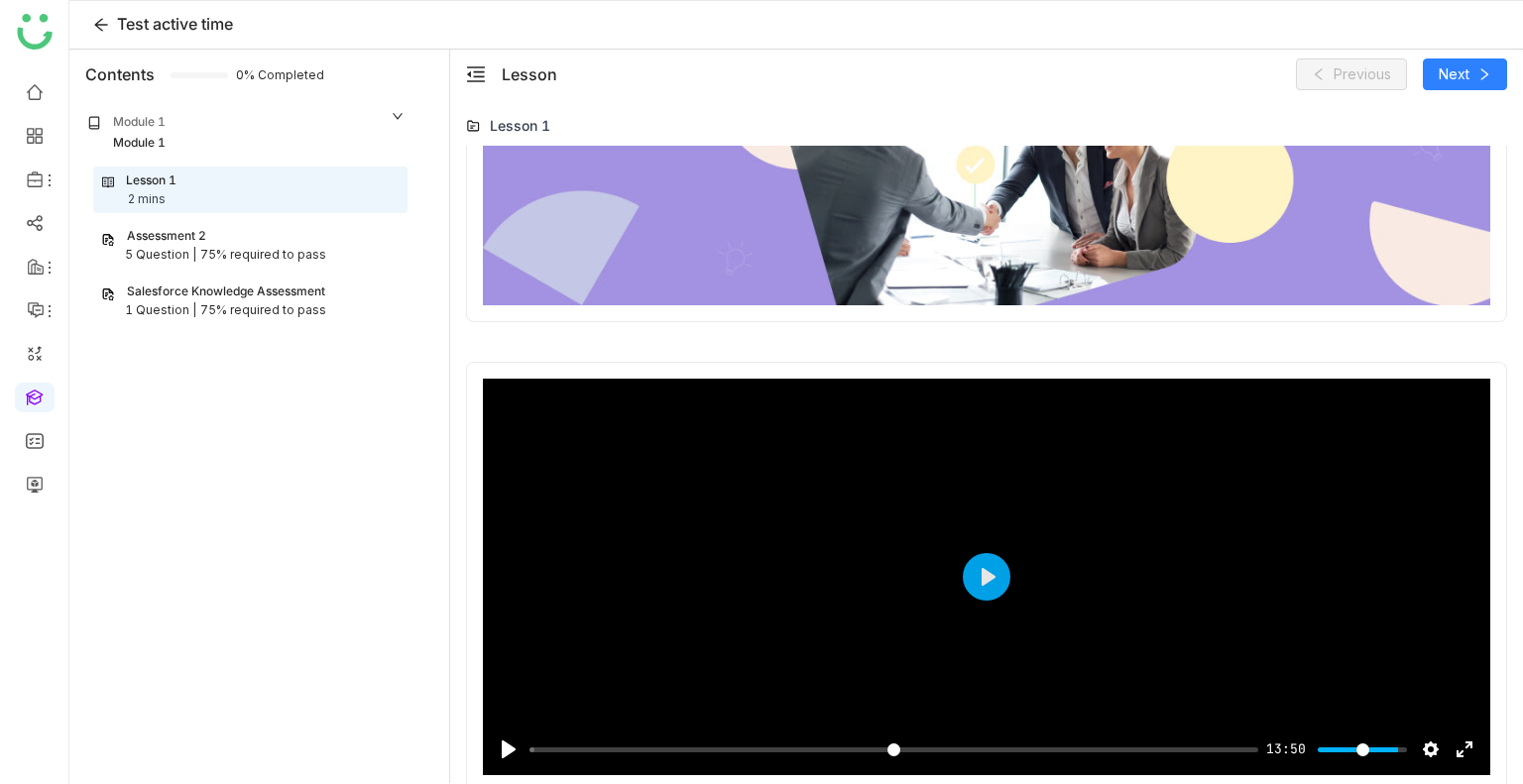 scroll, scrollTop: 0, scrollLeft: 0, axis: both 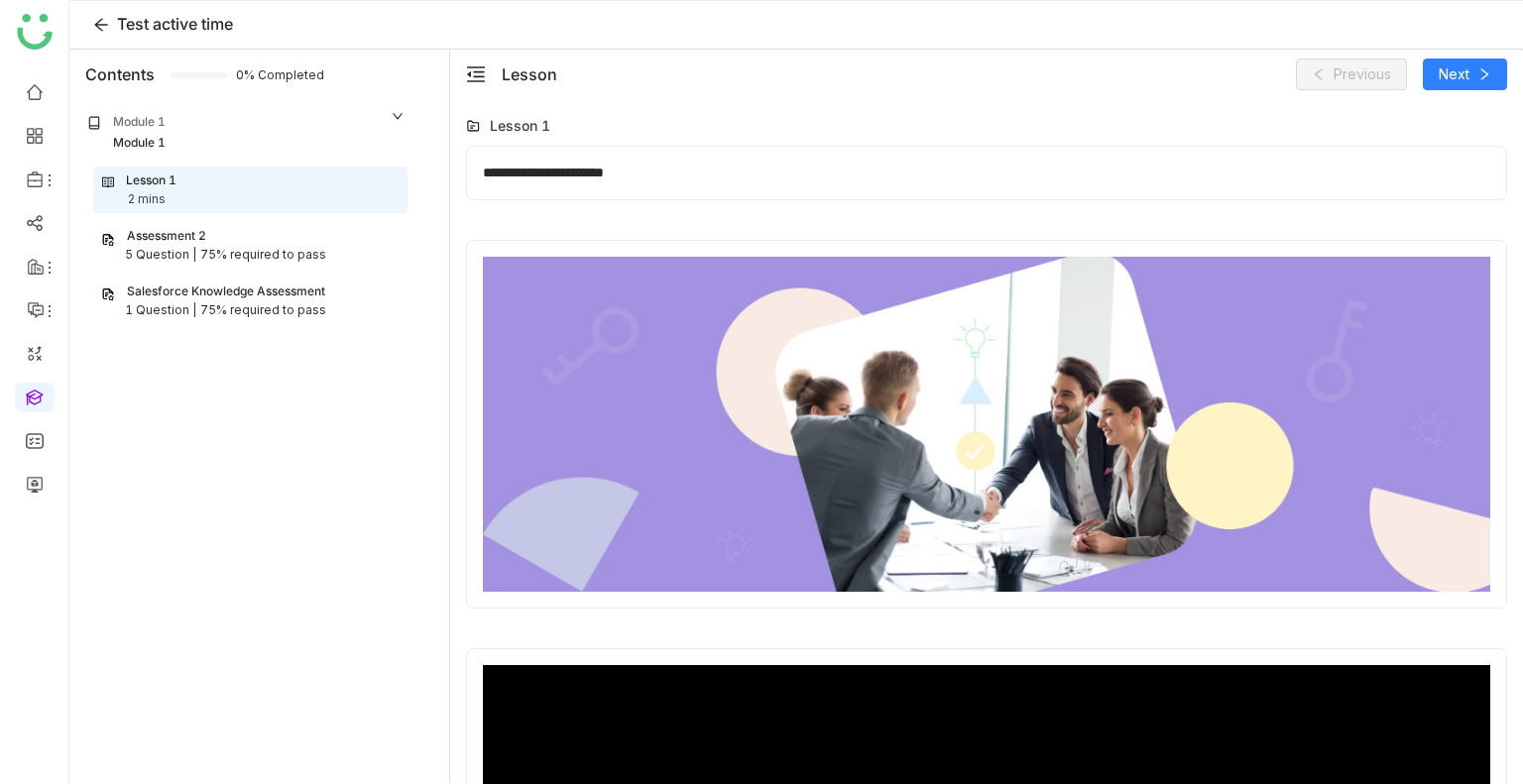 click on "Assessment 2" 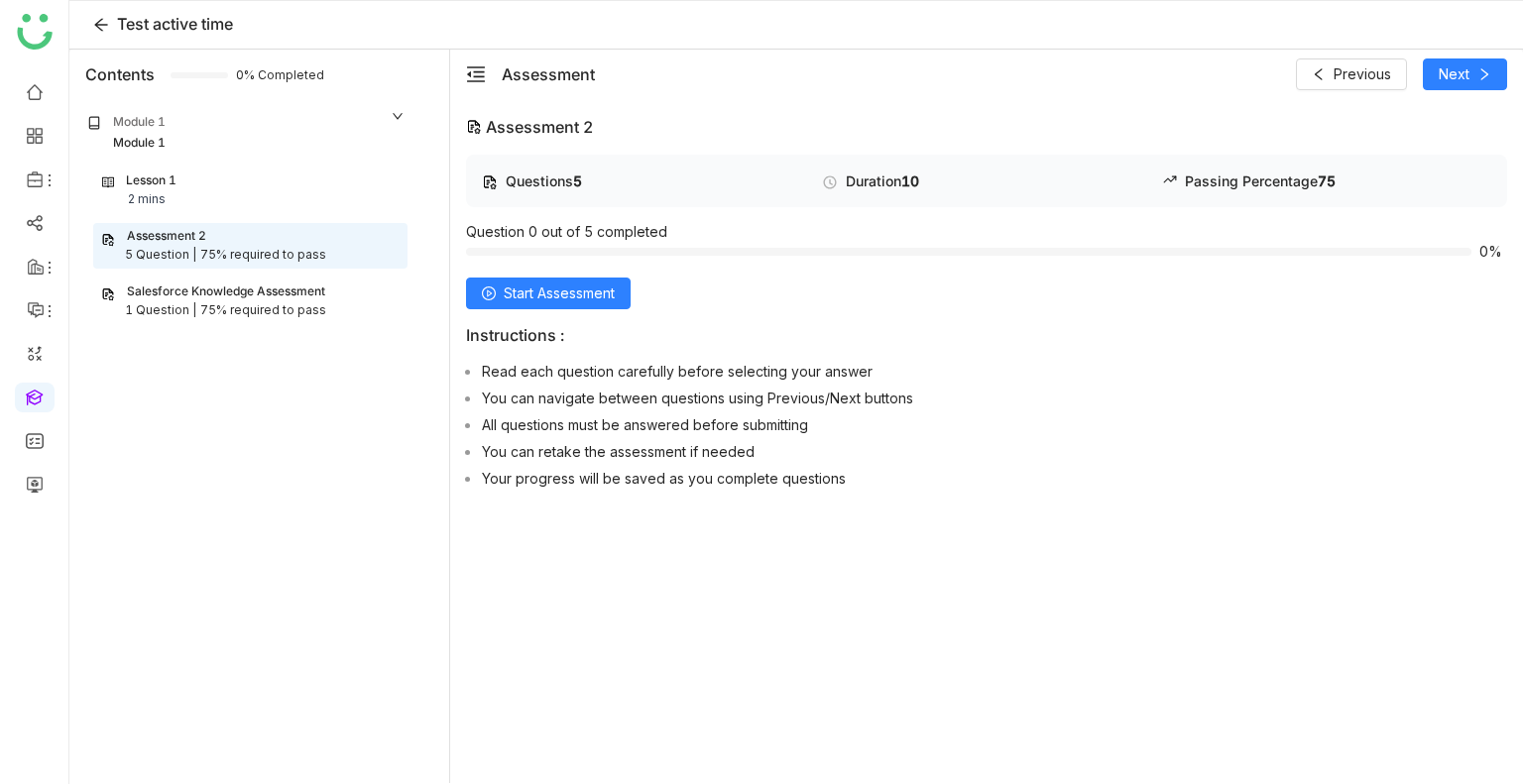 click on "Lesson 1 2 mins" 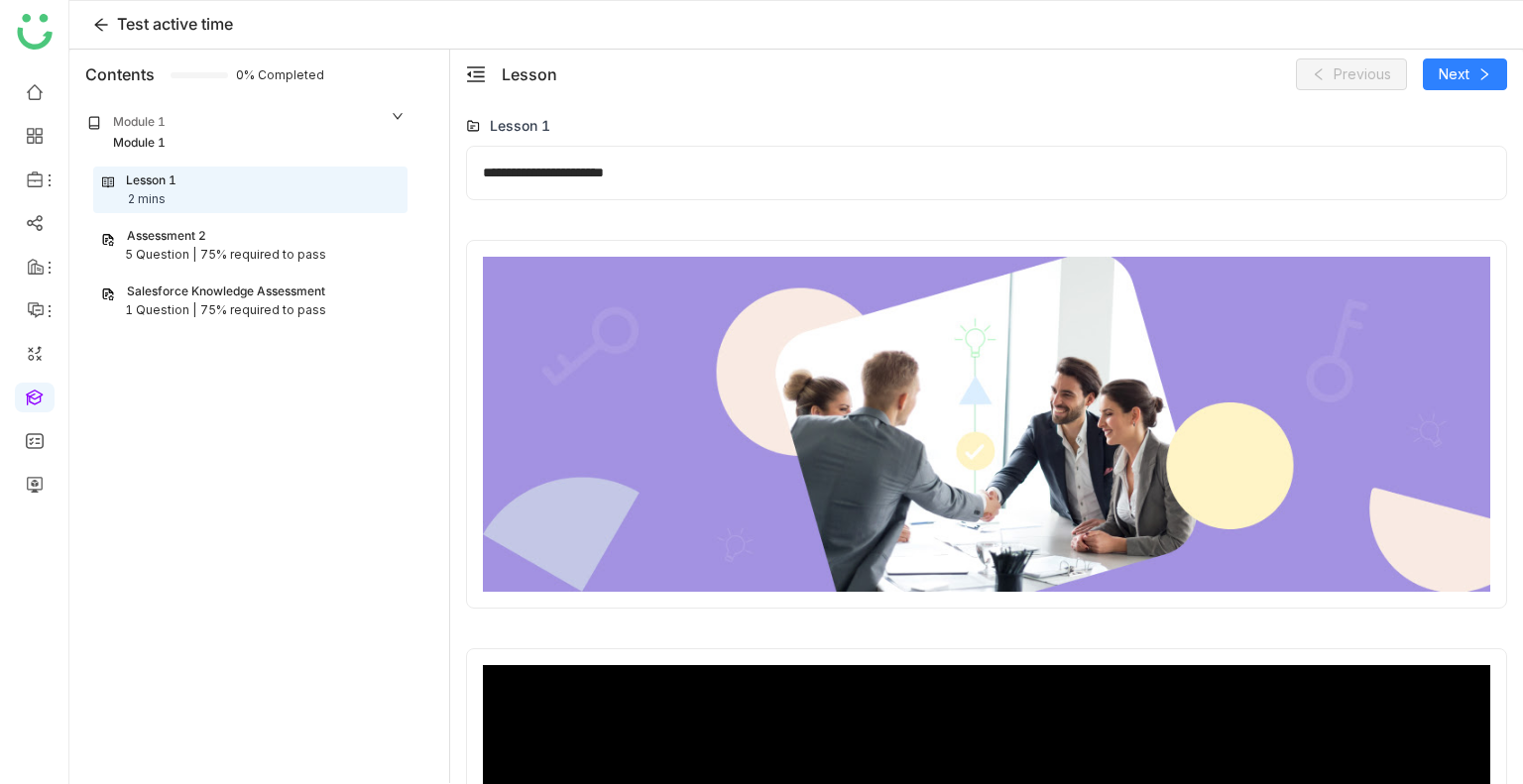click on "**********" at bounding box center [979, 172] 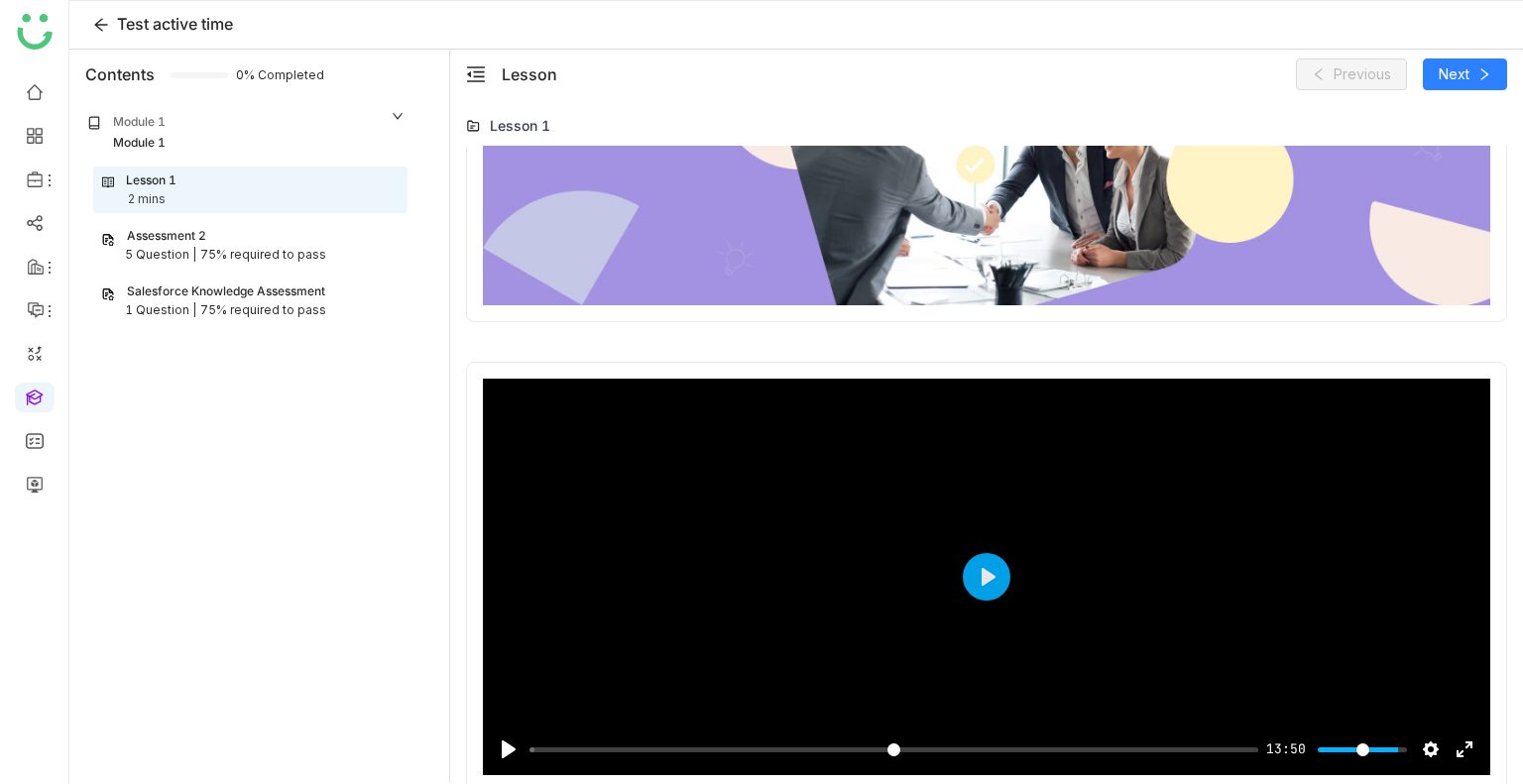 scroll, scrollTop: 0, scrollLeft: 0, axis: both 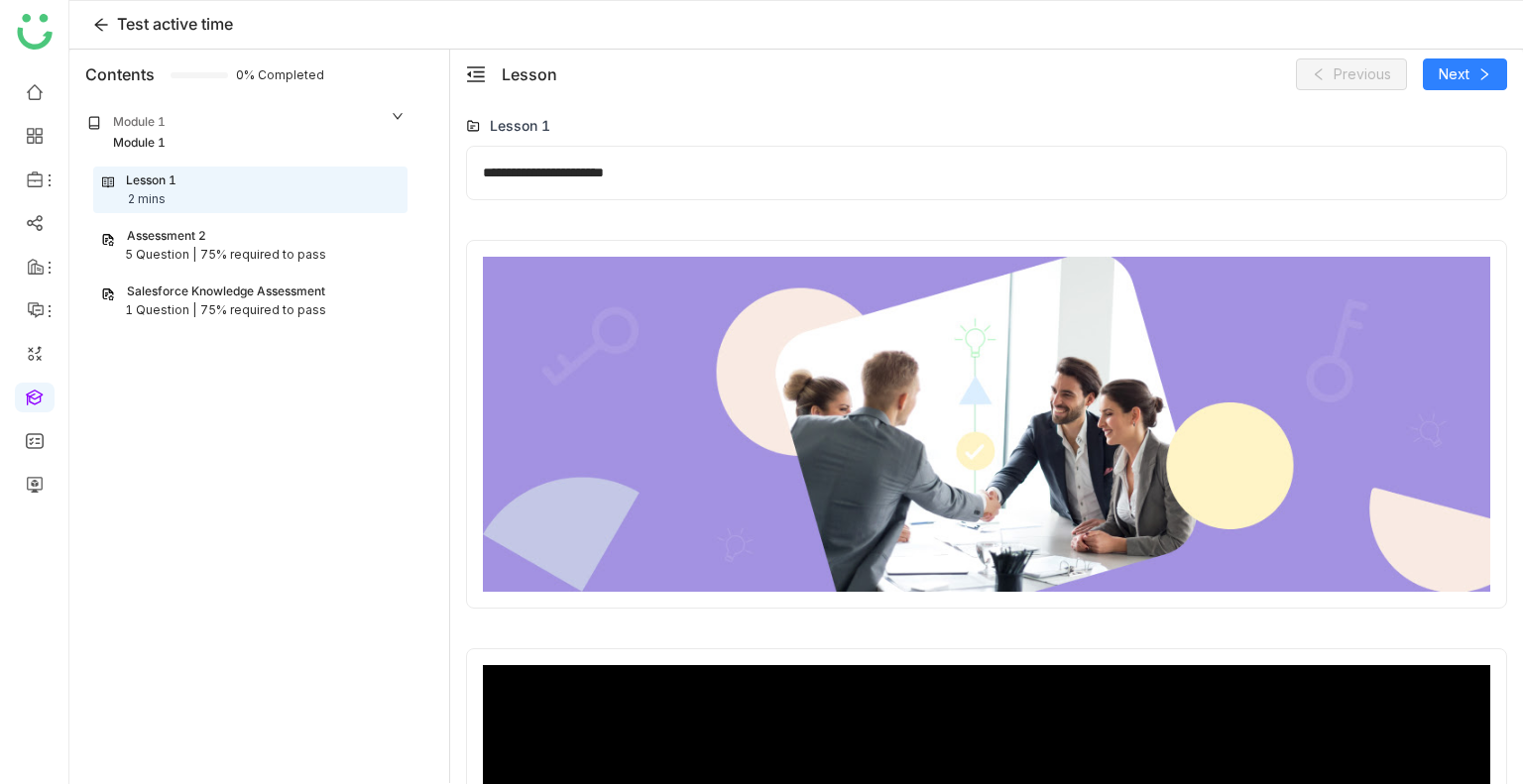 click on "Assessment 2" 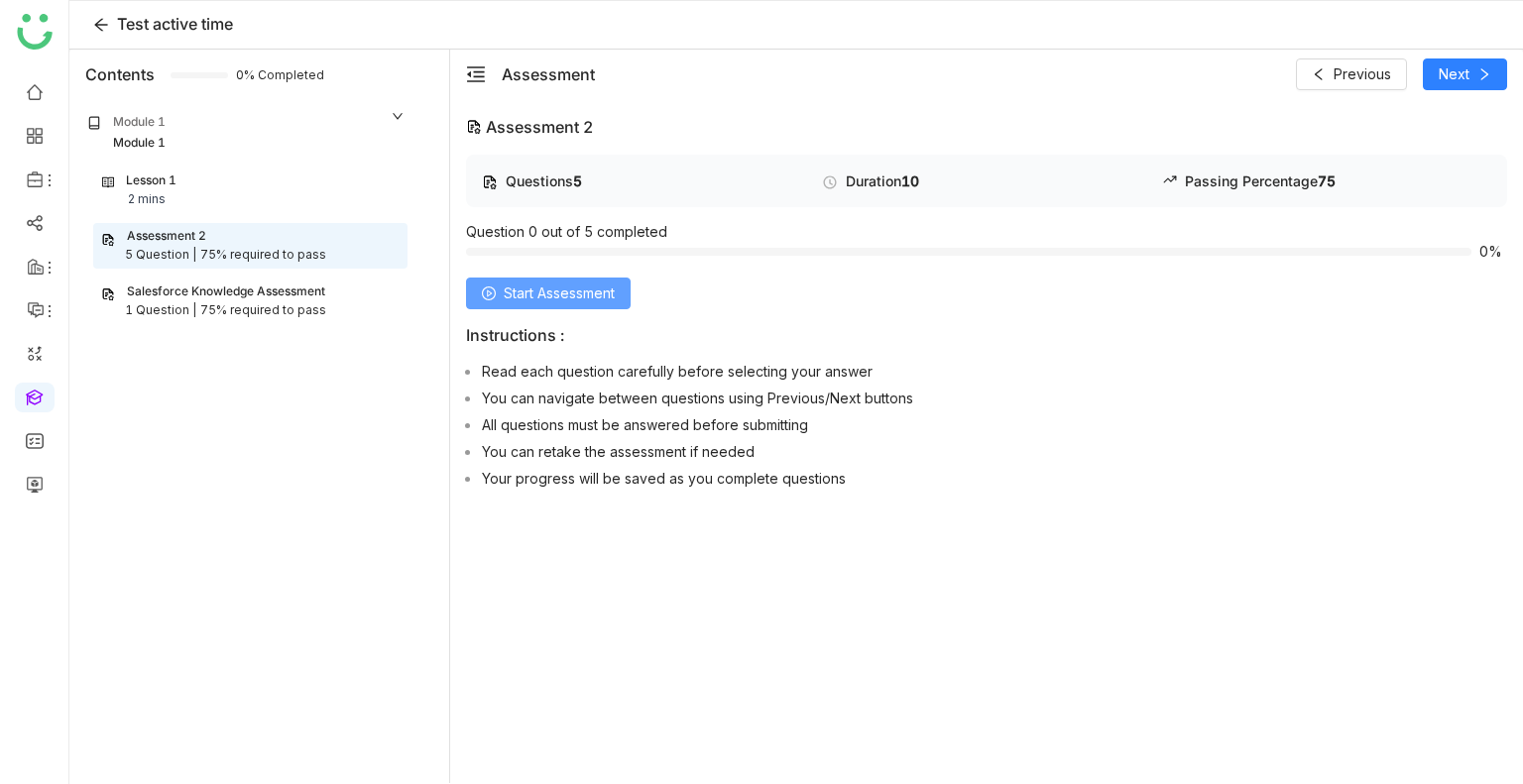 click on "Start Assessment" 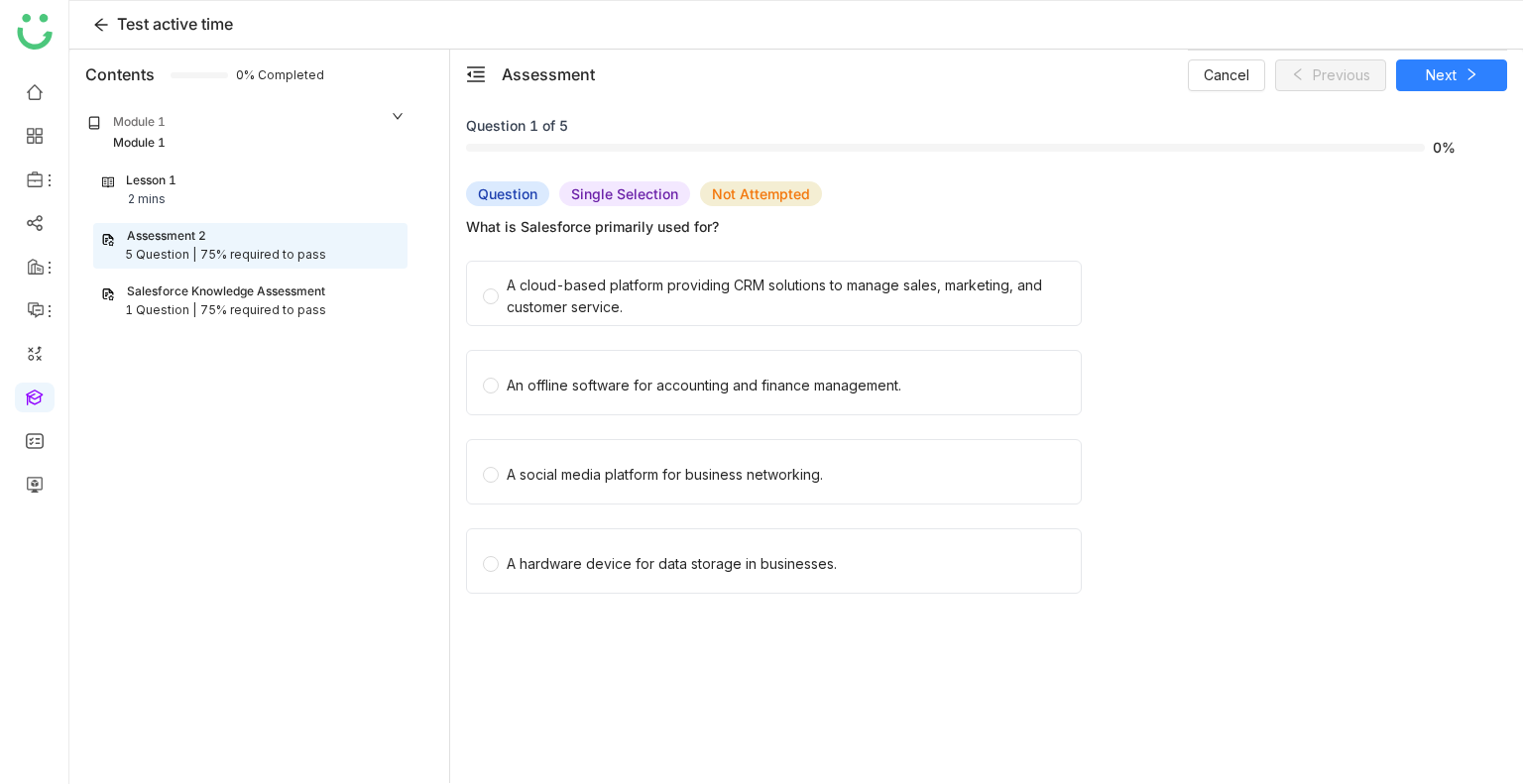 click on "A cloud-based platform providing CRM solutions to manage sales, marketing, and customer service." 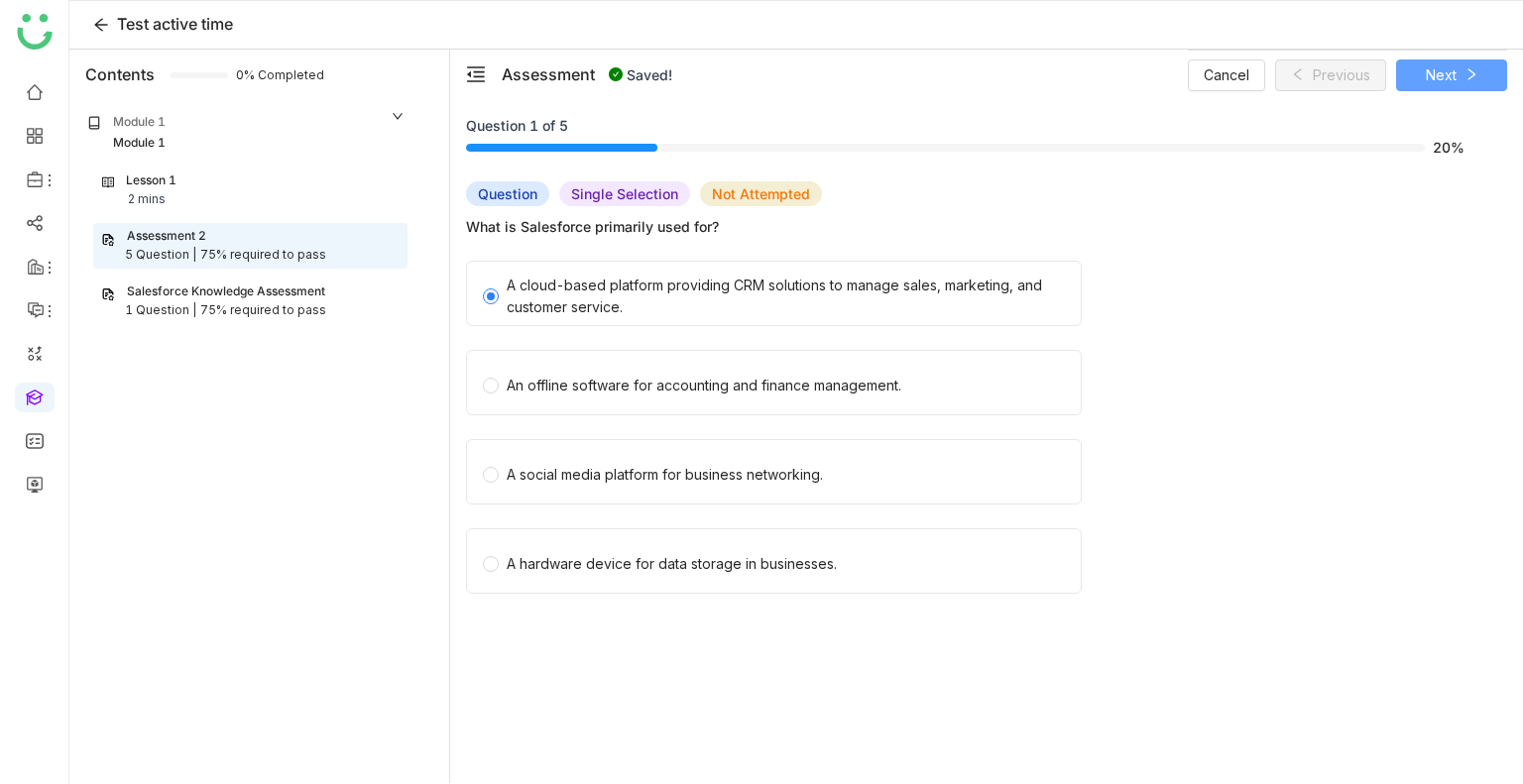 click on "Next" at bounding box center [1441, 75] 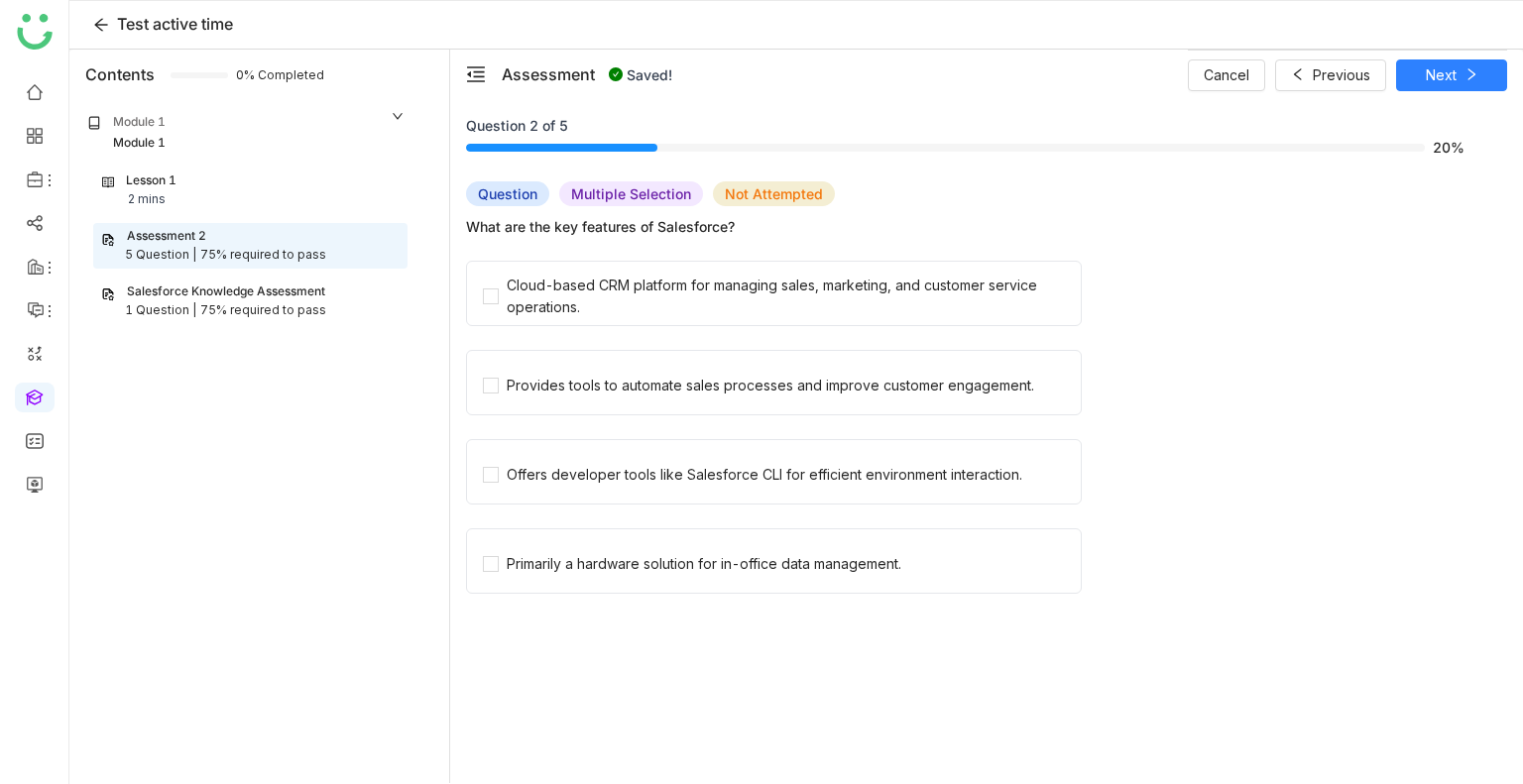 click on "Cloud-based CRM platform for managing sales, marketing, and customer service operations.   Provides tools to automate sales processes and improve customer engagement.   Offers developer tools like Salesforce CLI for efficient environment interaction.   Primarily a hardware solution for in-office data management." 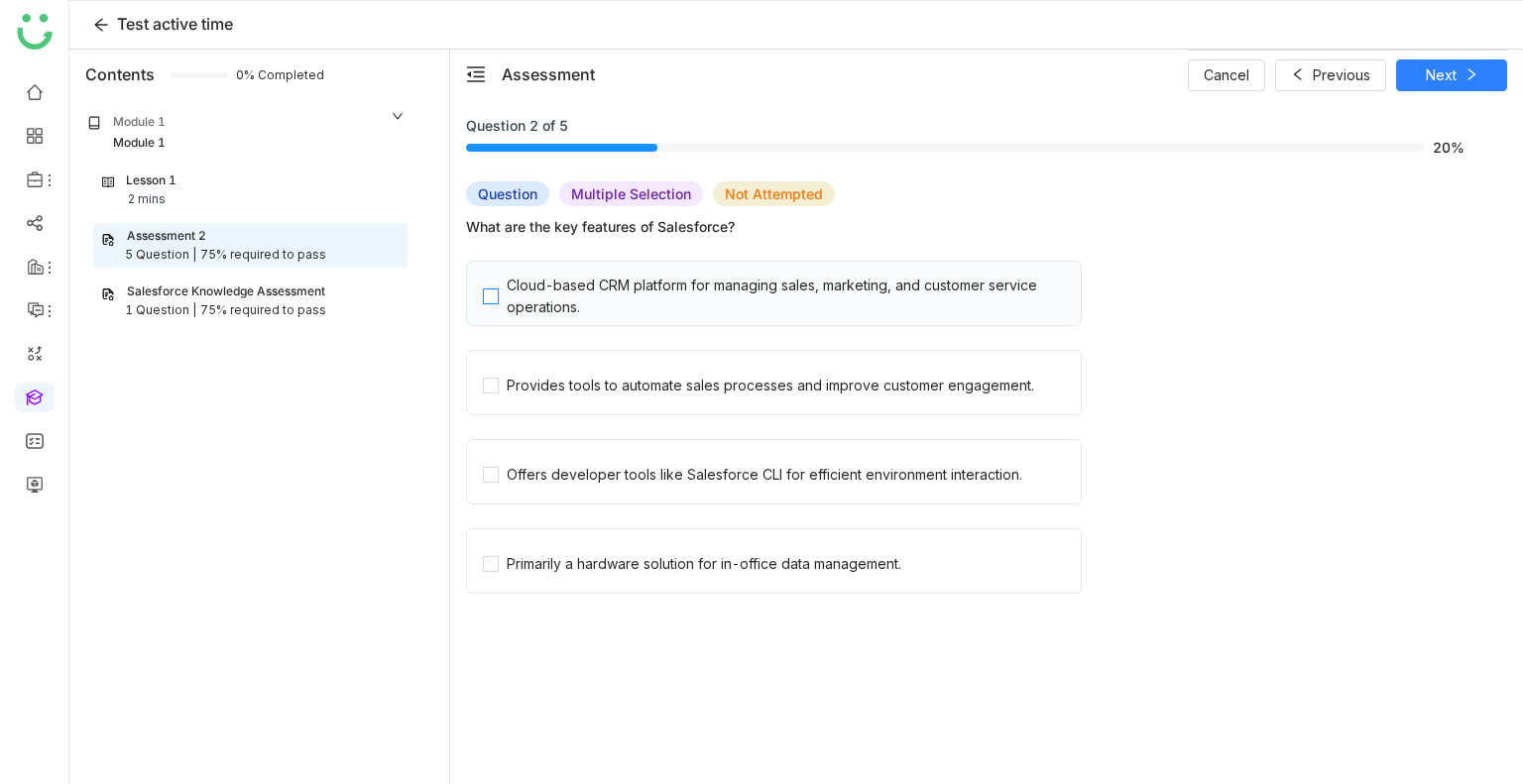 click on "Cloud-based CRM platform for managing sales, marketing, and customer service operations." 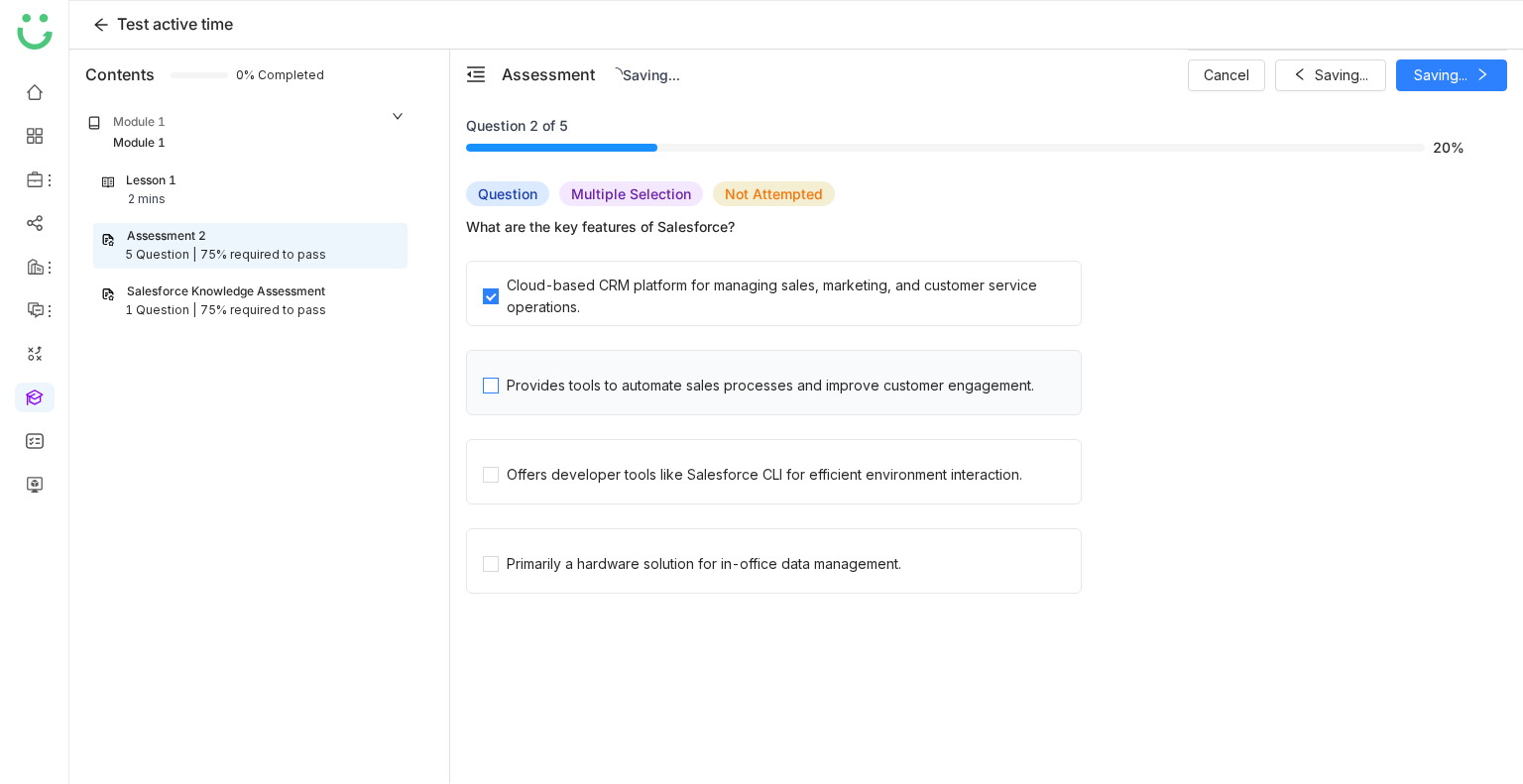 click on "Provides tools to automate sales processes and improve customer engagement." 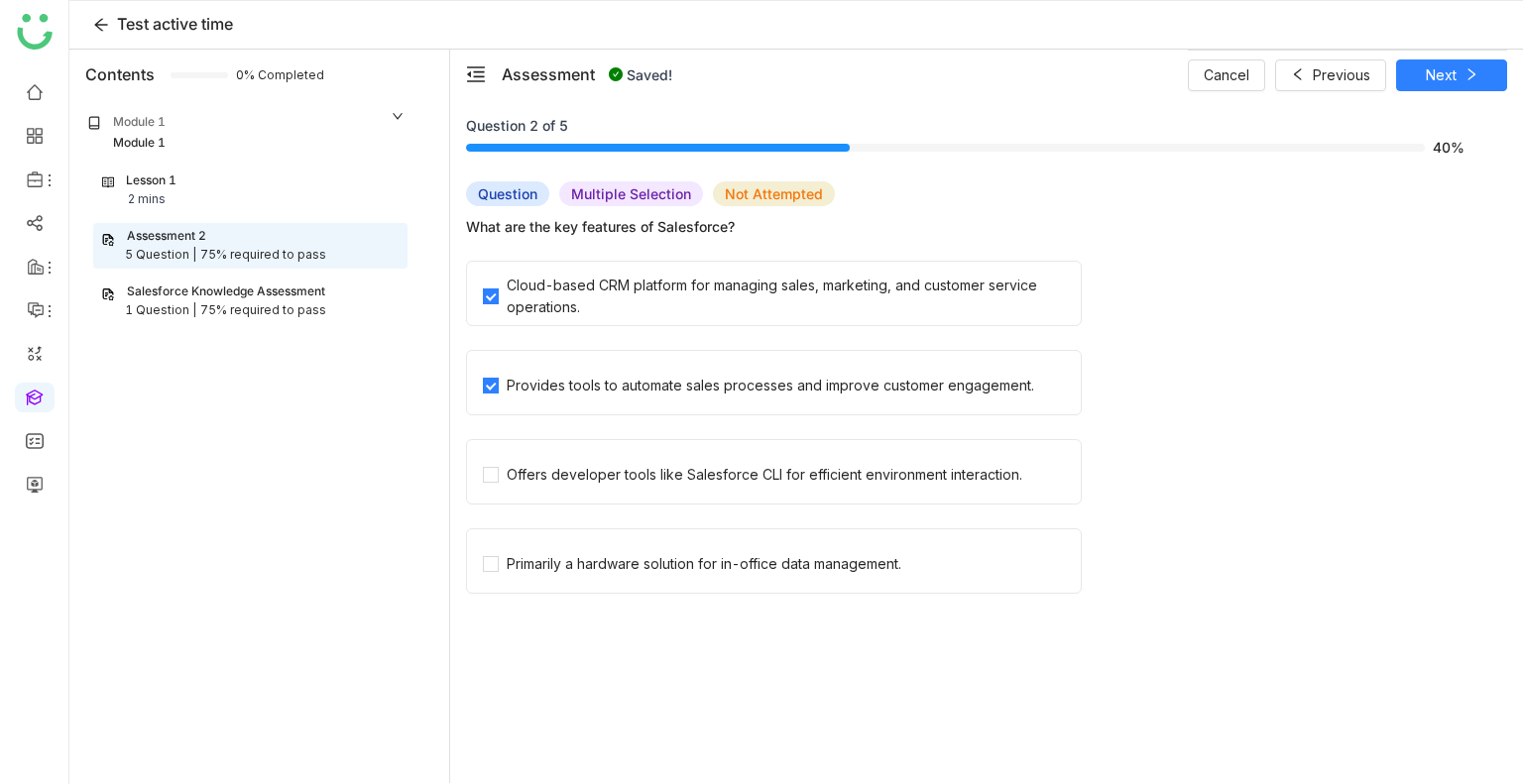 click on "Cancel   Previous   Next" at bounding box center [1347, 74] 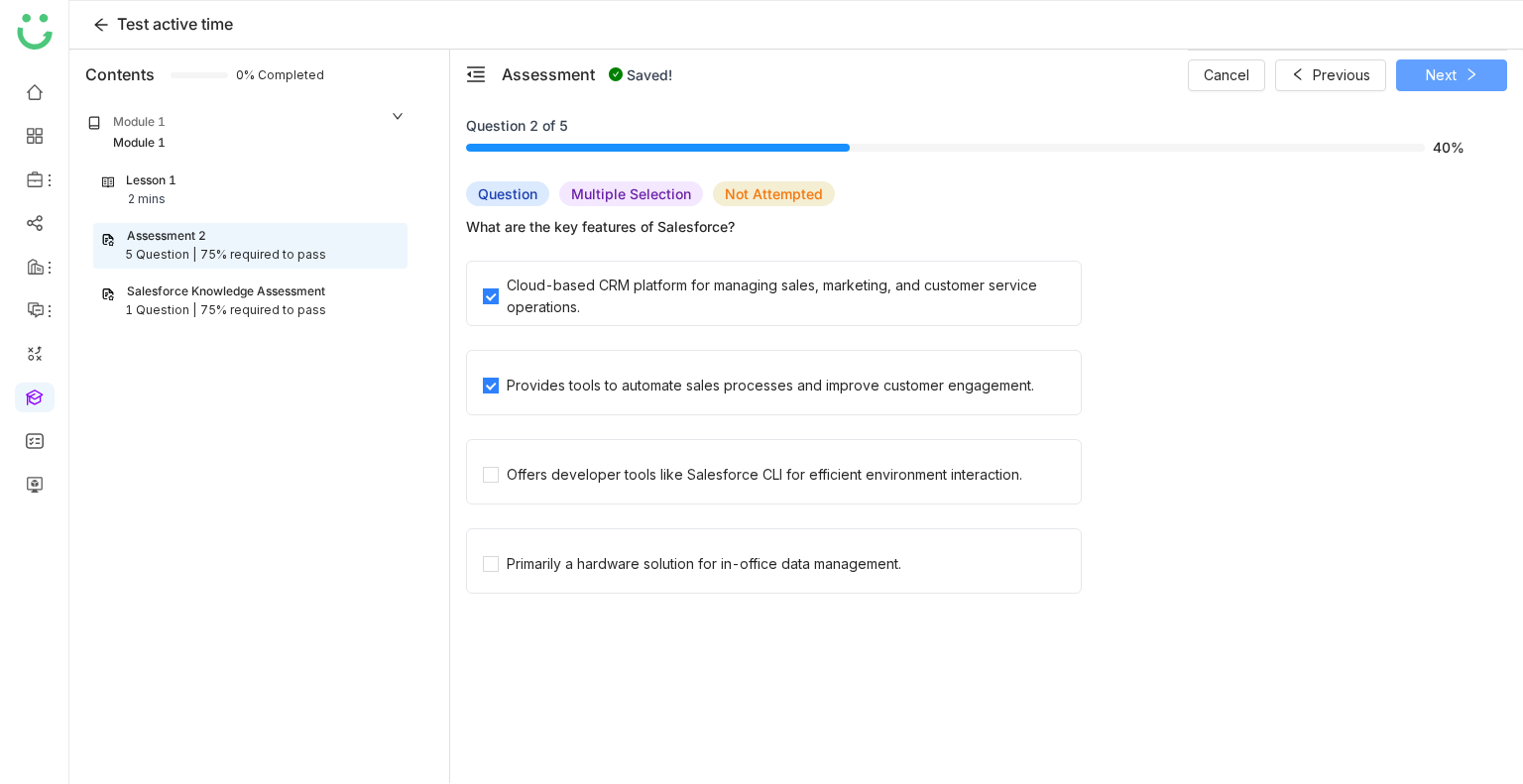 click 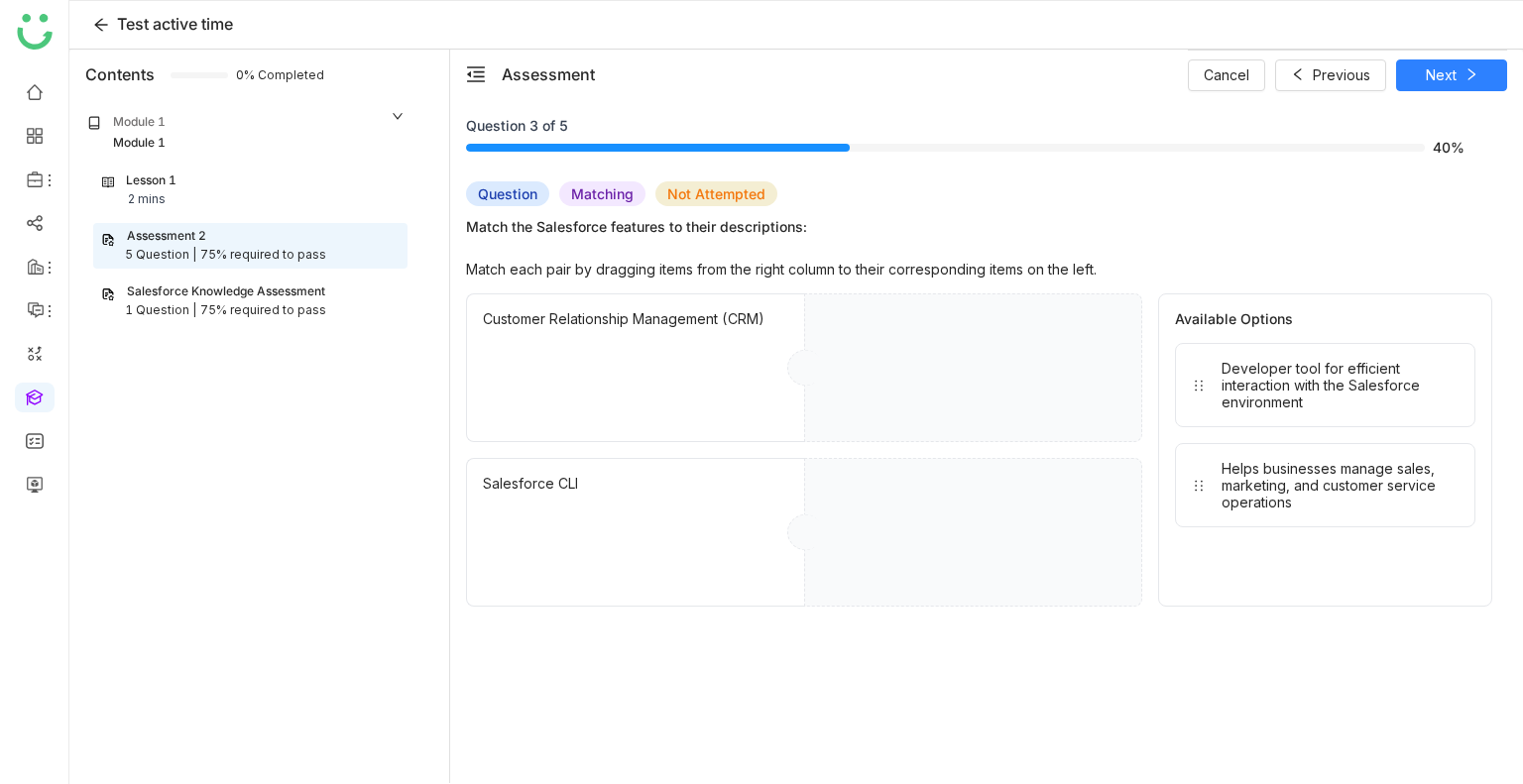 drag, startPoint x: 1298, startPoint y: 364, endPoint x: 985, endPoint y: 350, distance: 313.31294 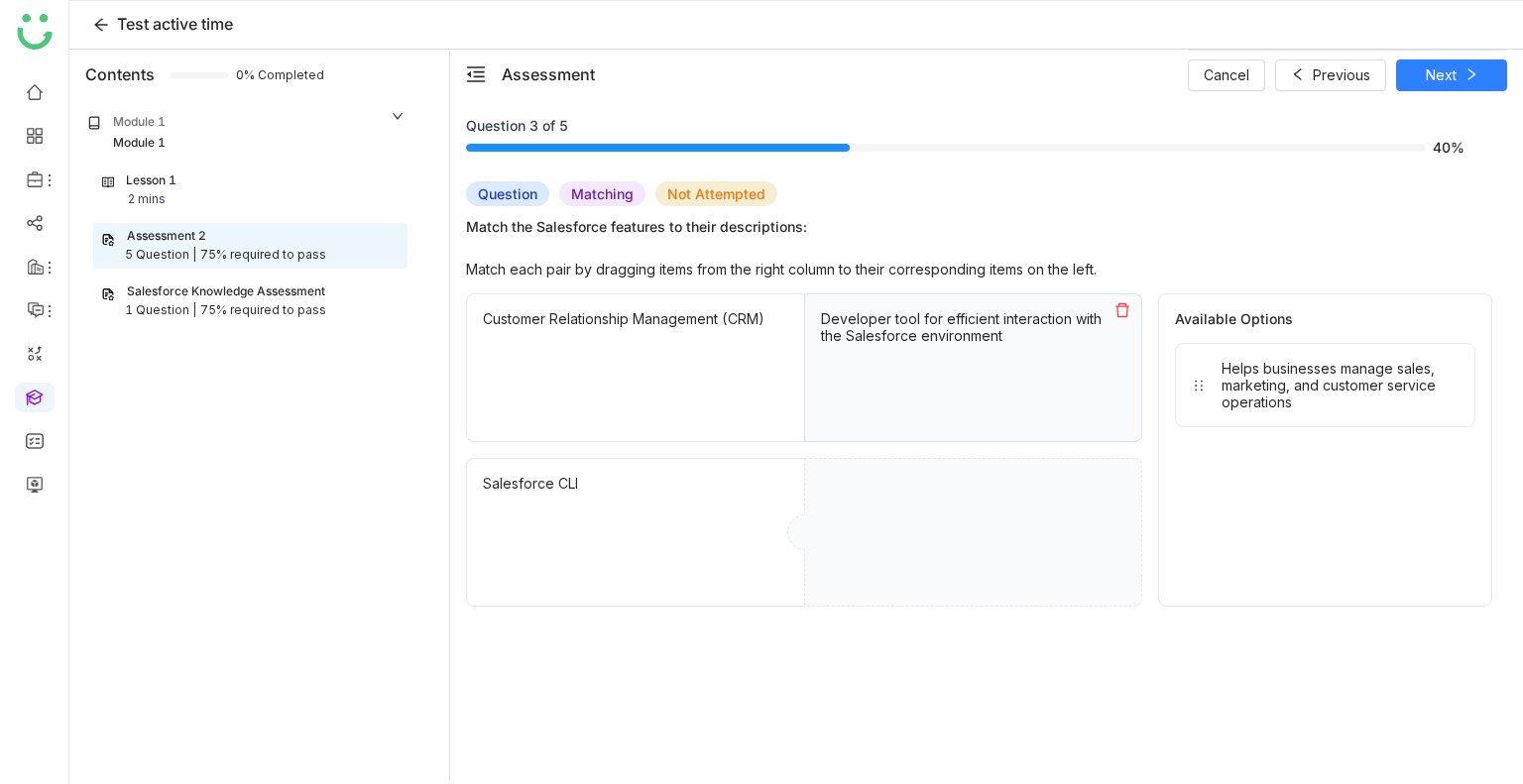 click on "Helps businesses manage sales, marketing, and customer service operations" at bounding box center [1340, 385] 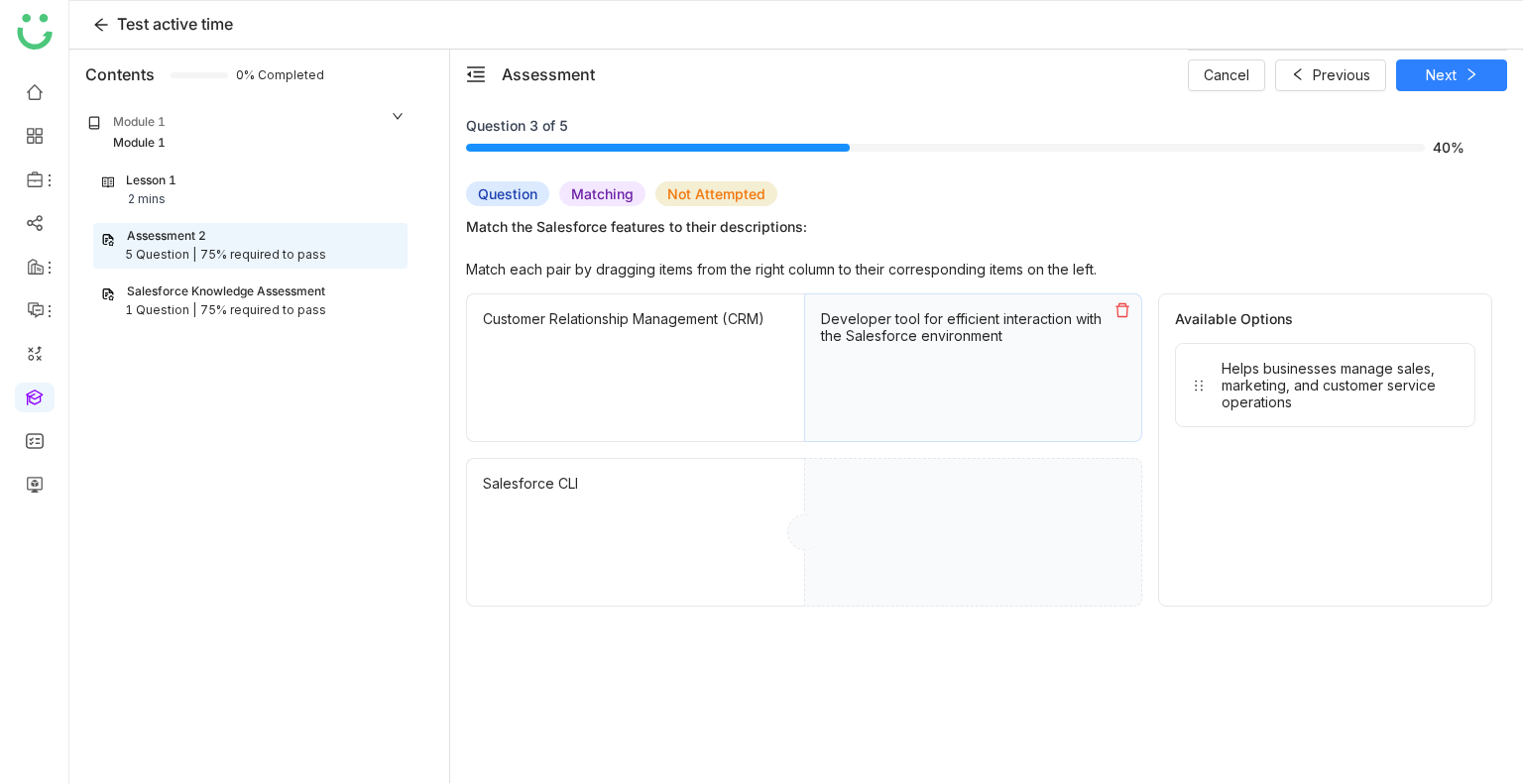 drag, startPoint x: 1345, startPoint y: 392, endPoint x: 1084, endPoint y: 551, distance: 305.61741 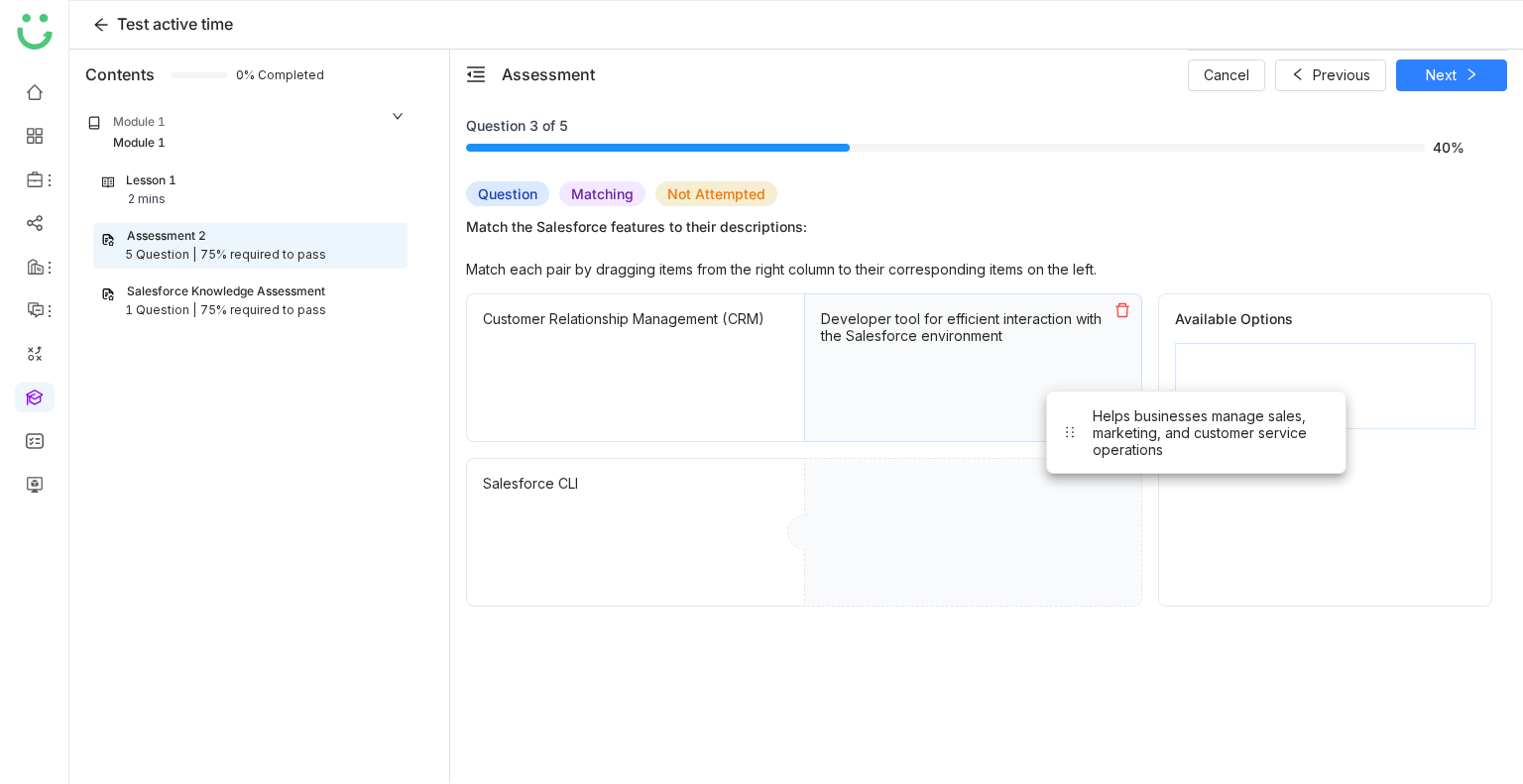 drag, startPoint x: 1347, startPoint y: 399, endPoint x: 976, endPoint y: 550, distance: 400.55212 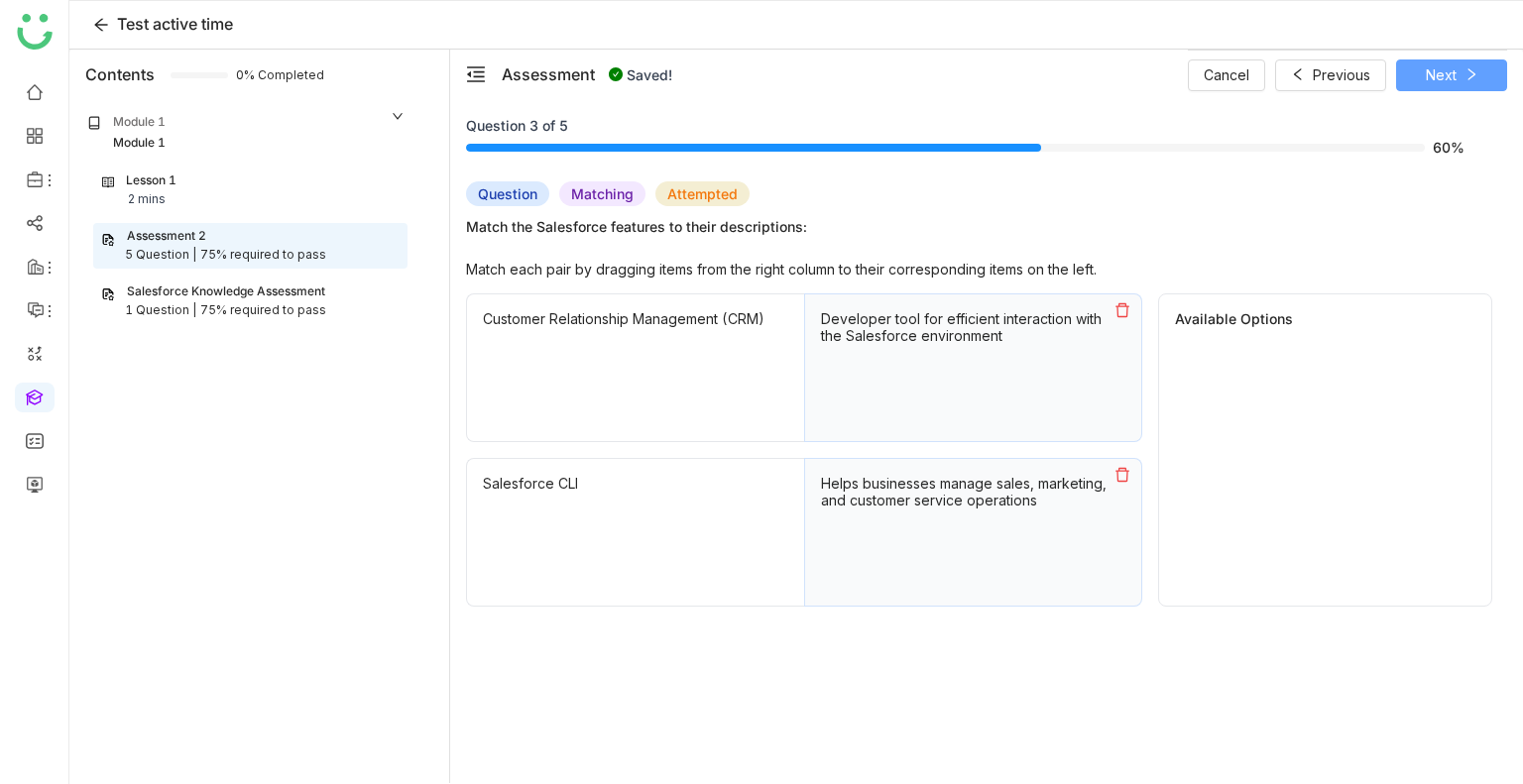 click on "Next" at bounding box center [1441, 75] 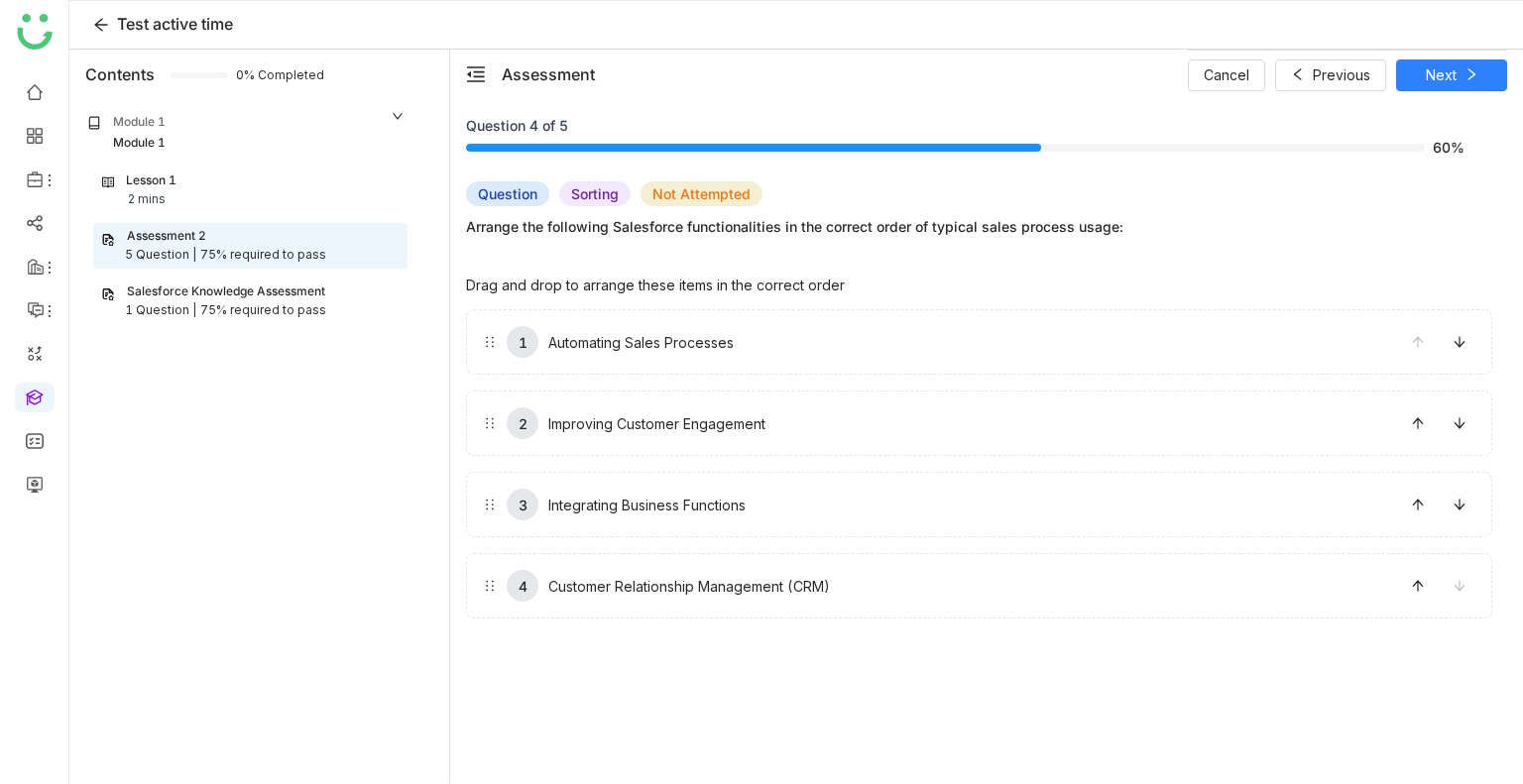 drag, startPoint x: 769, startPoint y: 413, endPoint x: 767, endPoint y: 305, distance: 108.01852 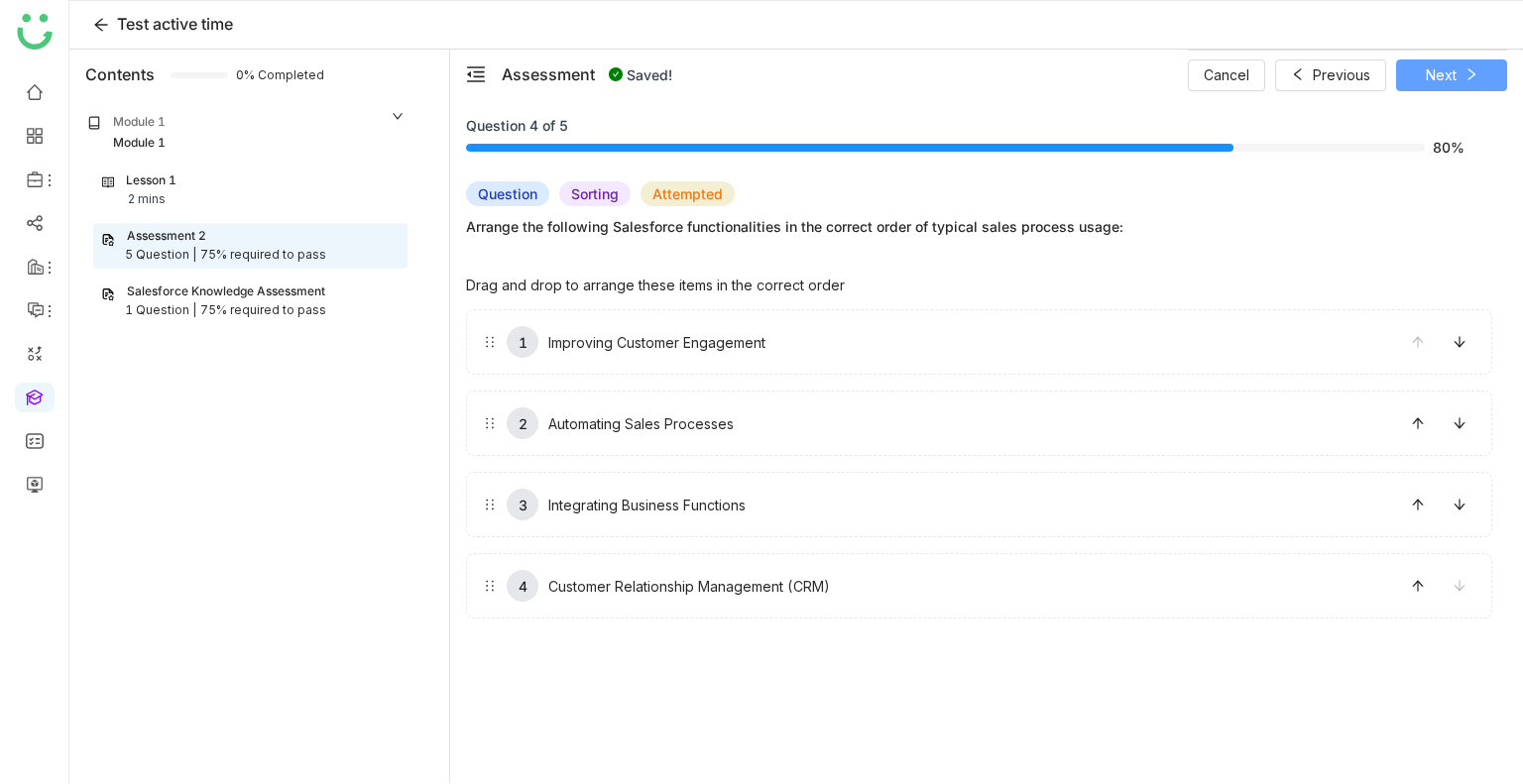 click on "Next" at bounding box center (1452, 75) 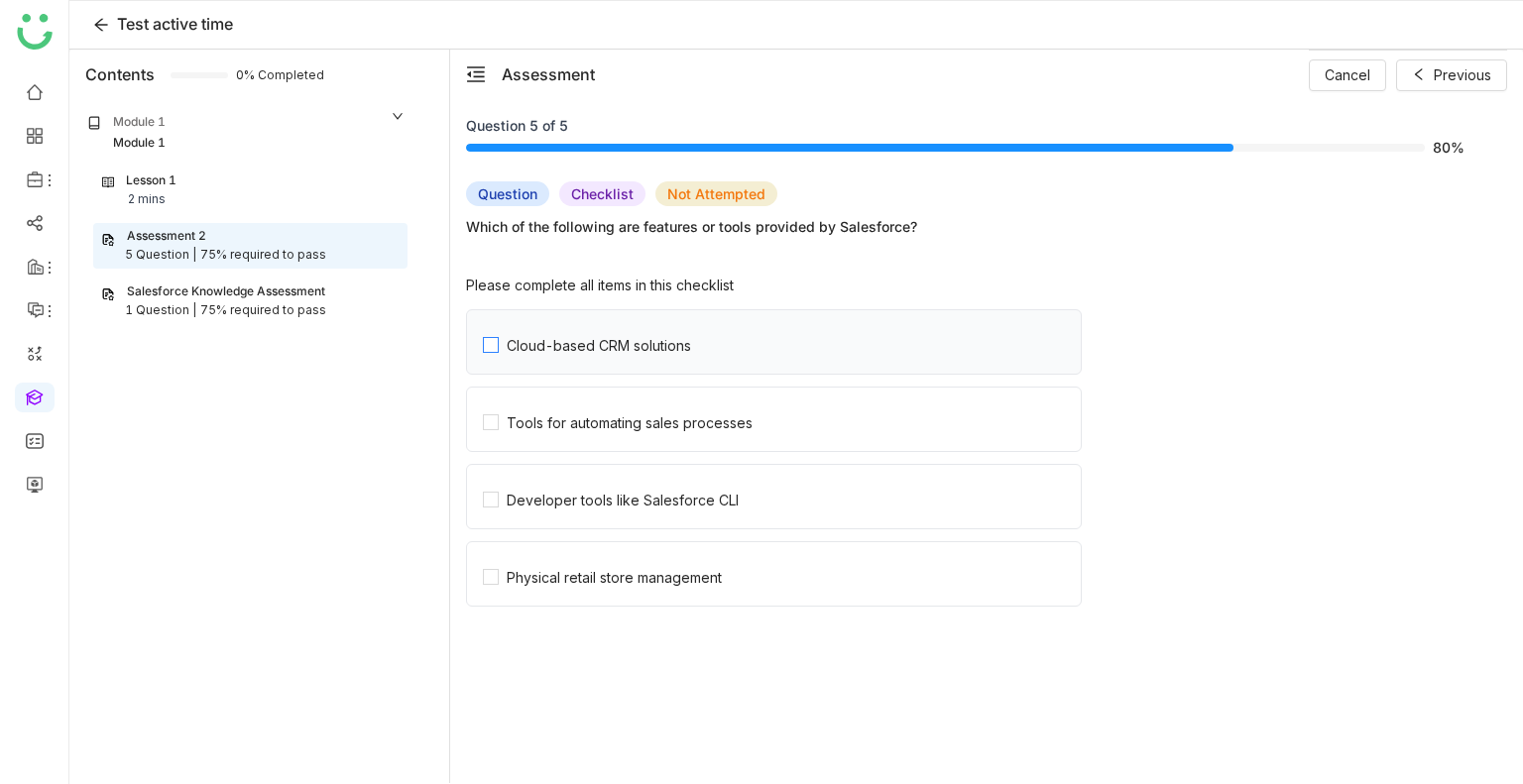 click on "Cloud-based CRM solutions" 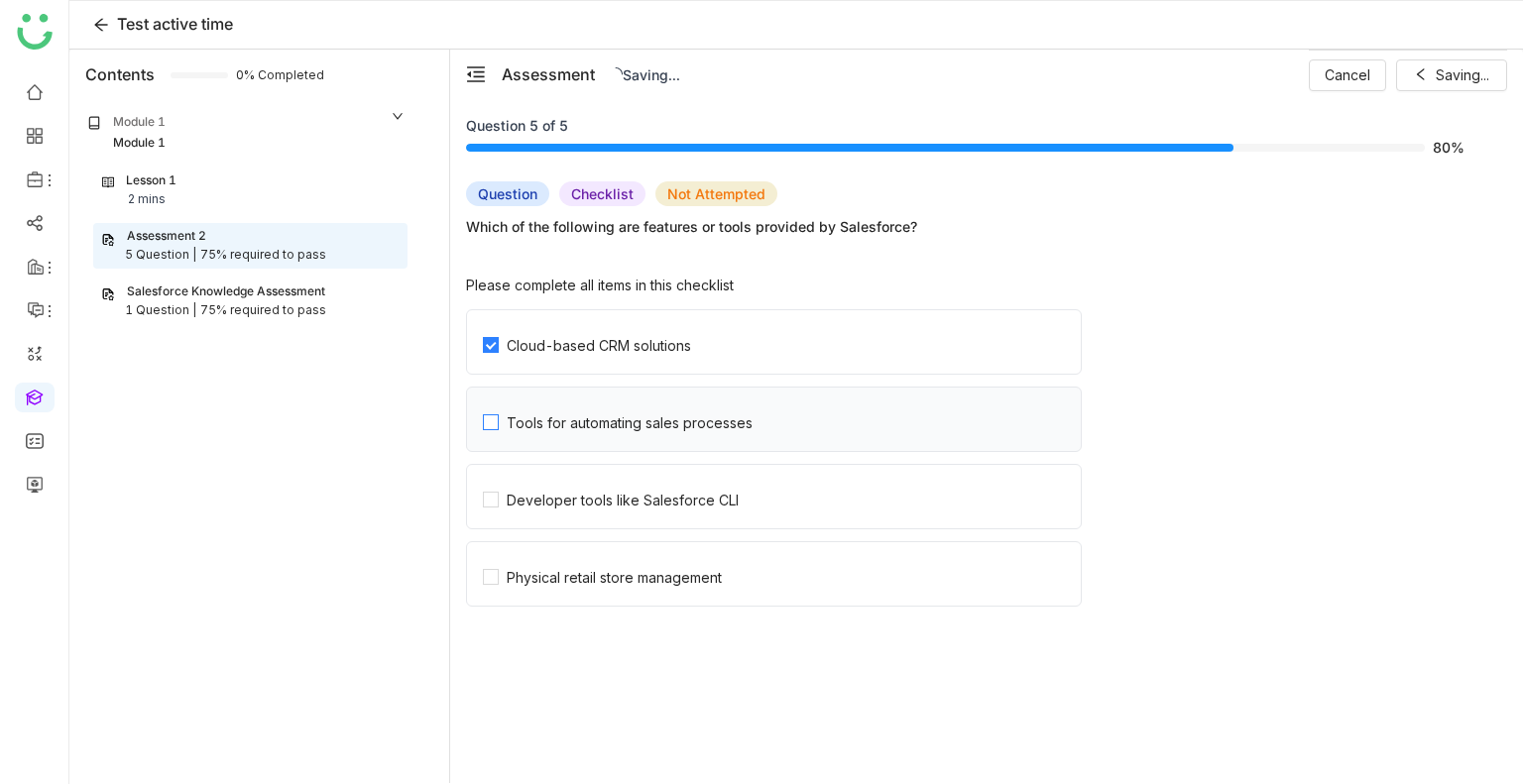 click on "Tools for automating sales processes" 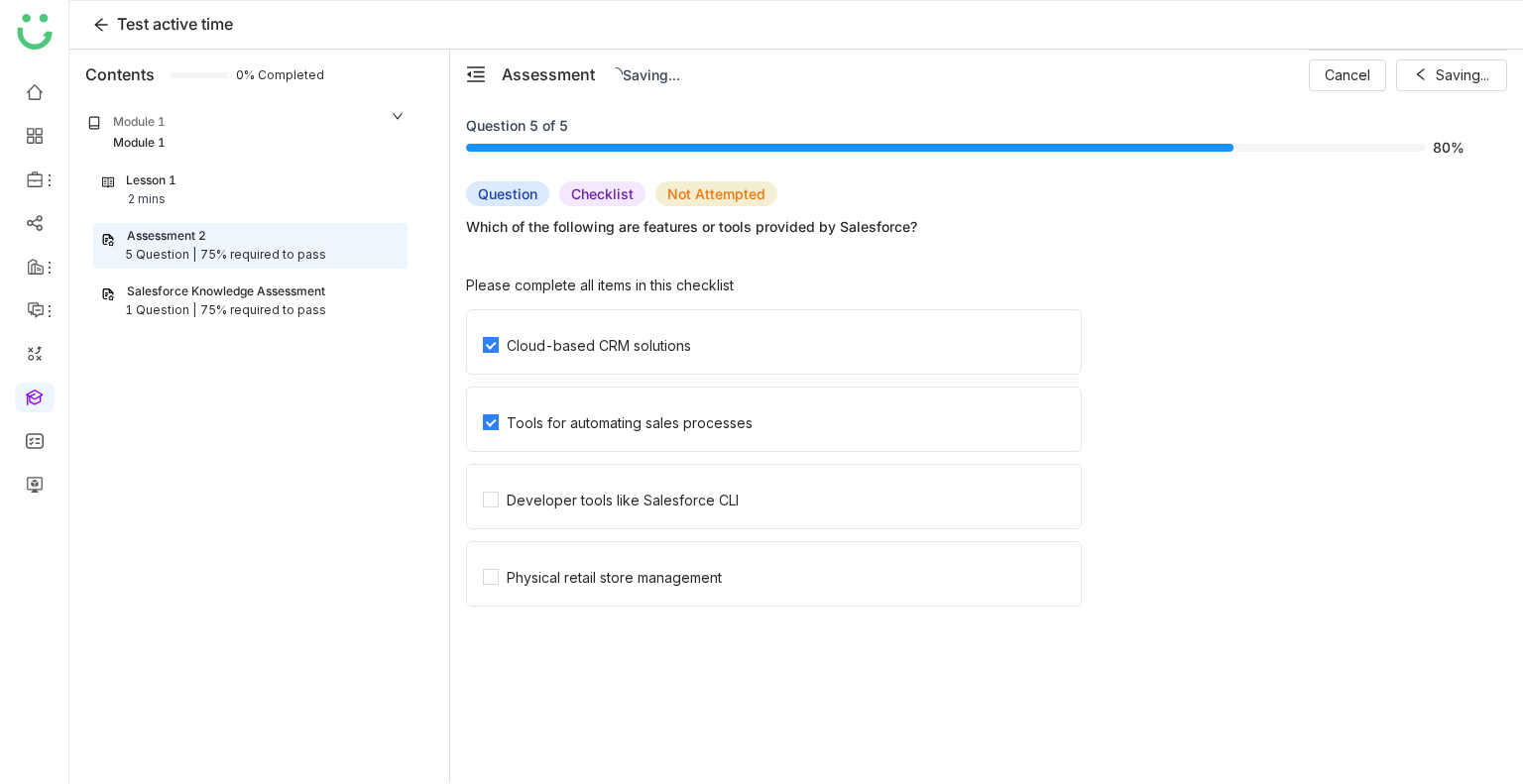 click on "Developer tools like Salesforce CLI" 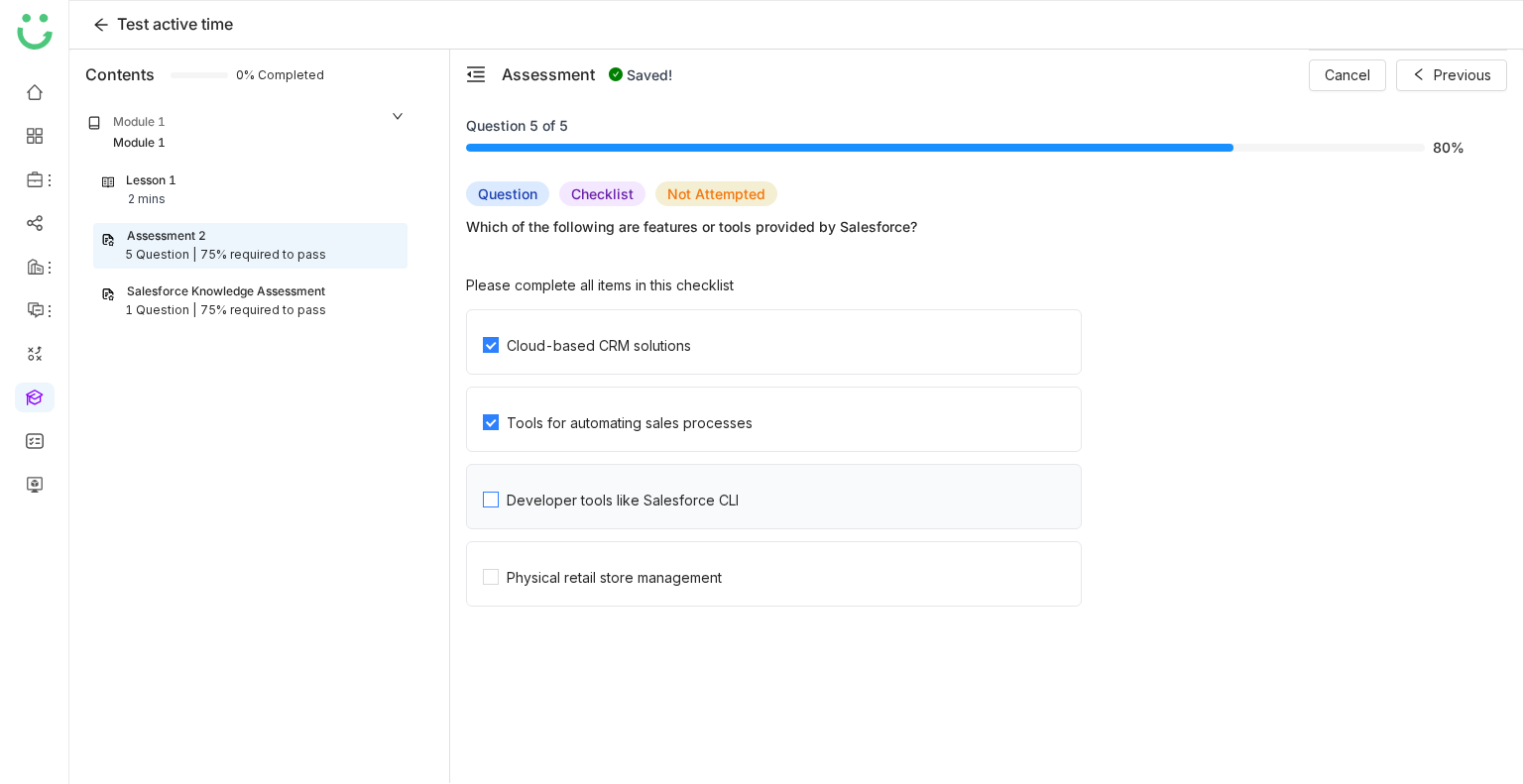 click on "Developer tools like Salesforce CLI" 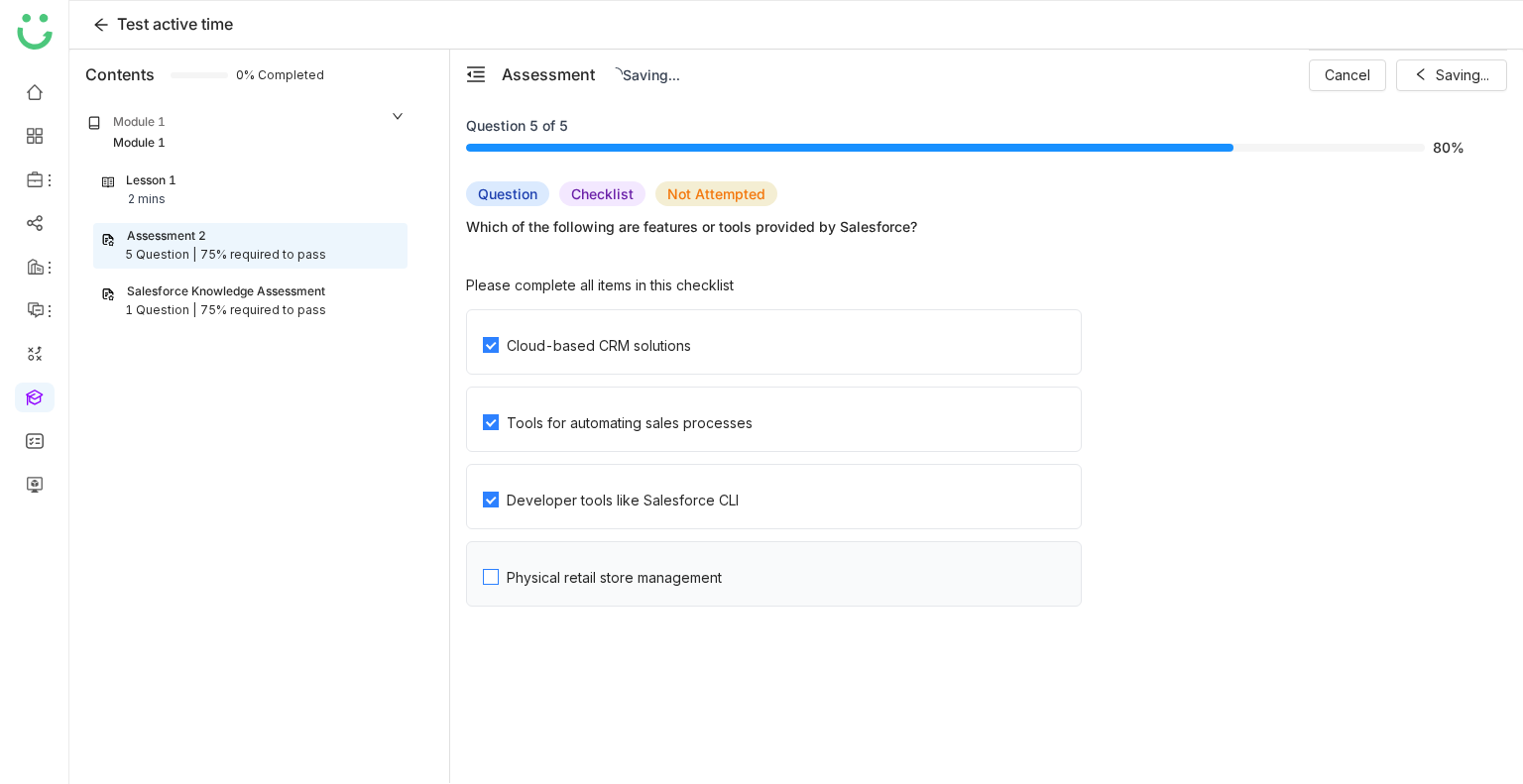 click on "Physical retail store management" 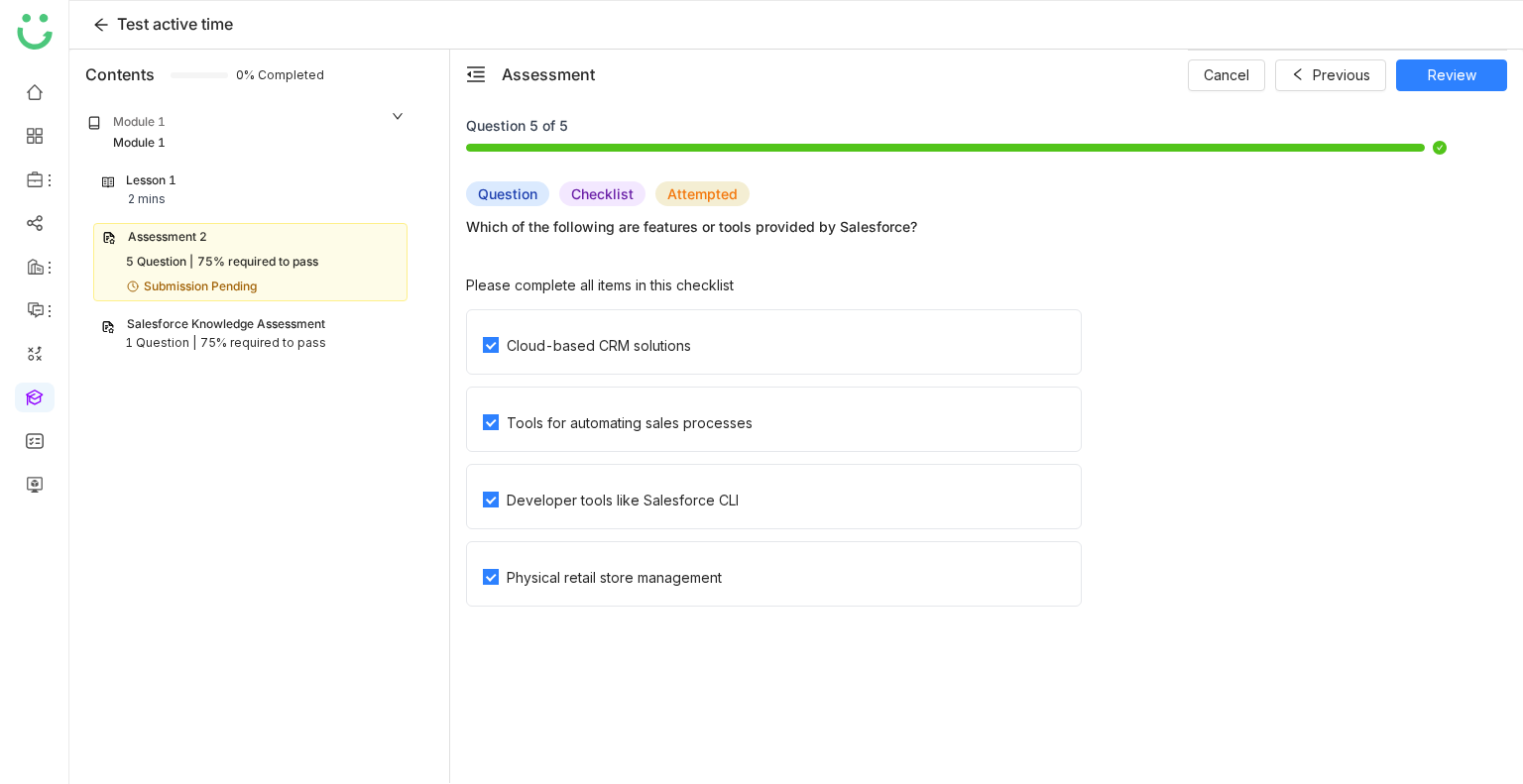 click on "Salesforce Knowledge Assessment" 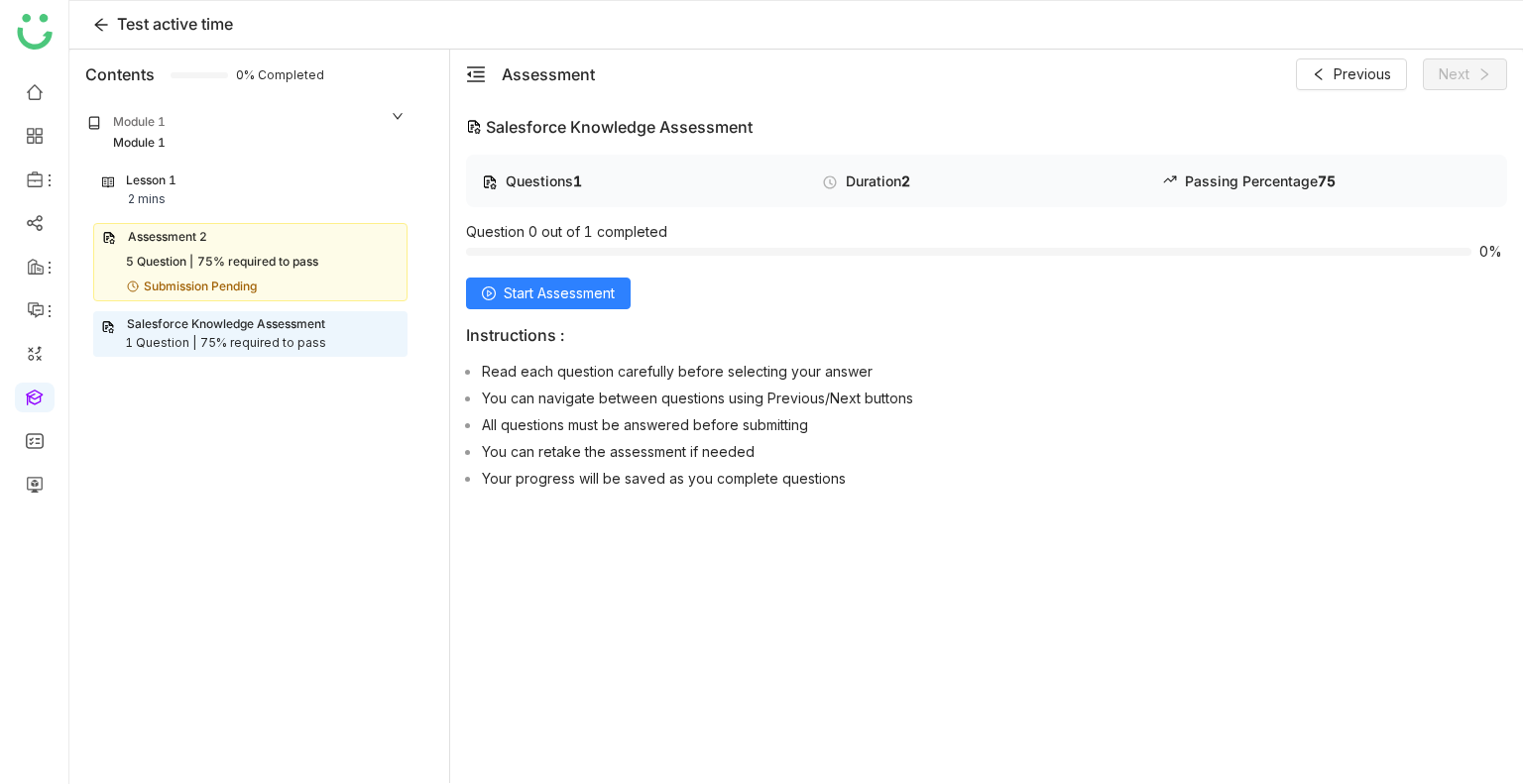 click on "Submission Pending" 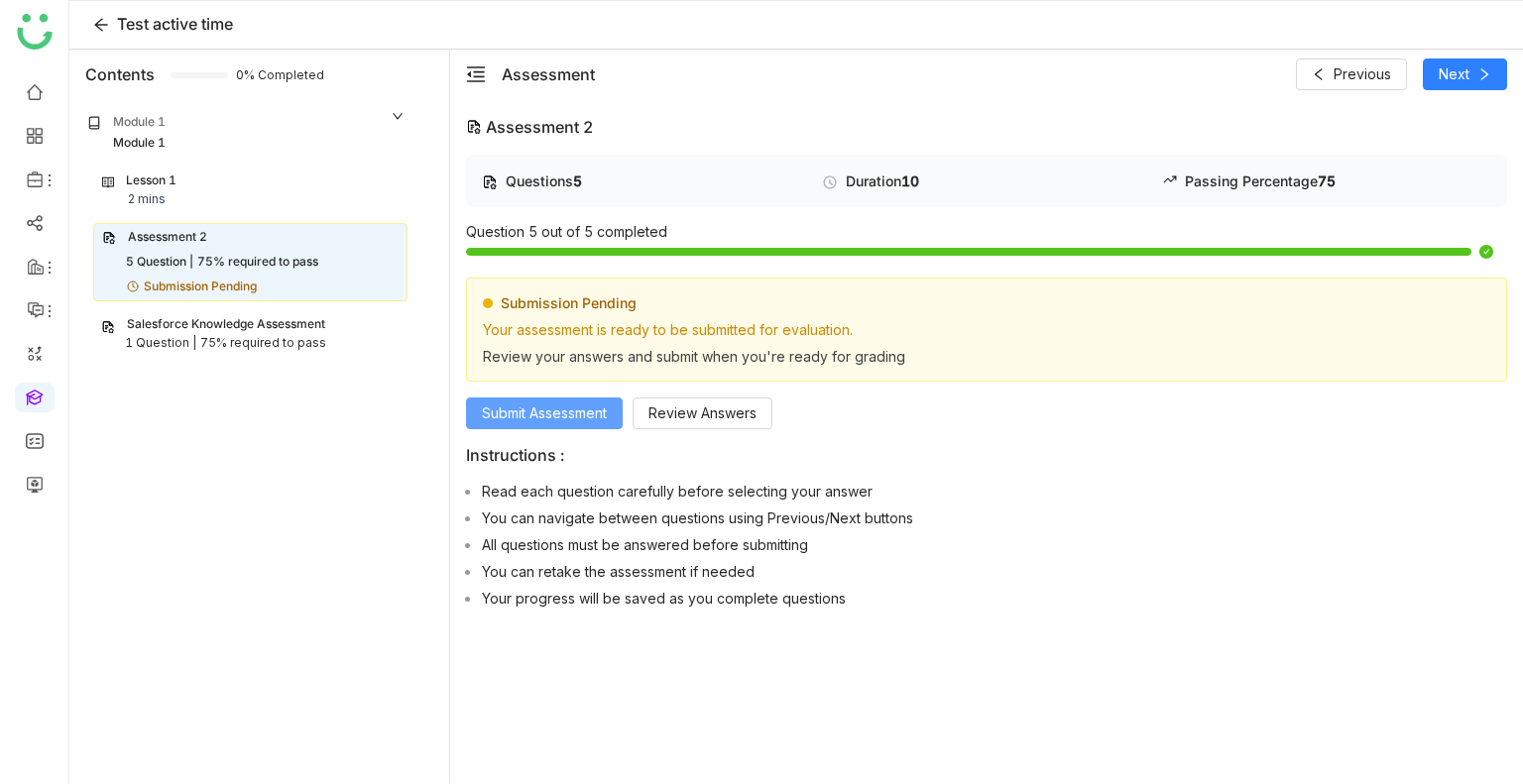 click on "Submit Assessment" 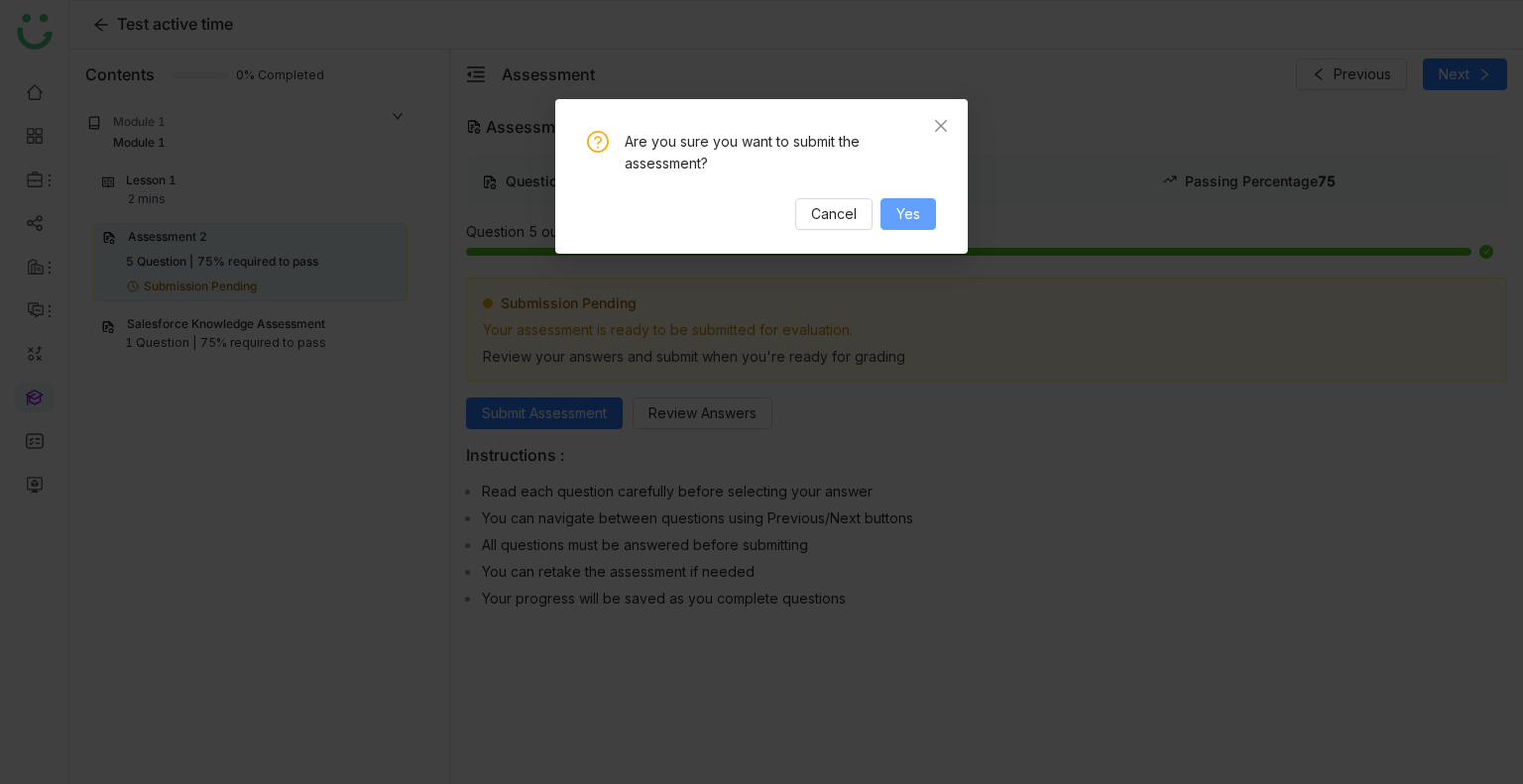 click on "Yes" at bounding box center [908, 214] 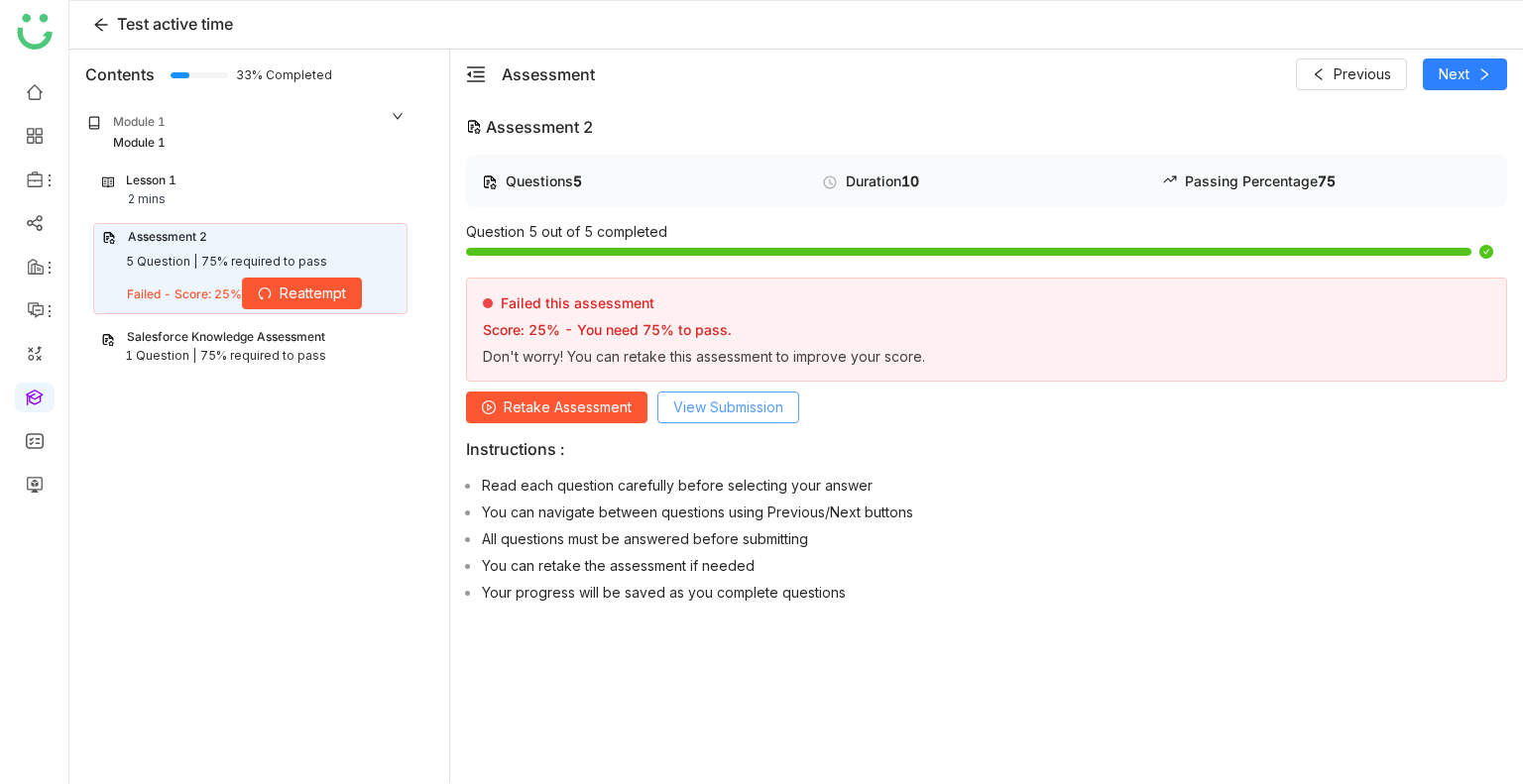 click on "View Submission" 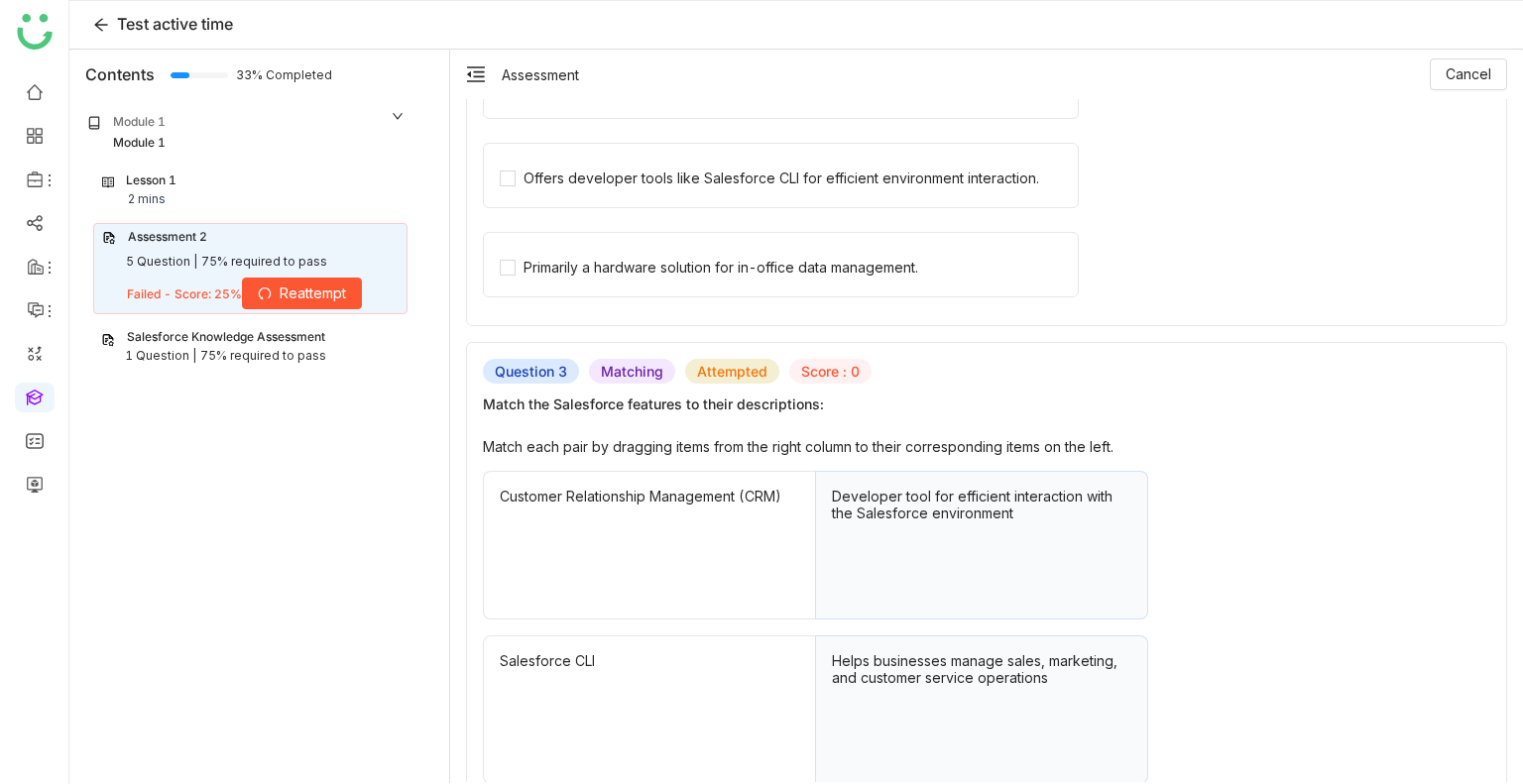 click on "Reattempt" 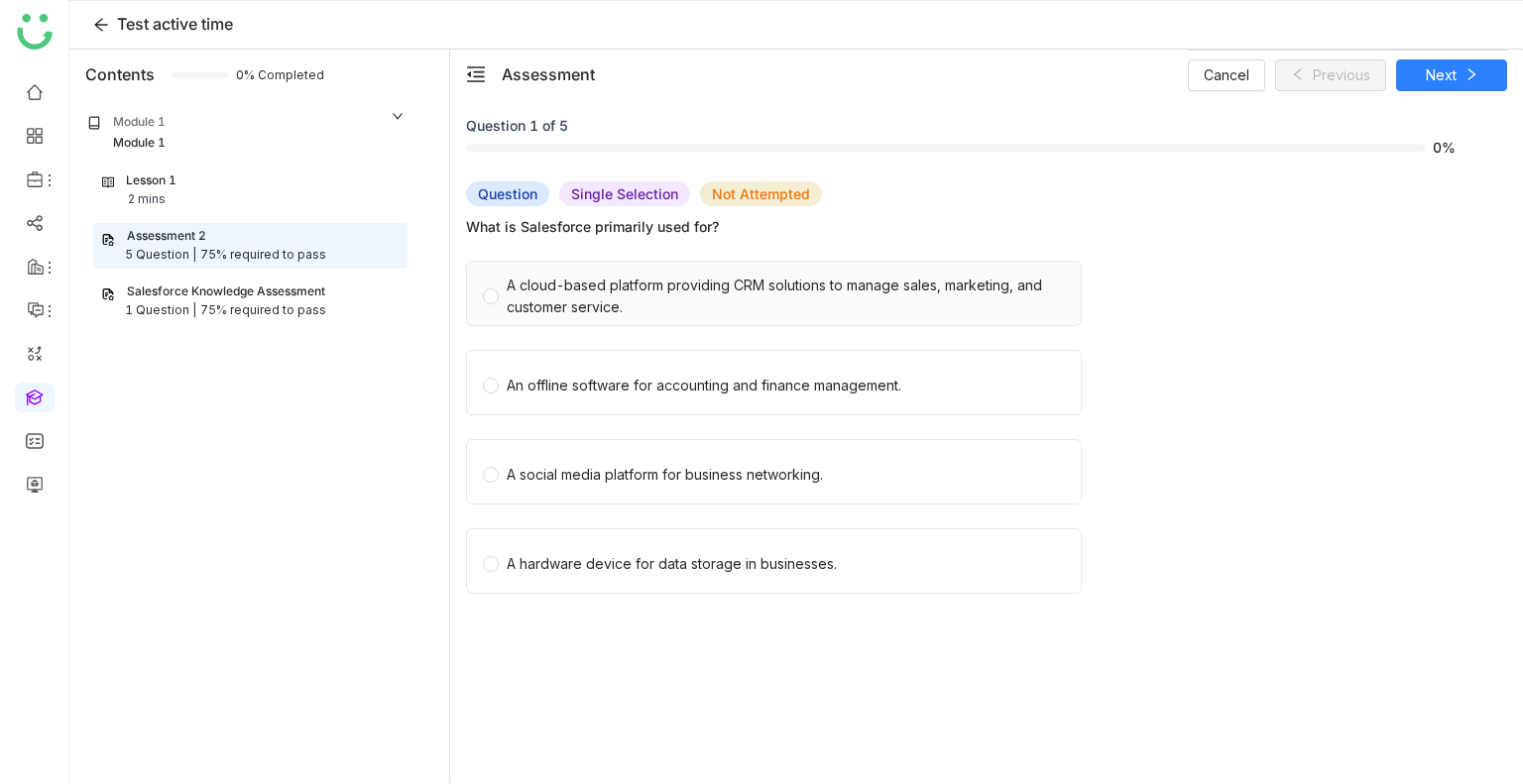 click on "A cloud-based platform providing CRM solutions to manage sales, marketing, and customer service." 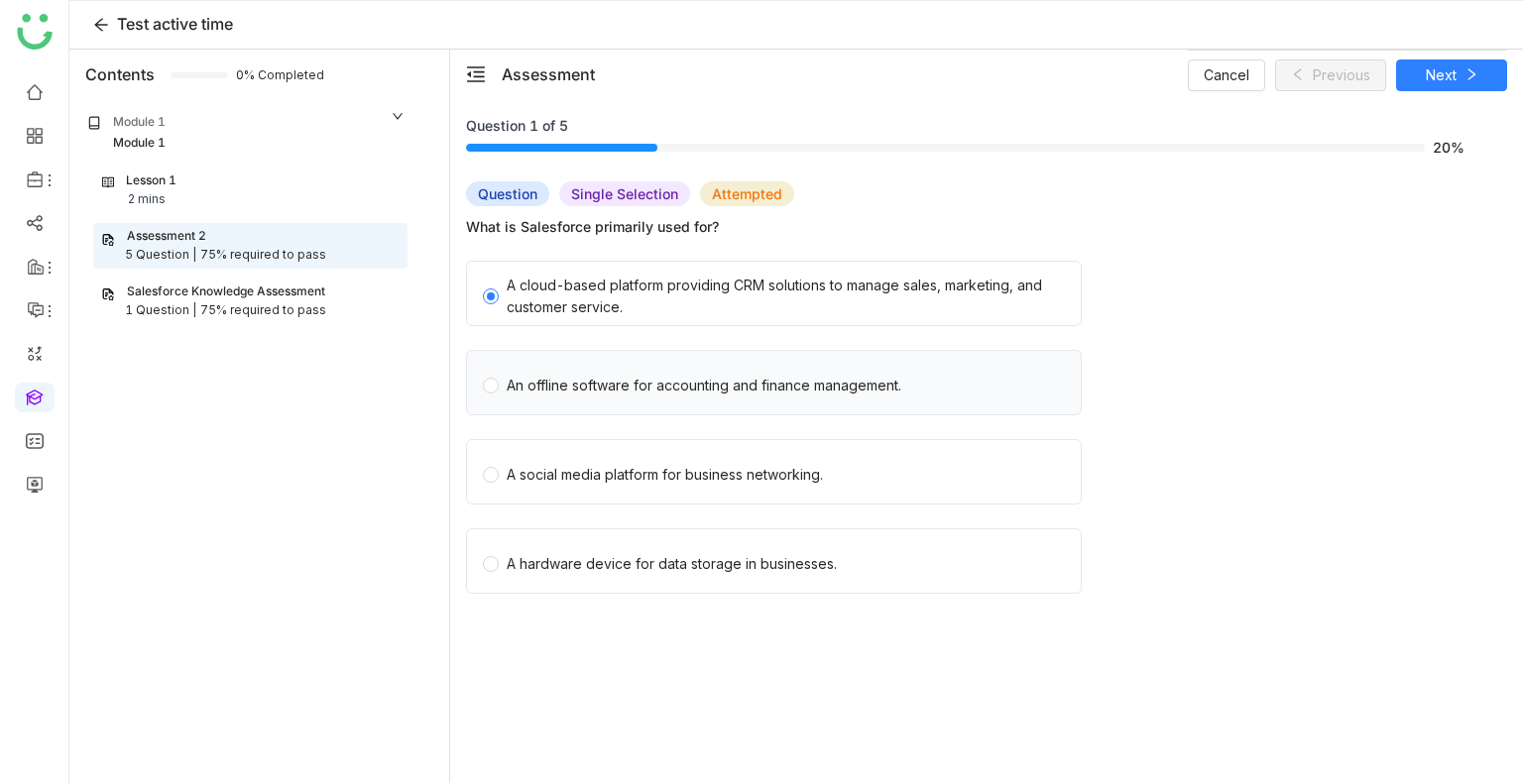 click on "An offline software for accounting and finance management." 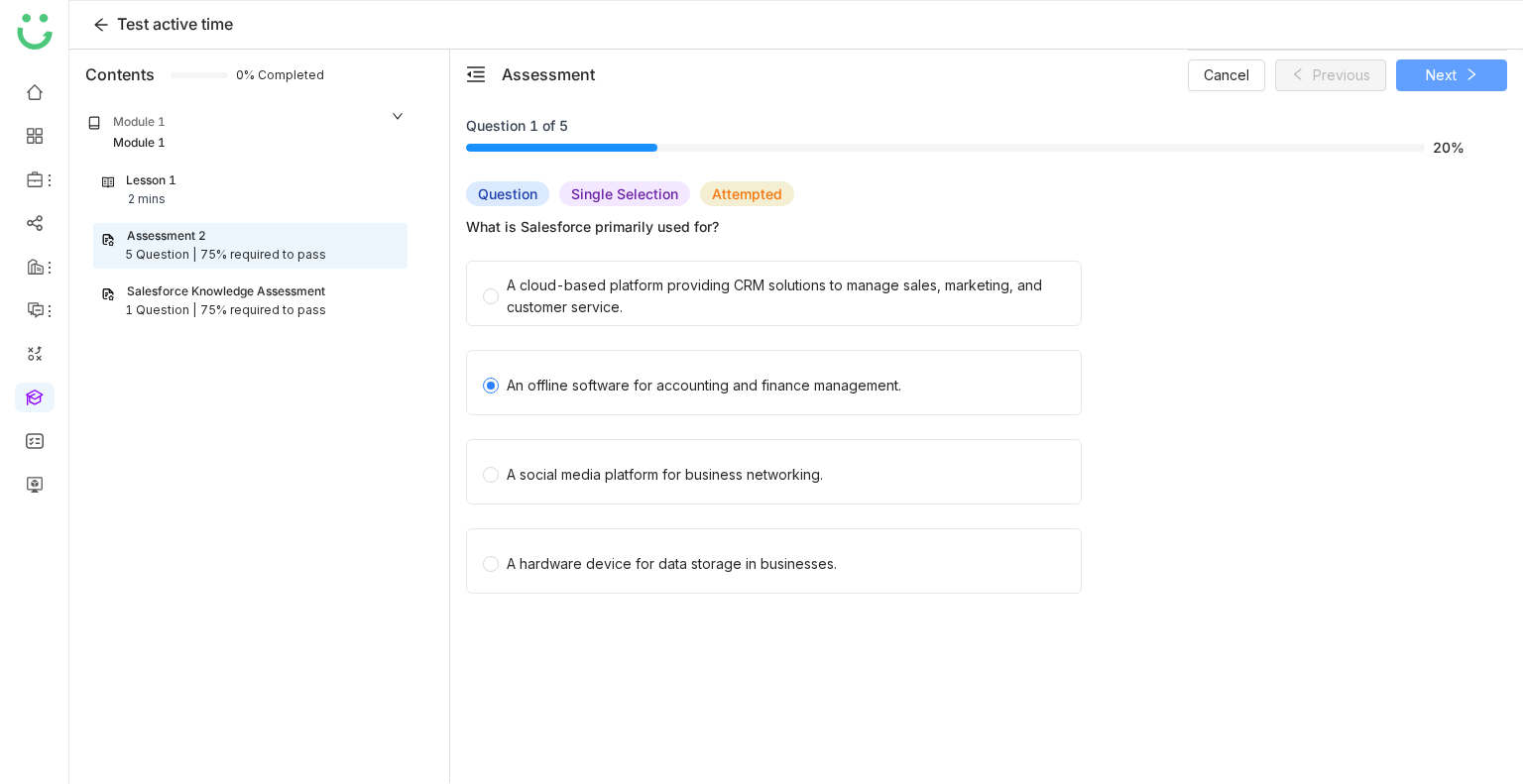 click on "Next" at bounding box center (1452, 75) 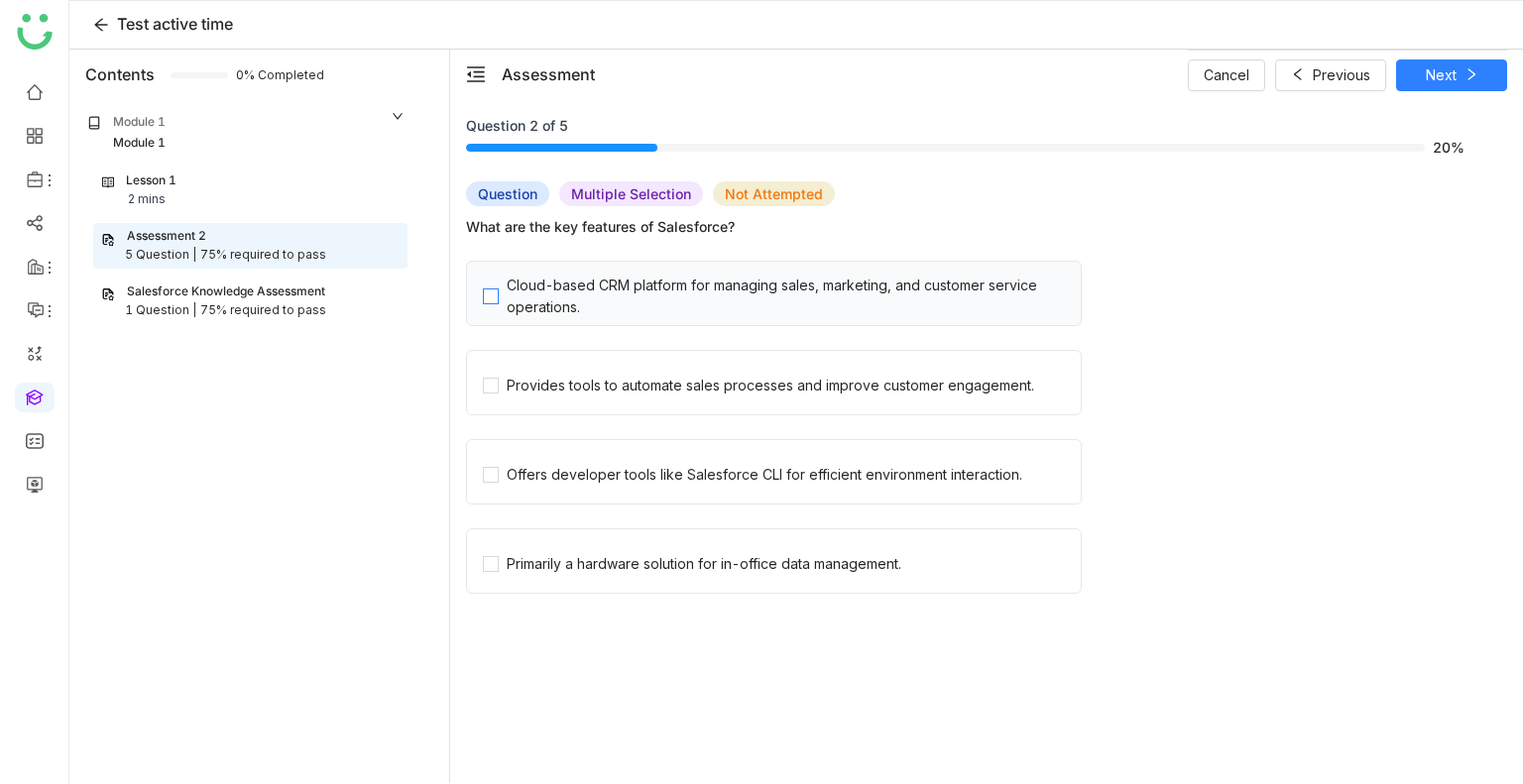 click on "Cloud-based CRM platform for managing sales, marketing, and customer service operations." 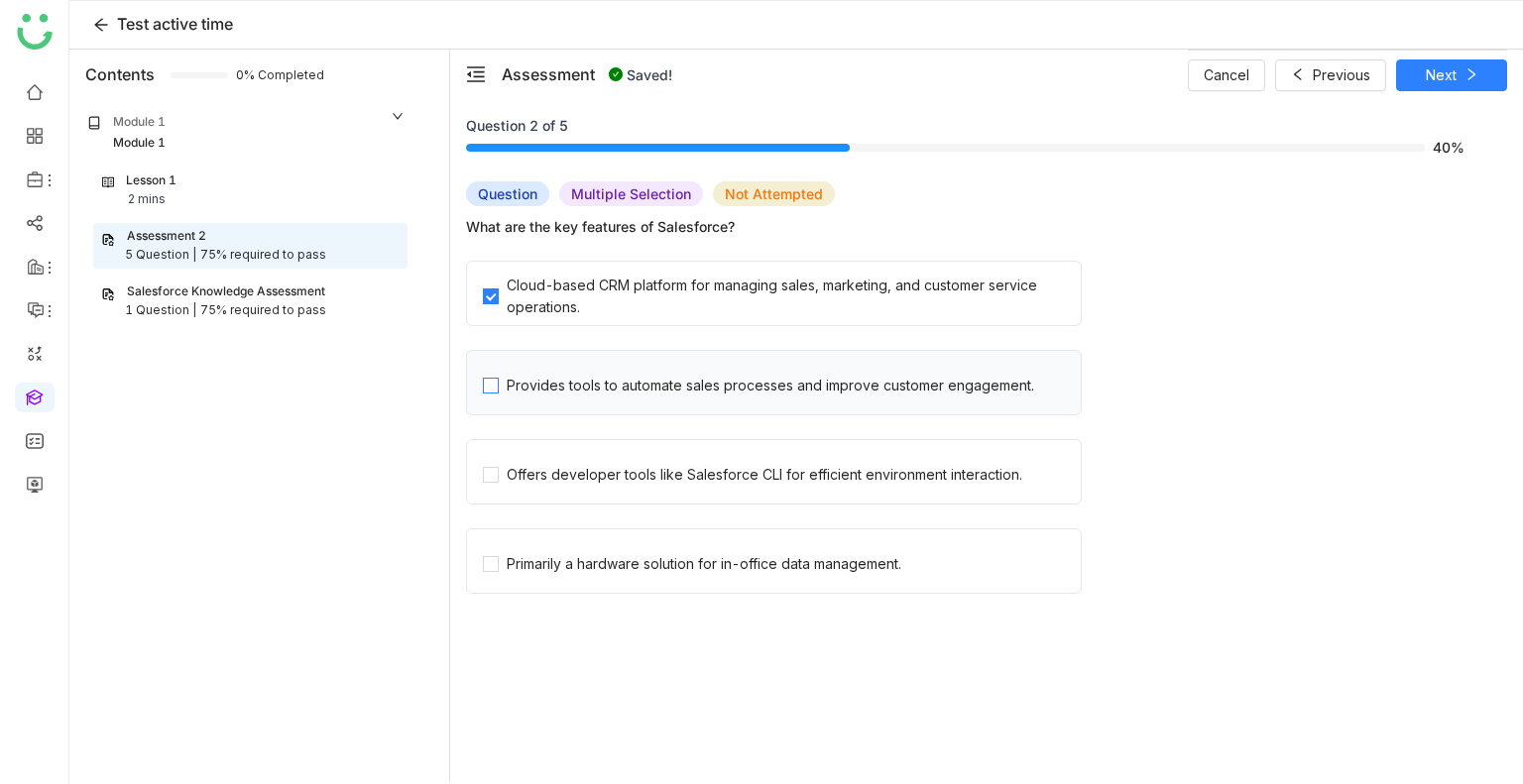 click on "Provides tools to automate sales processes and improve customer engagement." 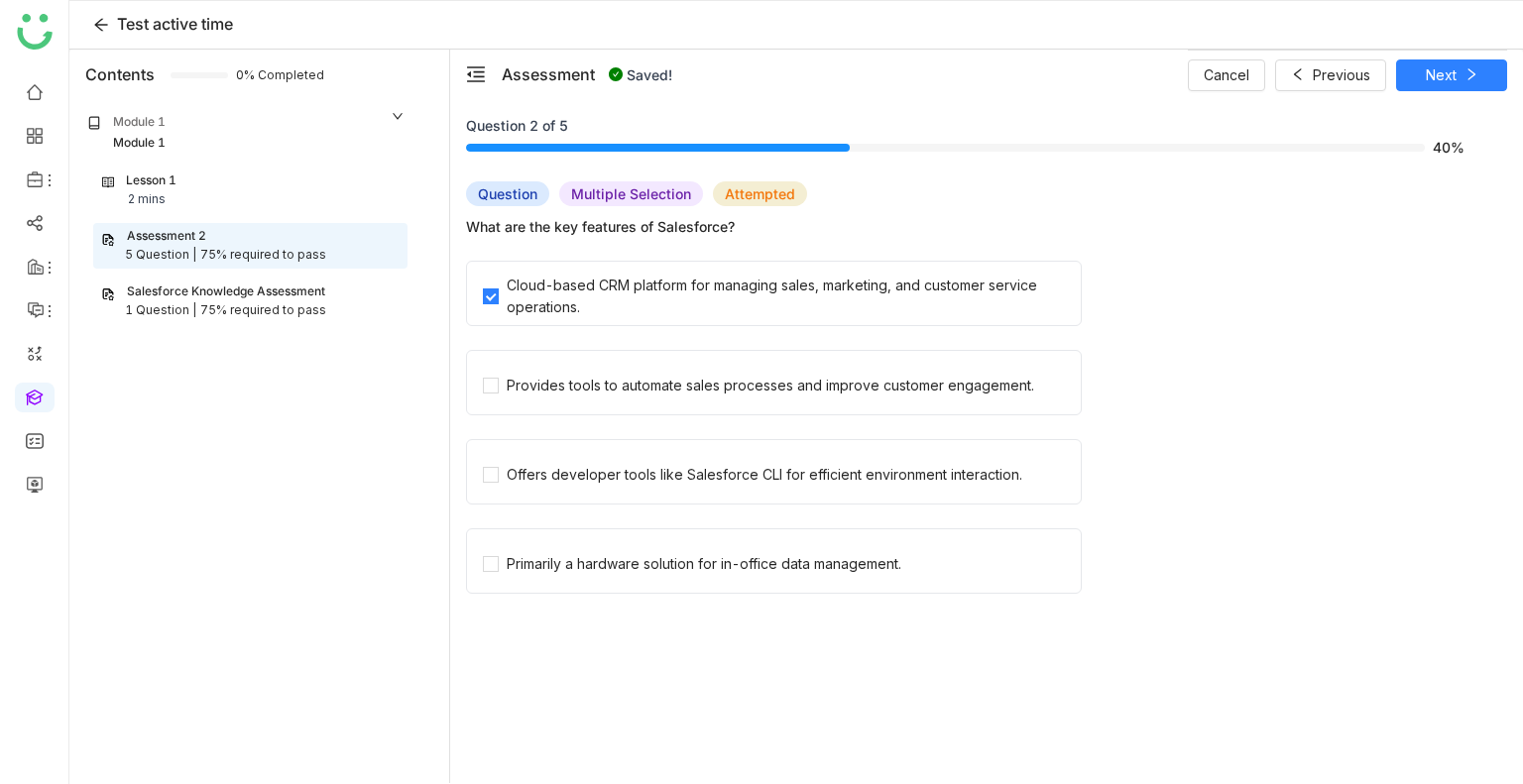 click on "Provides tools to automate sales processes and improve customer engagement." 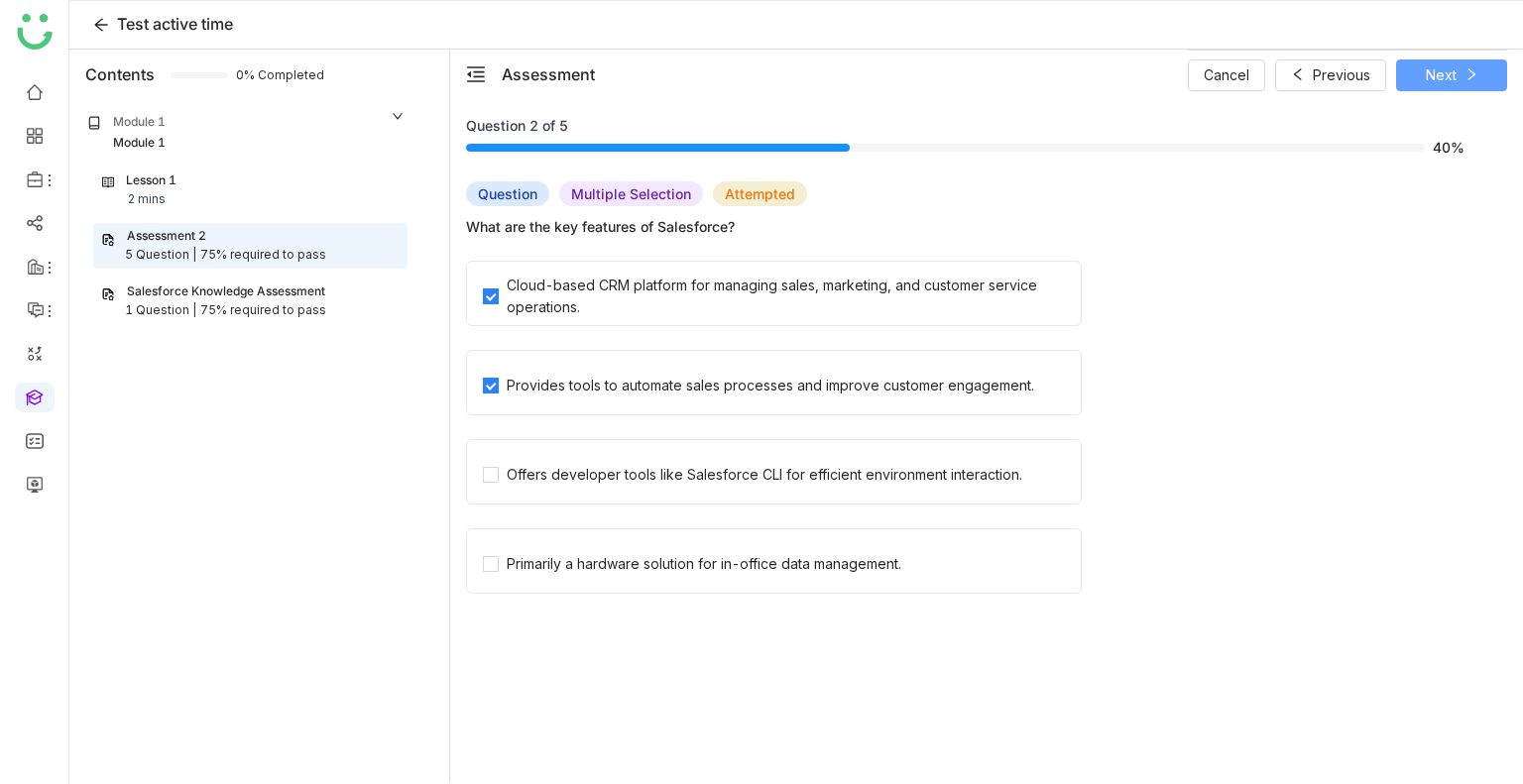 click on "Next" at bounding box center (1452, 75) 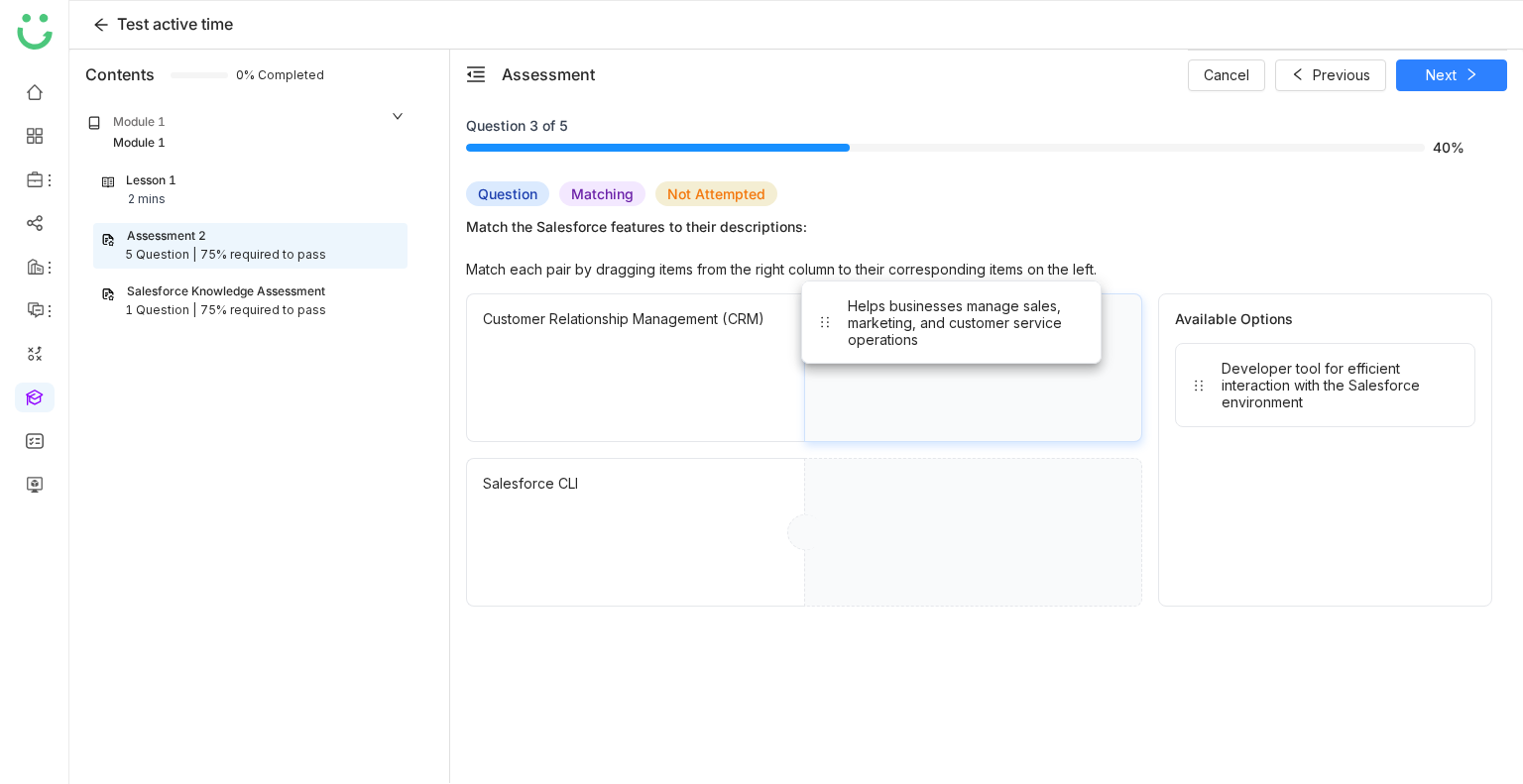 drag, startPoint x: 1298, startPoint y: 496, endPoint x: 908, endPoint y: 330, distance: 423.85847 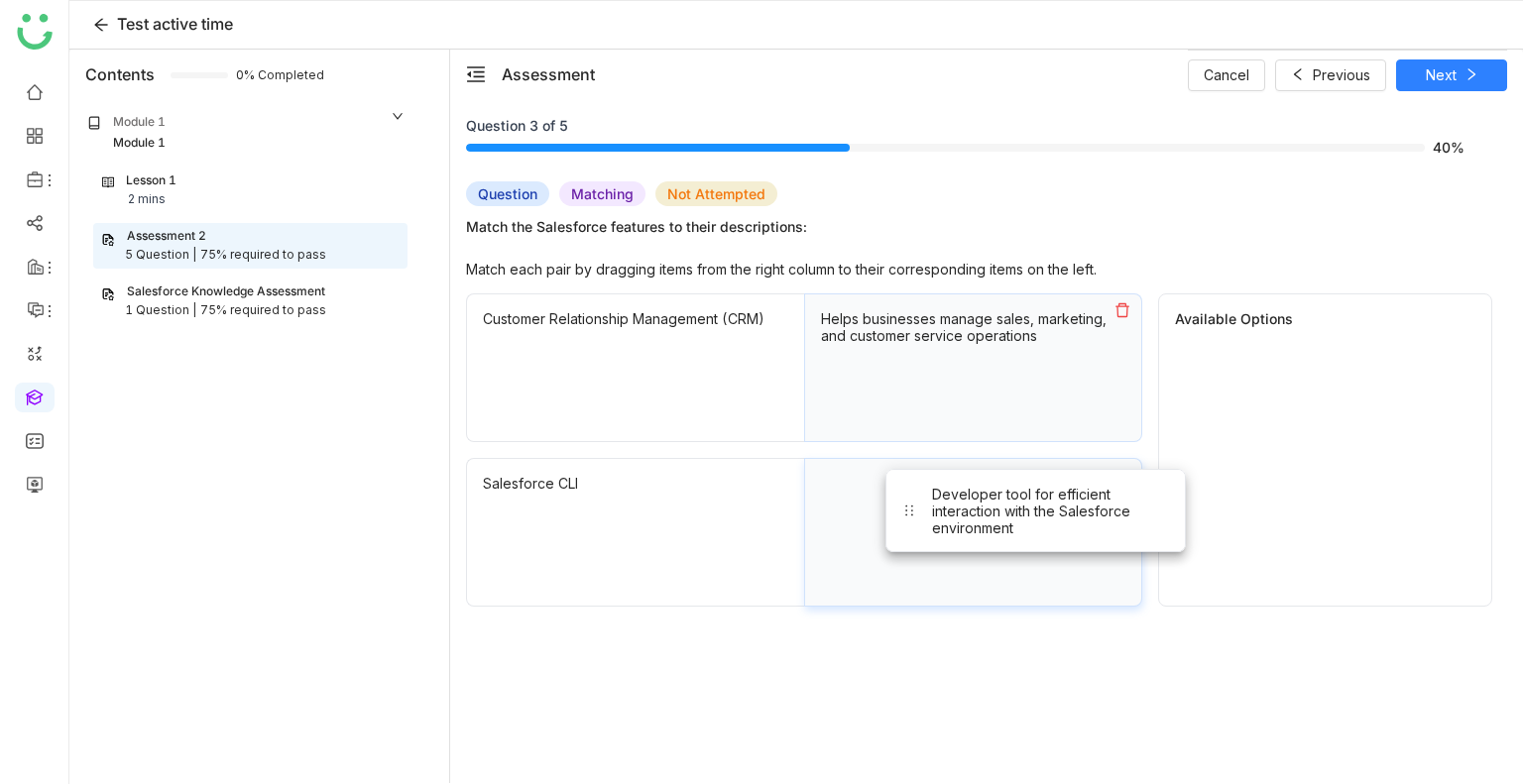 drag, startPoint x: 1267, startPoint y: 391, endPoint x: 849, endPoint y: 570, distance: 454.7142 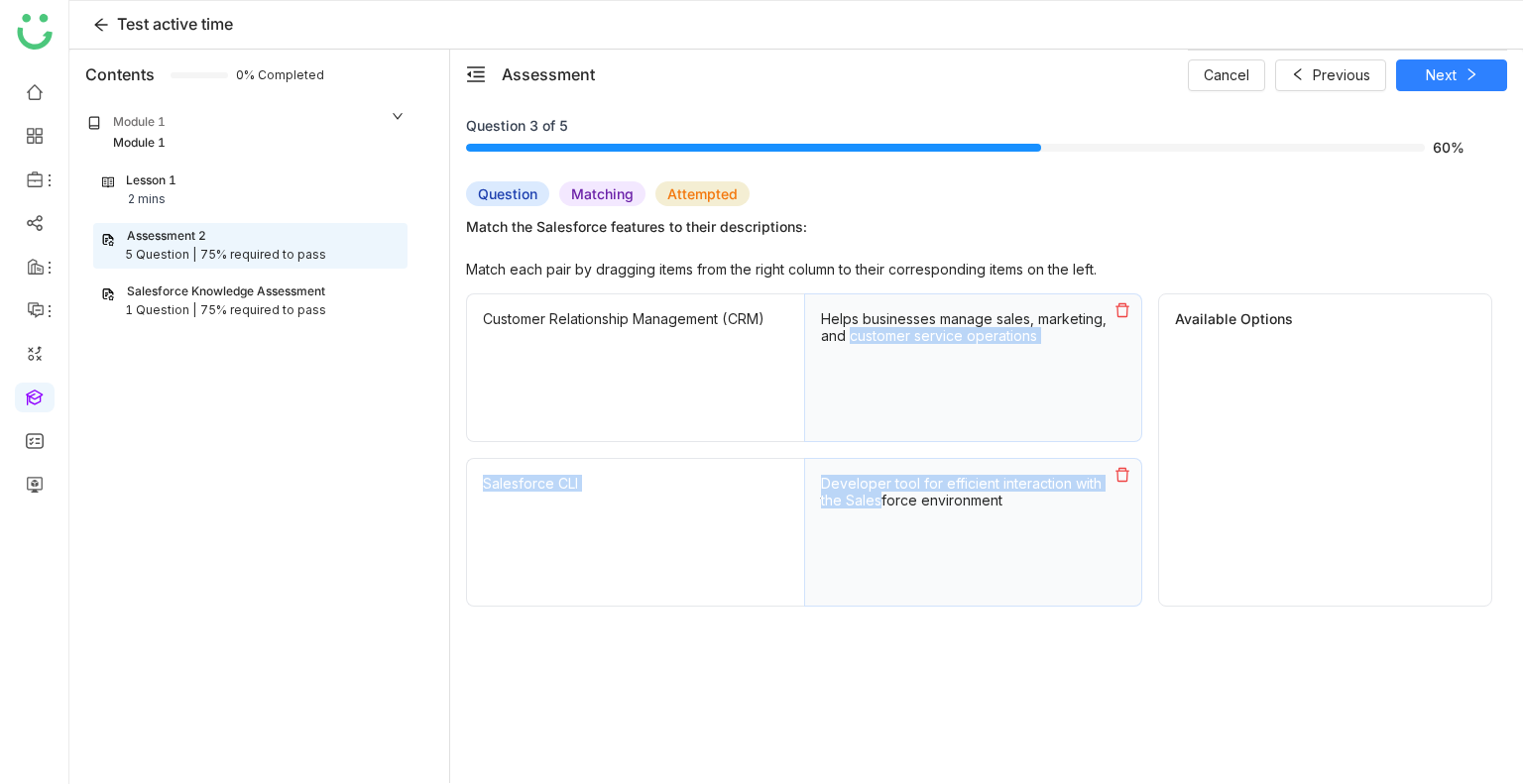drag, startPoint x: 849, startPoint y: 570, endPoint x: 845, endPoint y: 412, distance: 158.05062 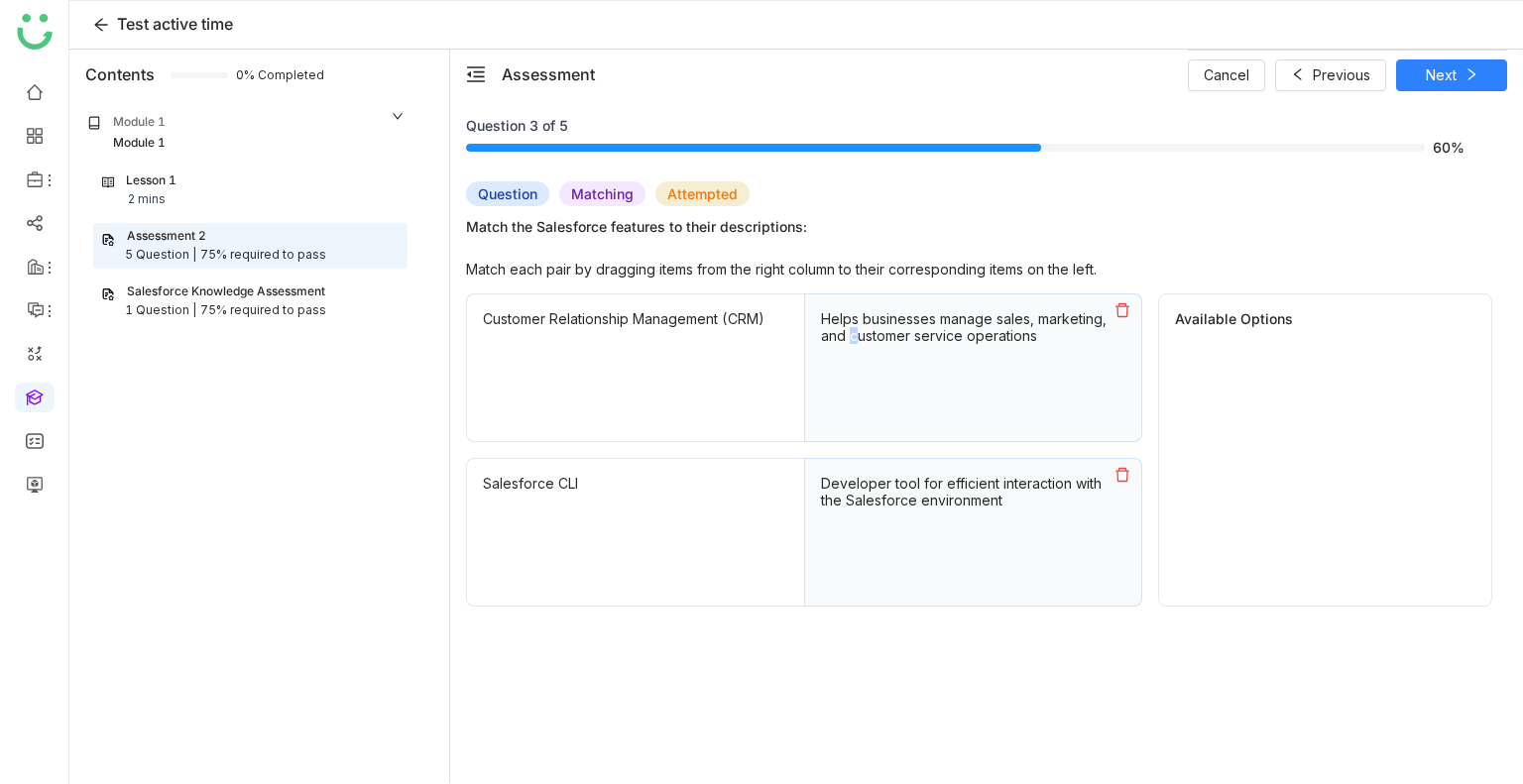 click on "Helps businesses manage sales, marketing, and customer service operations" at bounding box center [973, 368] 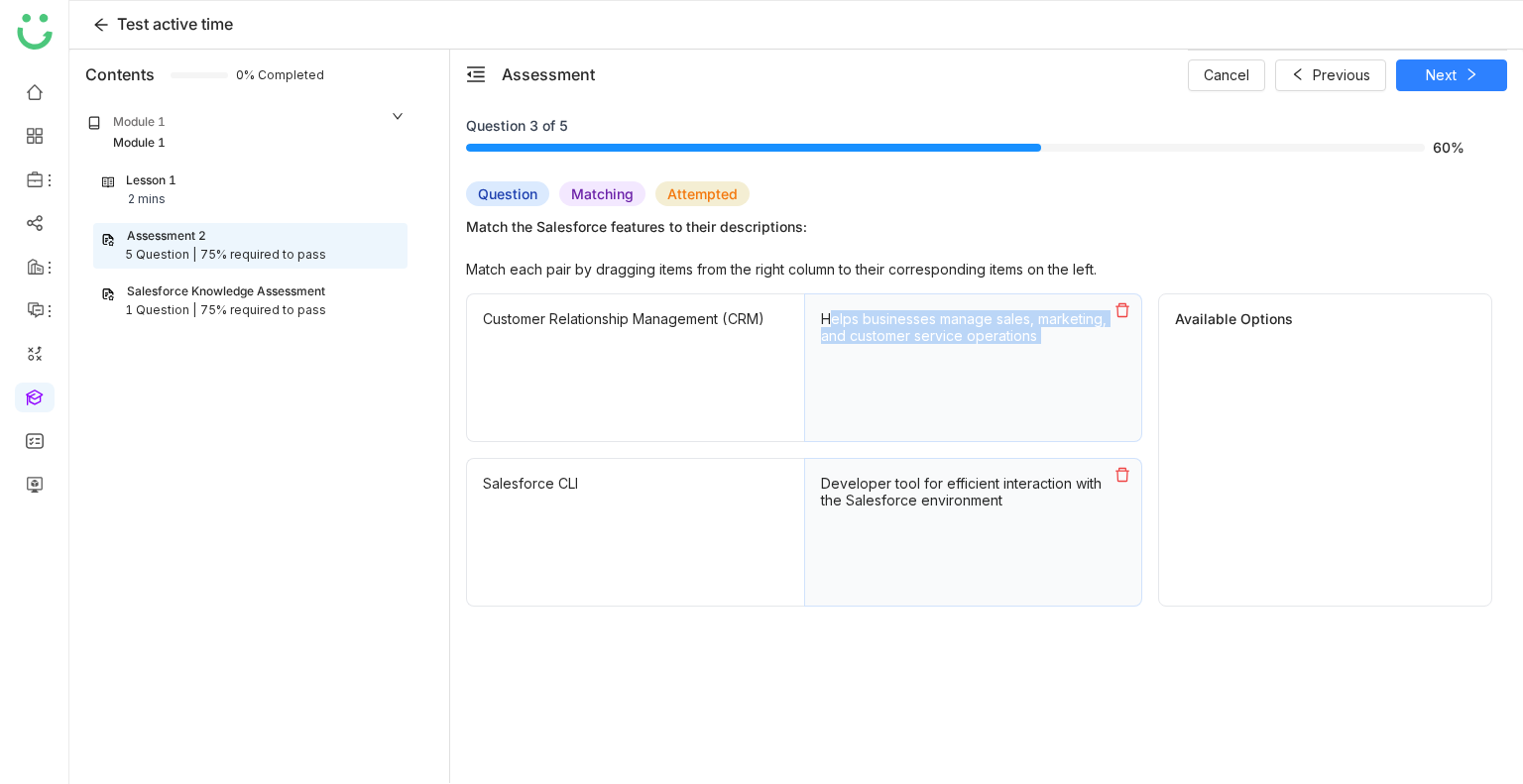 click on "Helps businesses manage sales, marketing, and customer service operations" at bounding box center (973, 368) 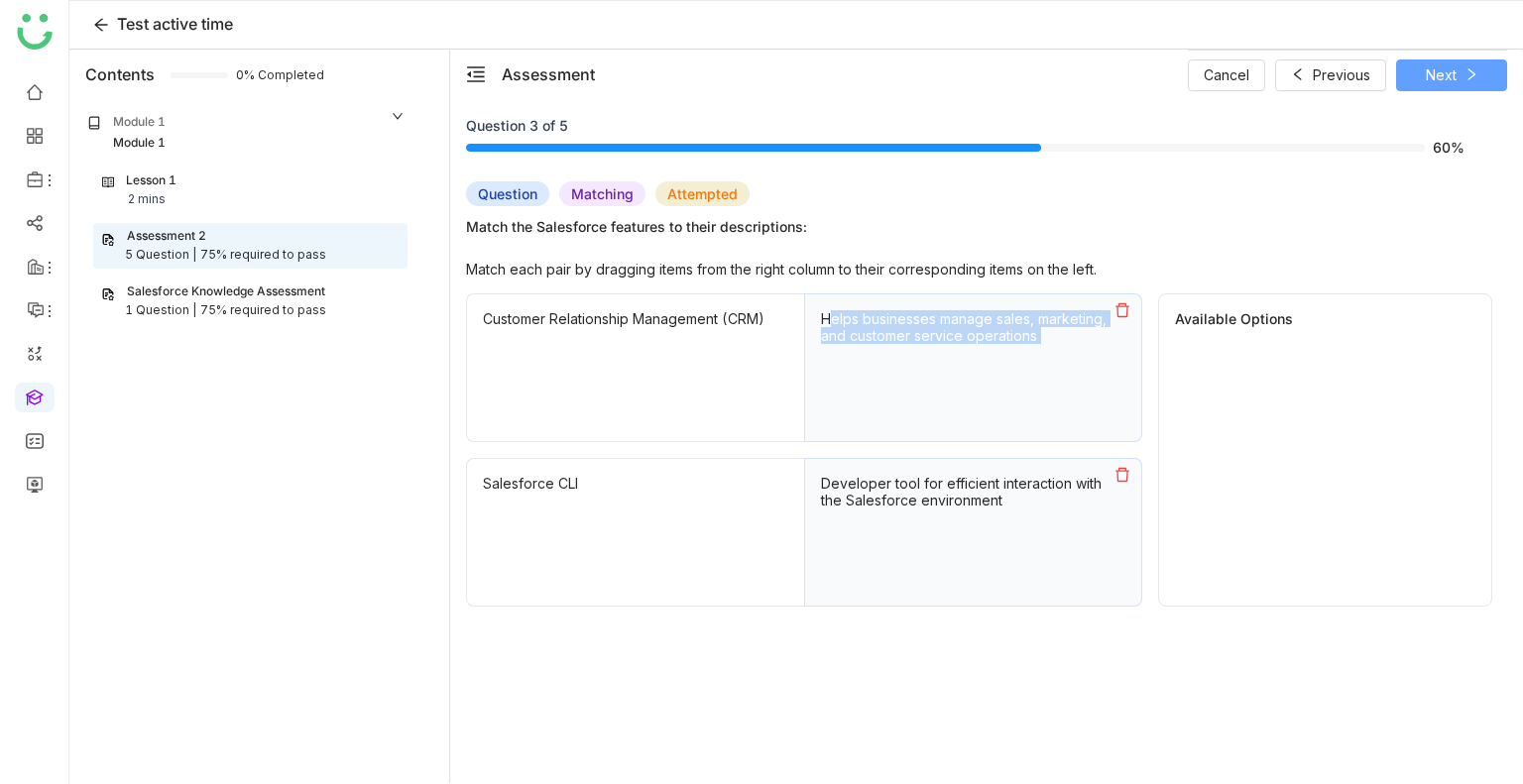 click on "Next" at bounding box center (1452, 75) 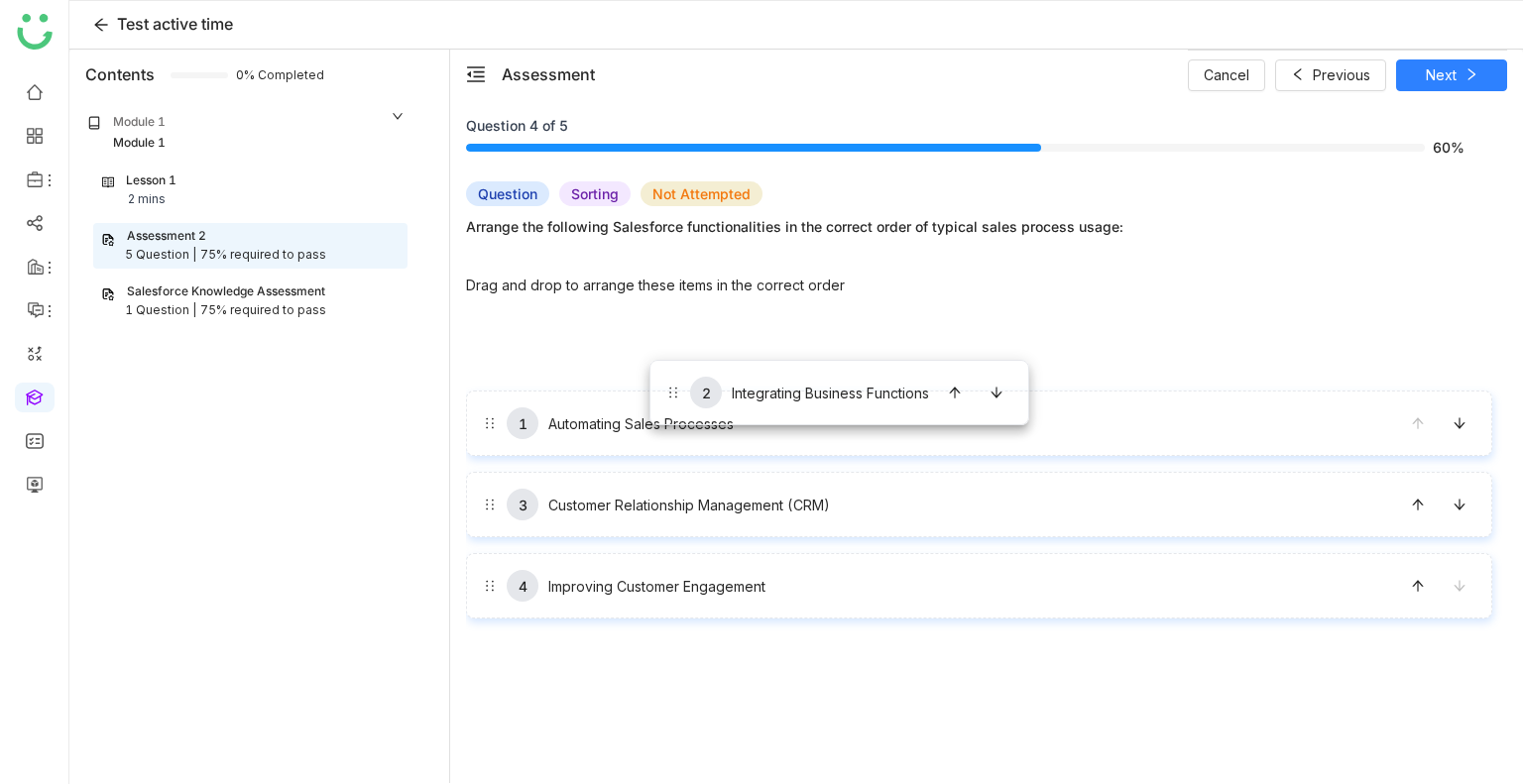 drag, startPoint x: 658, startPoint y: 399, endPoint x: 635, endPoint y: 296, distance: 105.536723 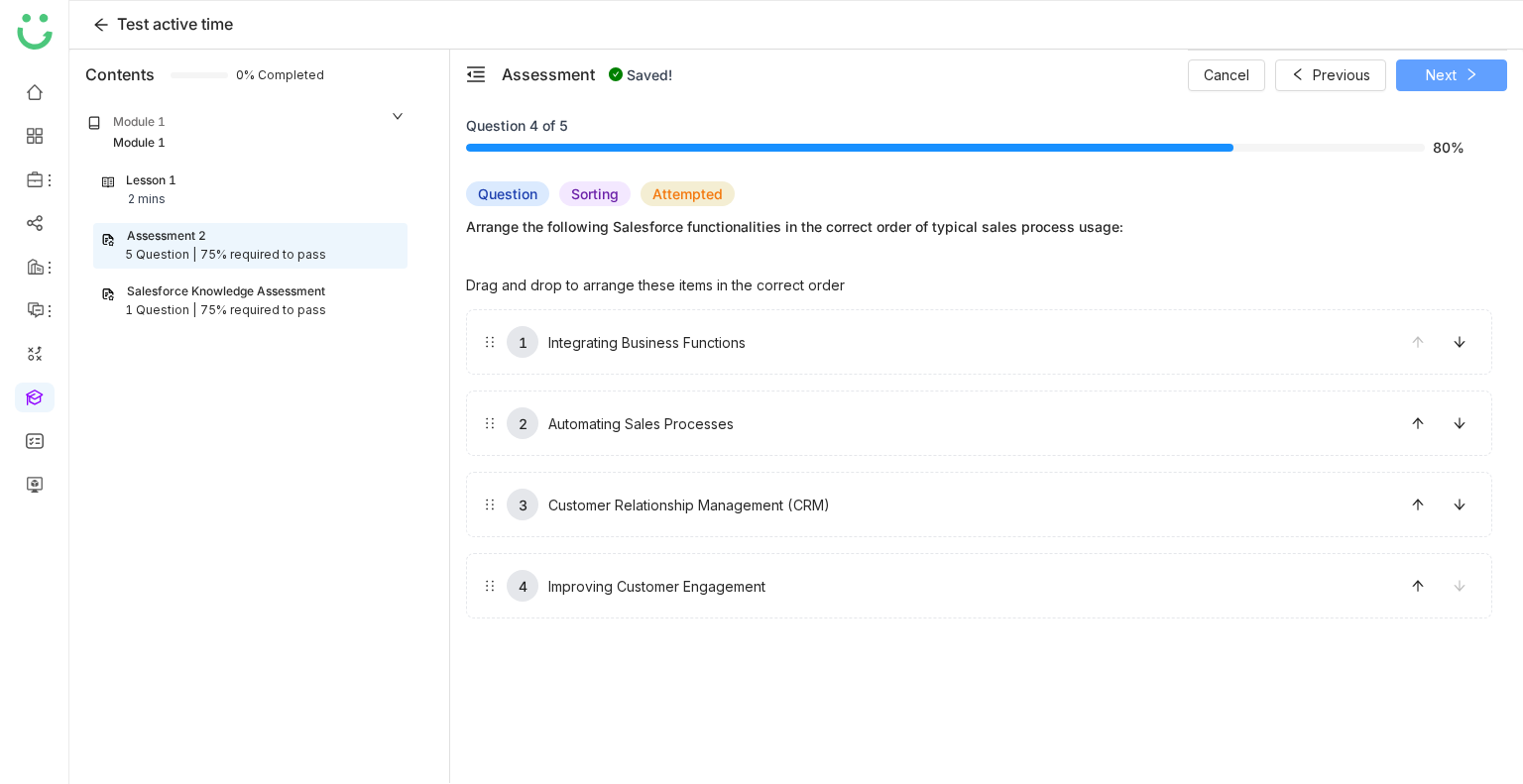 click on "Next" at bounding box center [1441, 75] 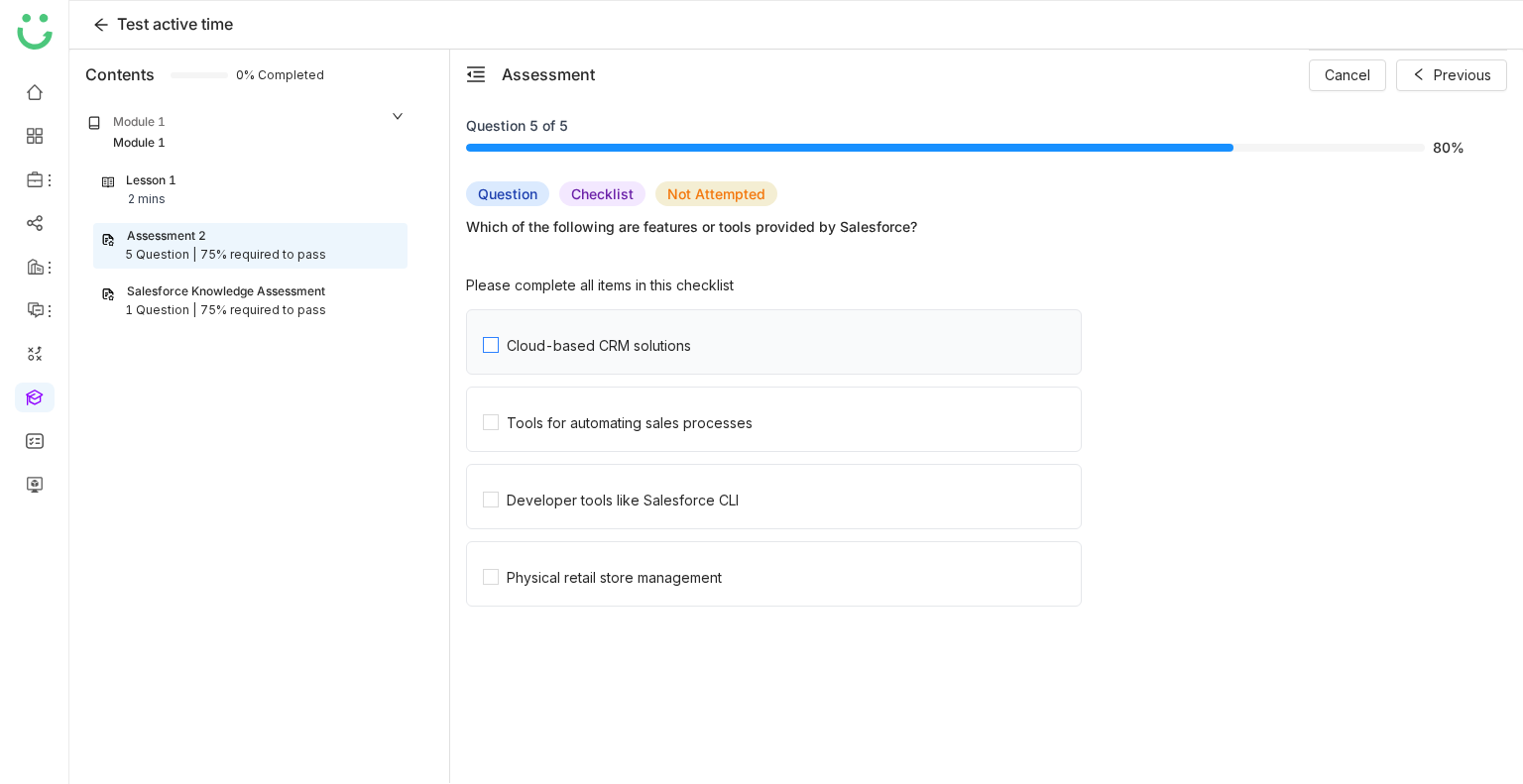 click on "Cloud-based CRM solutions" 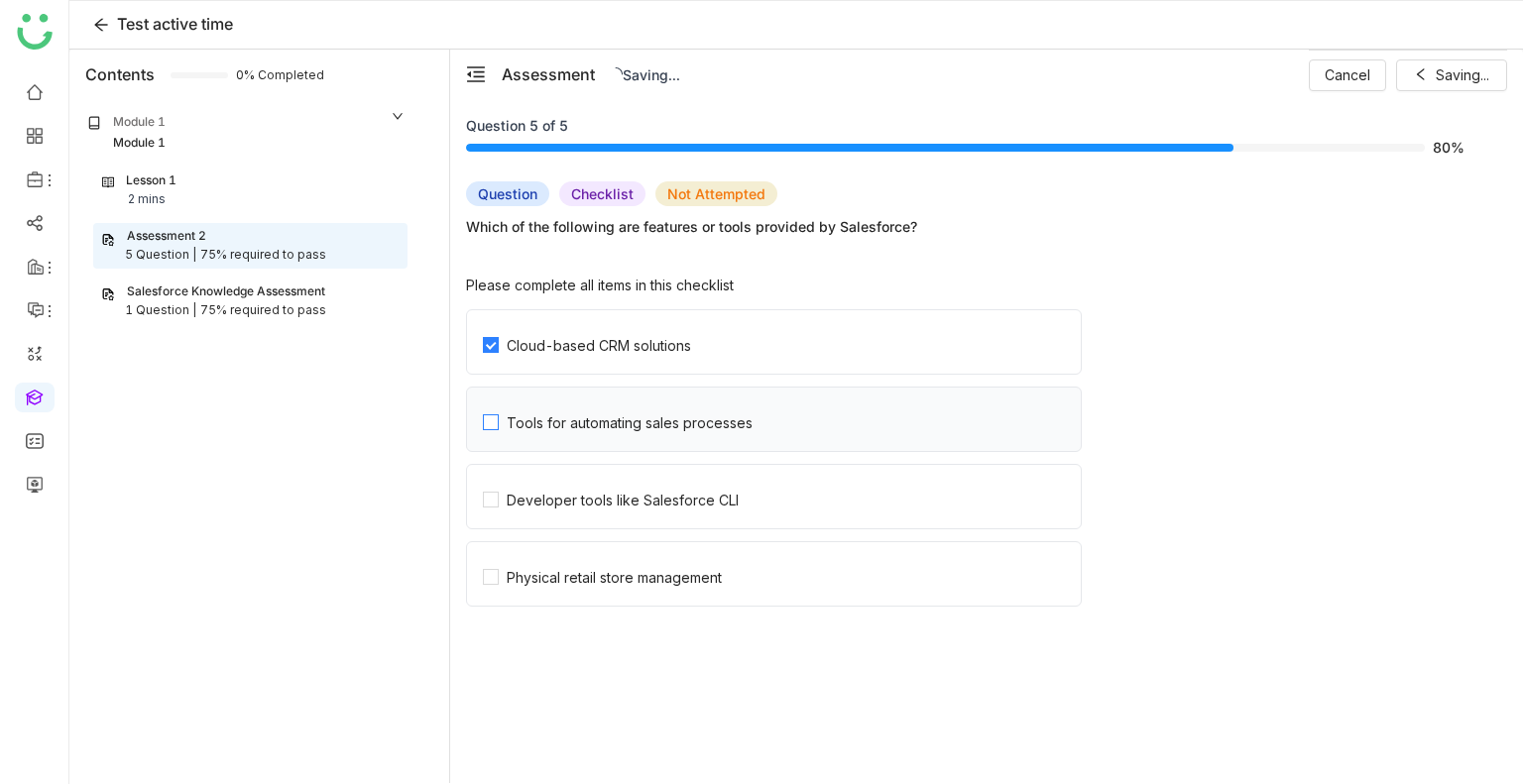 click on "Tools for automating sales processes" 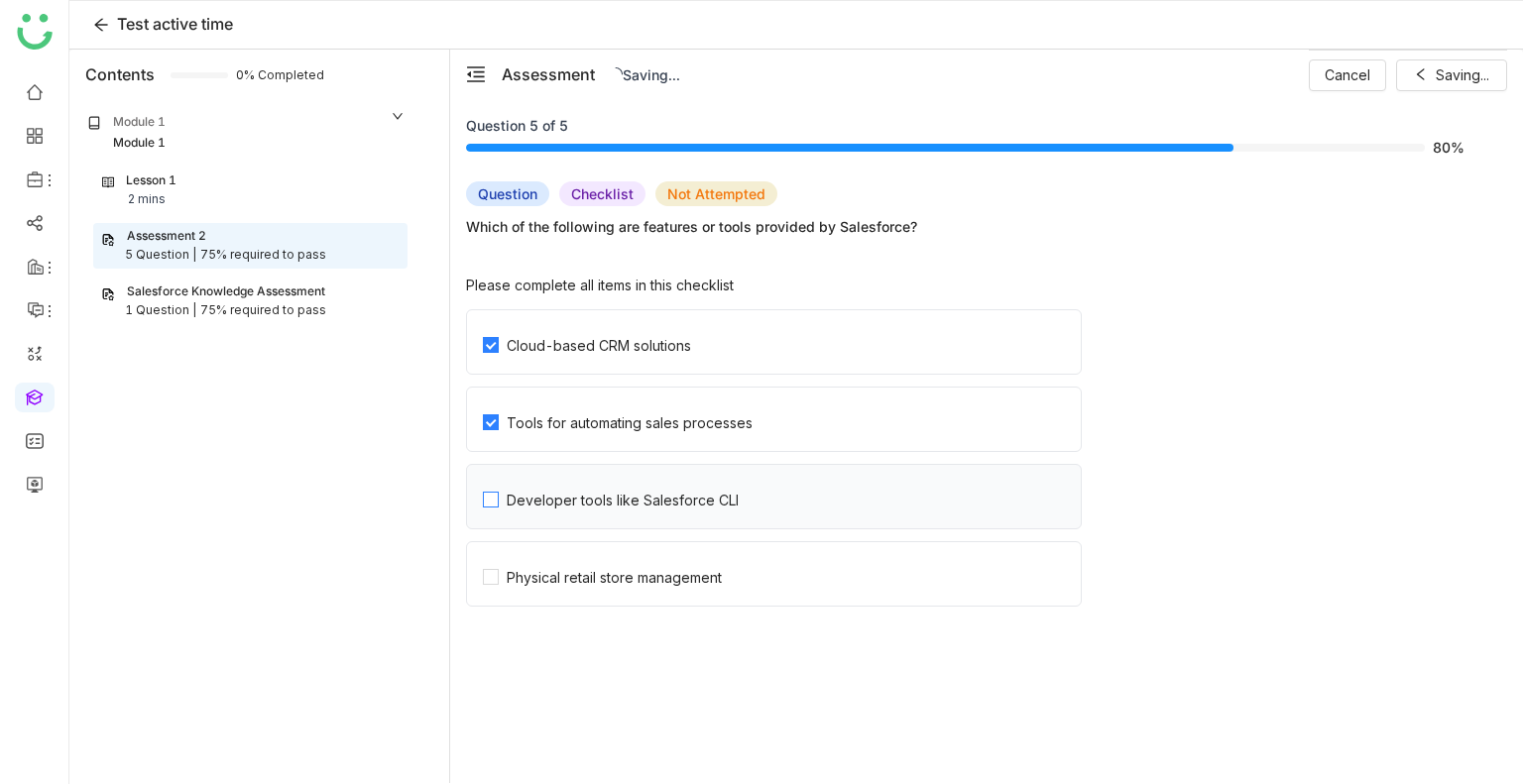 click on "Developer tools like Salesforce CLI" 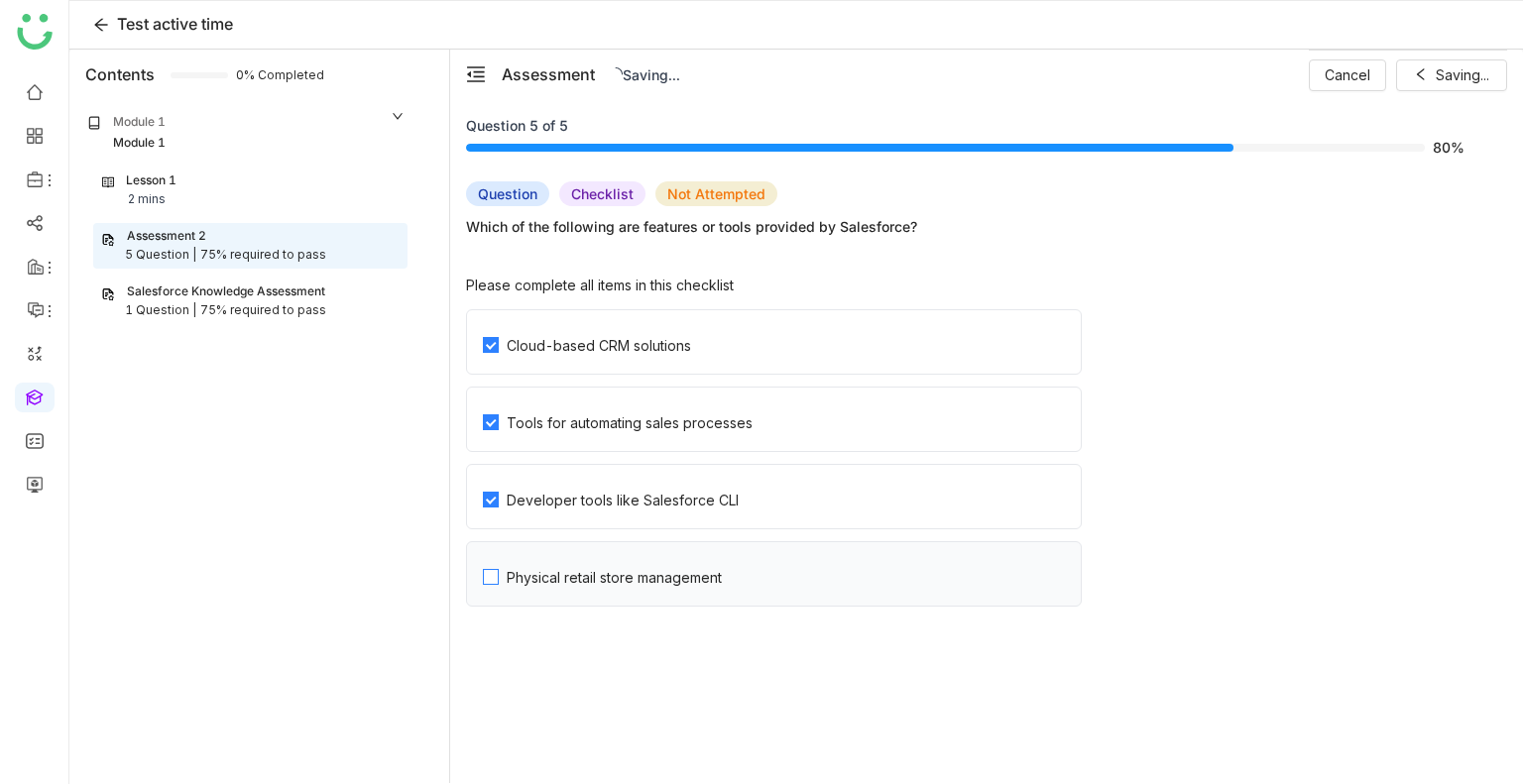 click on "Physical retail store management" 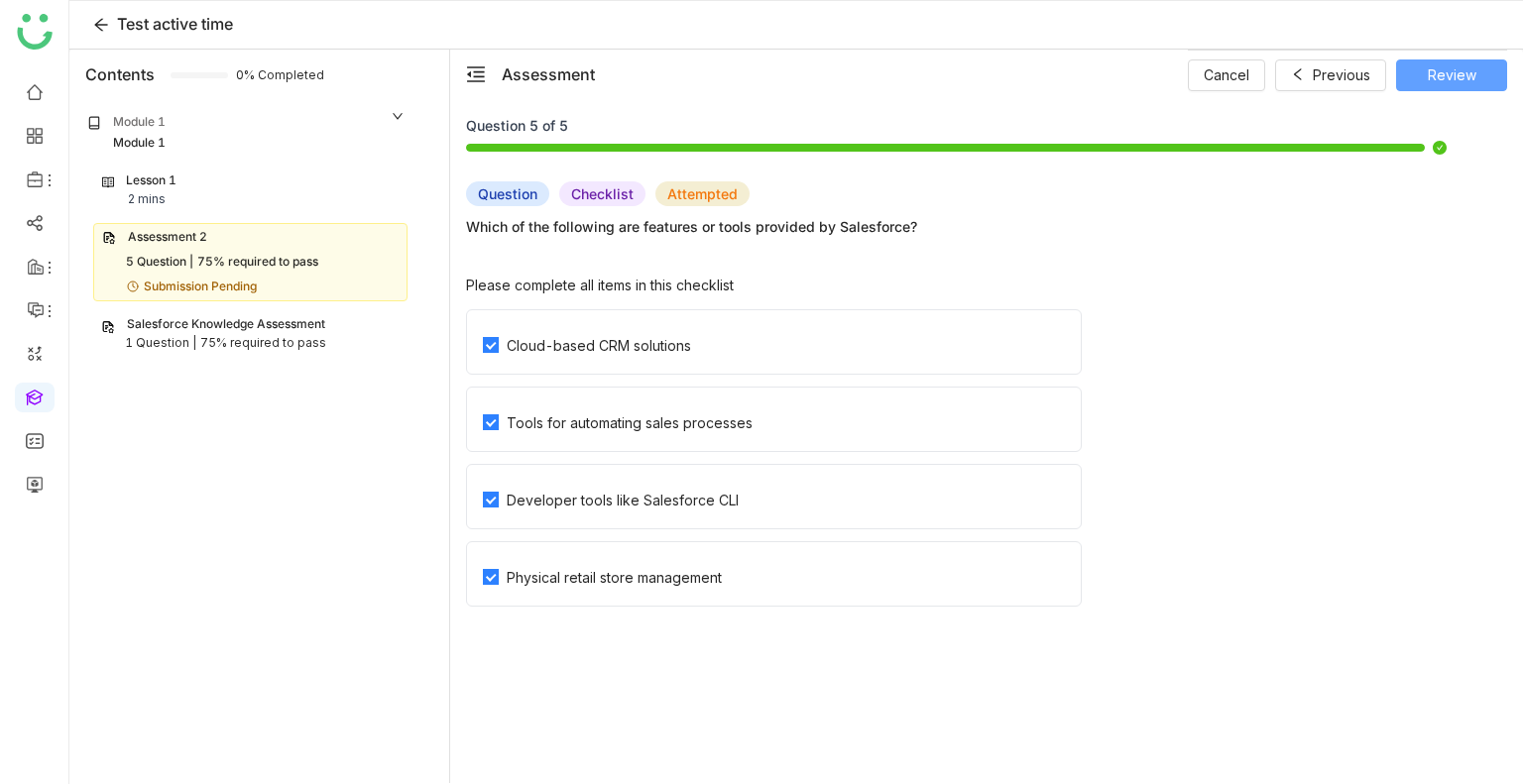 click on "Review" at bounding box center [1452, 75] 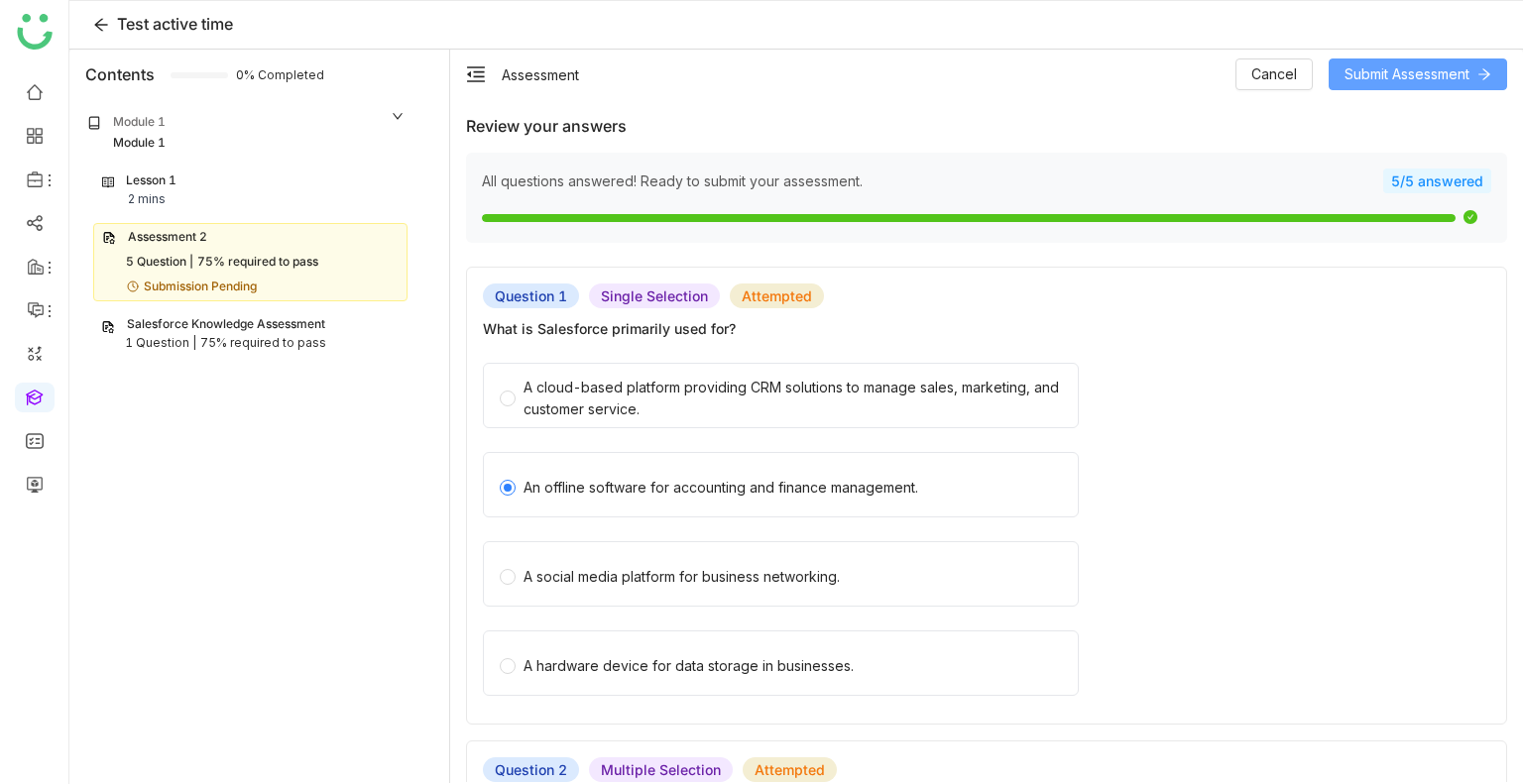 click on "Submit Assessment" at bounding box center [1407, 74] 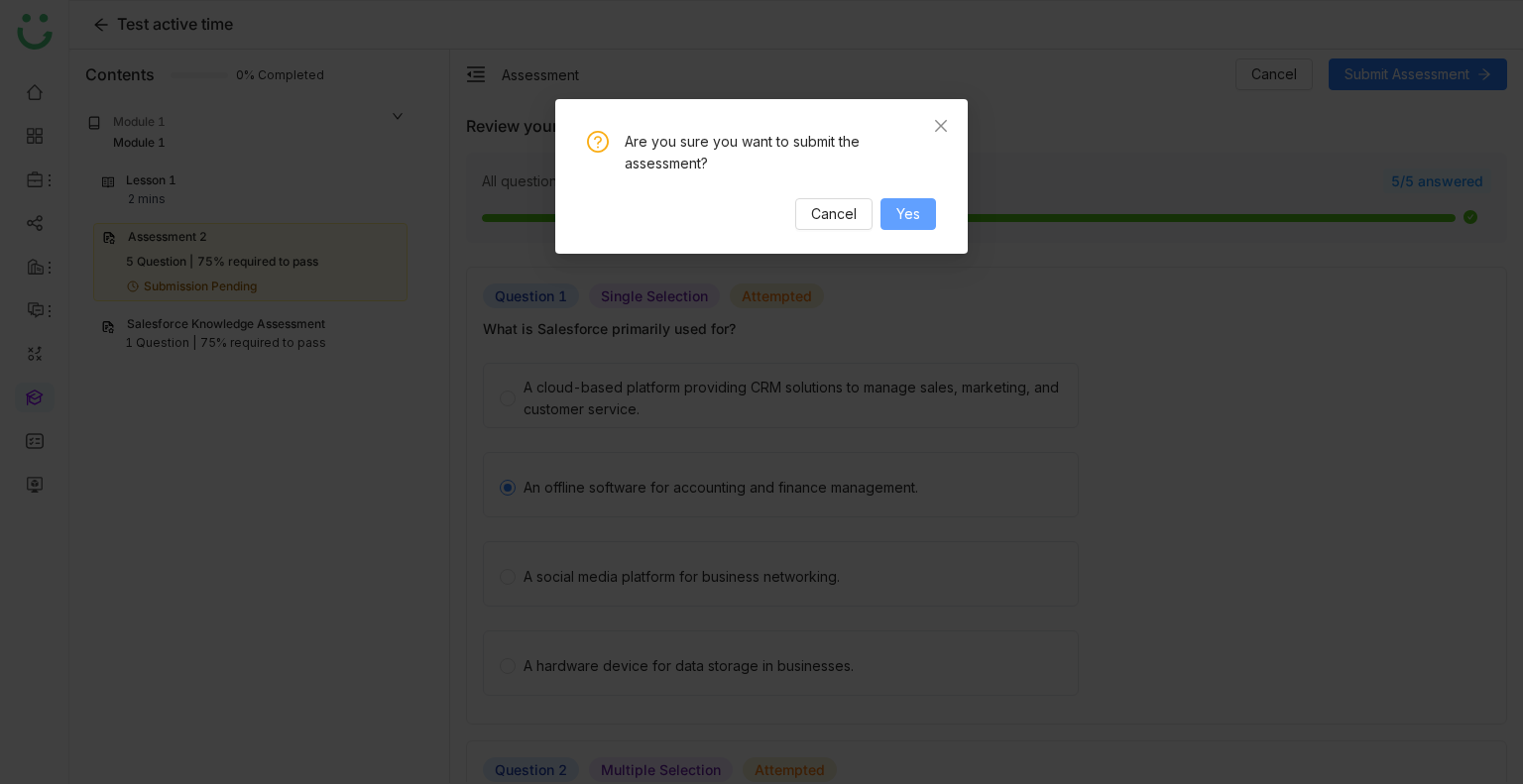 click on "Yes" at bounding box center (908, 214) 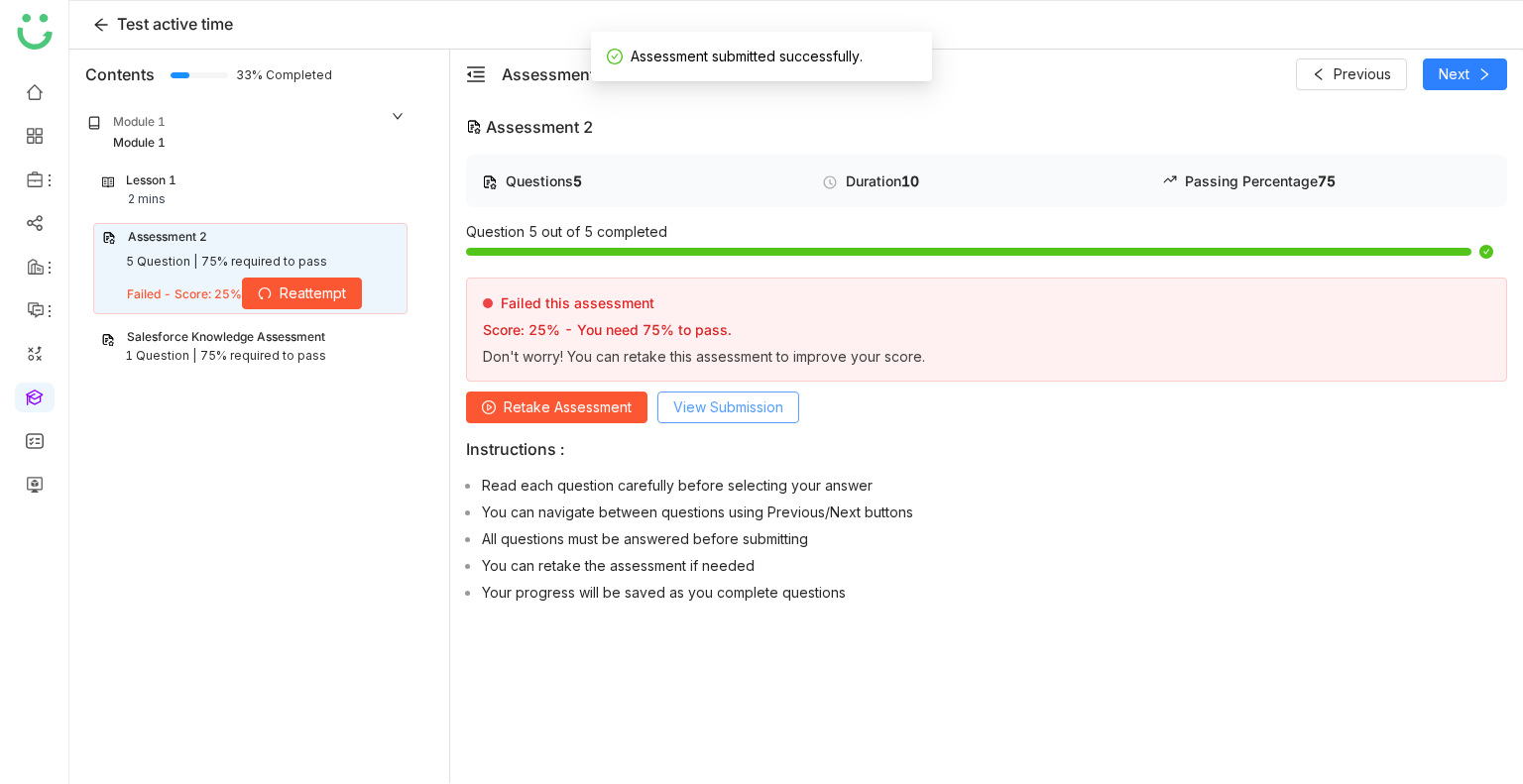 click on "View Submission" 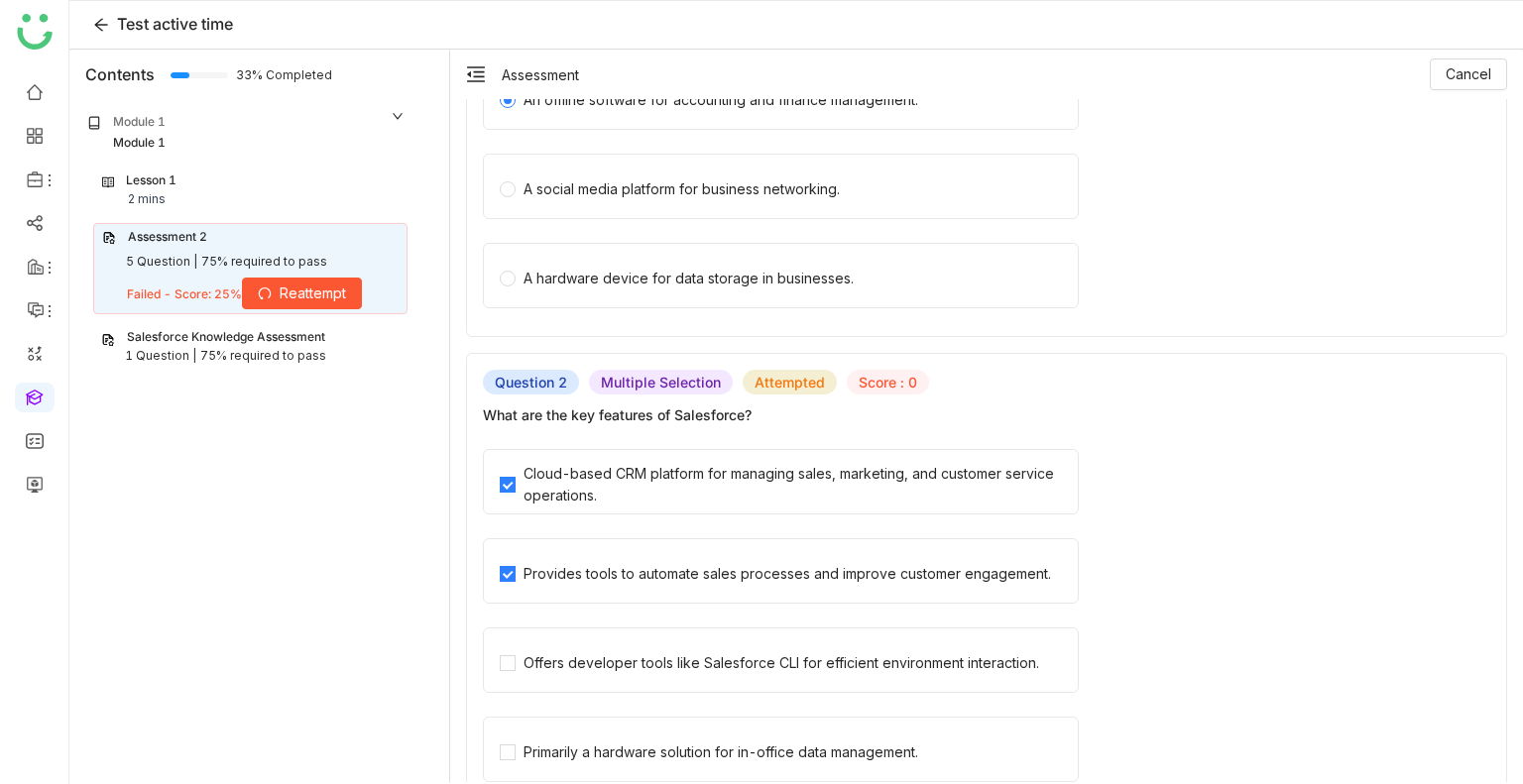 scroll, scrollTop: 452, scrollLeft: 0, axis: vertical 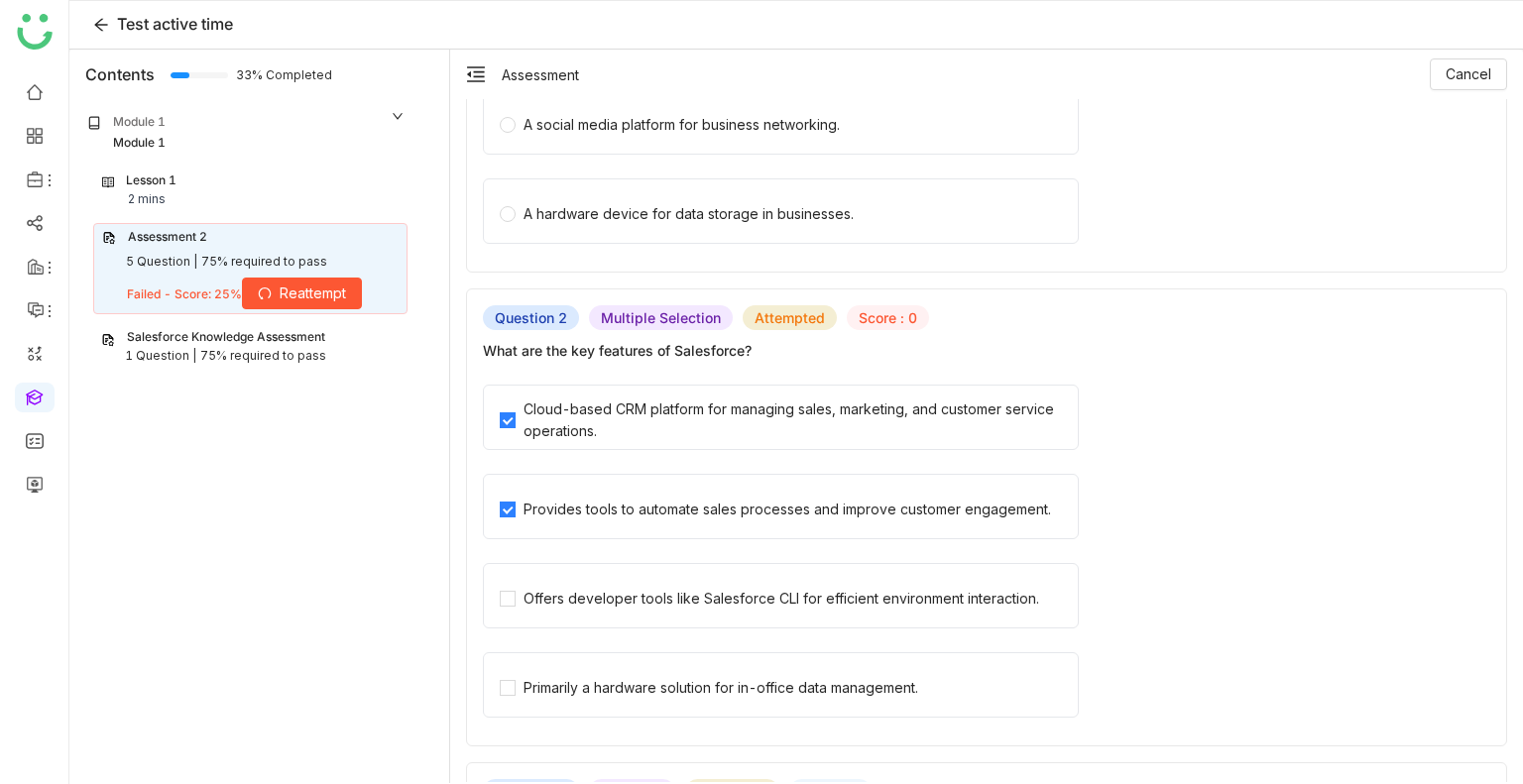 click on "Reattempt" 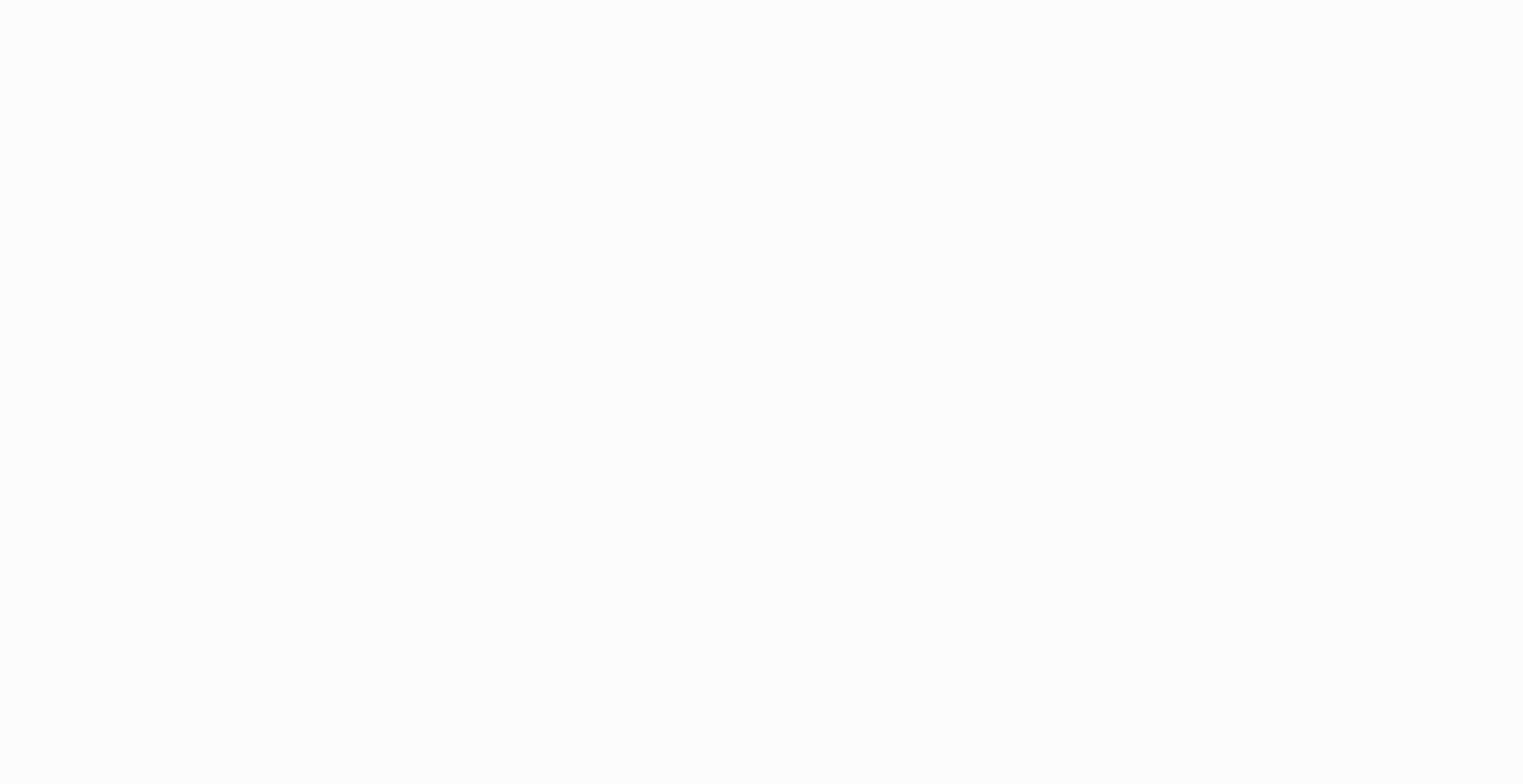 scroll, scrollTop: 0, scrollLeft: 0, axis: both 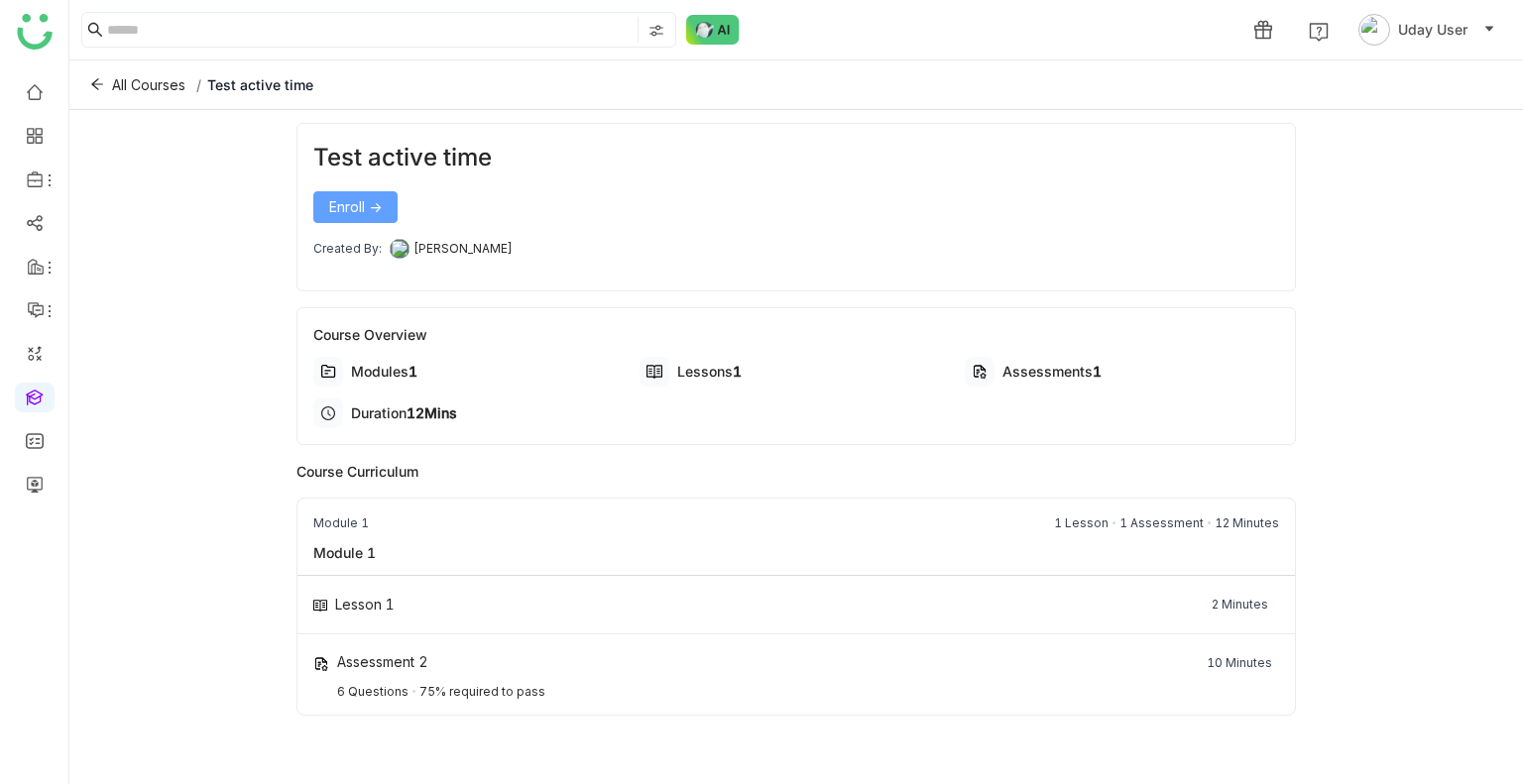 click on "Enroll ->" 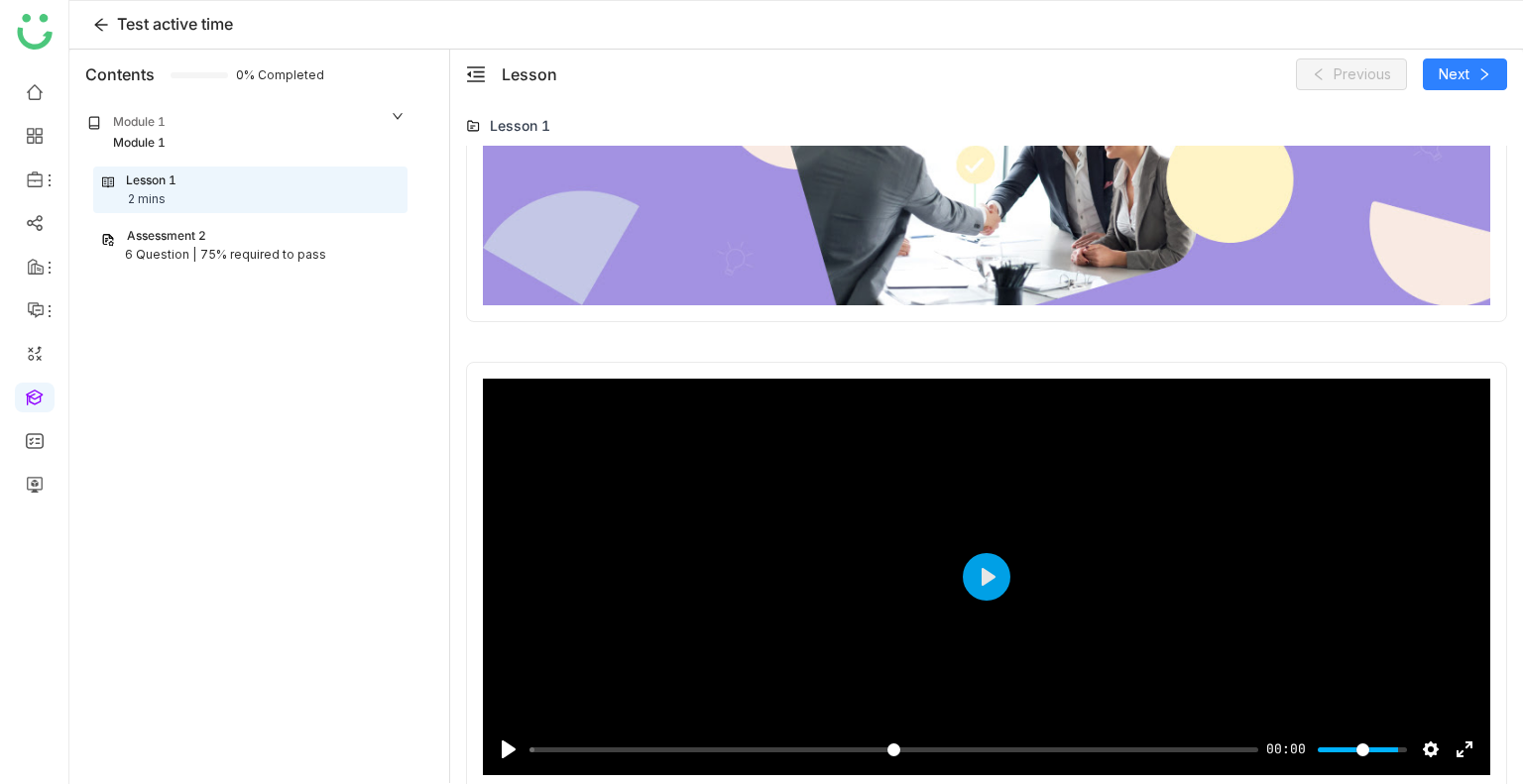 scroll, scrollTop: 0, scrollLeft: 0, axis: both 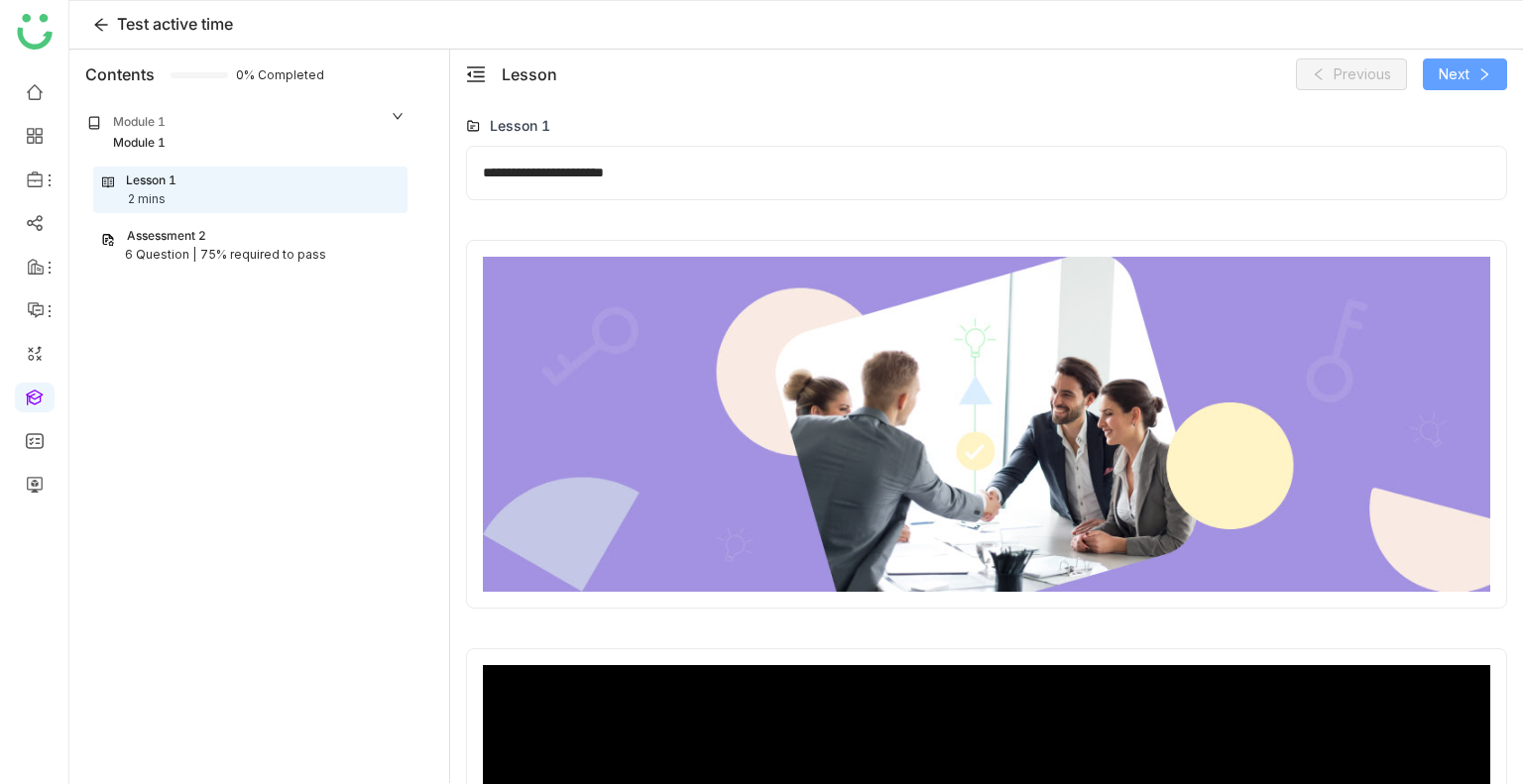 click on "Next" 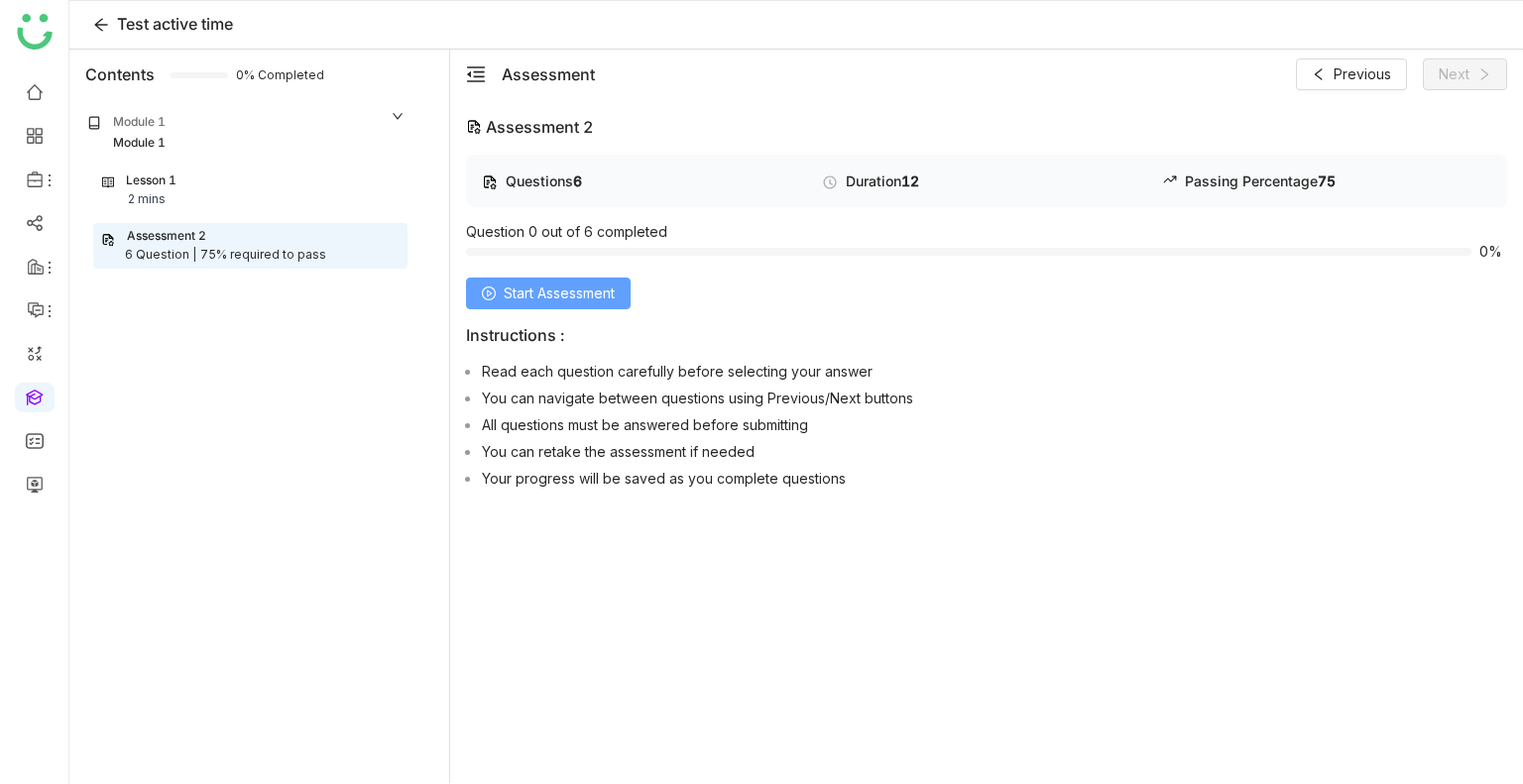 click on "Start Assessment" 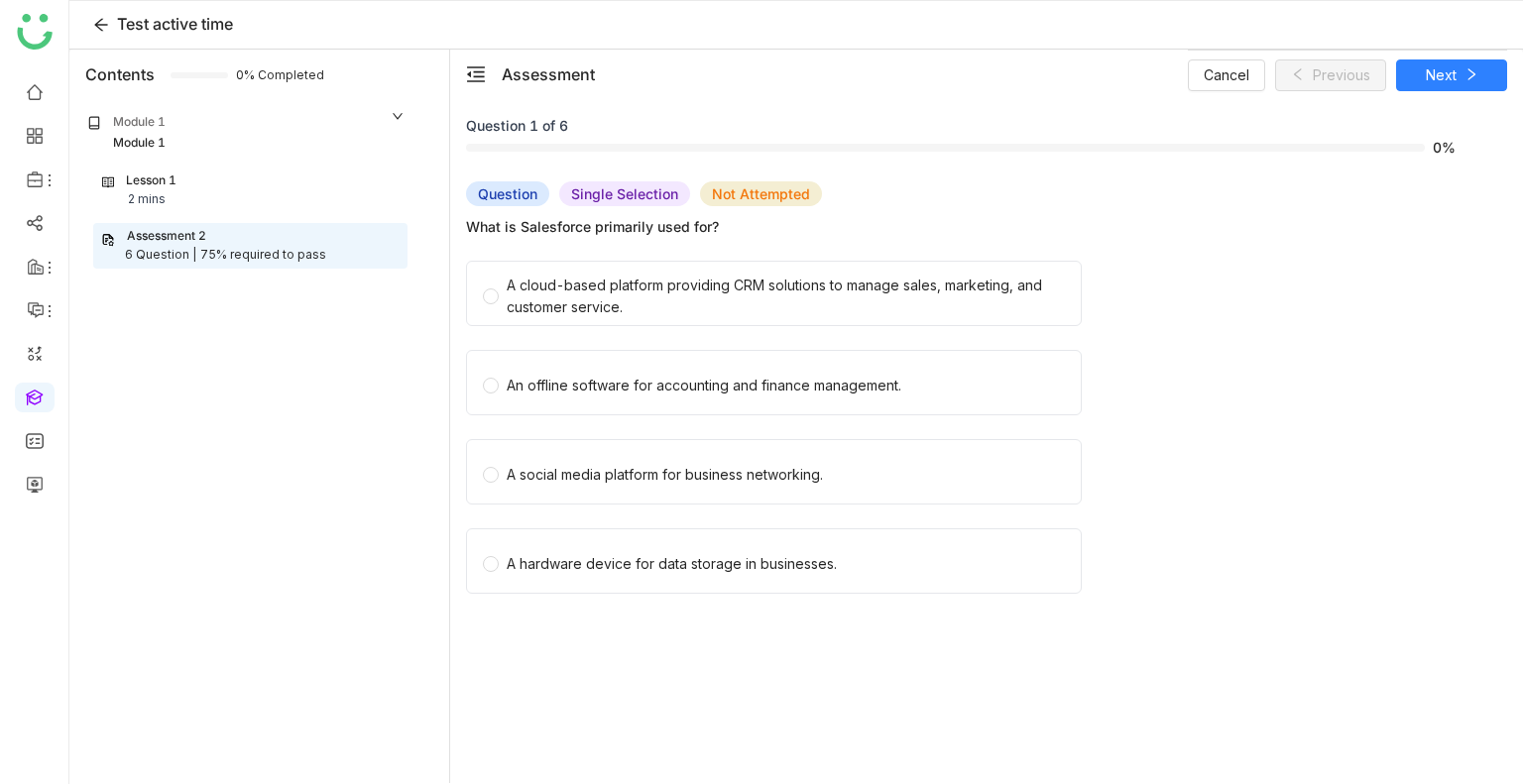 click on "A cloud-based platform providing CRM solutions to manage sales, marketing, and customer service." 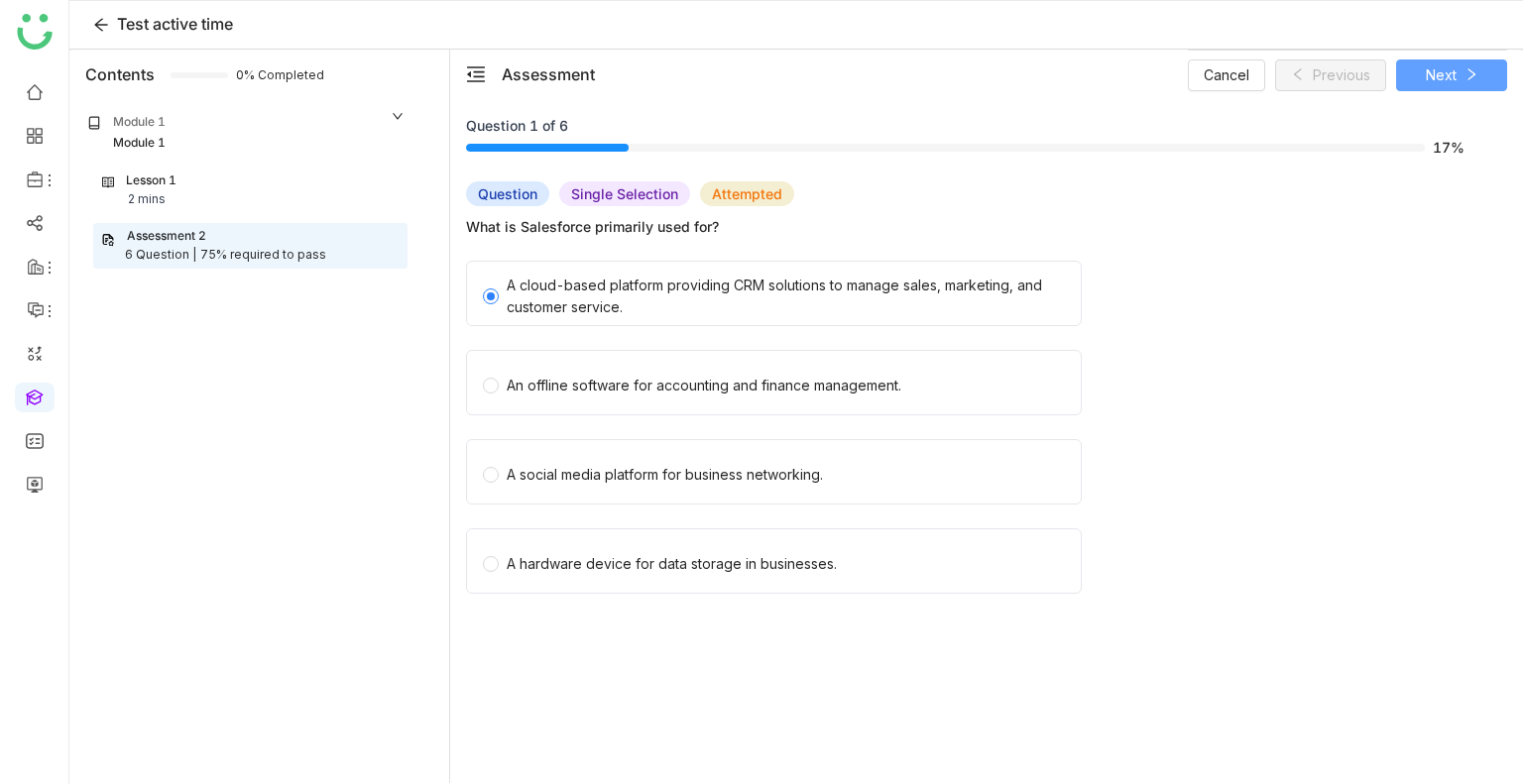 click on "Next" at bounding box center (1441, 75) 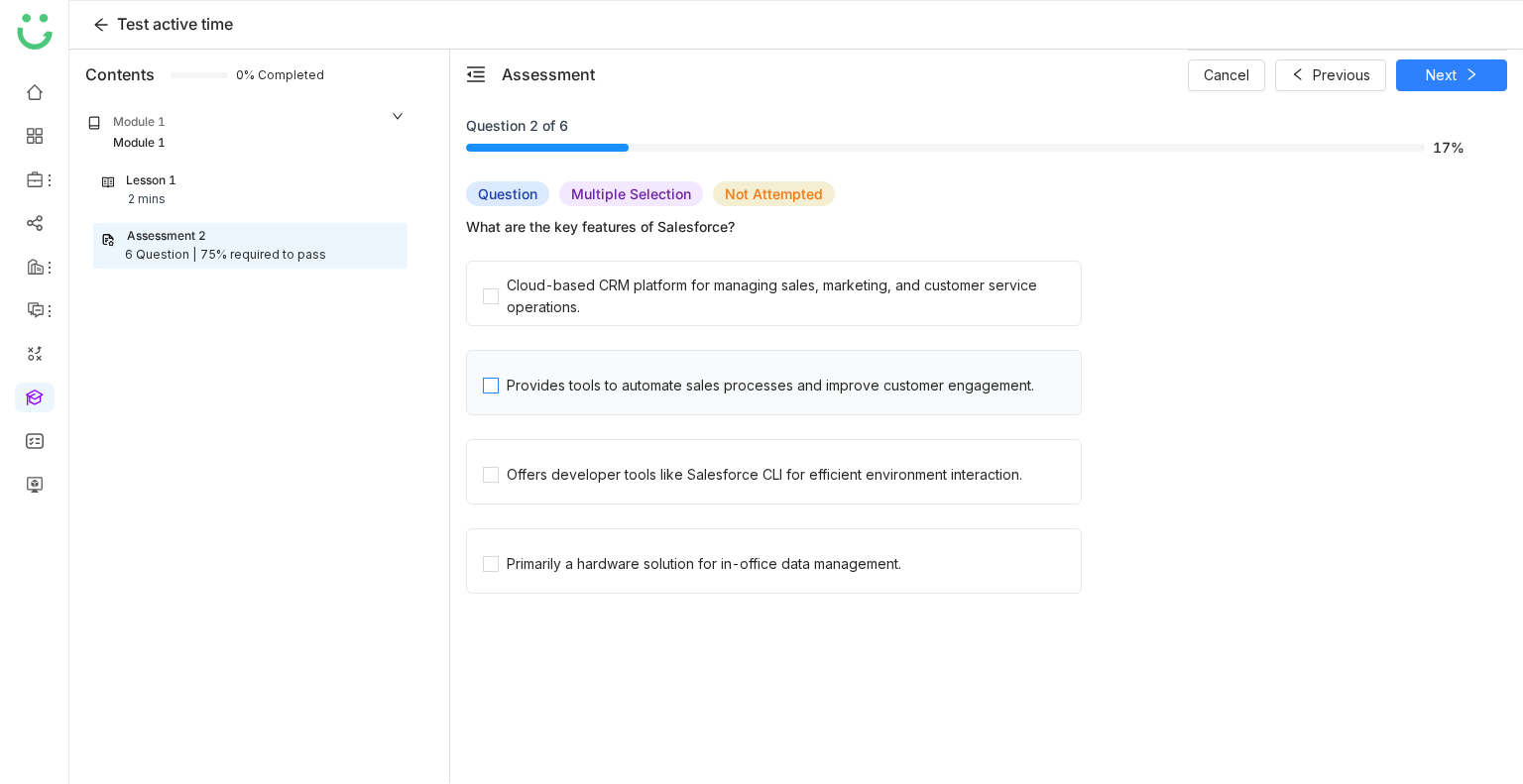 click on "Provides tools to automate sales processes and improve customer engagement." 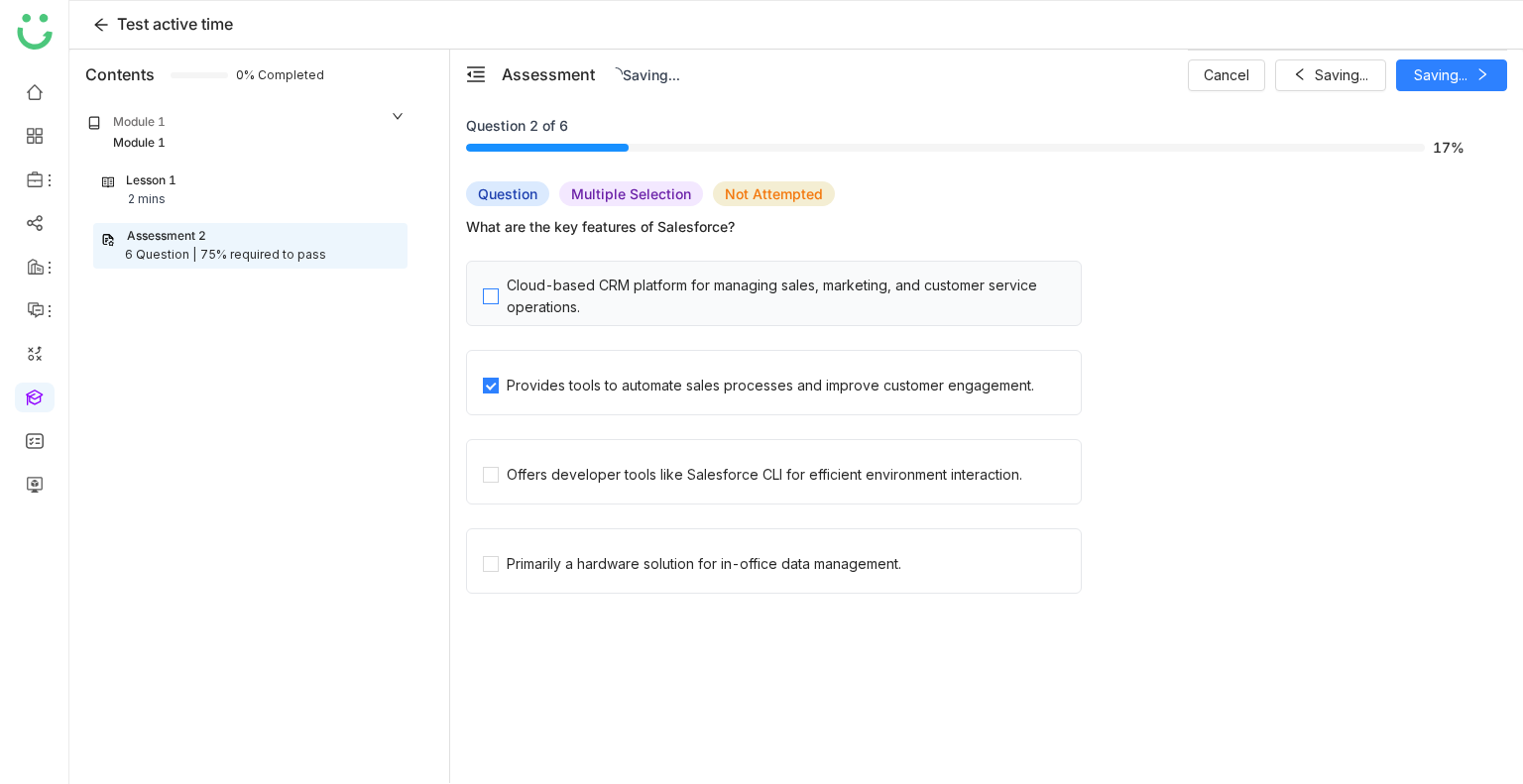 click on "Cloud-based CRM platform for managing sales, marketing, and customer service operations." 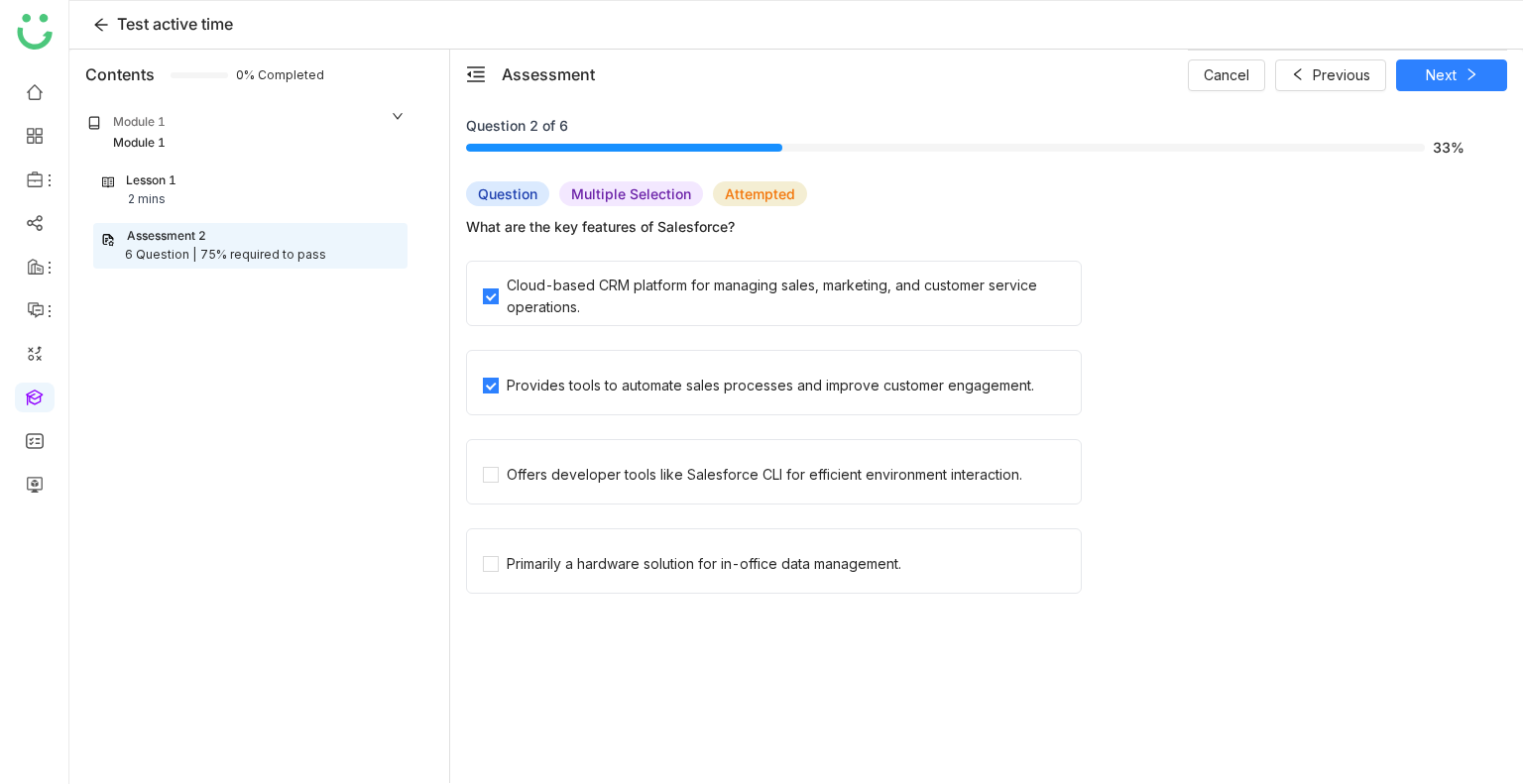 click on "Offers developer tools like Salesforce CLI for efficient environment interaction." 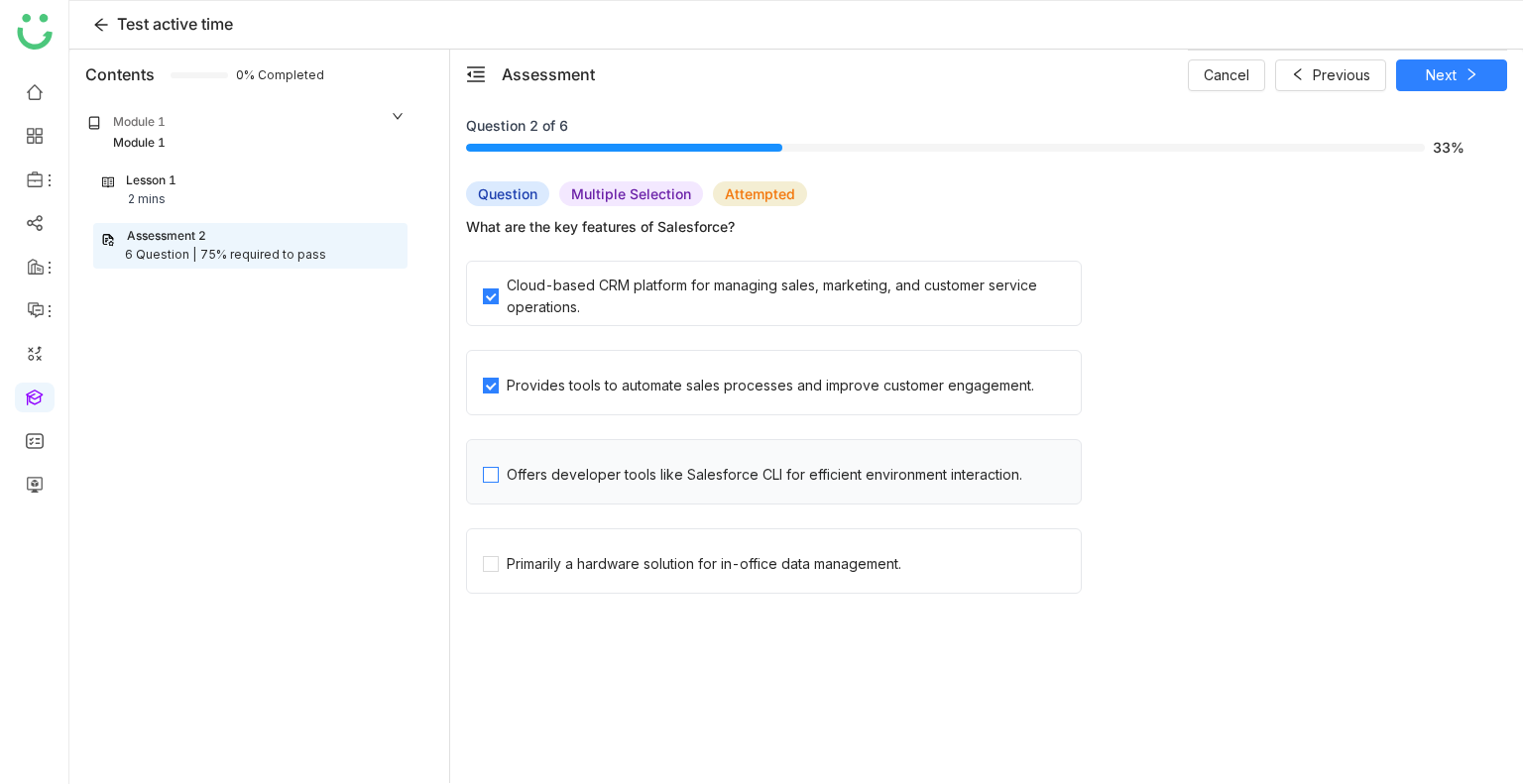 click on "Offers developer tools like Salesforce CLI for efficient environment interaction." 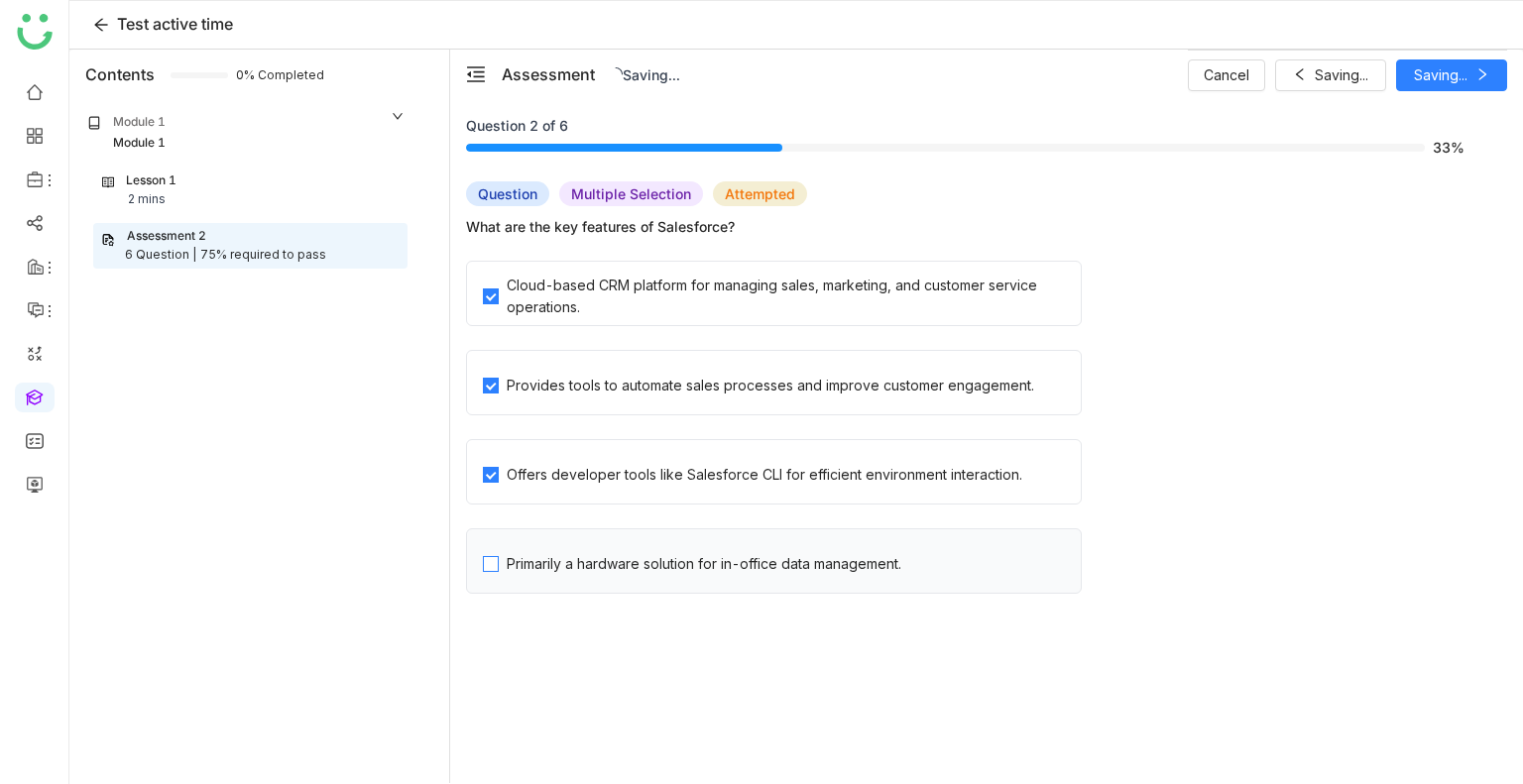 click on "Primarily a hardware solution for in-office data management." 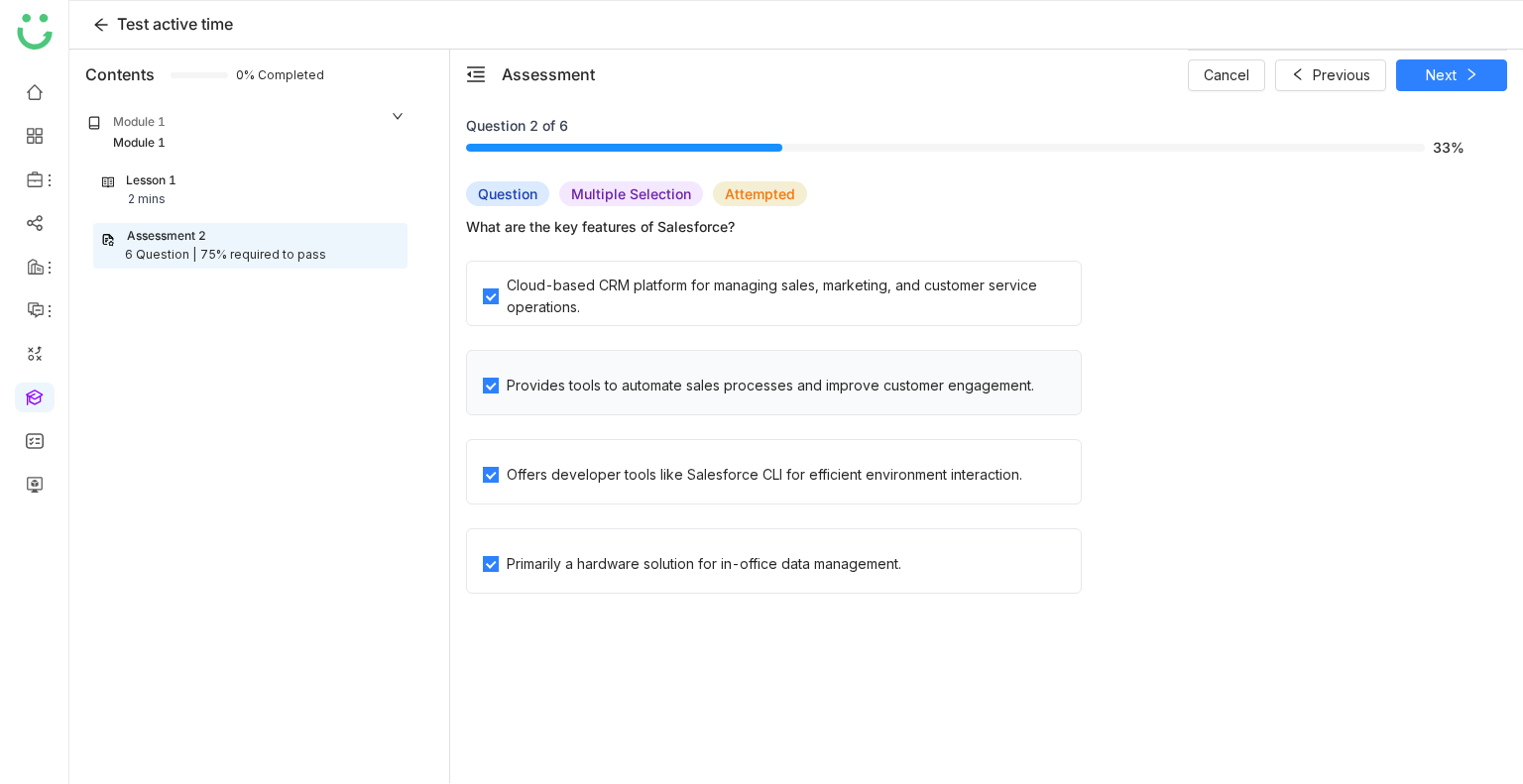 click on "Provides tools to automate sales processes and improve customer engagement." 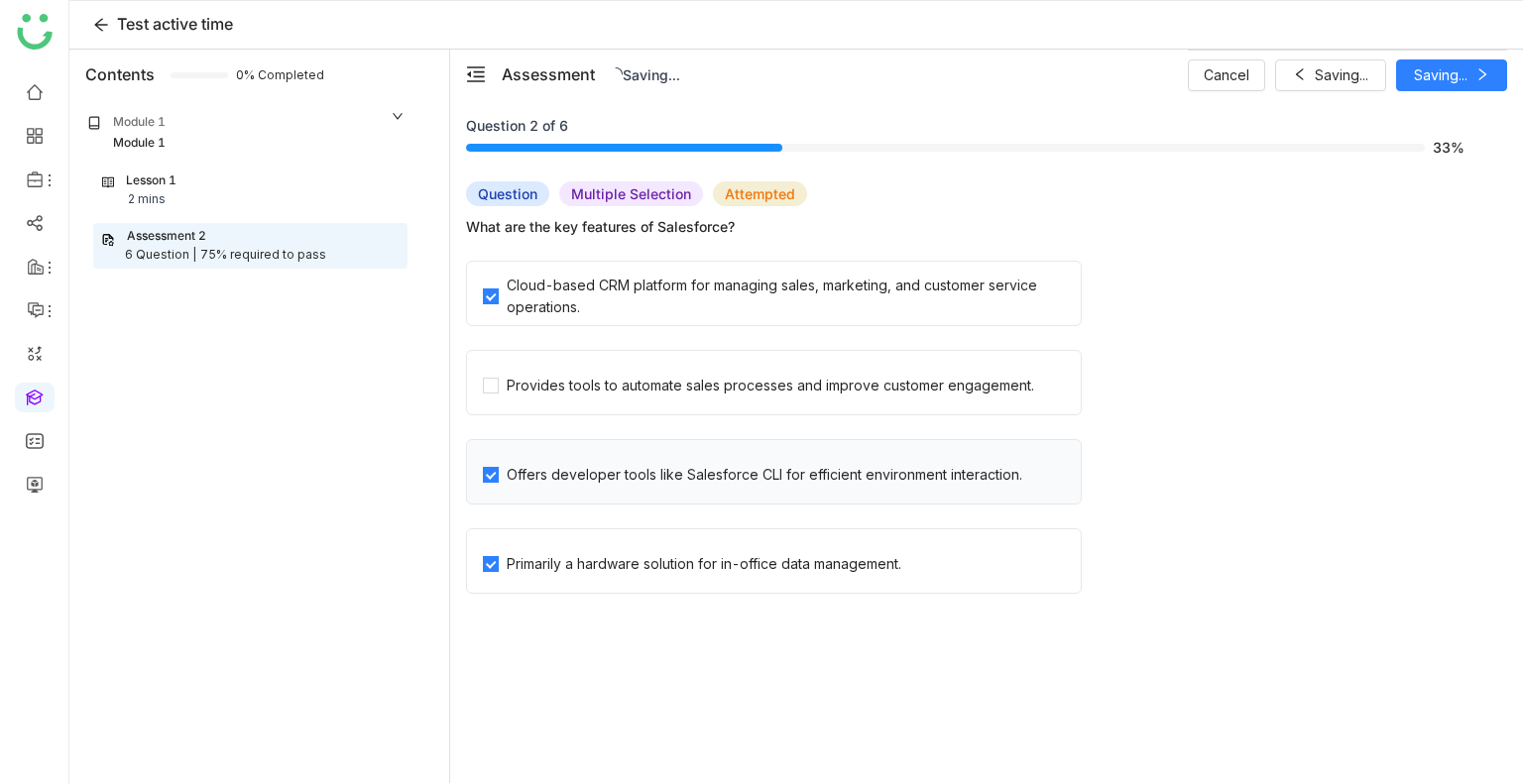 click on "Offers developer tools like Salesforce CLI for efficient environment interaction." 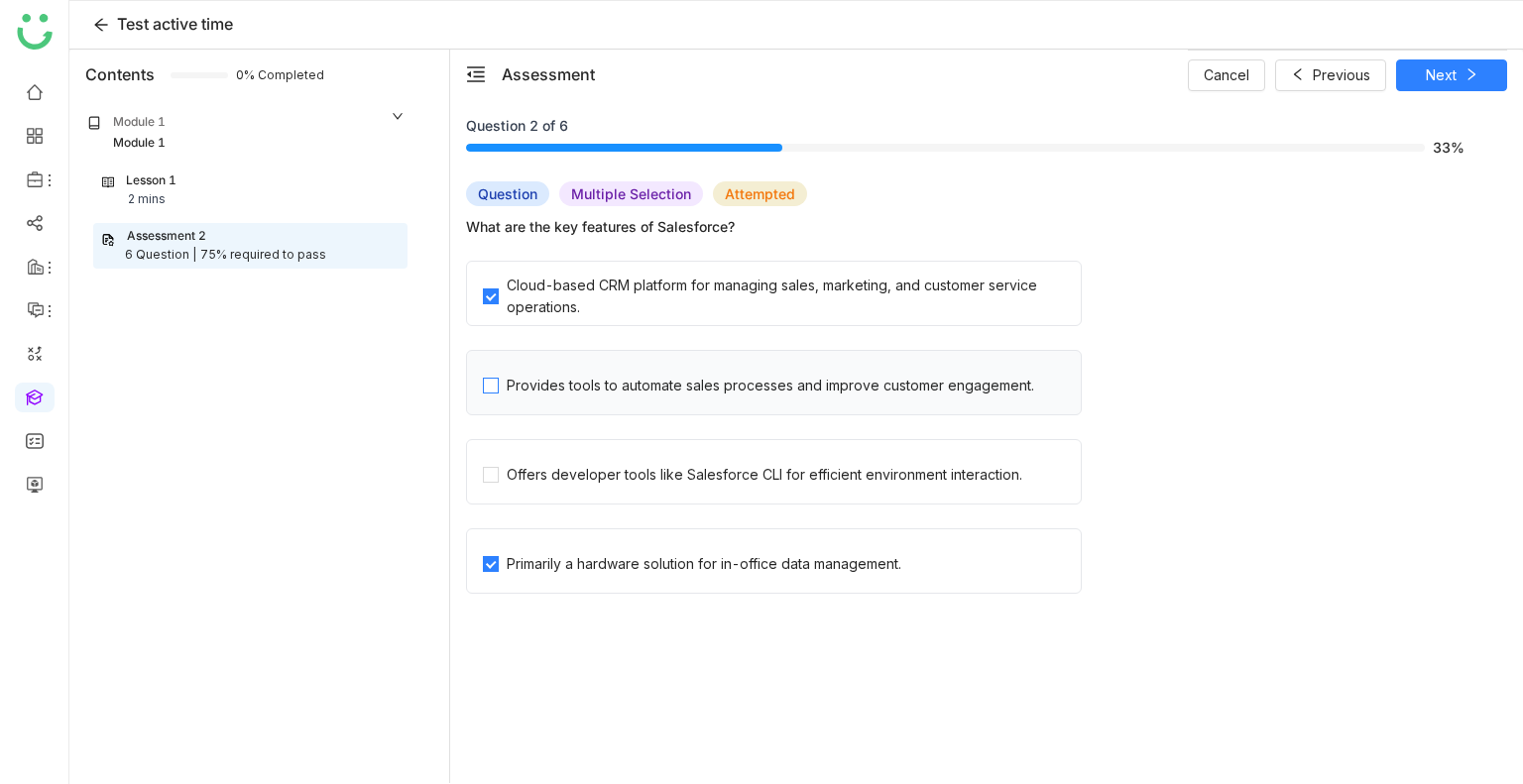click on "Provides tools to automate sales processes and improve customer engagement." 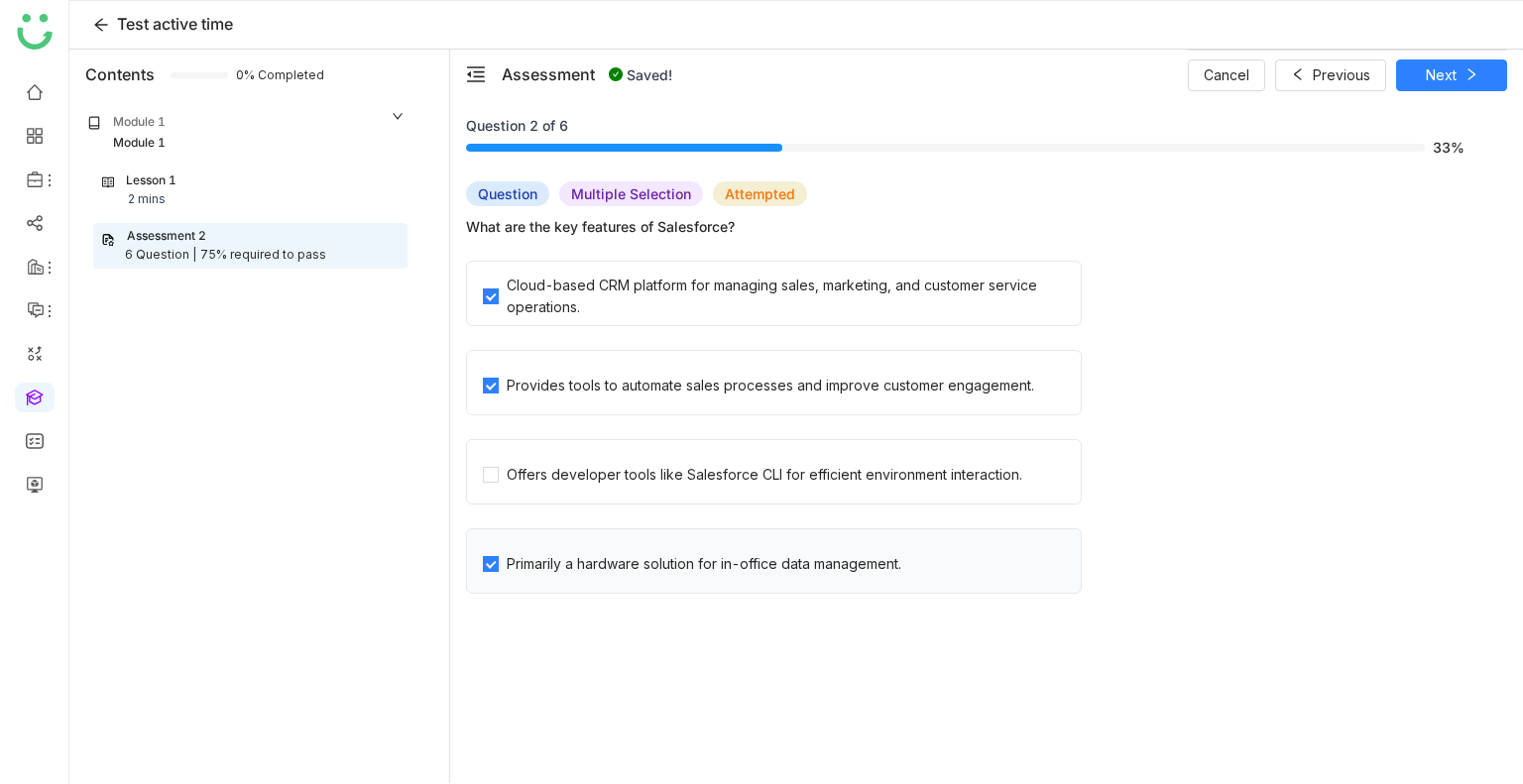 click on "Primarily a hardware solution for in-office data management." 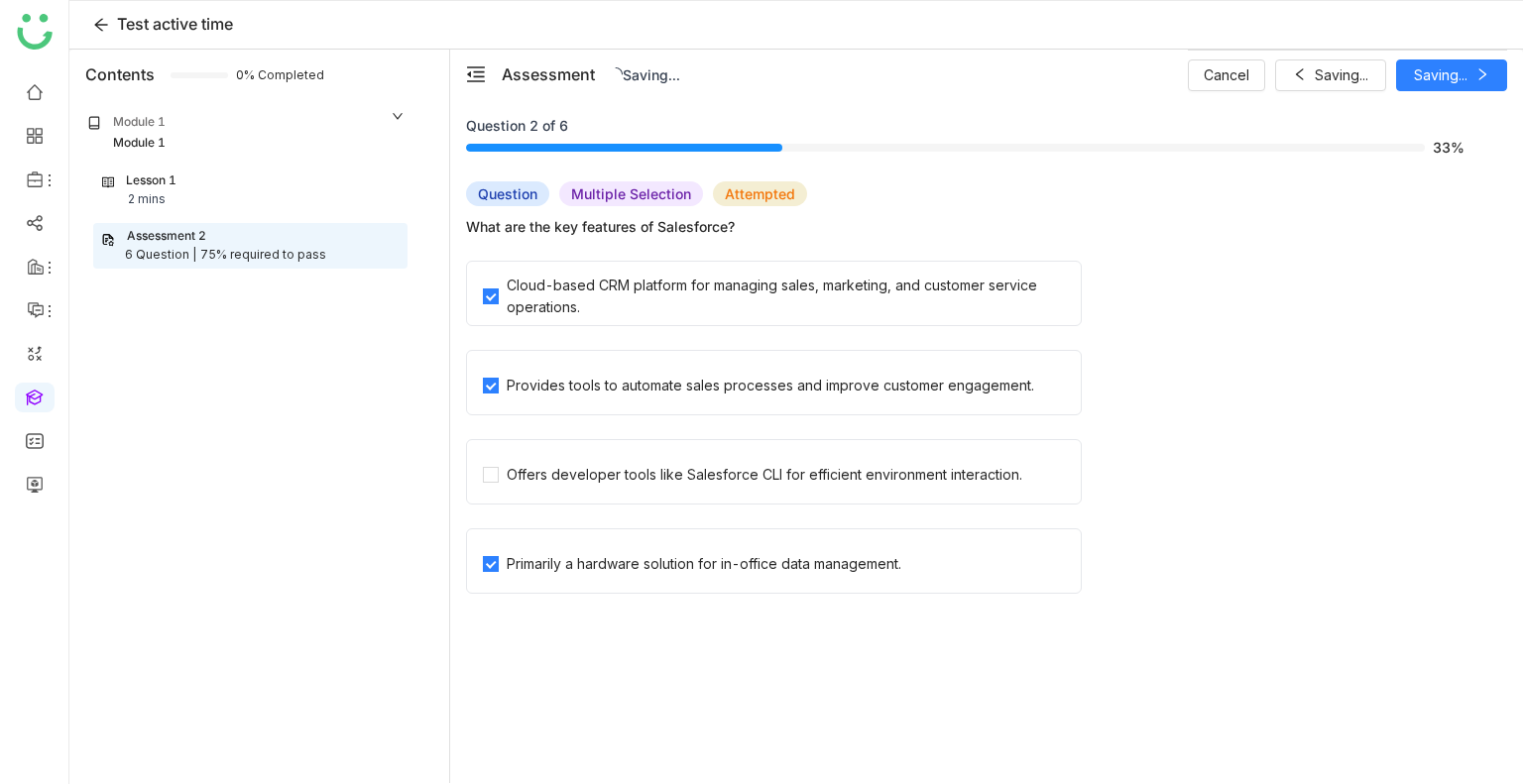 click on "Primarily a hardware solution for in-office data management." 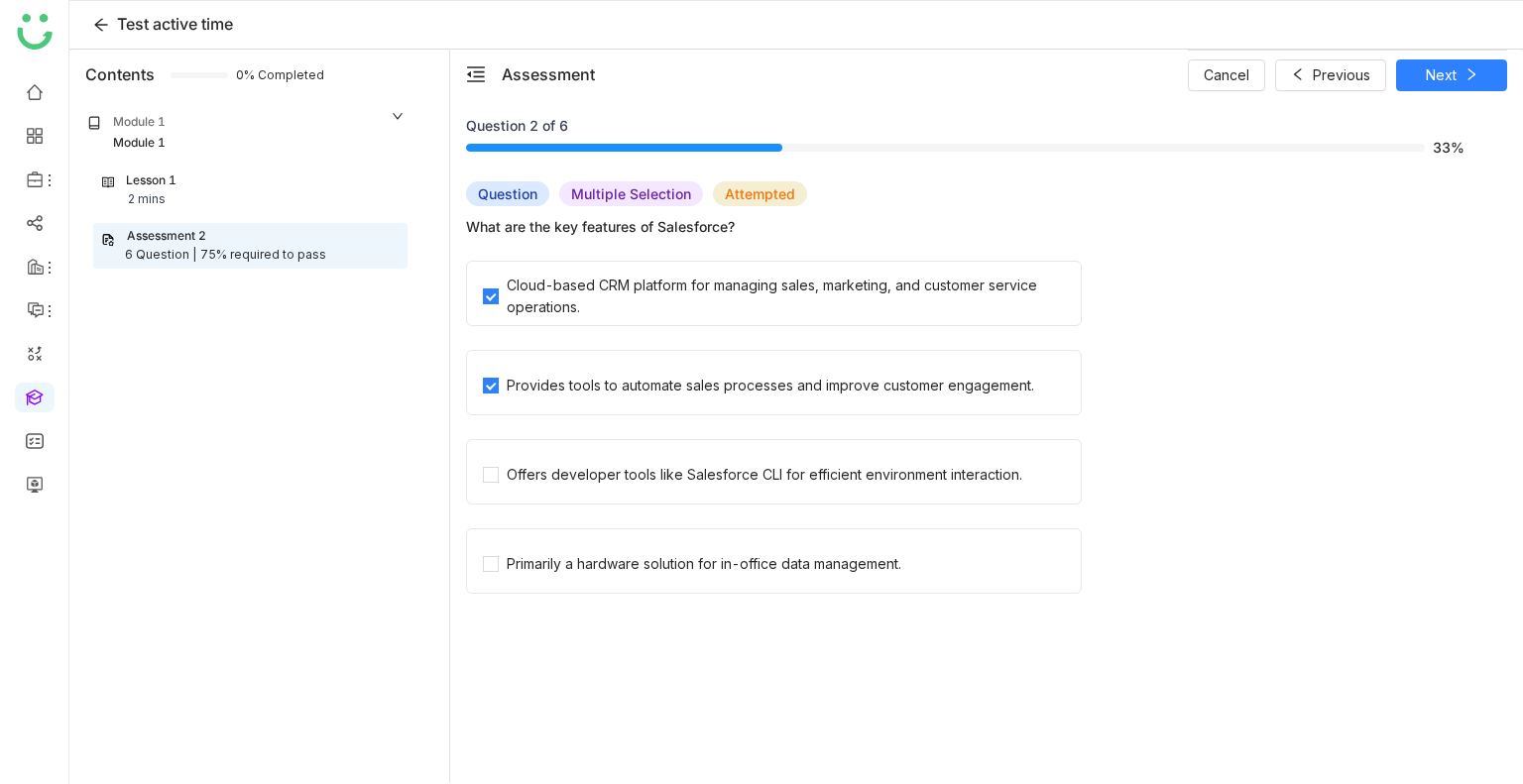 click on "Primarily a hardware solution for in-office data management." 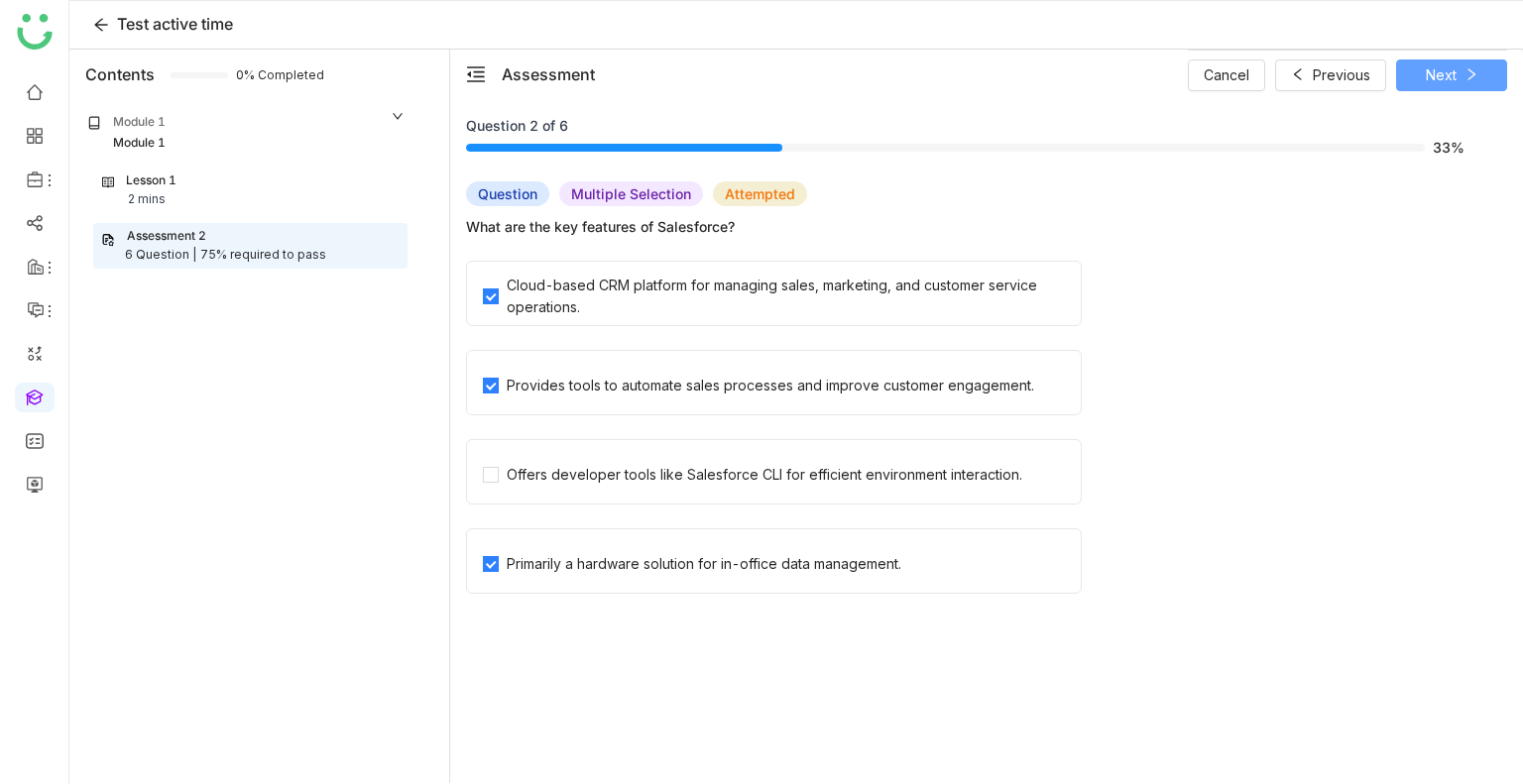 click on "Next" at bounding box center (1441, 75) 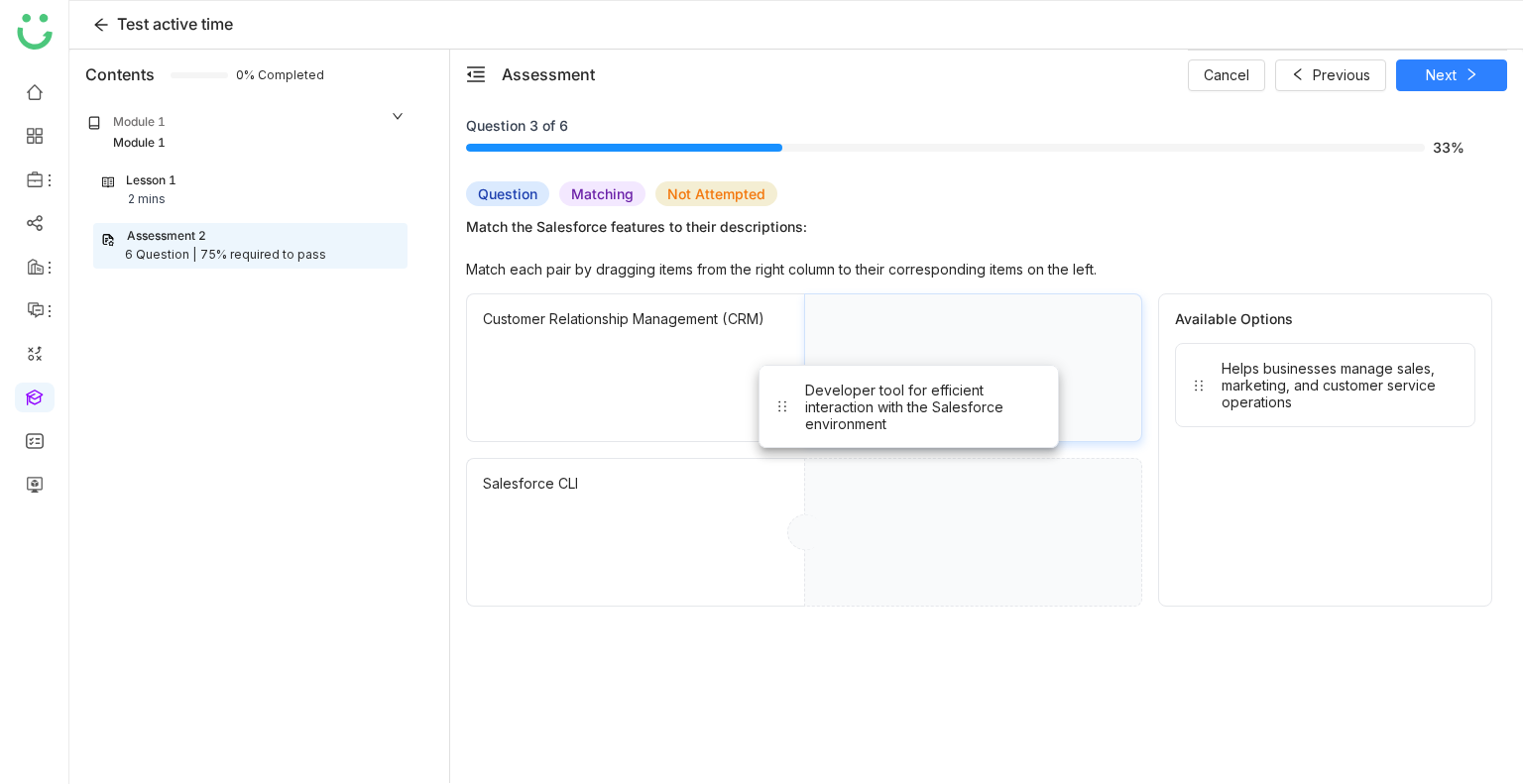 drag, startPoint x: 1282, startPoint y: 383, endPoint x: 862, endPoint y: 405, distance: 420.5758 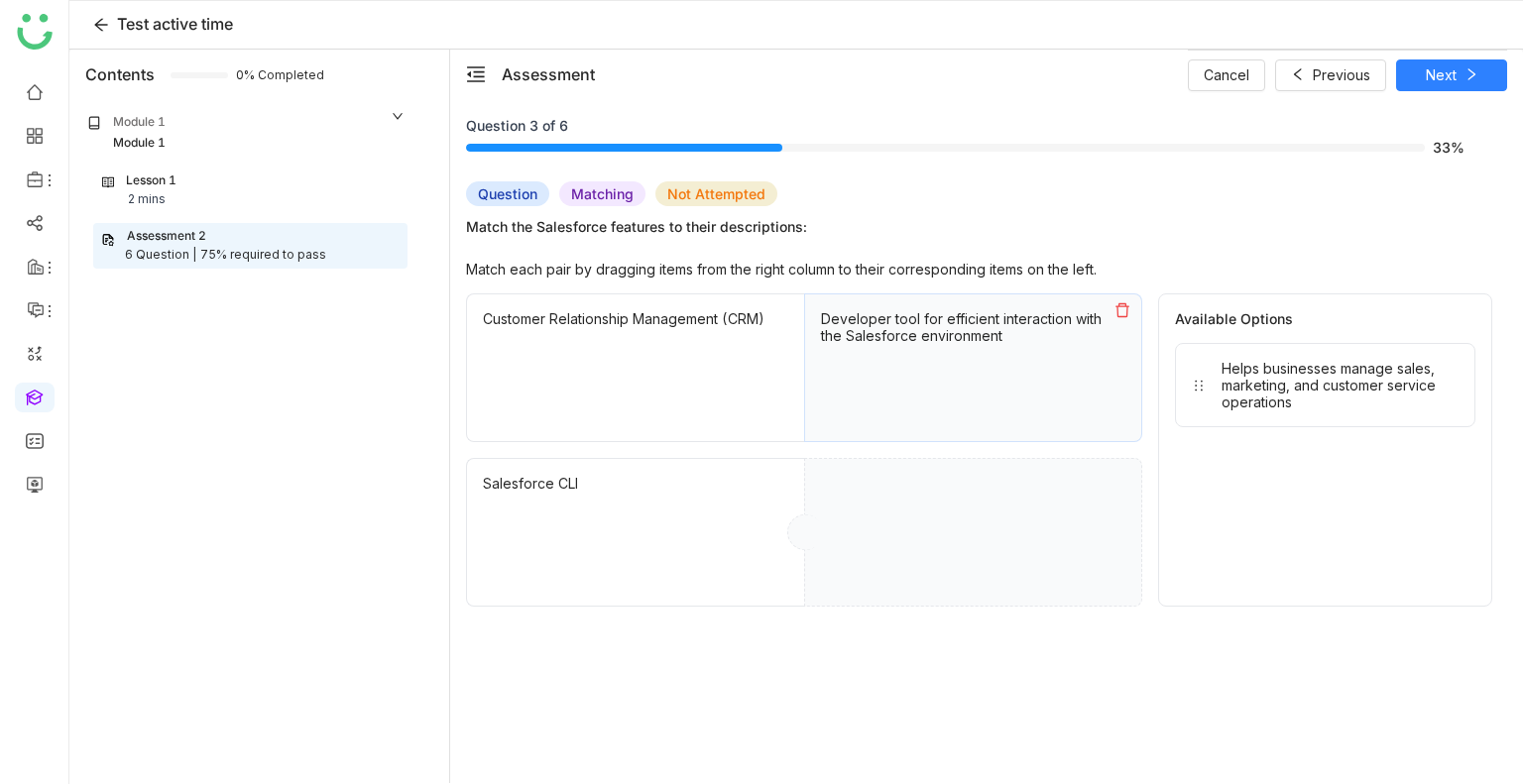 drag, startPoint x: 1277, startPoint y: 407, endPoint x: 927, endPoint y: 614, distance: 406.63128 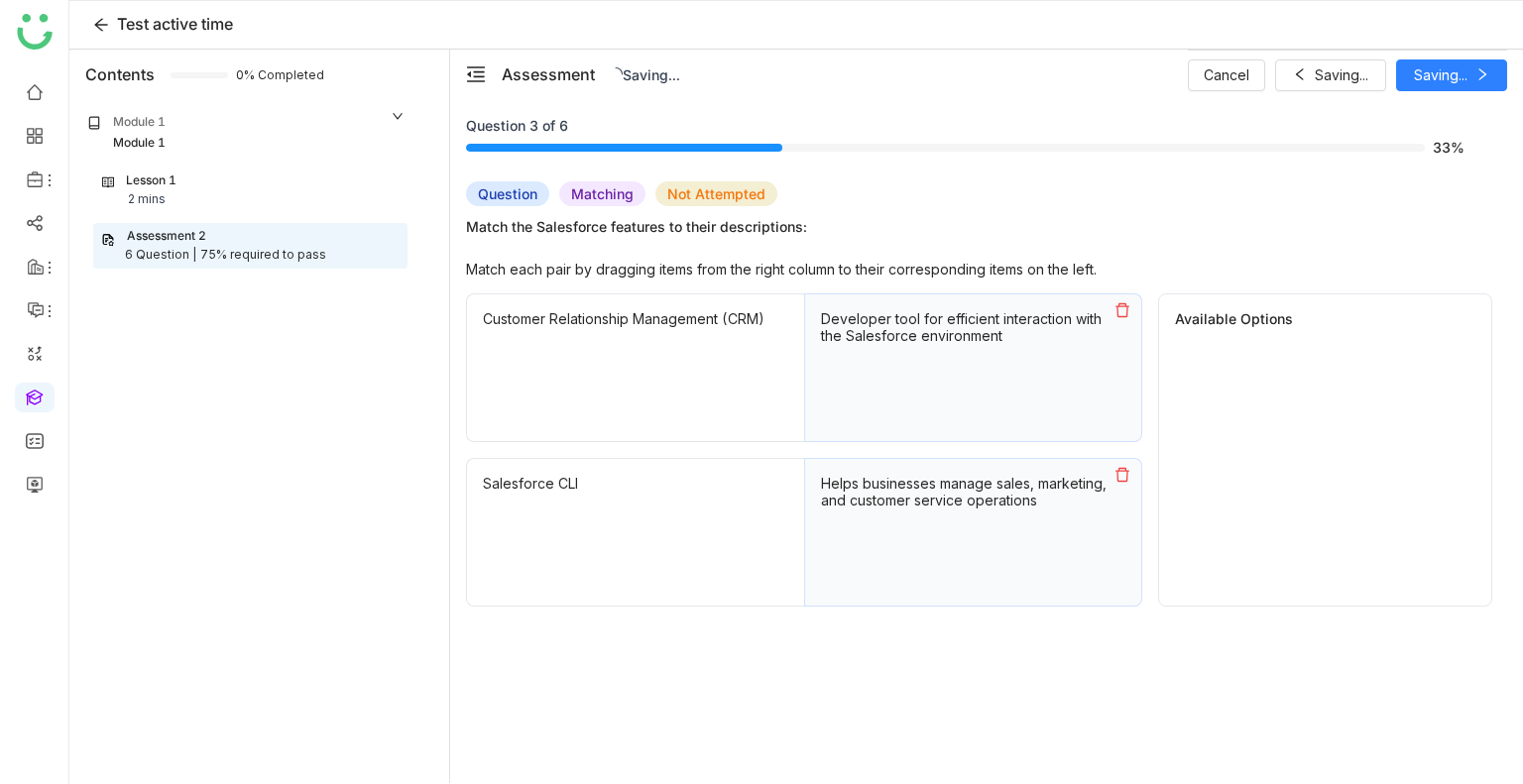 click on "Cancel   Saving...   Saving..." at bounding box center (1347, 74) 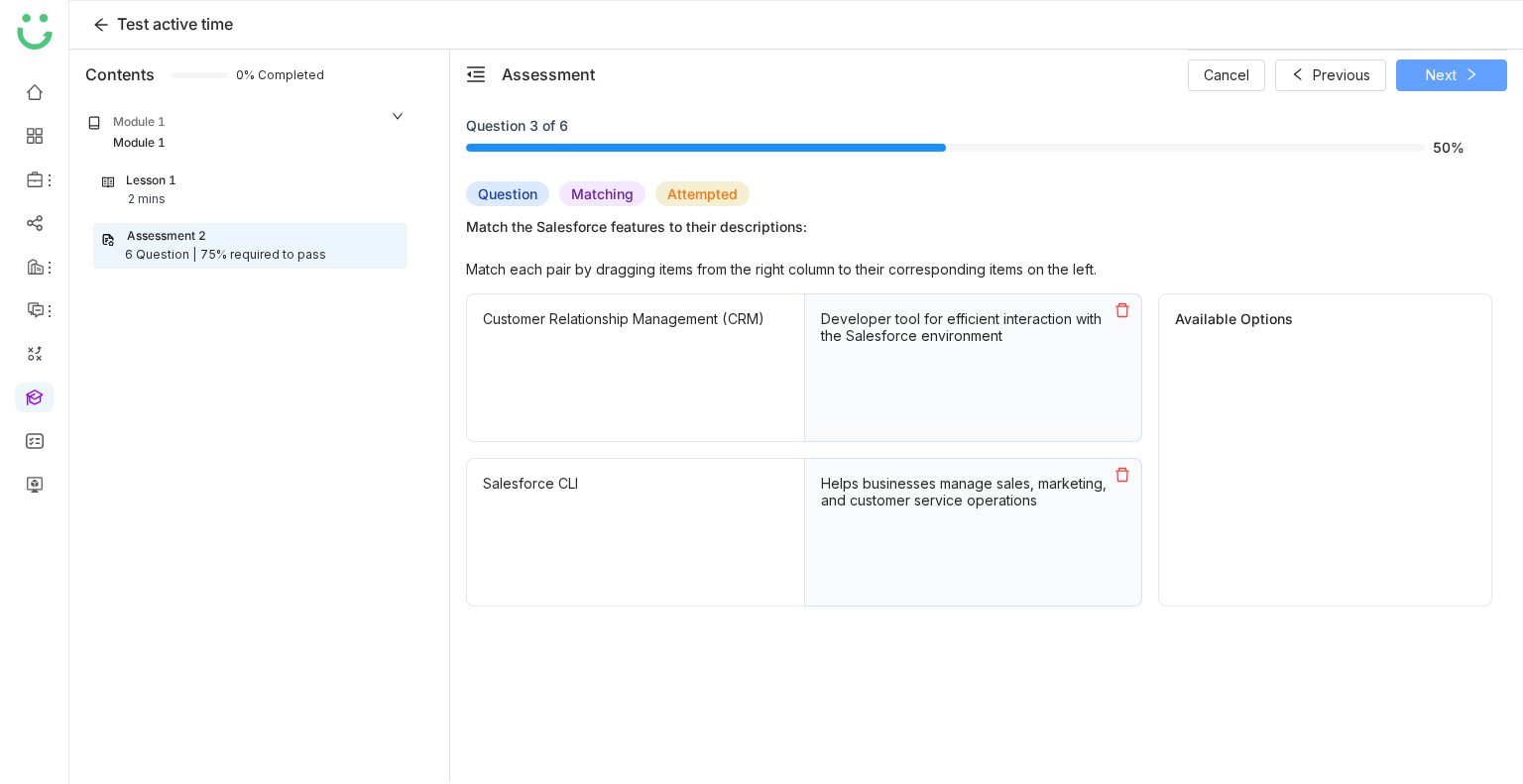 click on "Next" at bounding box center [1452, 75] 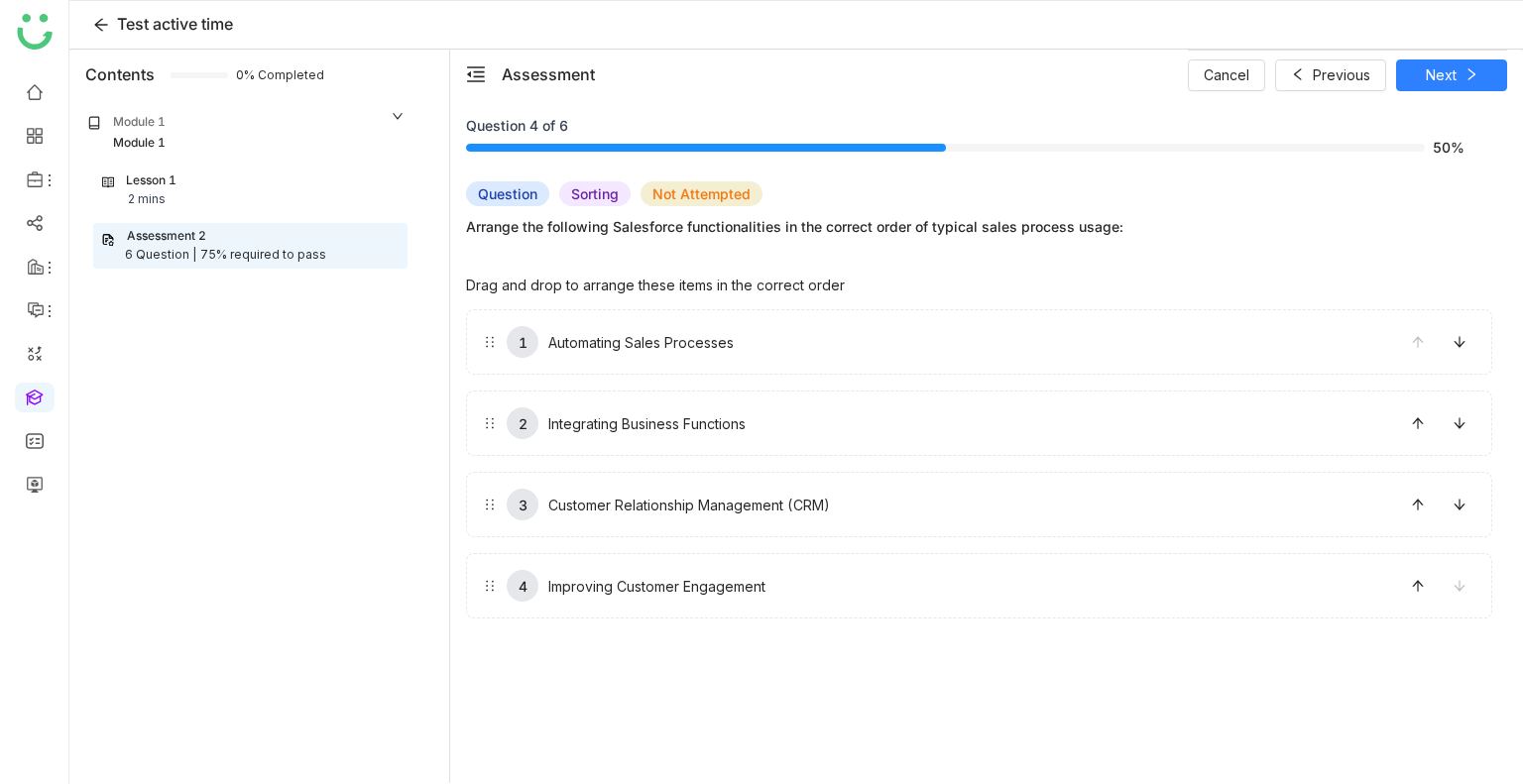 drag, startPoint x: 1130, startPoint y: 412, endPoint x: 1095, endPoint y: 297, distance: 120.20815 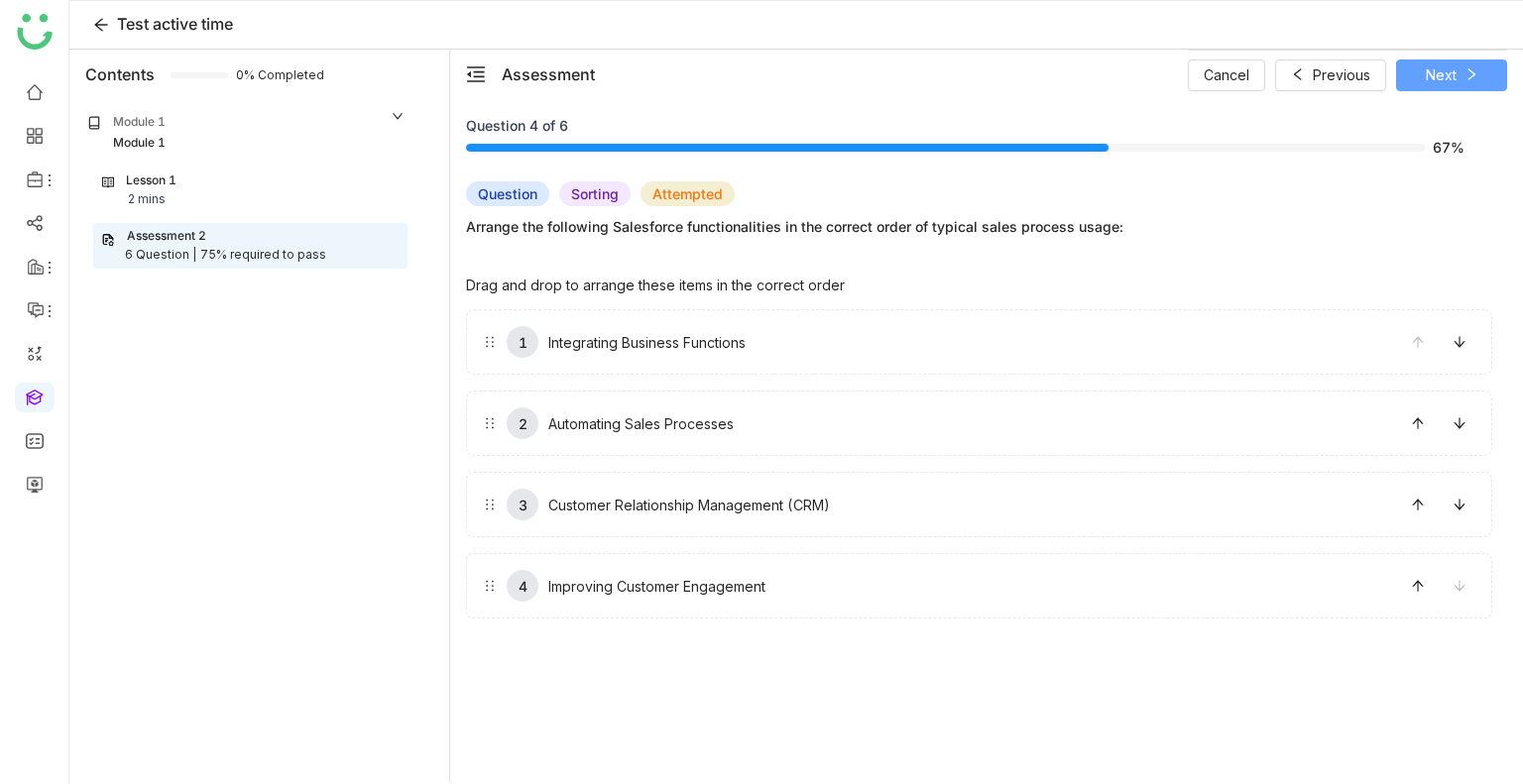 click on "Next" at bounding box center (1441, 75) 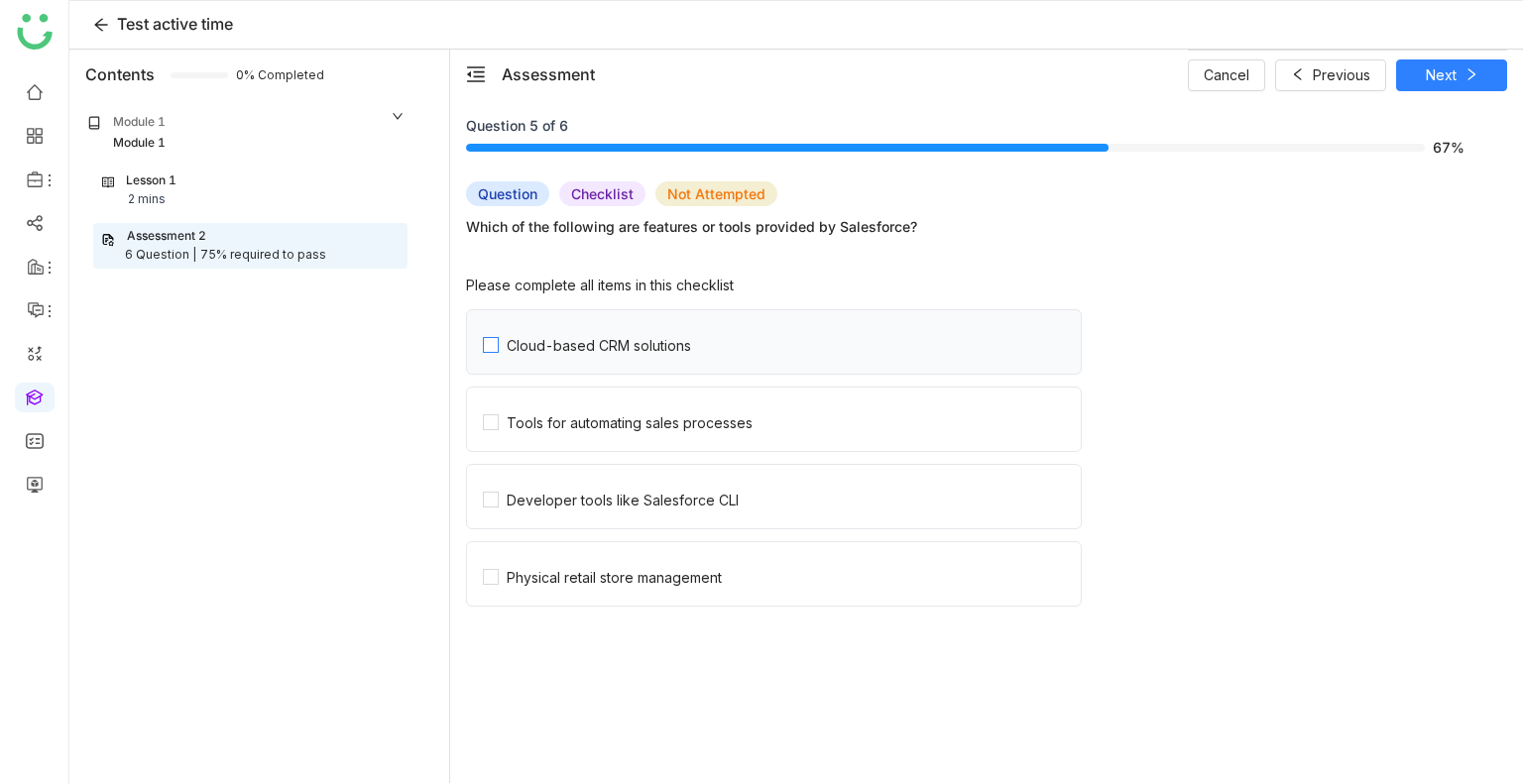 click on "Cloud-based CRM solutions" 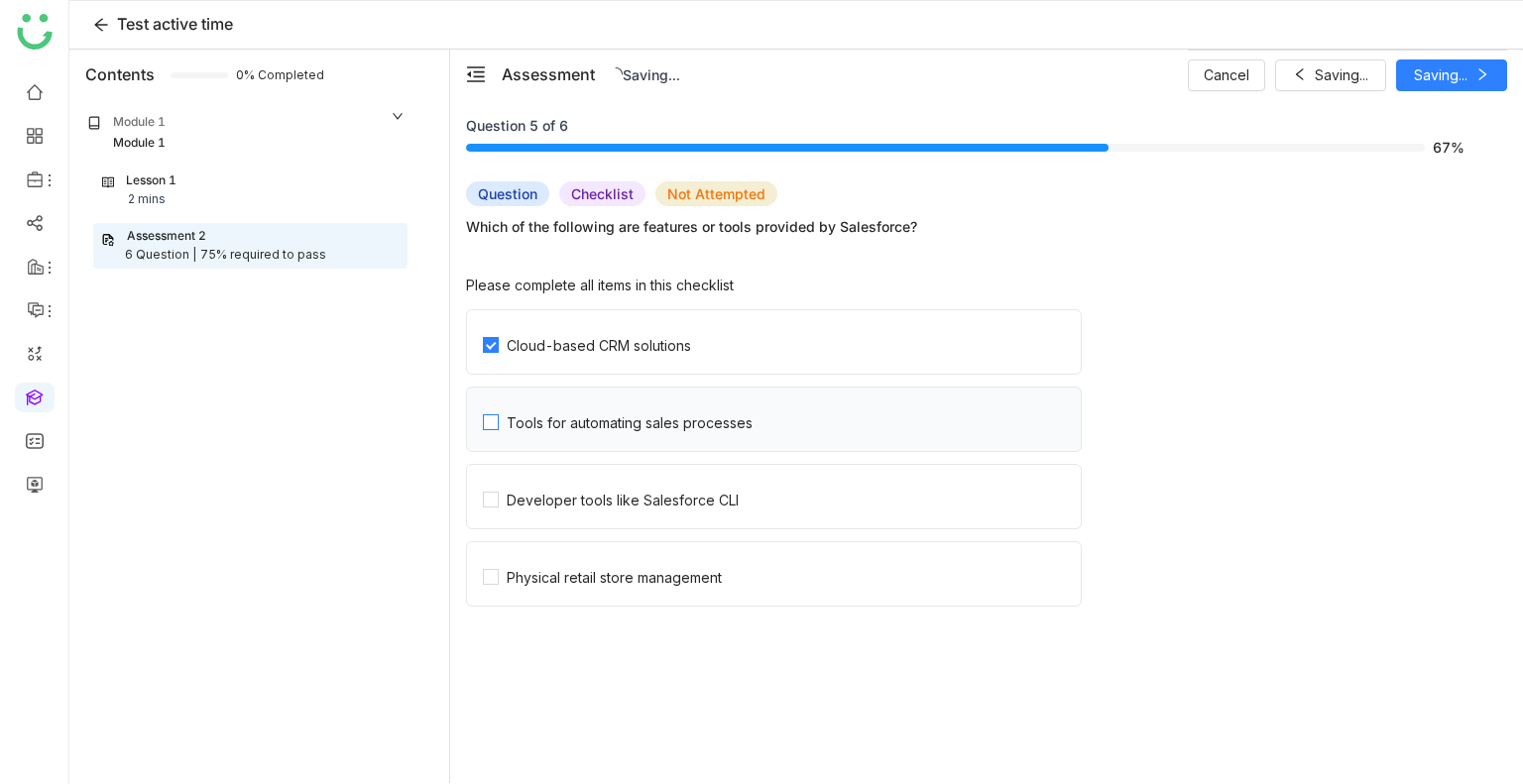 click on "Tools for automating sales processes" 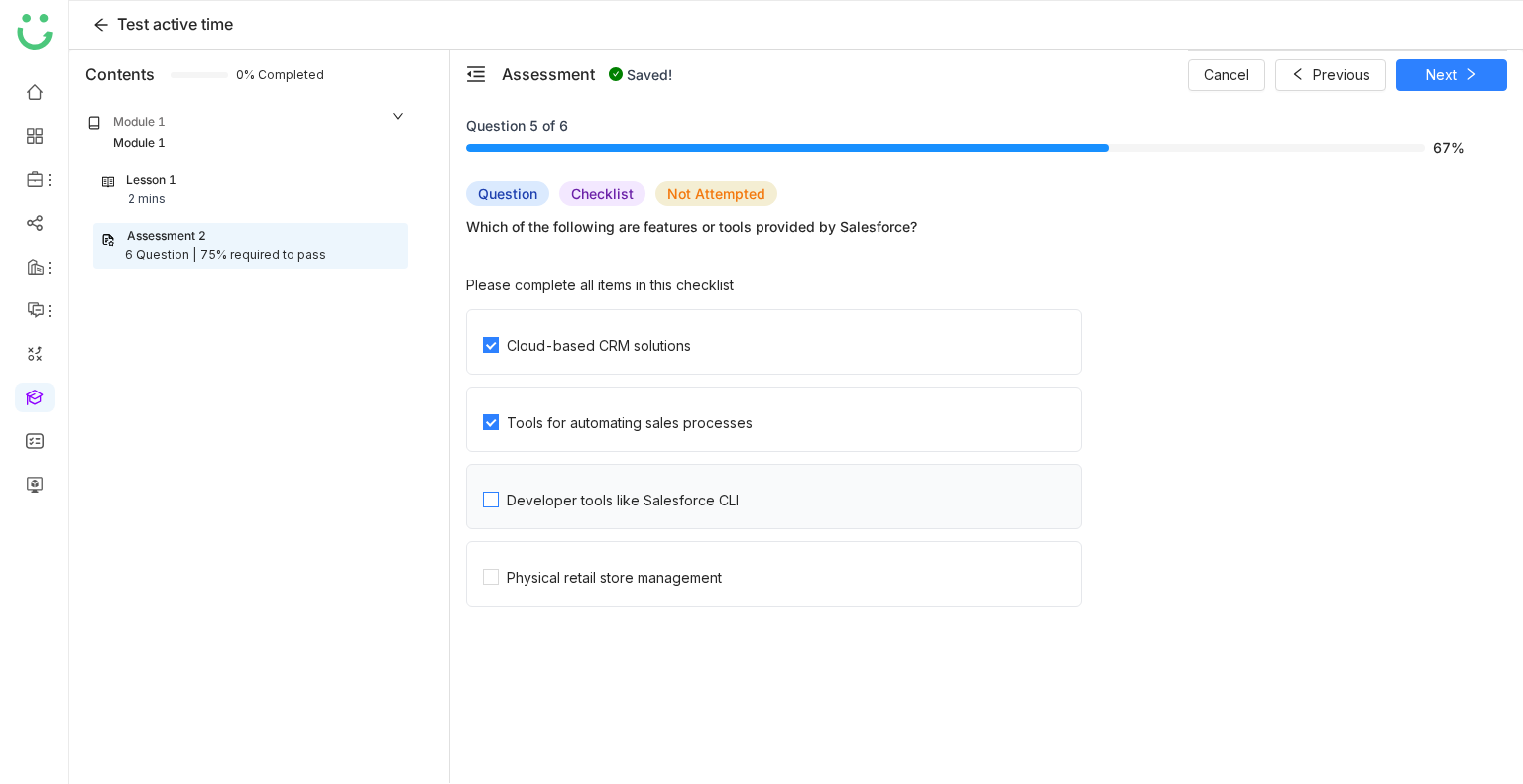 click on "Developer tools like Salesforce CLI" 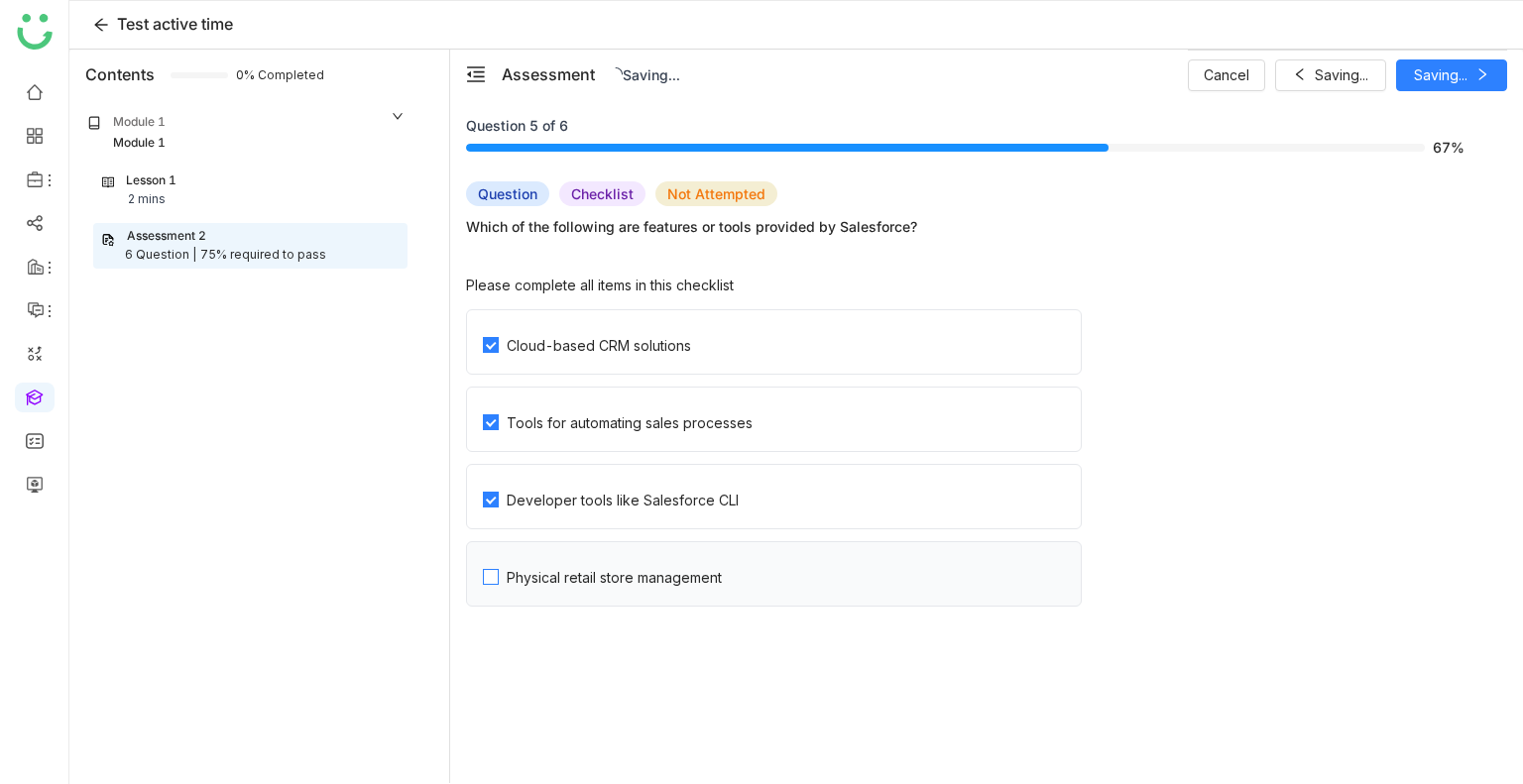 click on "Physical retail store management" 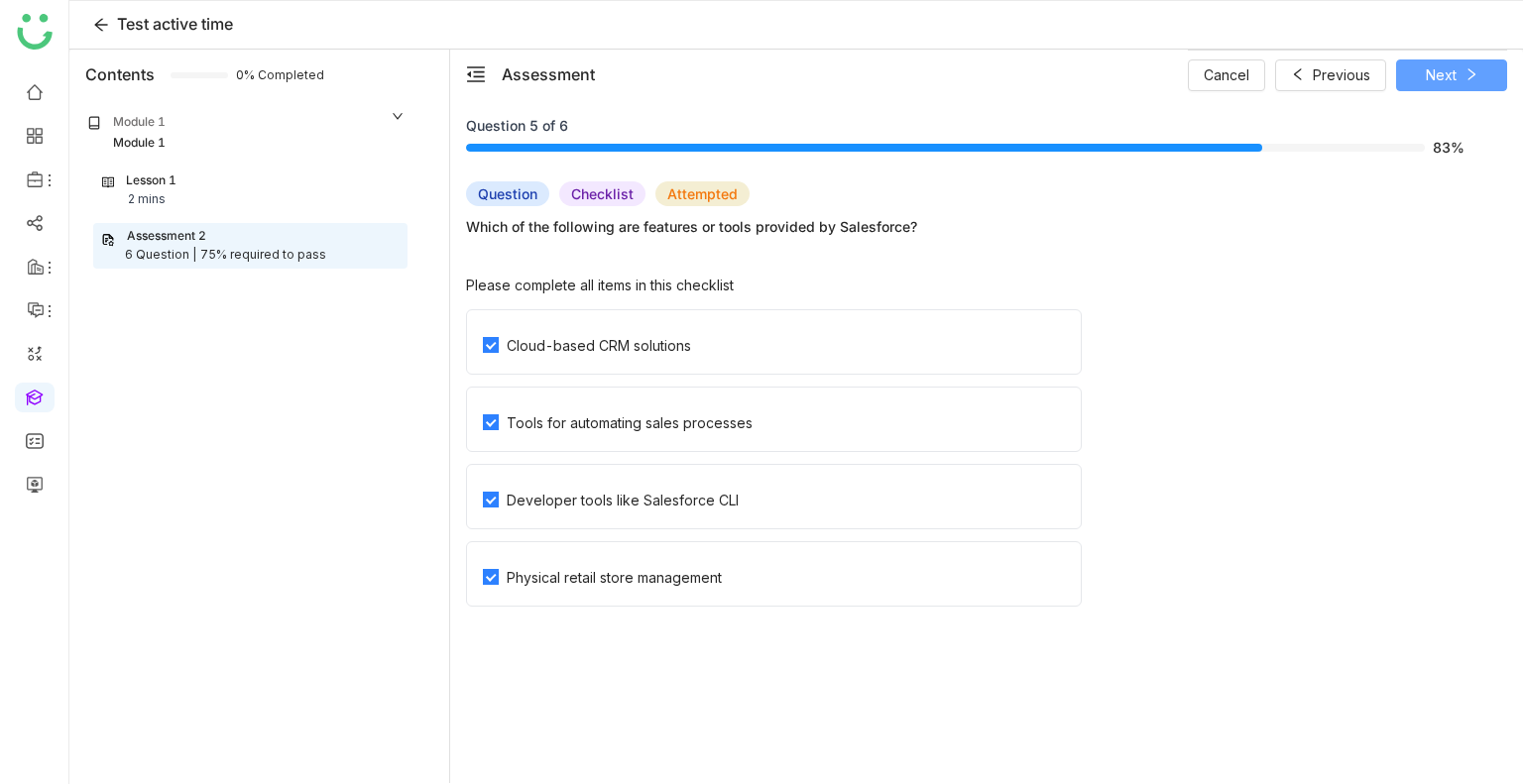 click on "Next" at bounding box center [1452, 75] 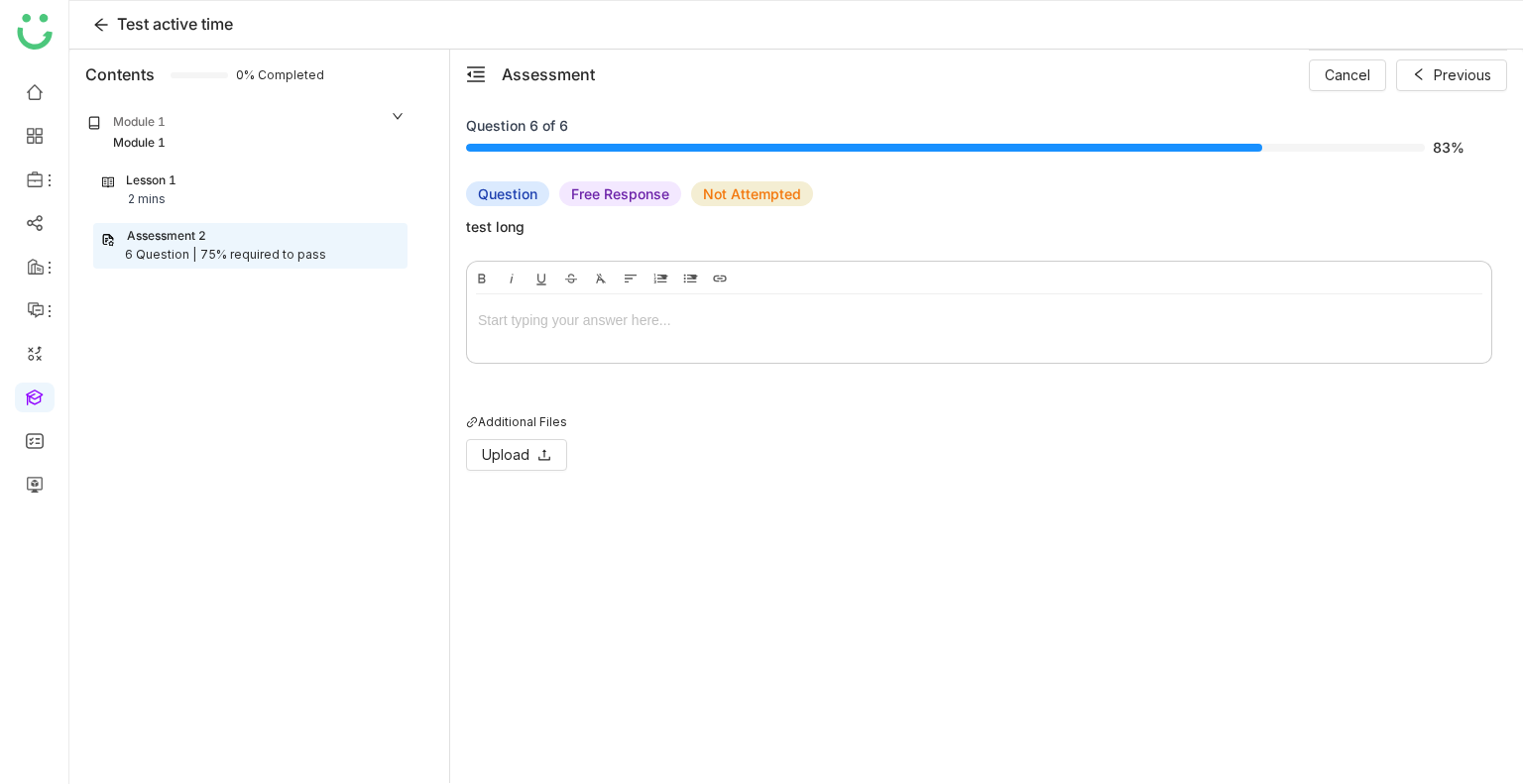 click at bounding box center [979, 324] 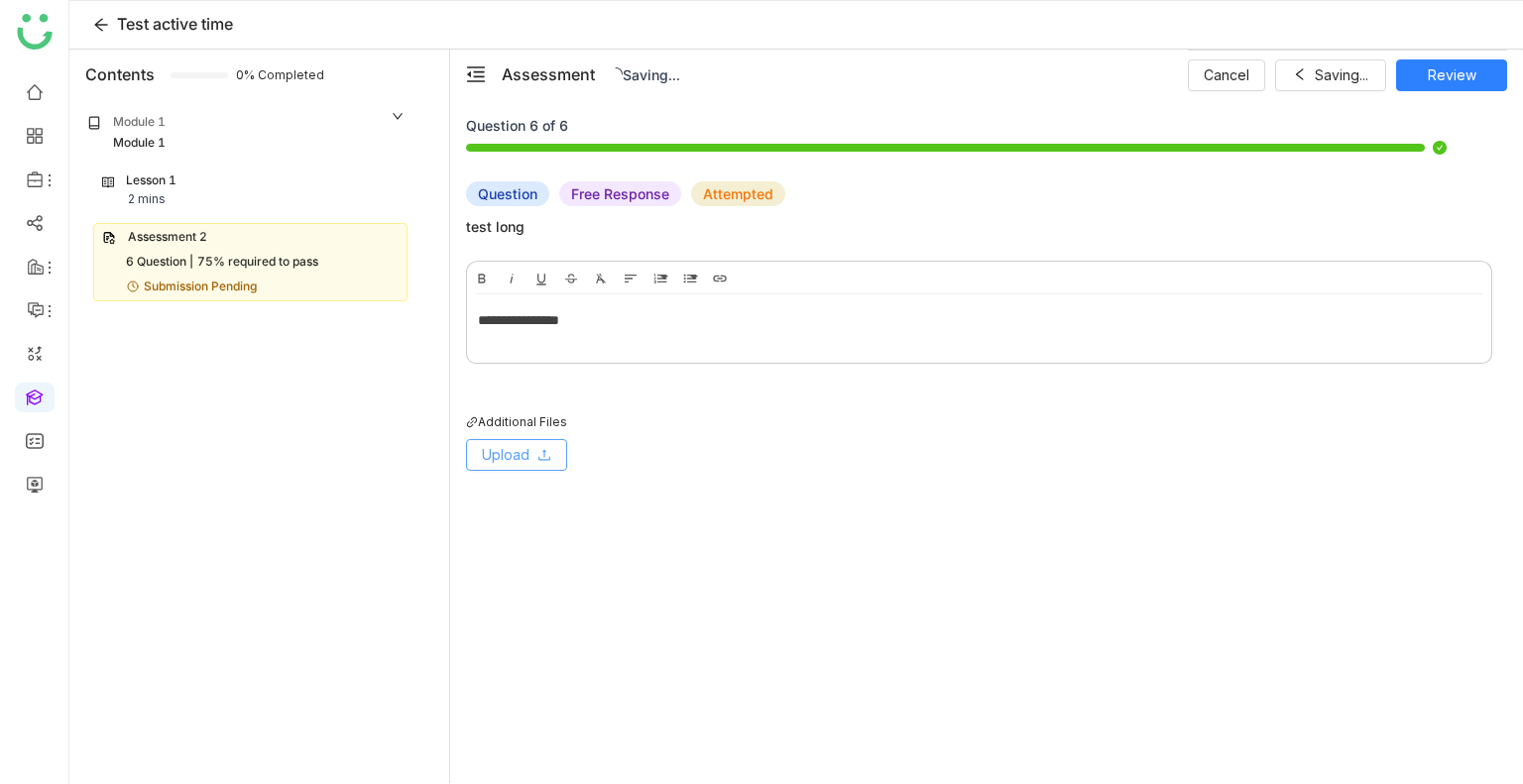click on "Upload" 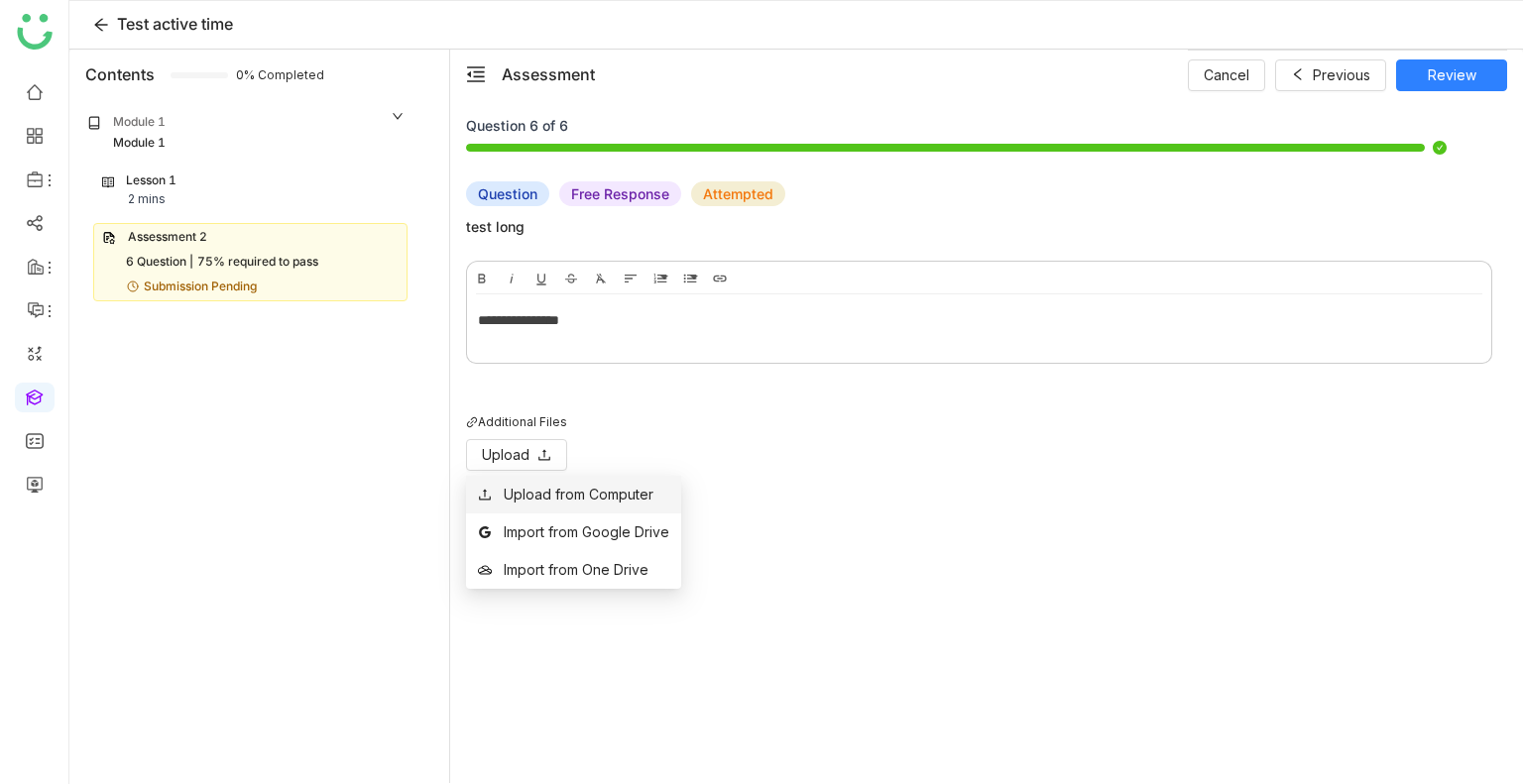 click on "Upload from Computer" at bounding box center [573, 495] 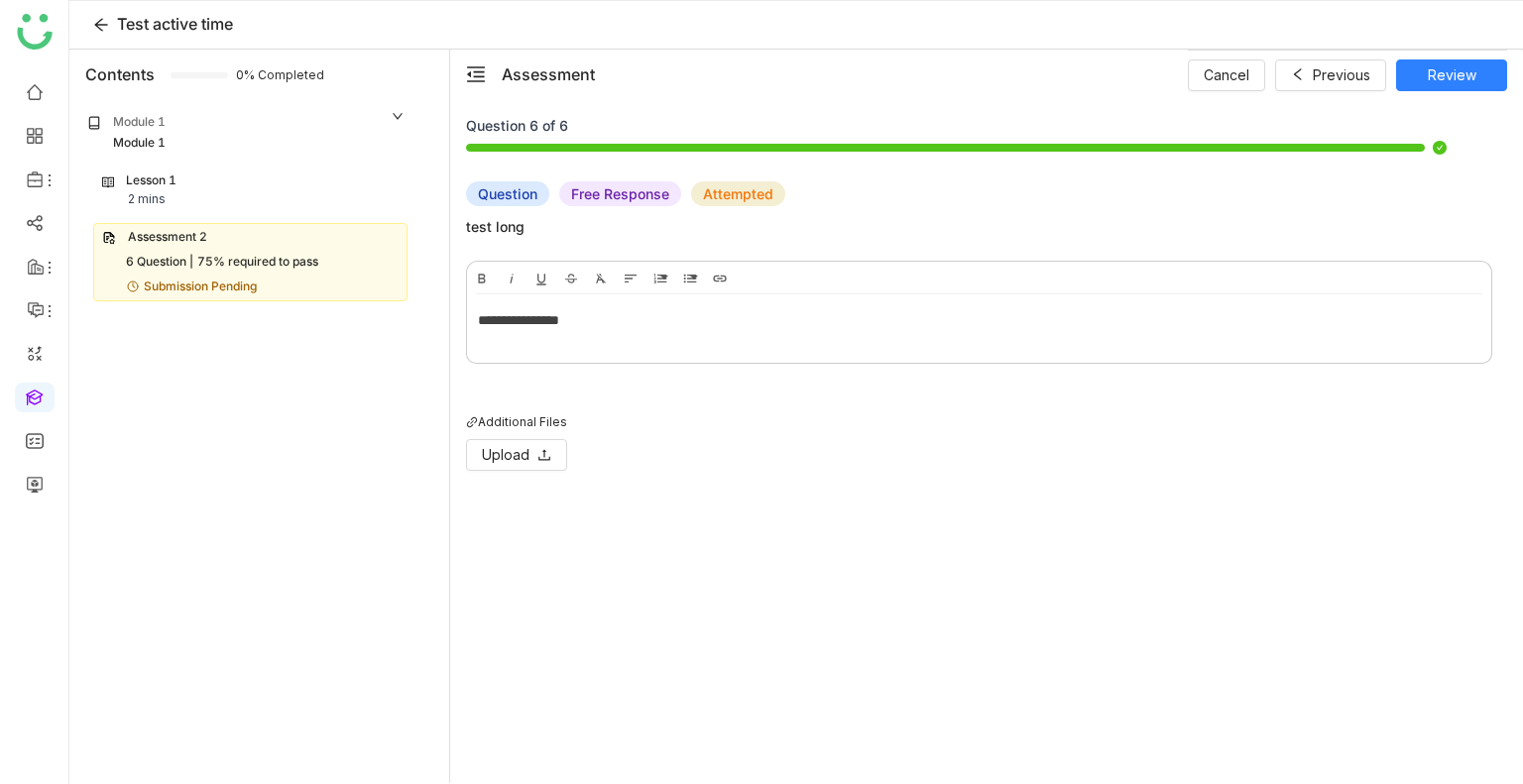click on "**********" at bounding box center (979, 320) 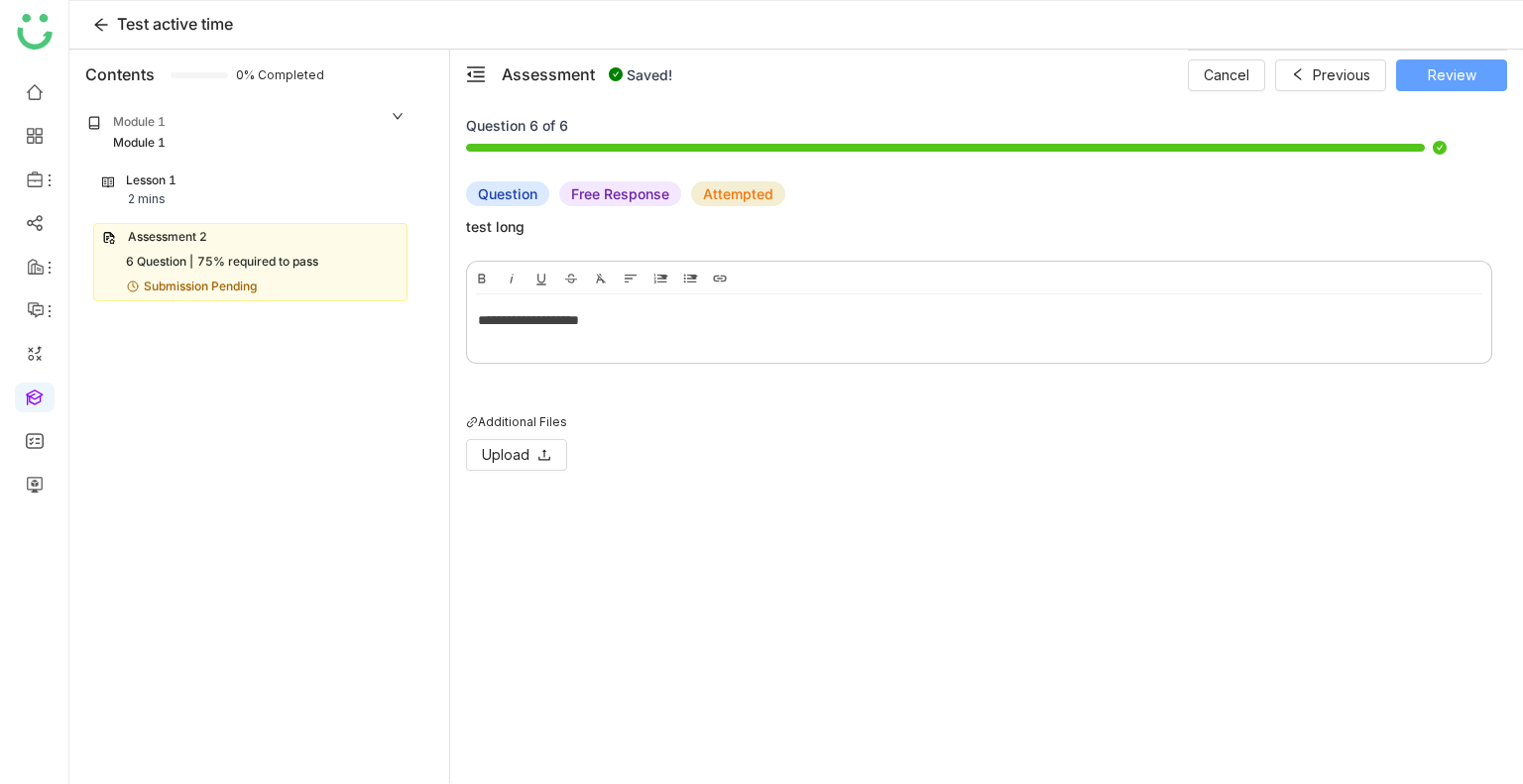 click on "Review" at bounding box center [1452, 75] 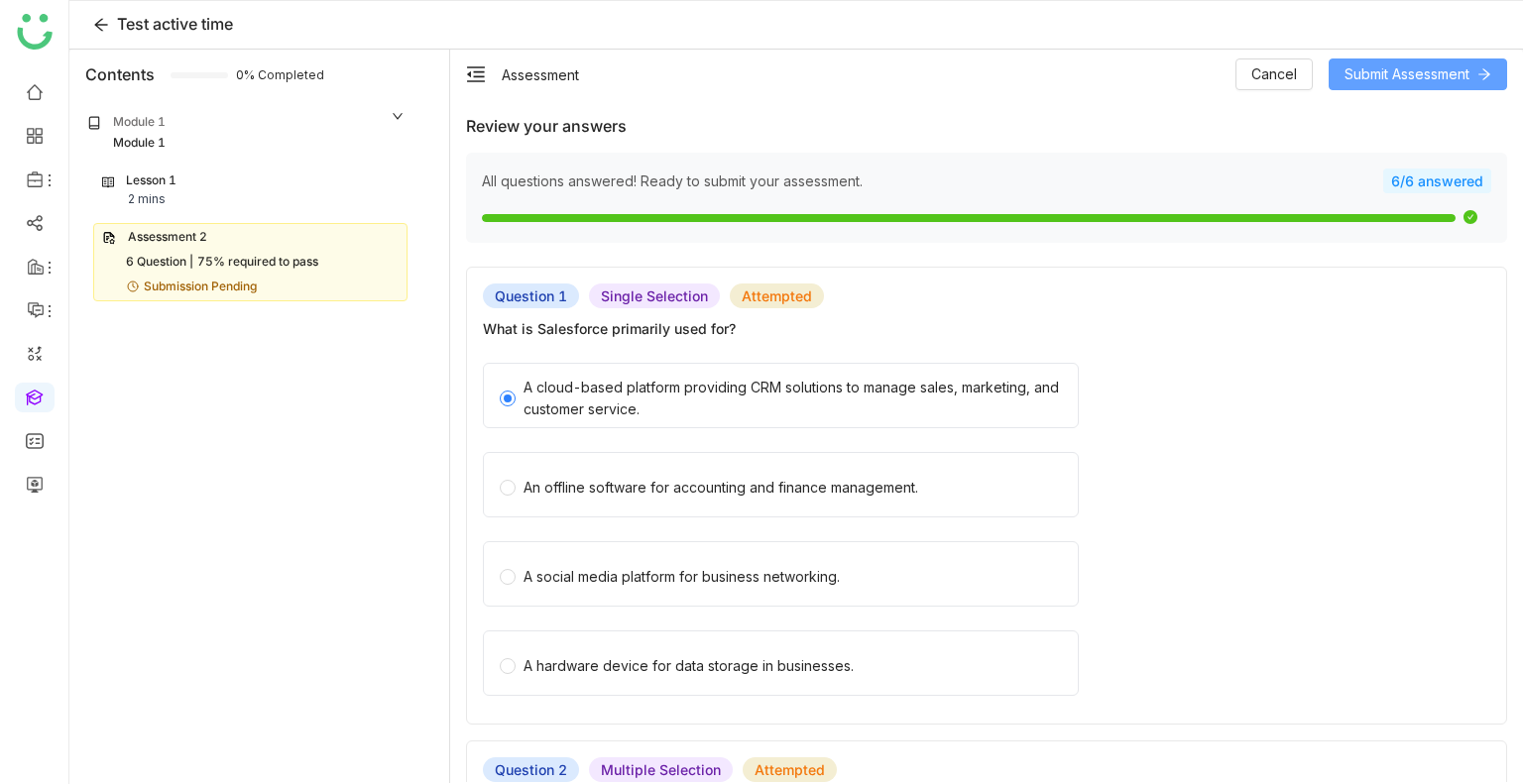 click on "Submit Assessment" at bounding box center (1407, 74) 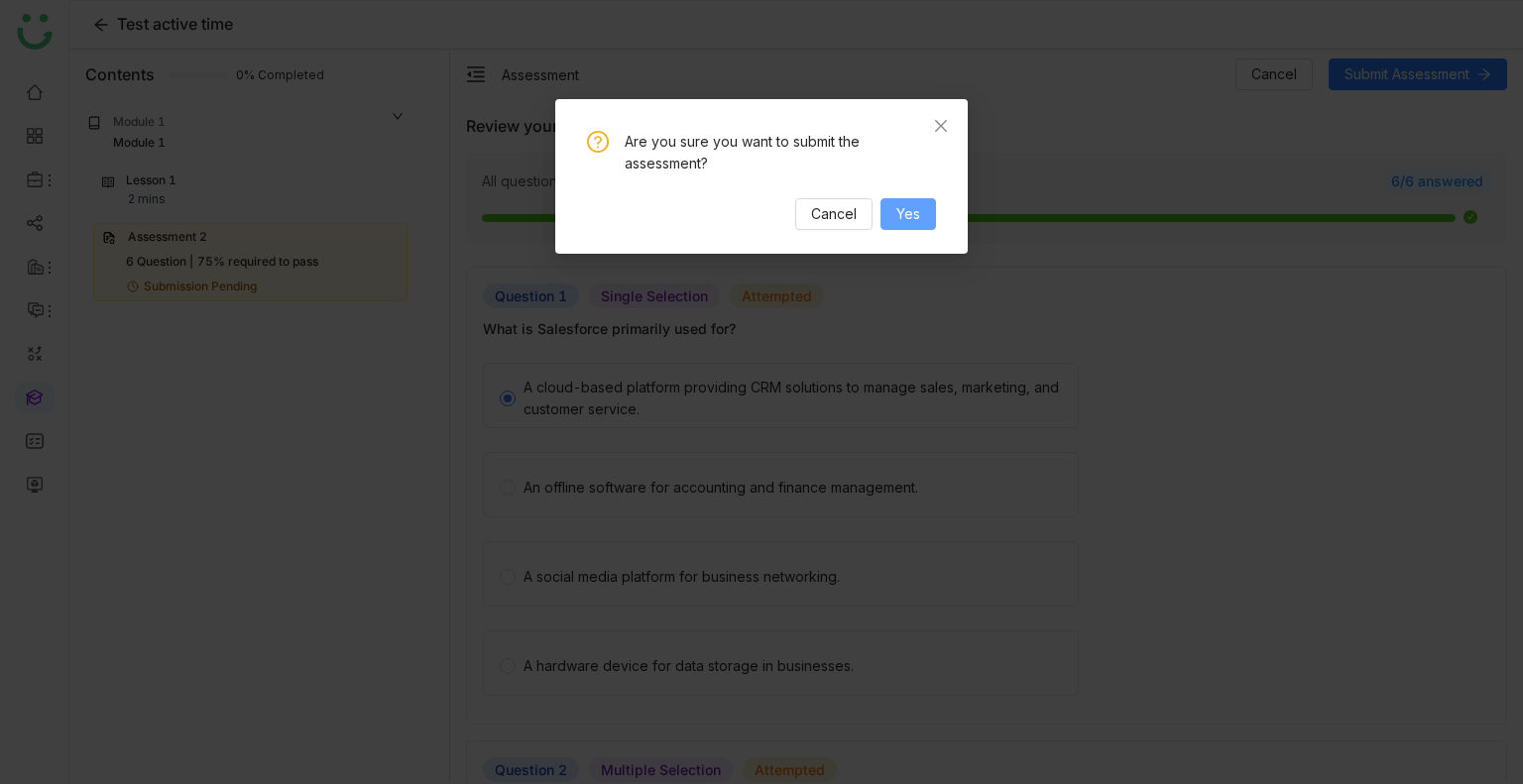 click on "Yes" at bounding box center [908, 214] 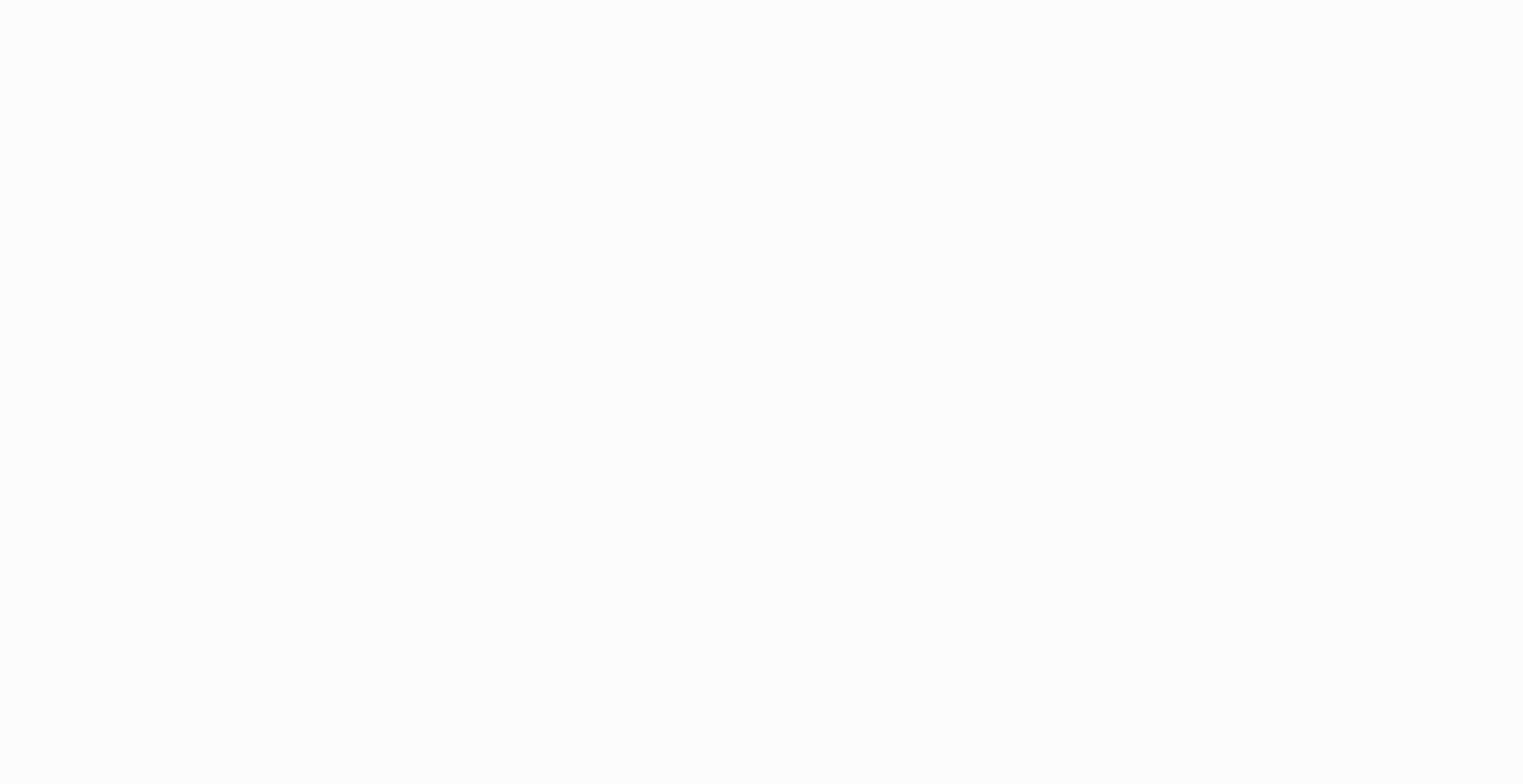 scroll, scrollTop: 0, scrollLeft: 0, axis: both 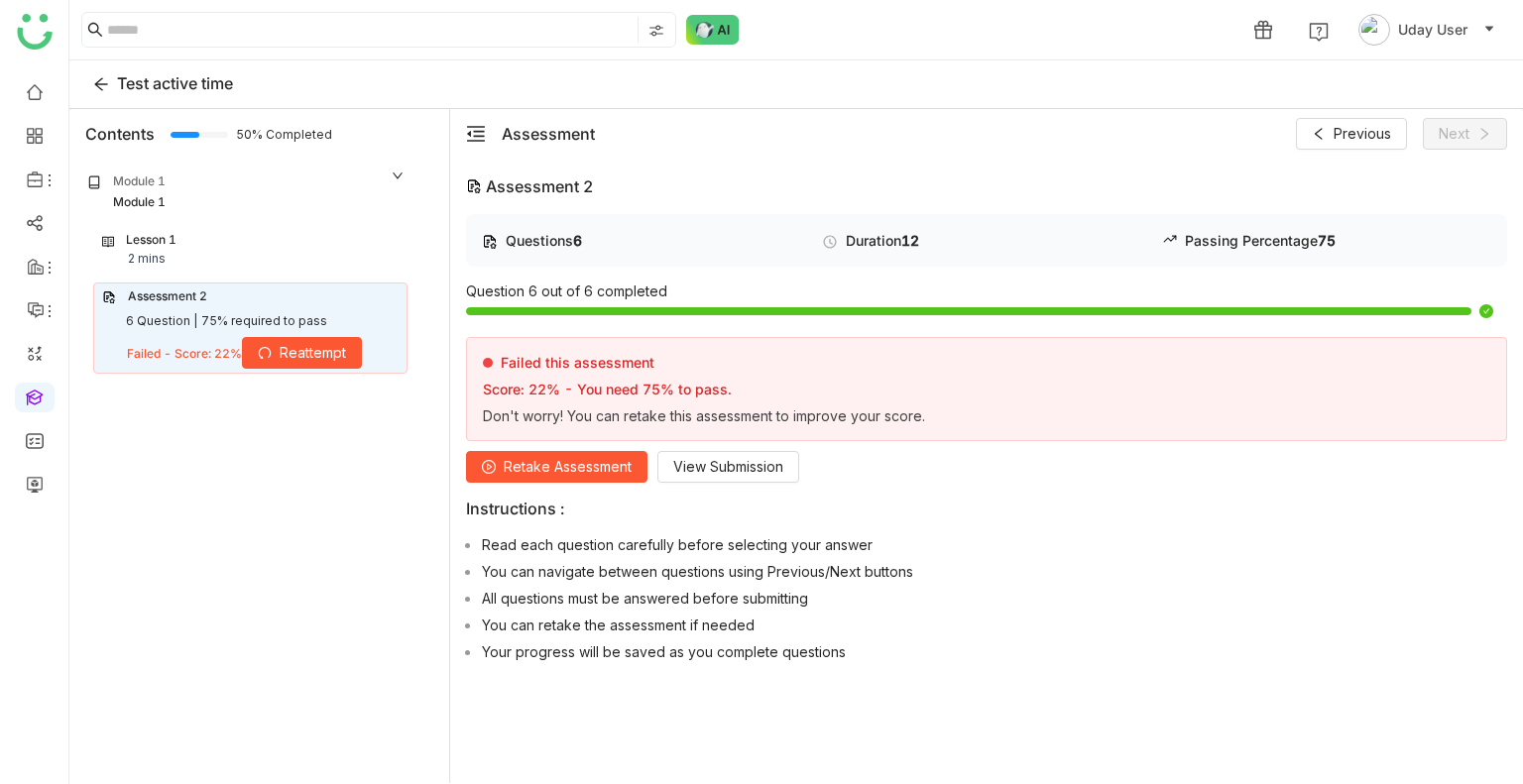 click on "Retake Assessment" 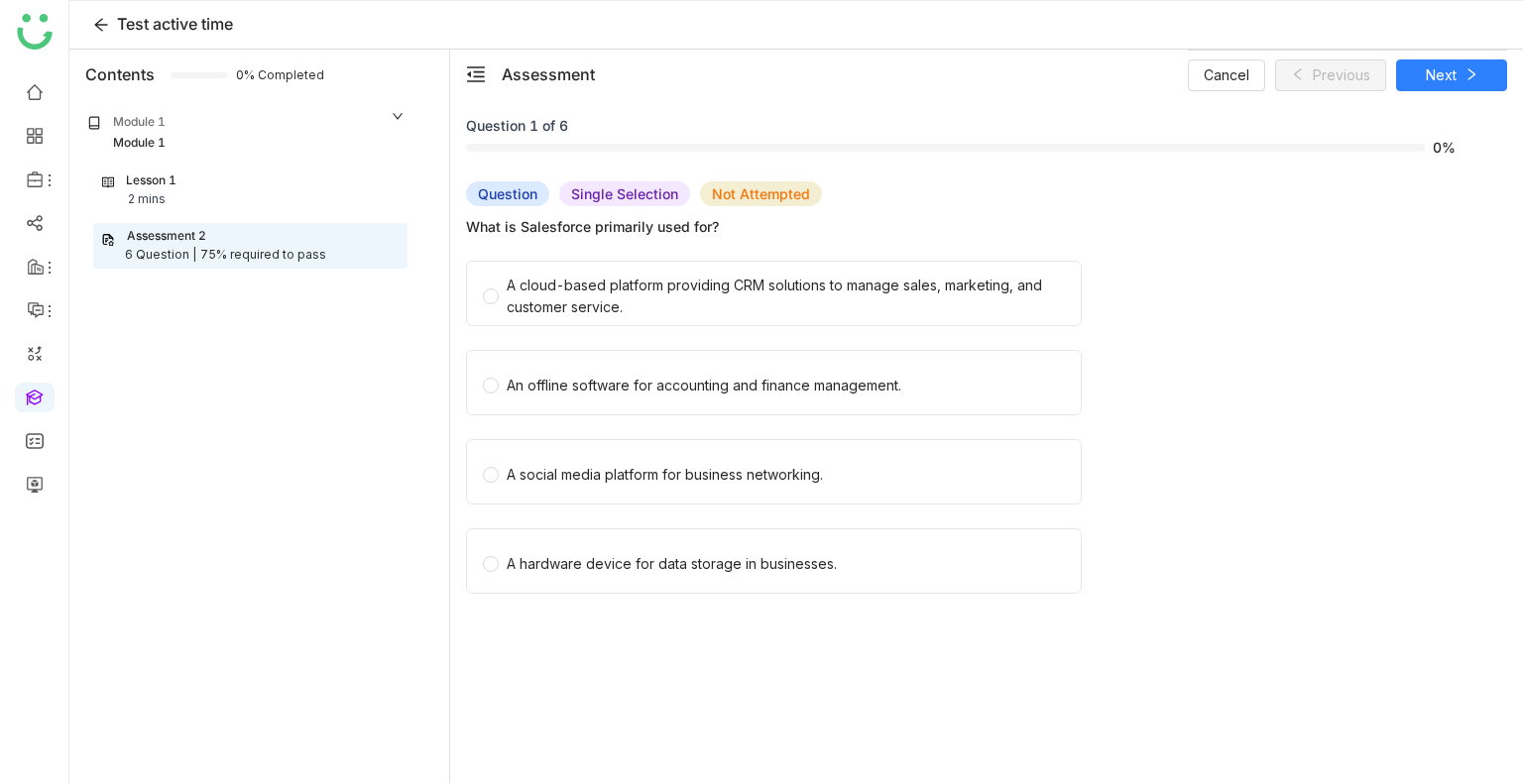 click on "A social media platform for business networking." 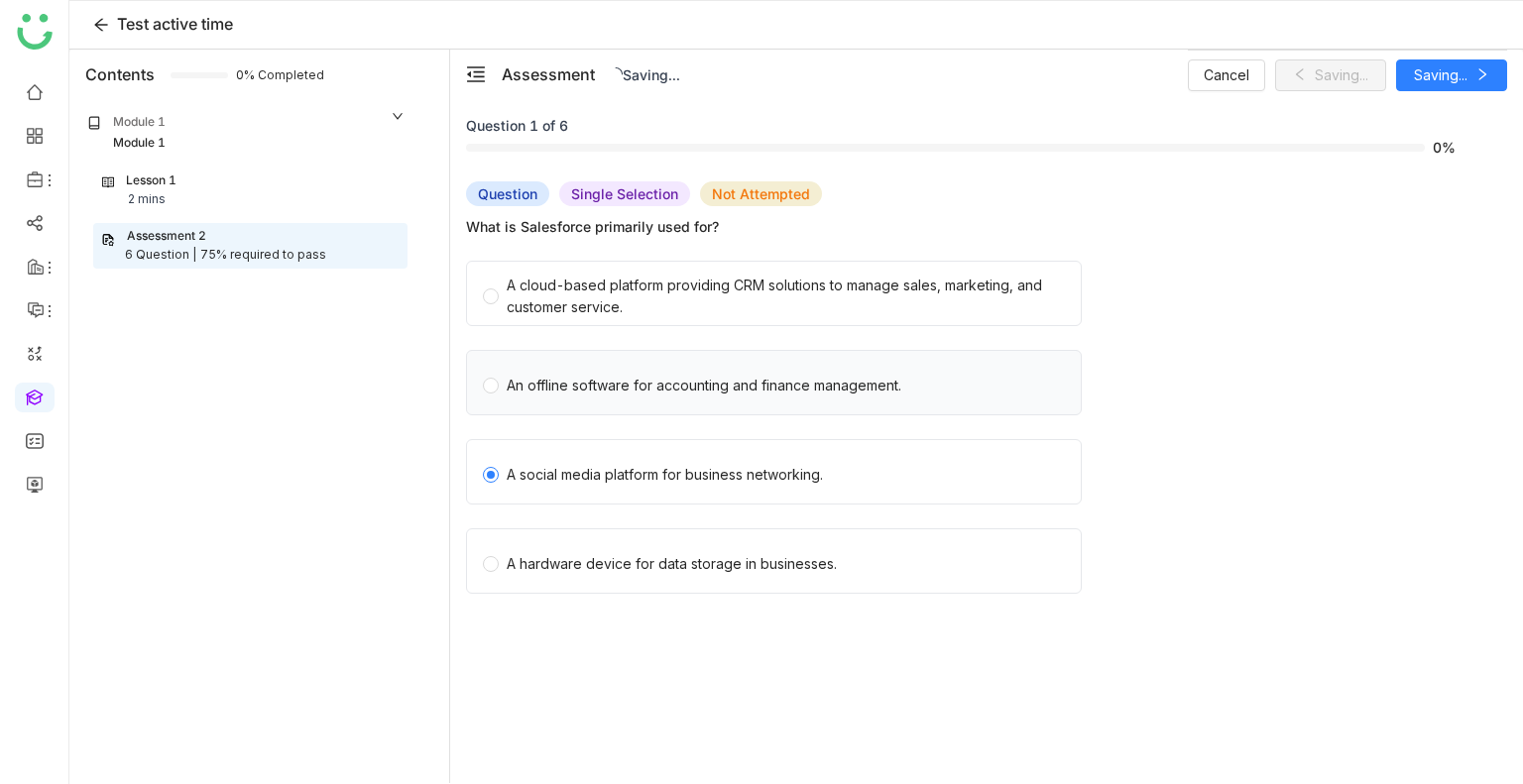 click on "An offline software for accounting and finance management." 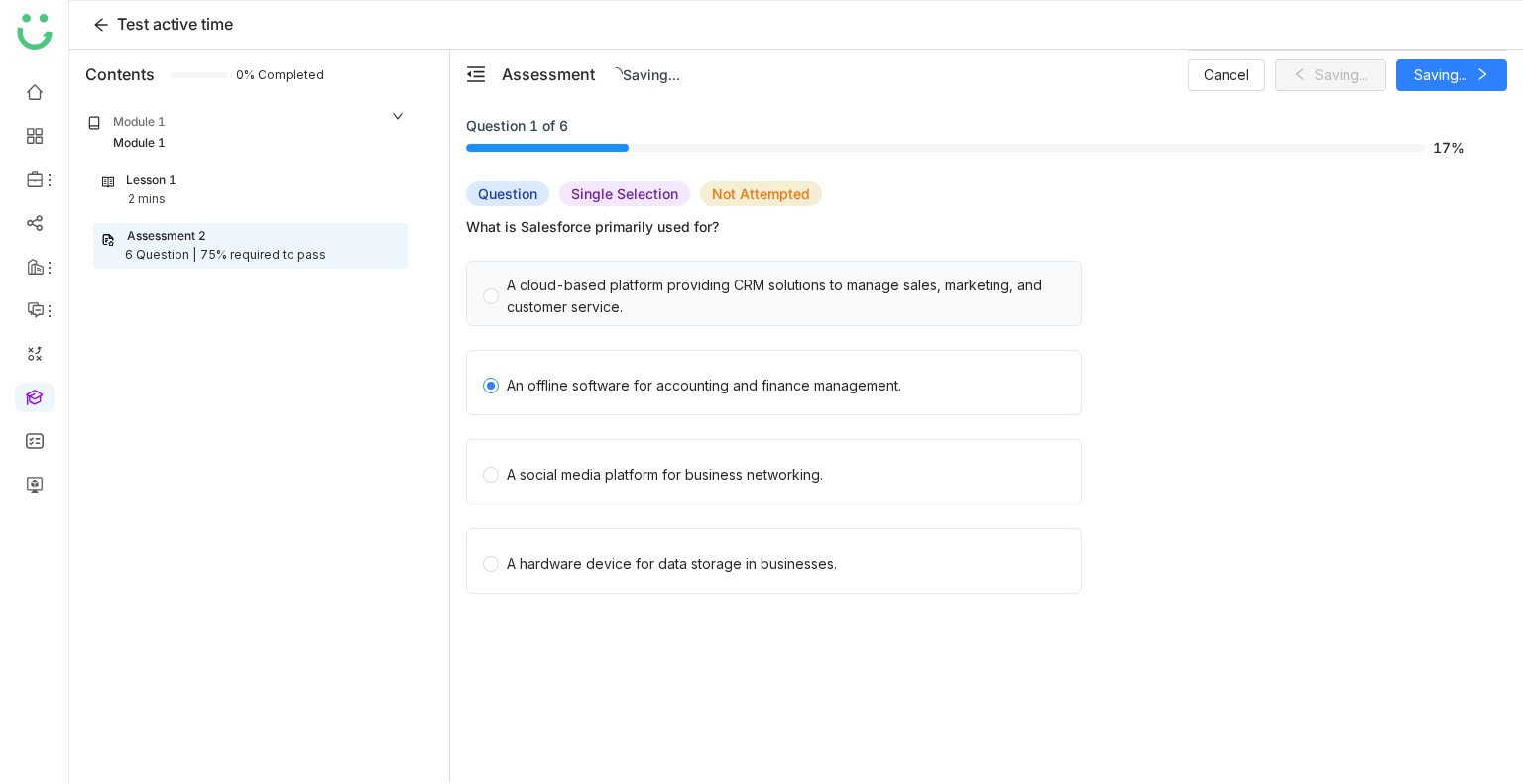 click on "A cloud-based platform providing CRM solutions to manage sales, marketing, and customer service." 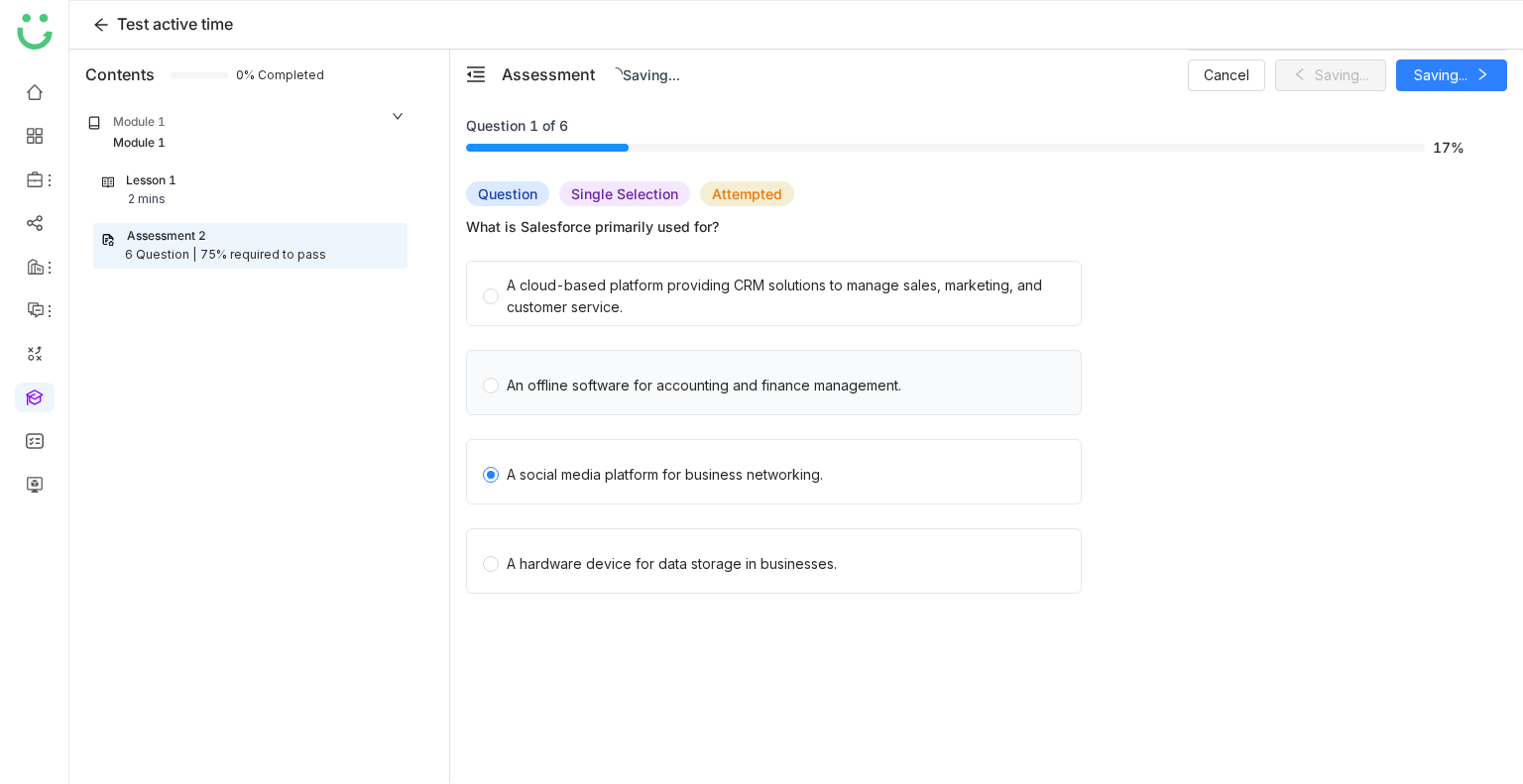 click on "An offline software for accounting and finance management." 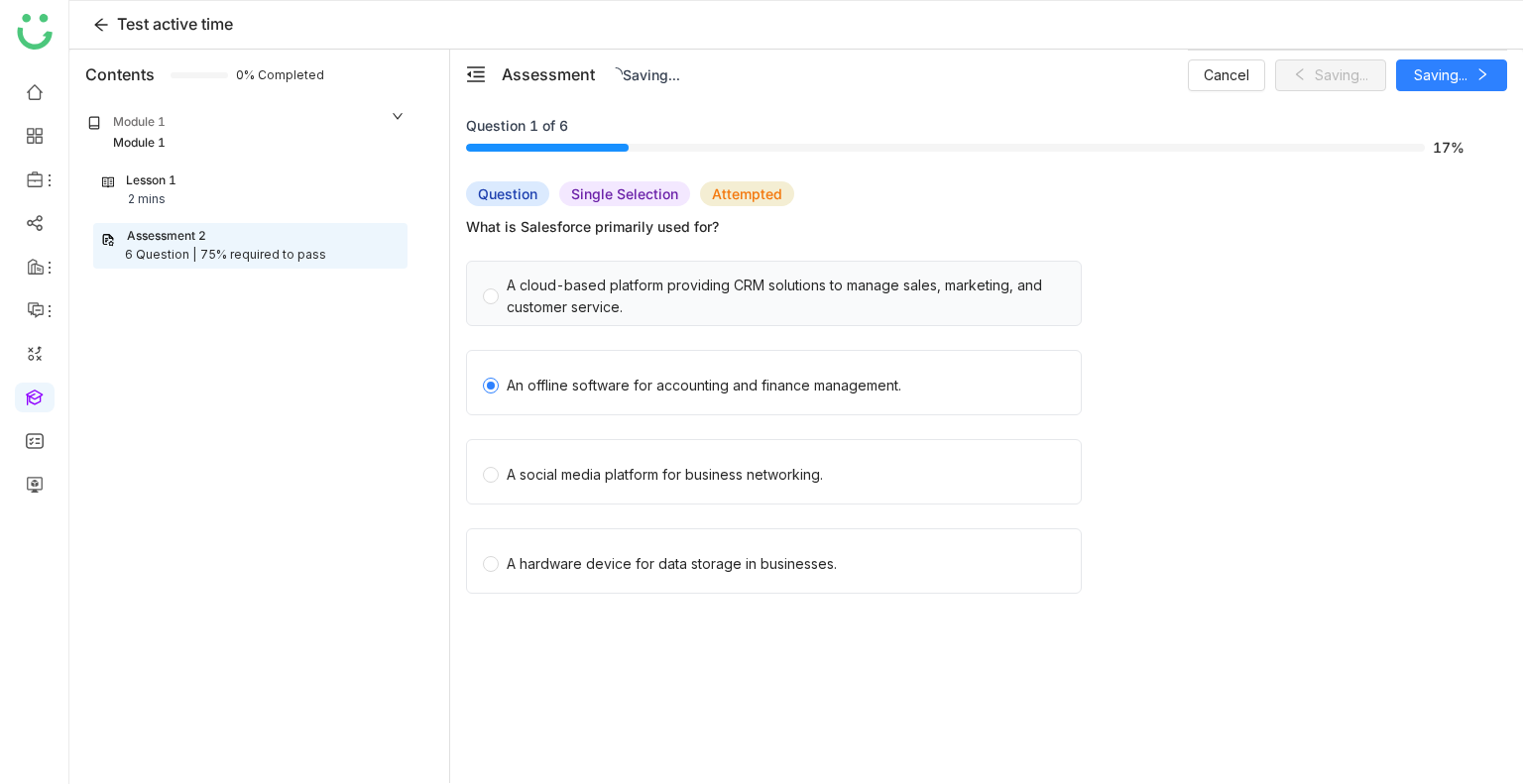 click on "A cloud-based platform providing CRM solutions to manage sales, marketing, and customer service." 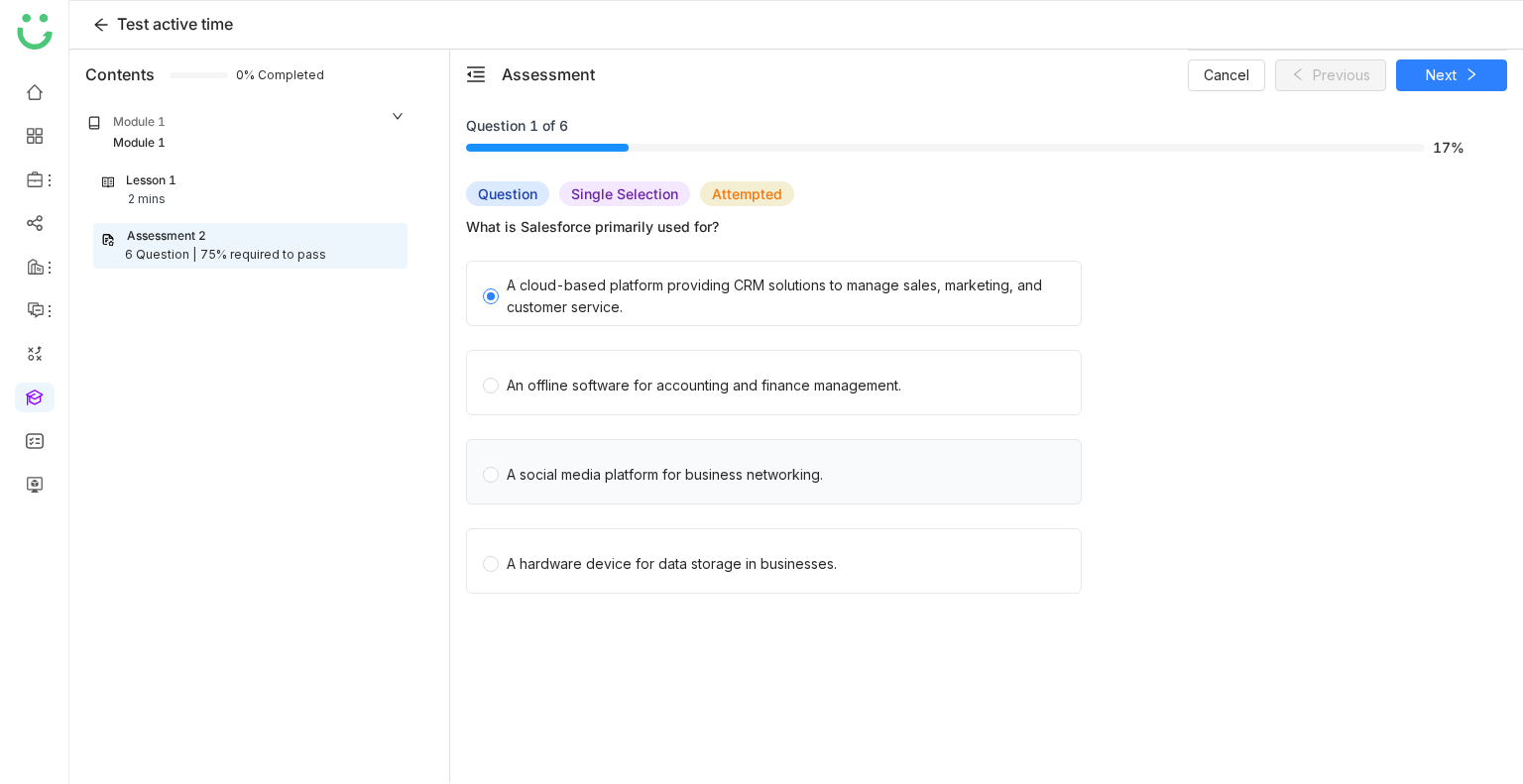 click on "A social media platform for business networking." 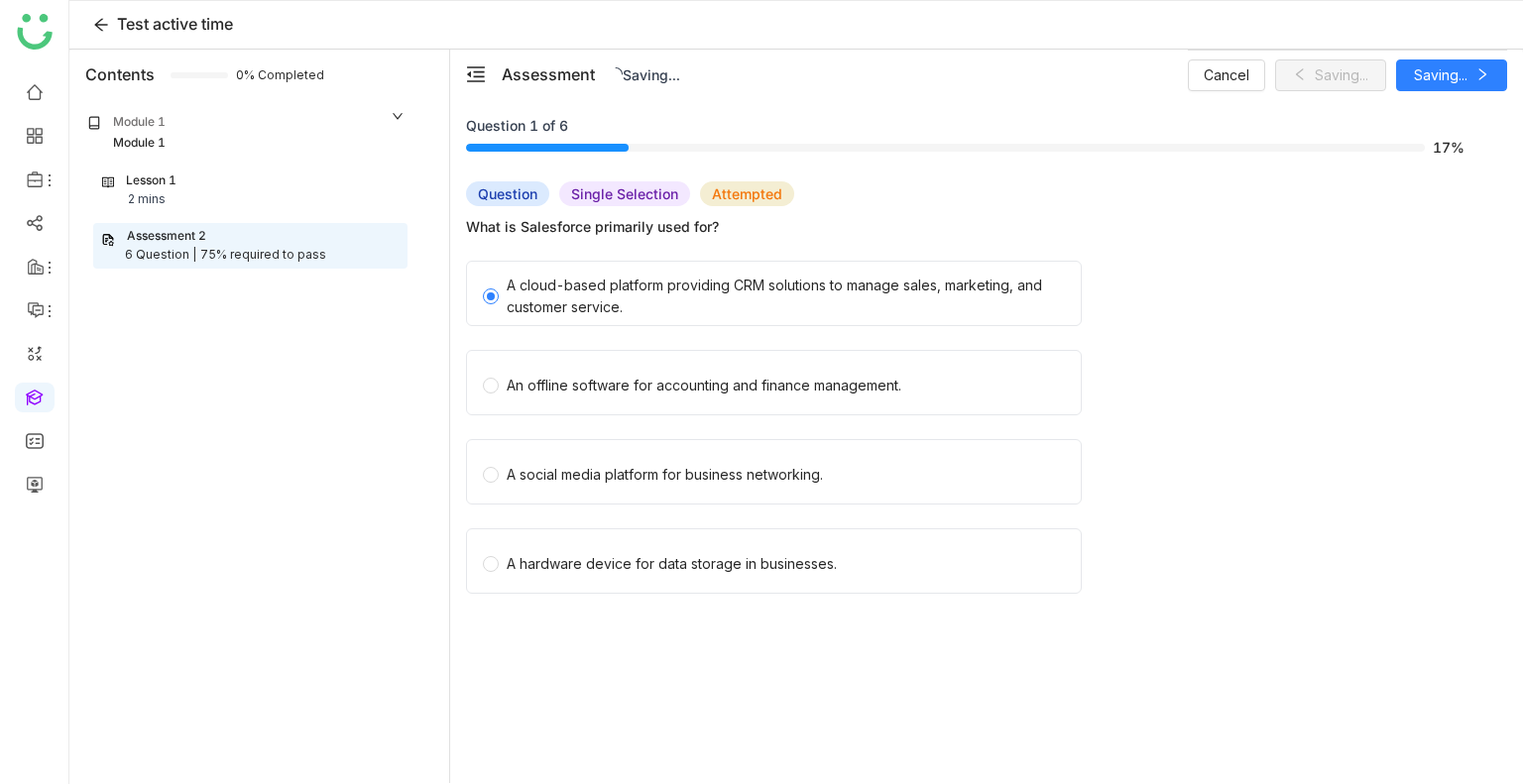 click on "An offline software for accounting and finance management." 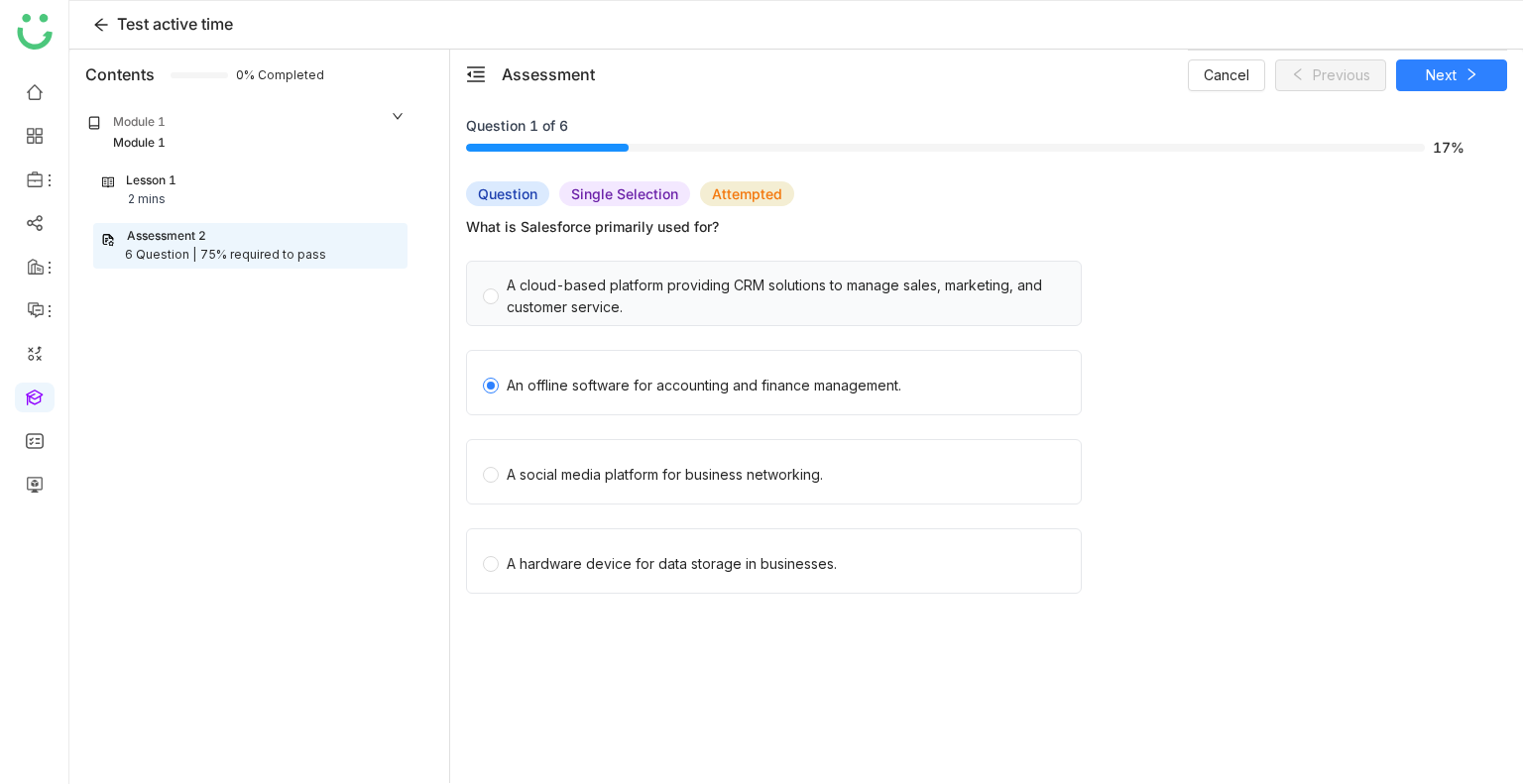 click on "A cloud-based platform providing CRM solutions to manage sales, marketing, and customer service." 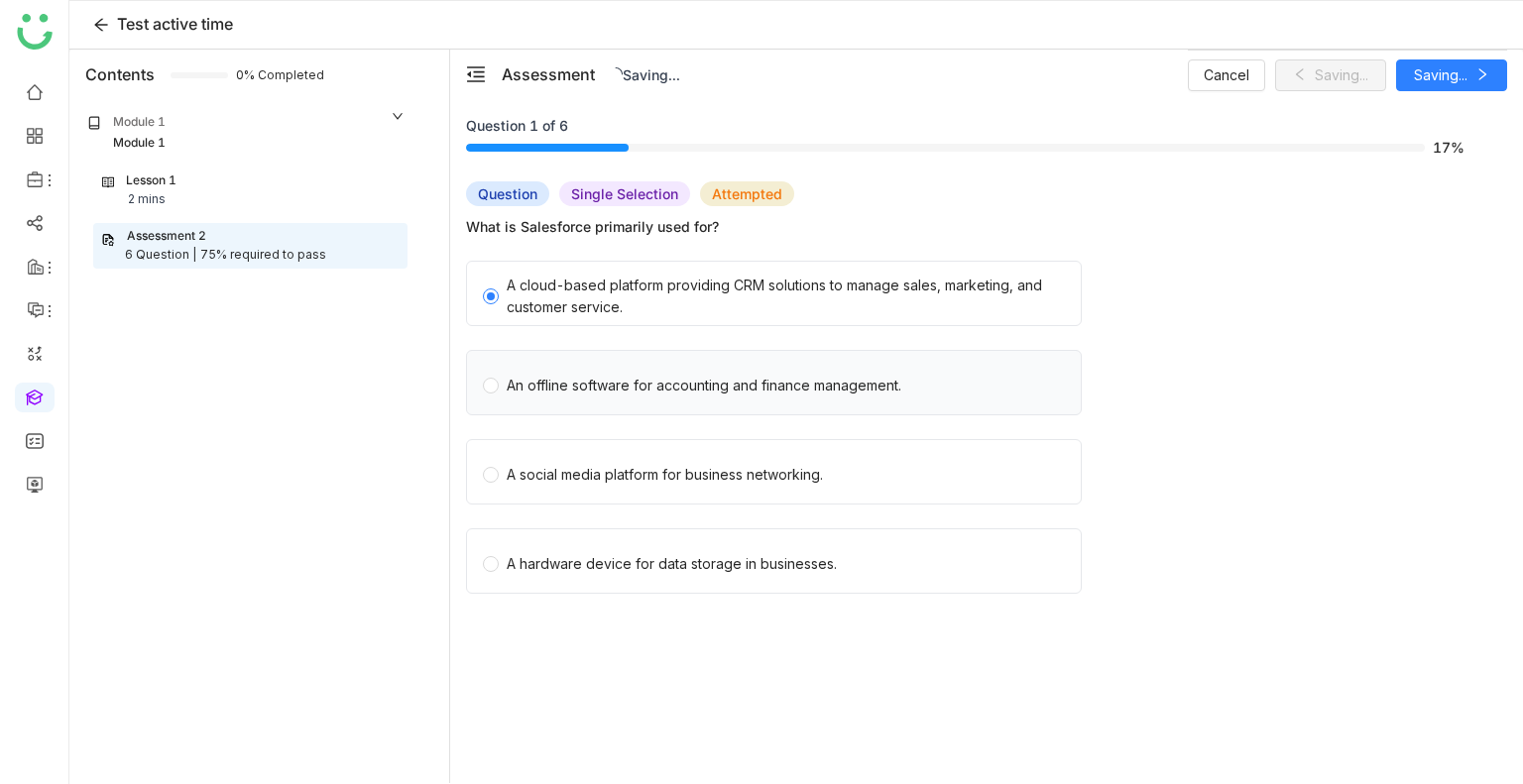 click on "An offline software for accounting and finance management." 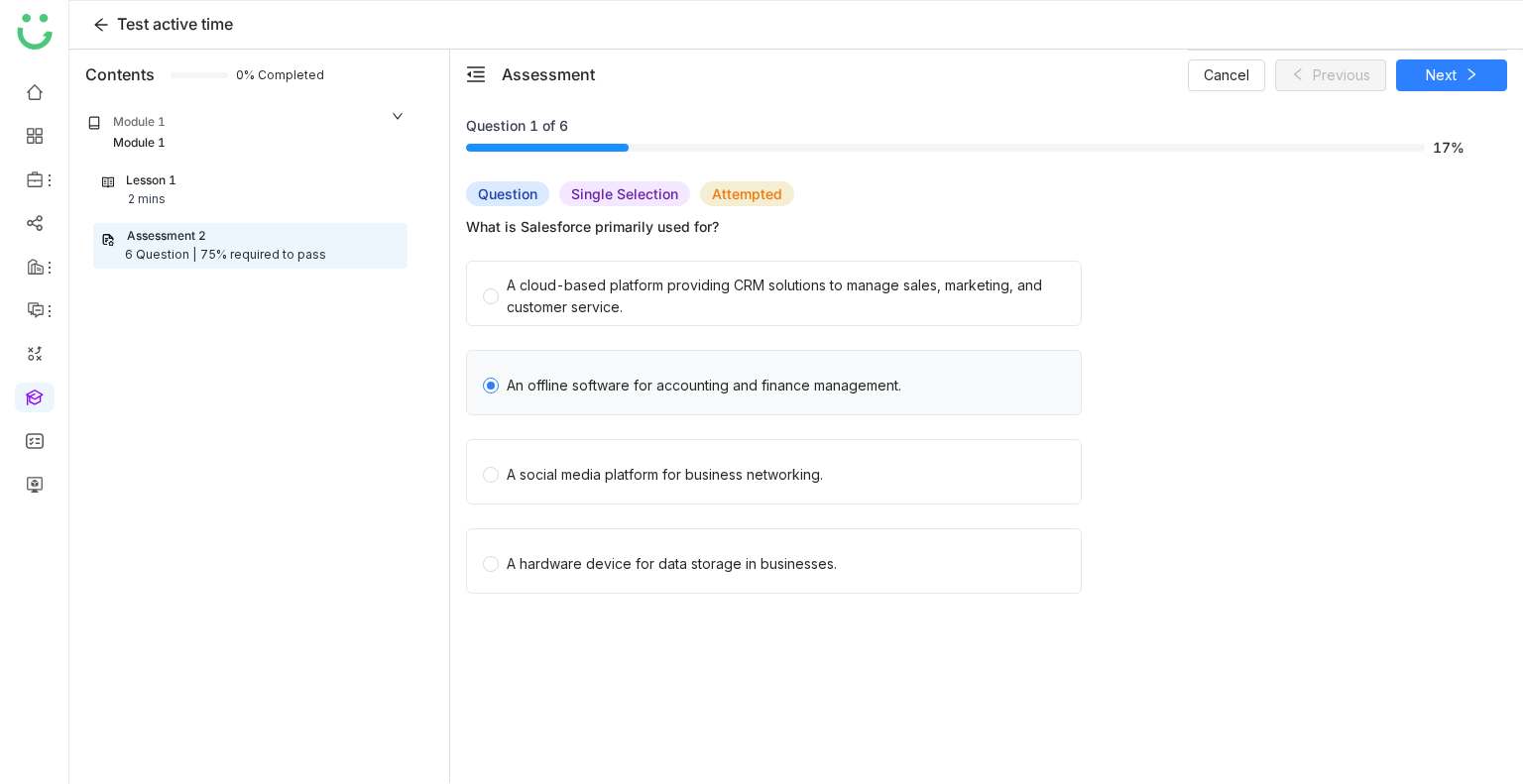 click on "An offline software for accounting and finance management." 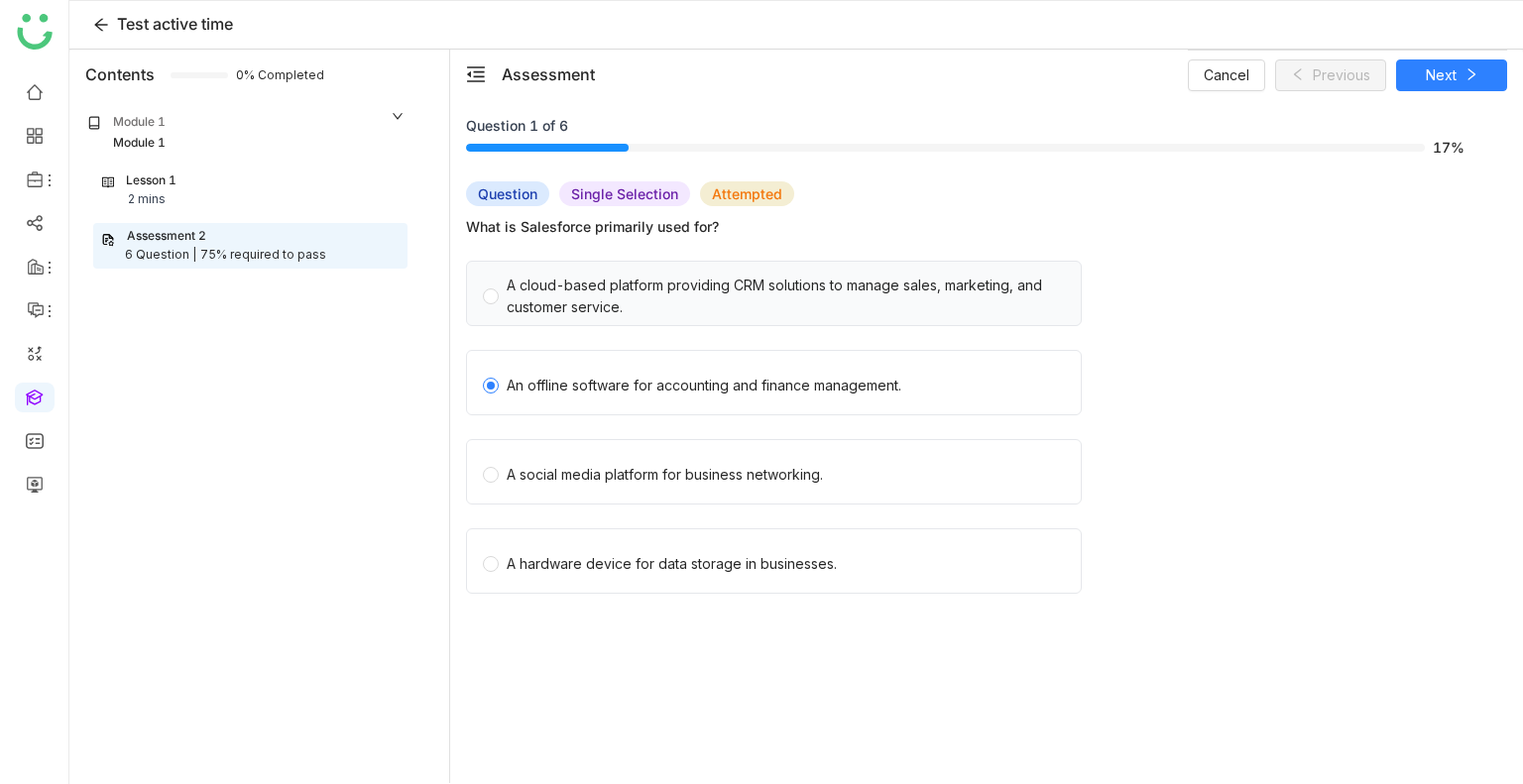 click on "A cloud-based platform providing CRM solutions to manage sales, marketing, and customer service." 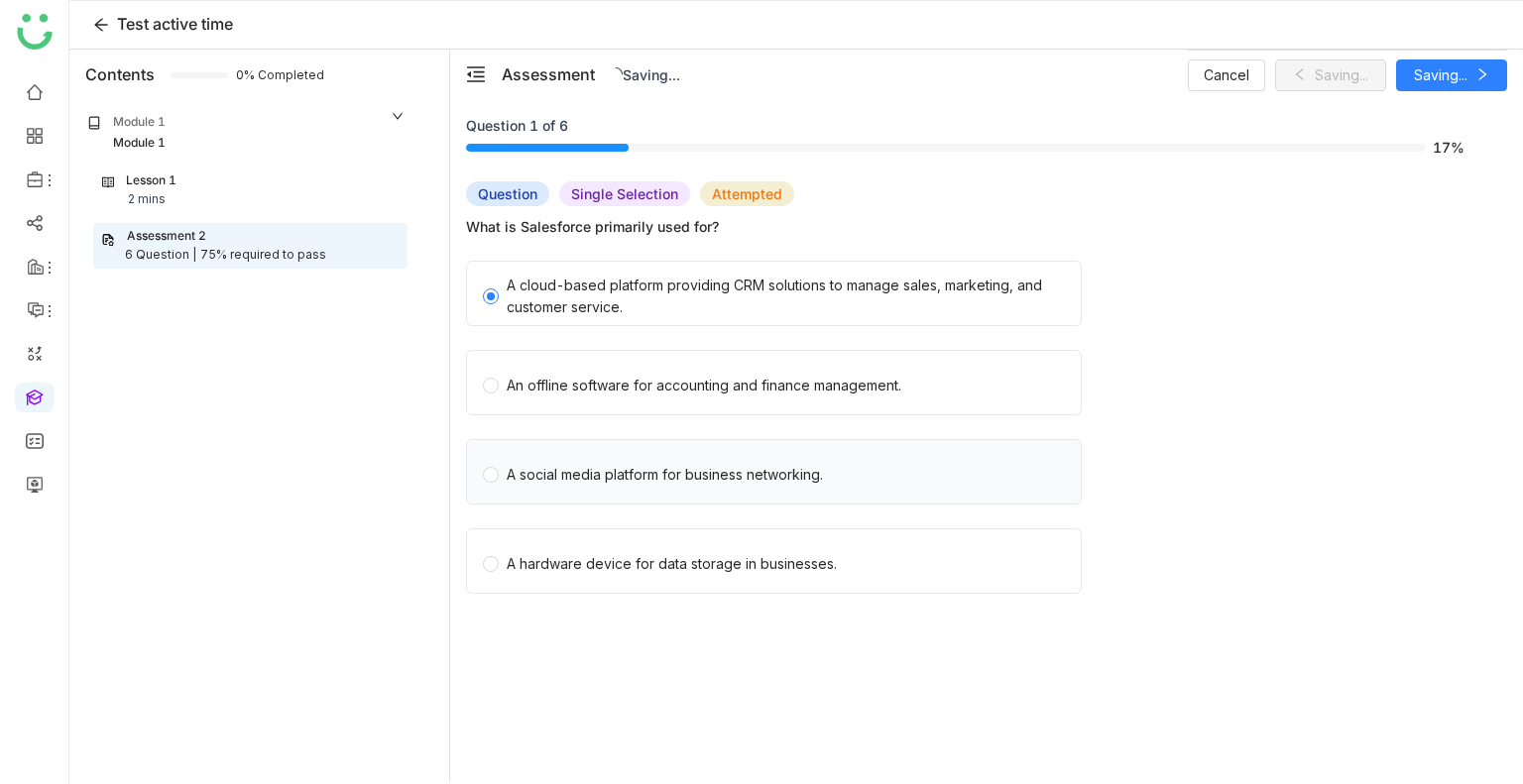click on "A social media platform for business networking." 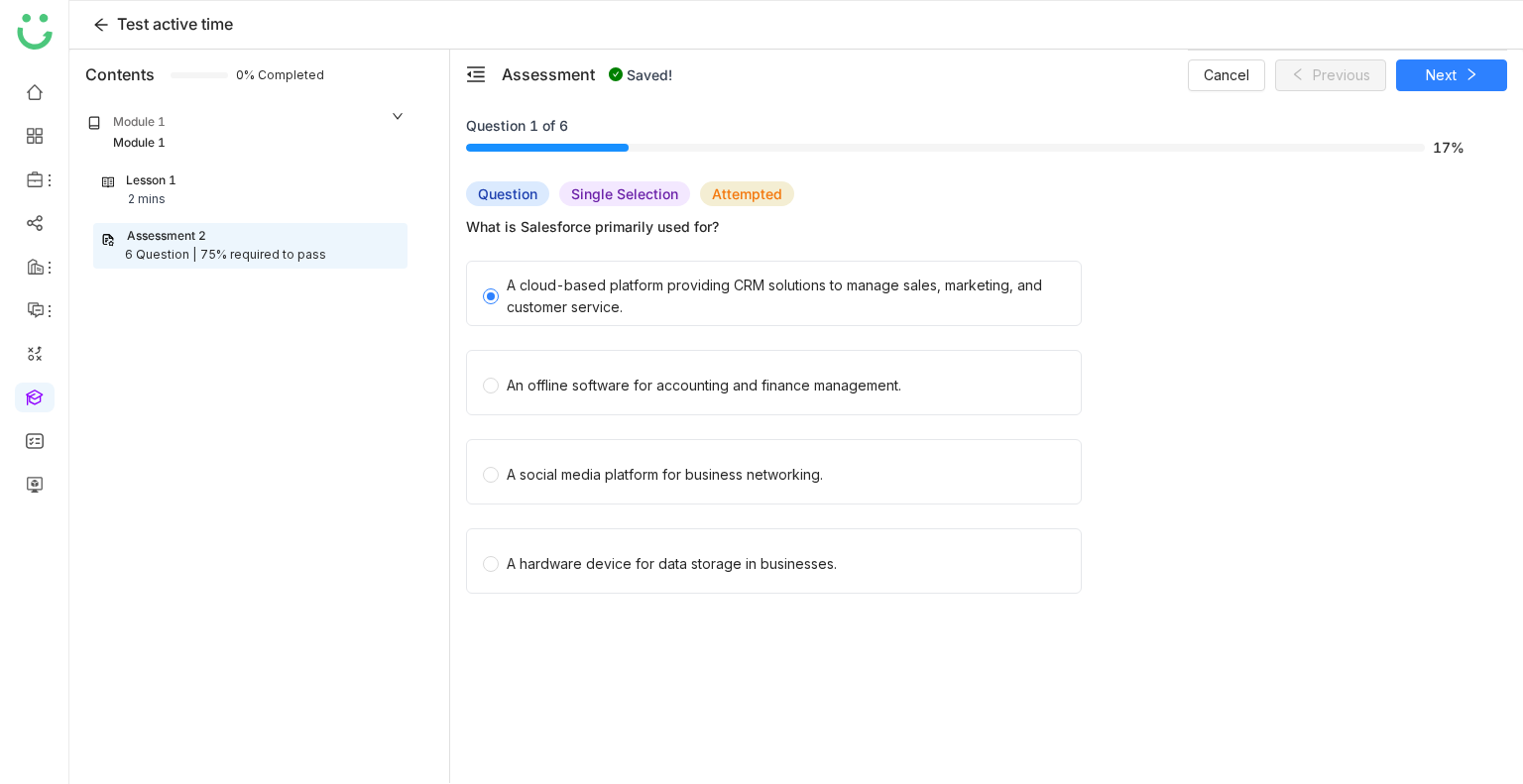 click on "A hardware device for data storage in businesses." 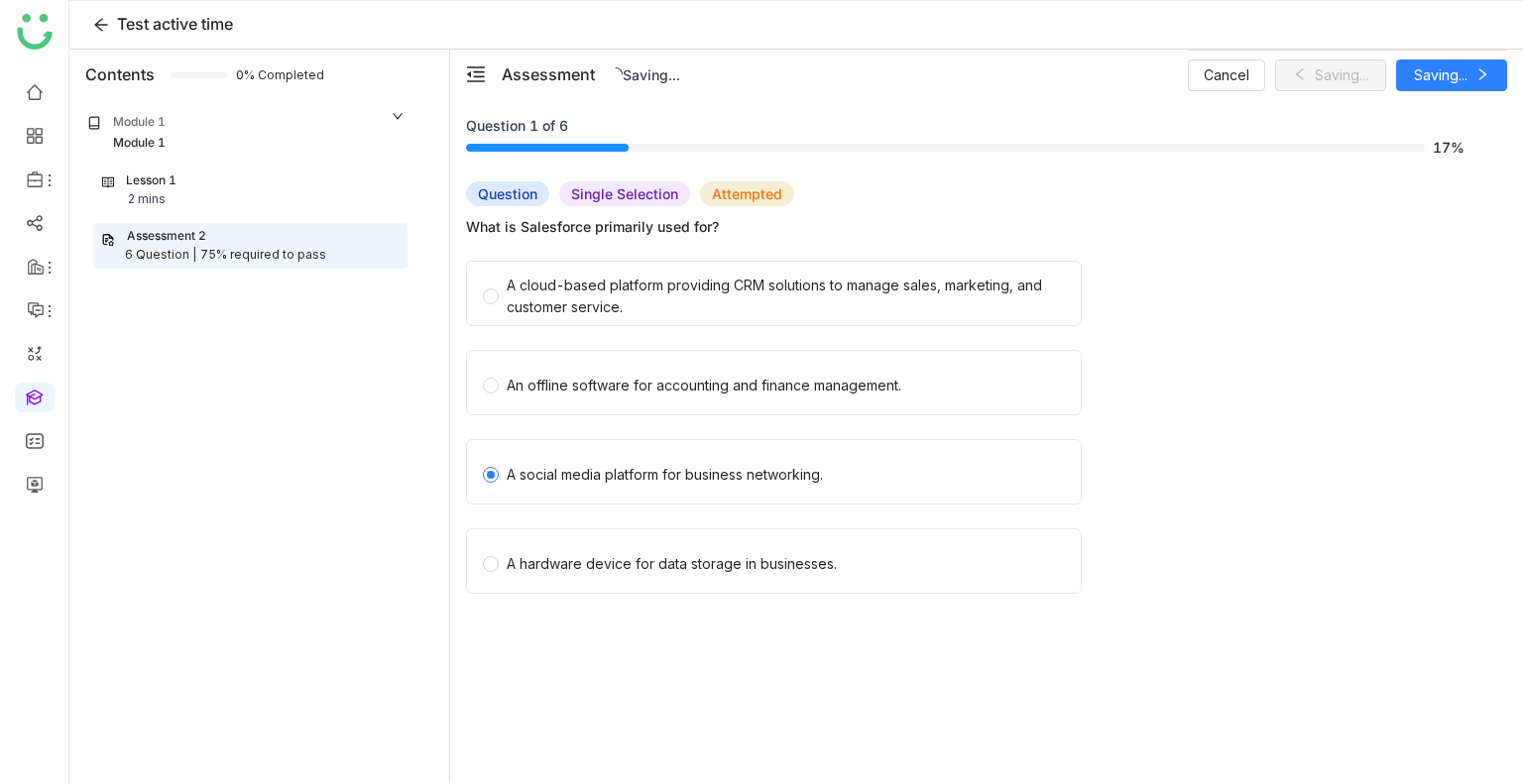 click on "A cloud-based platform providing CRM solutions to manage sales, marketing, and customer service." 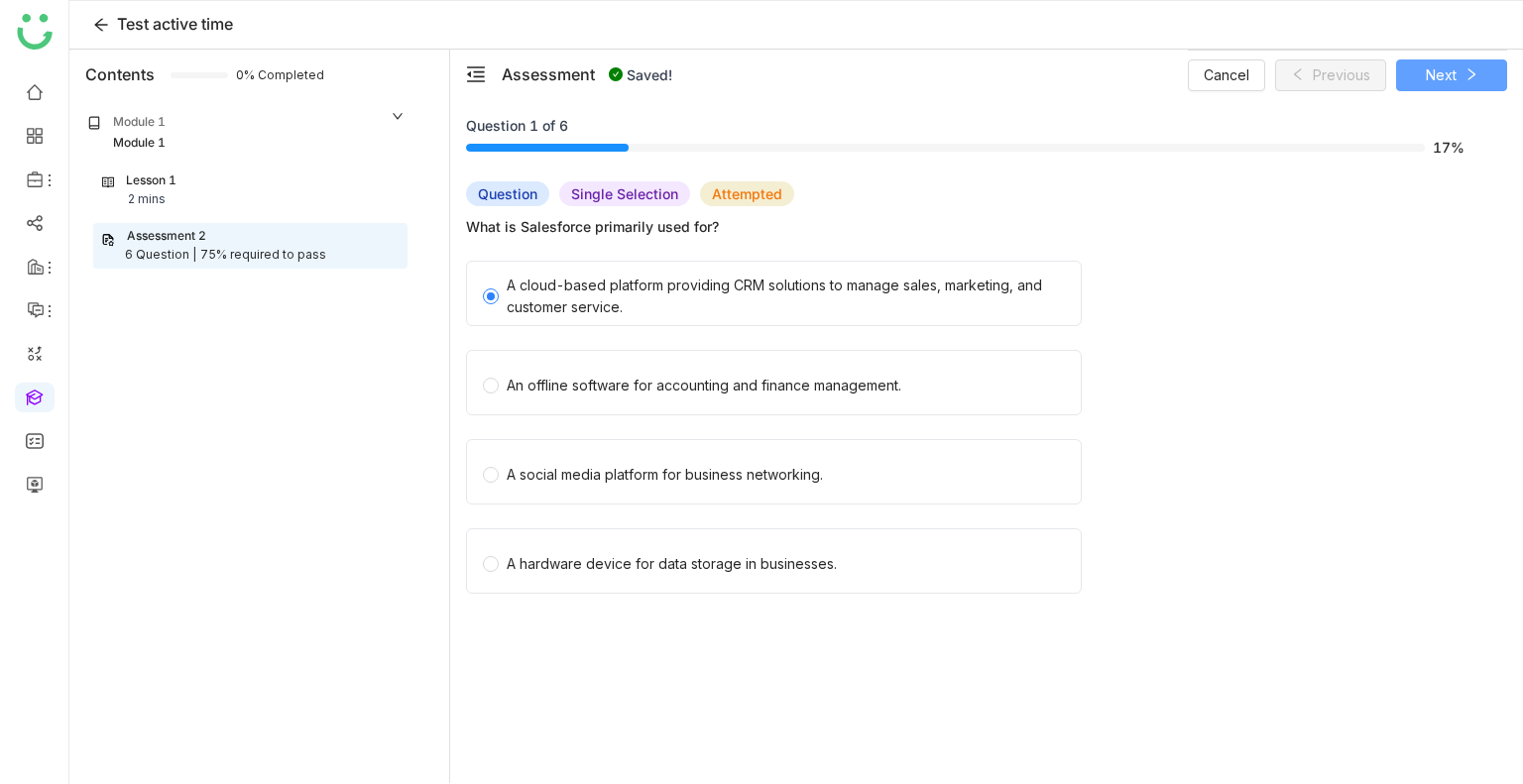 click on "Next" at bounding box center (1441, 75) 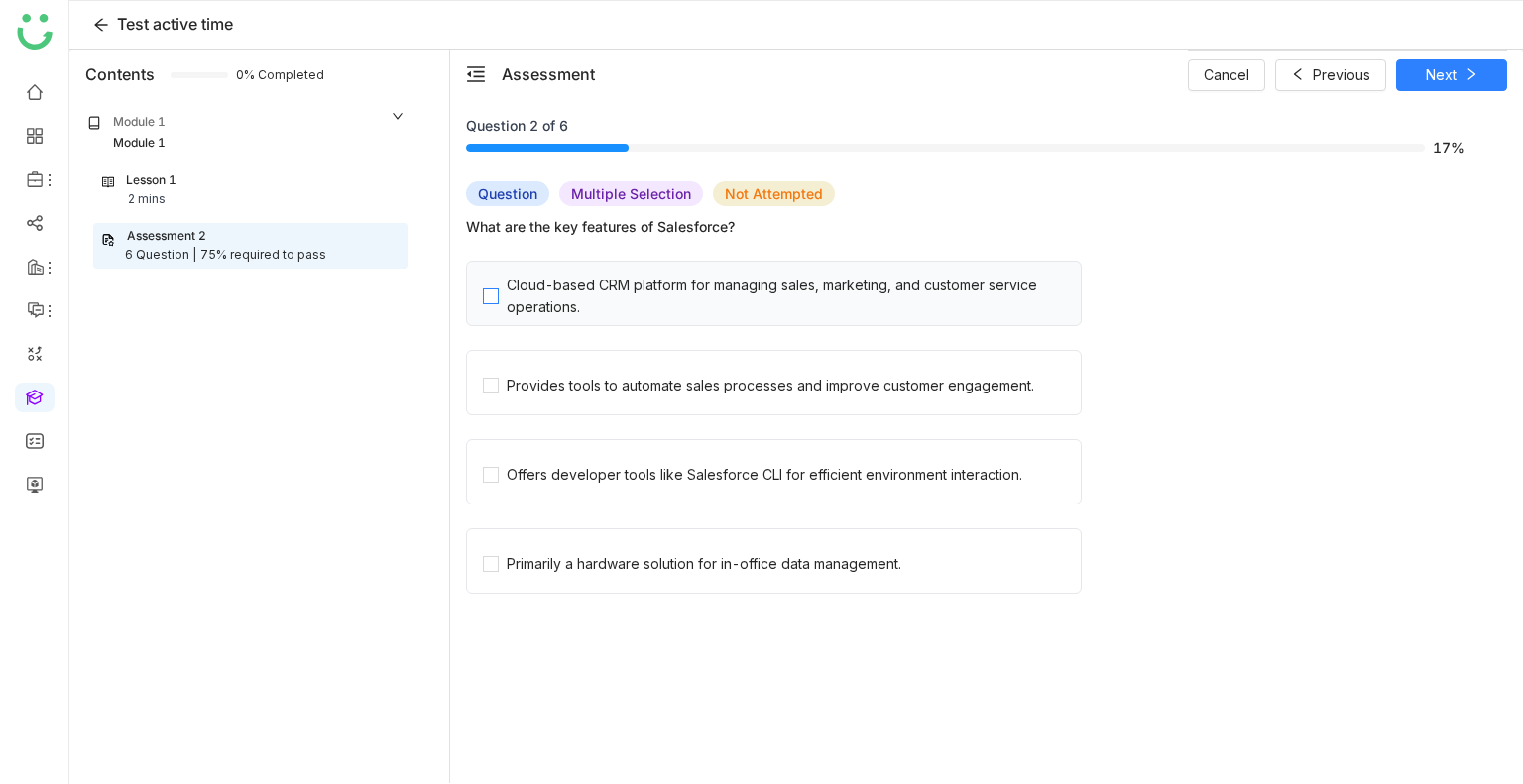 click on "Cloud-based CRM platform for managing sales, marketing, and customer service operations." 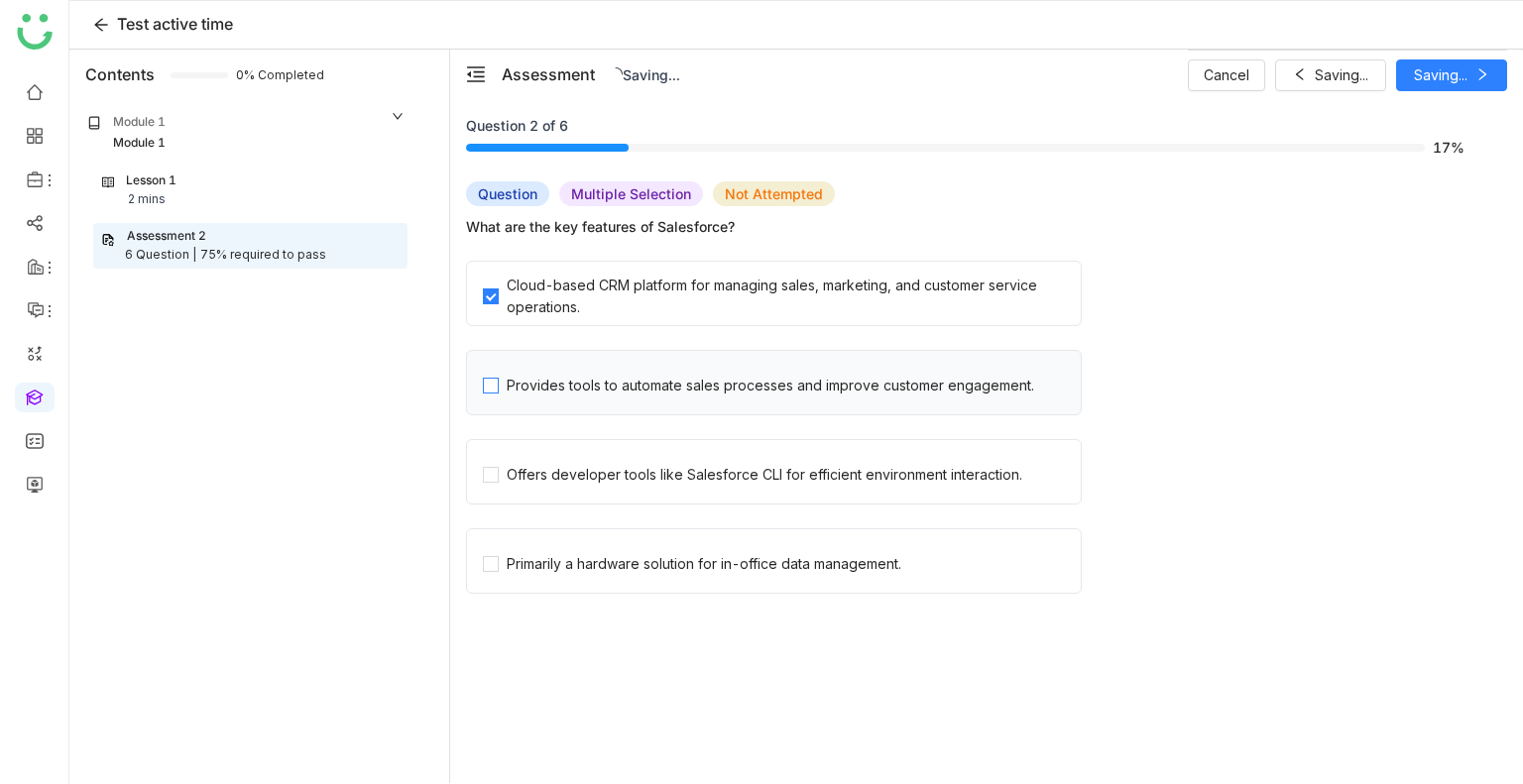 click on "Provides tools to automate sales processes and improve customer engagement." 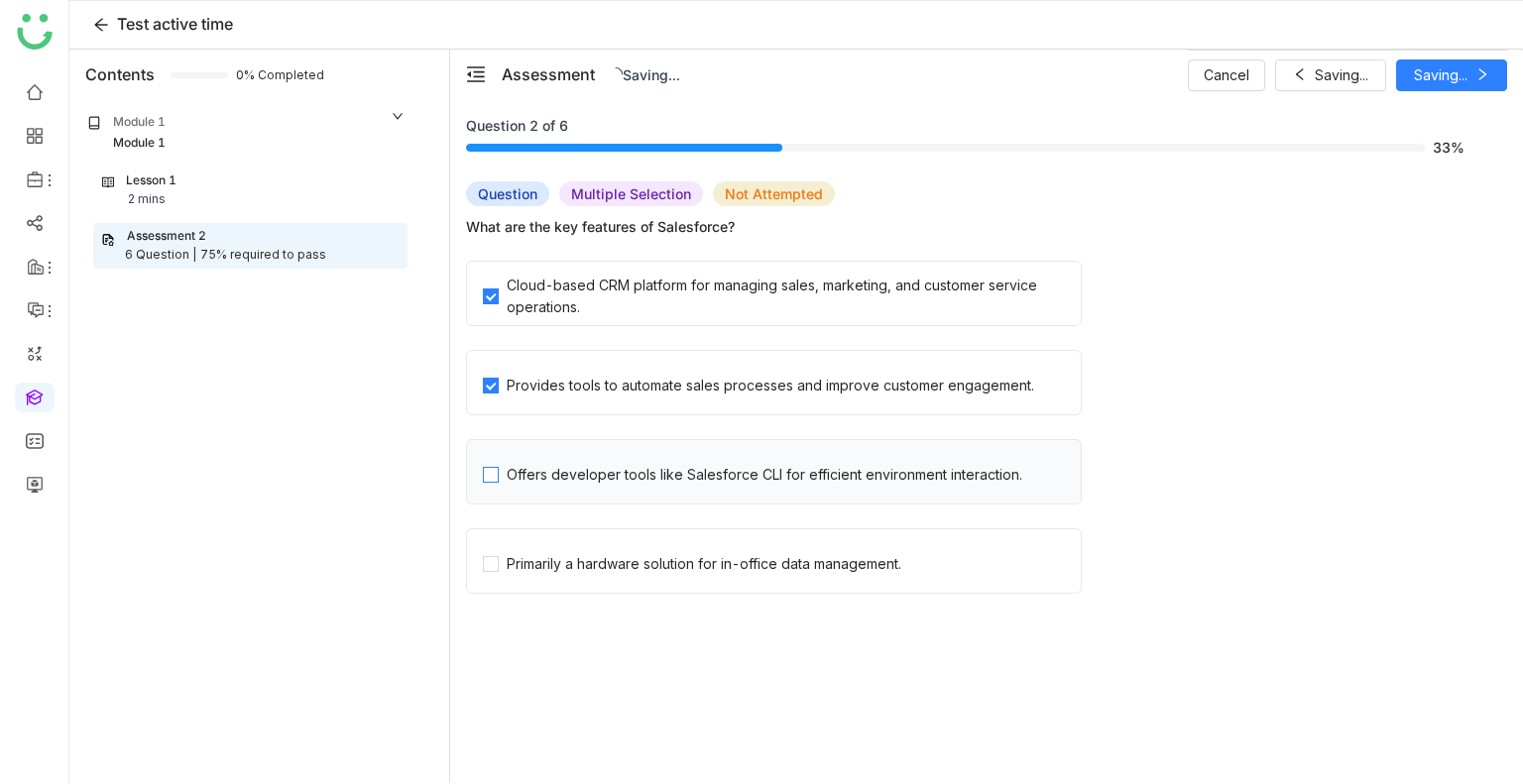 click on "Offers developer tools like Salesforce CLI for efficient environment interaction." 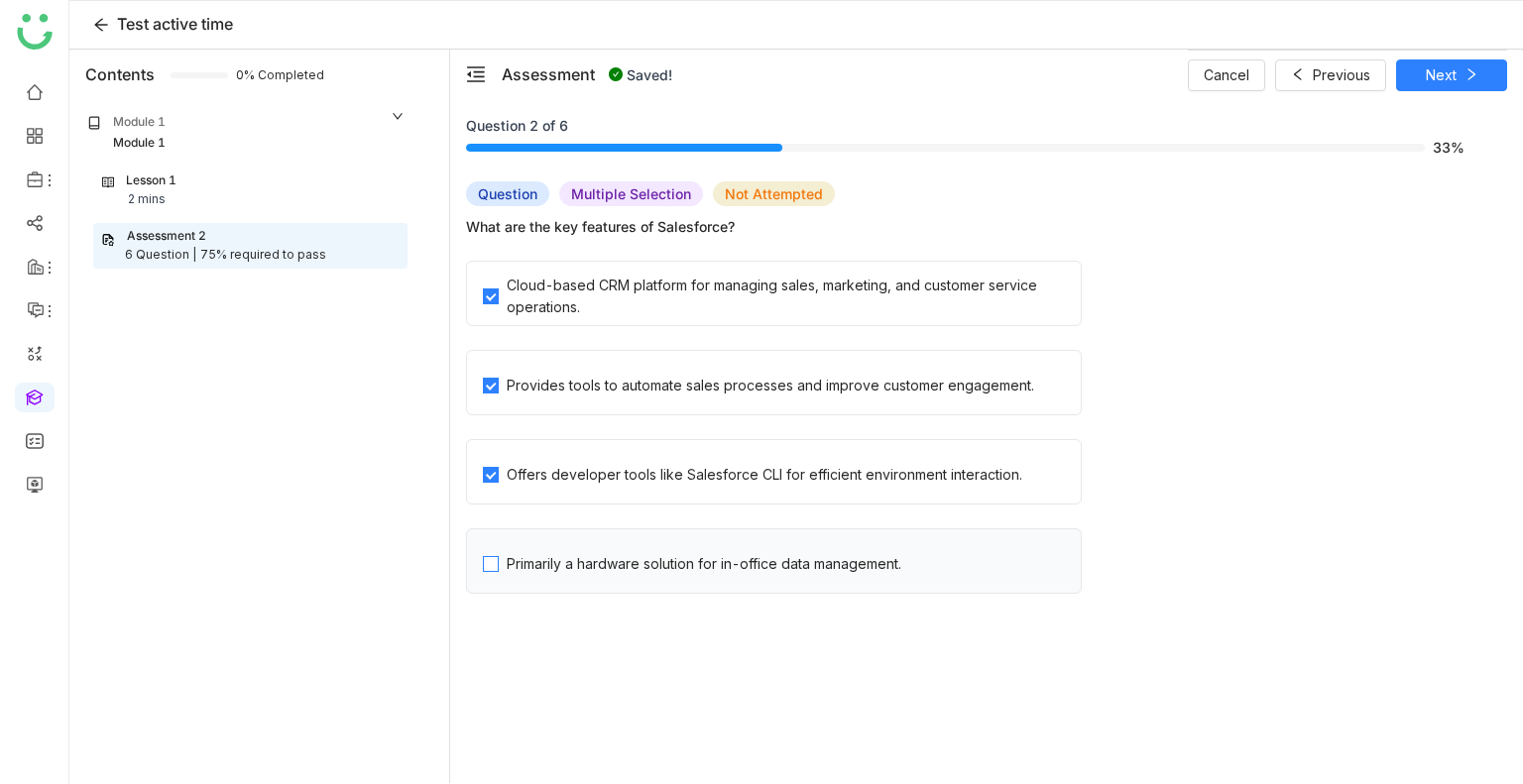 click on "Primarily a hardware solution for in-office data management." 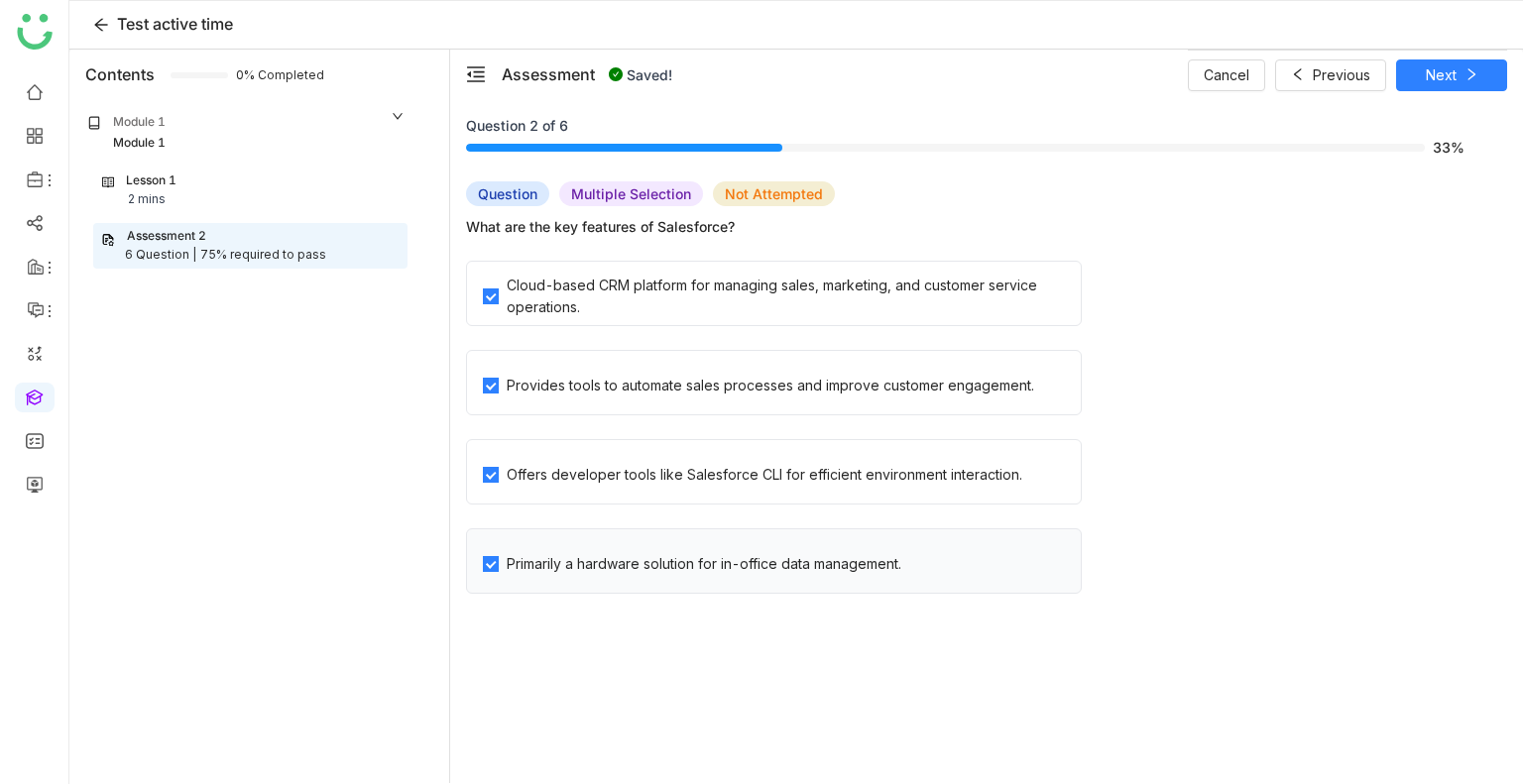 click on "Primarily a hardware solution for in-office data management." 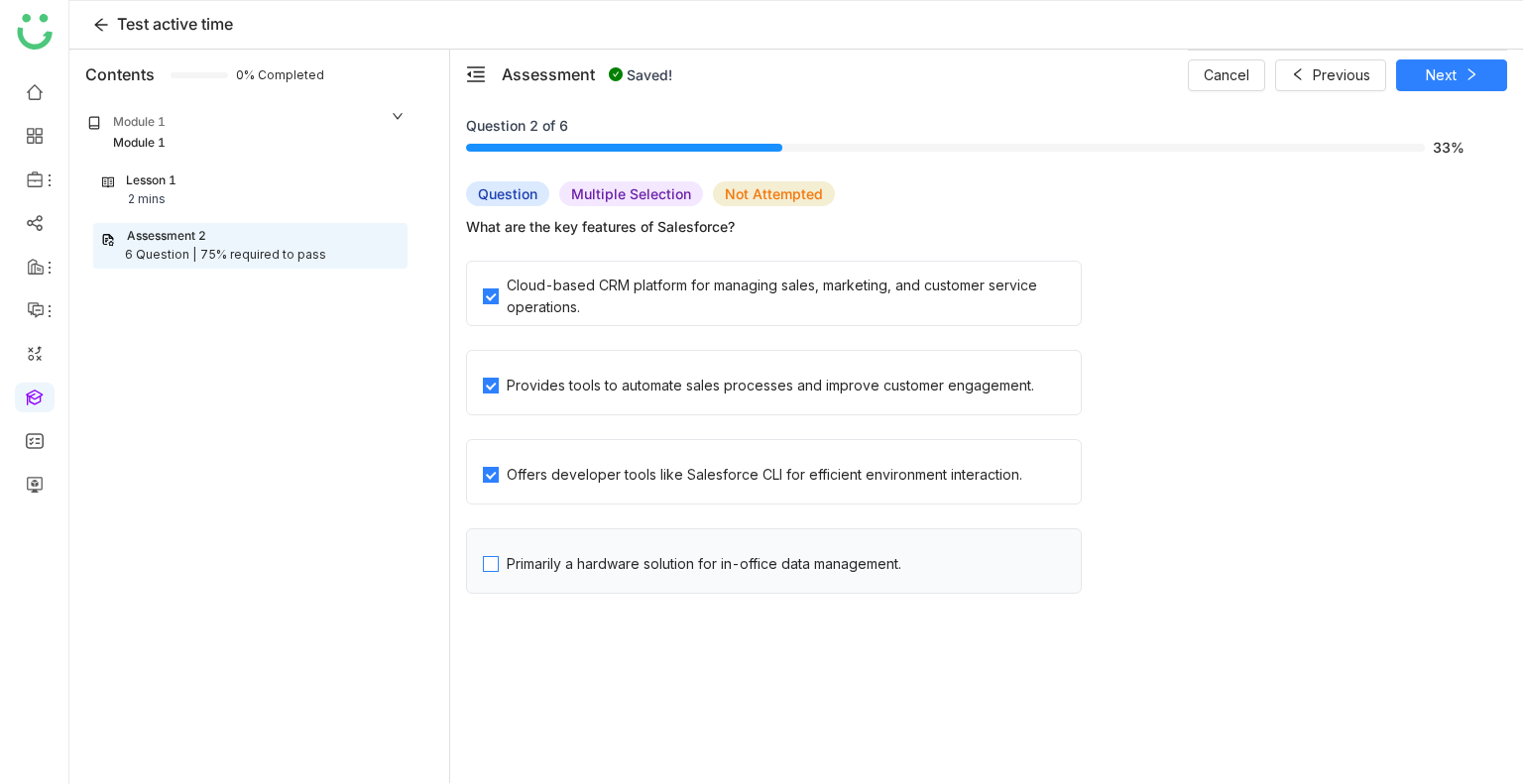 click on "Primarily a hardware solution for in-office data management." 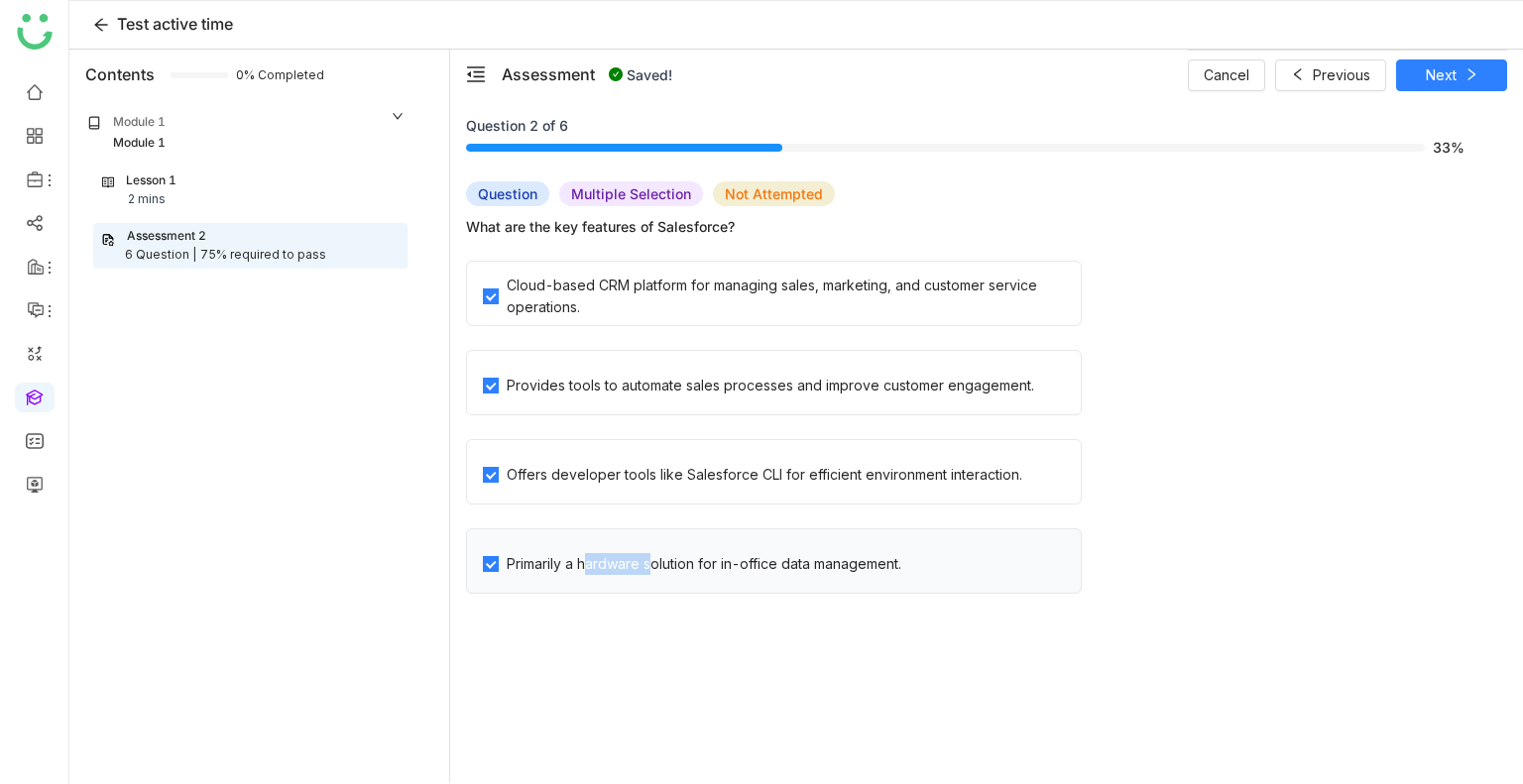 click on "Primarily a hardware solution for in-office data management." 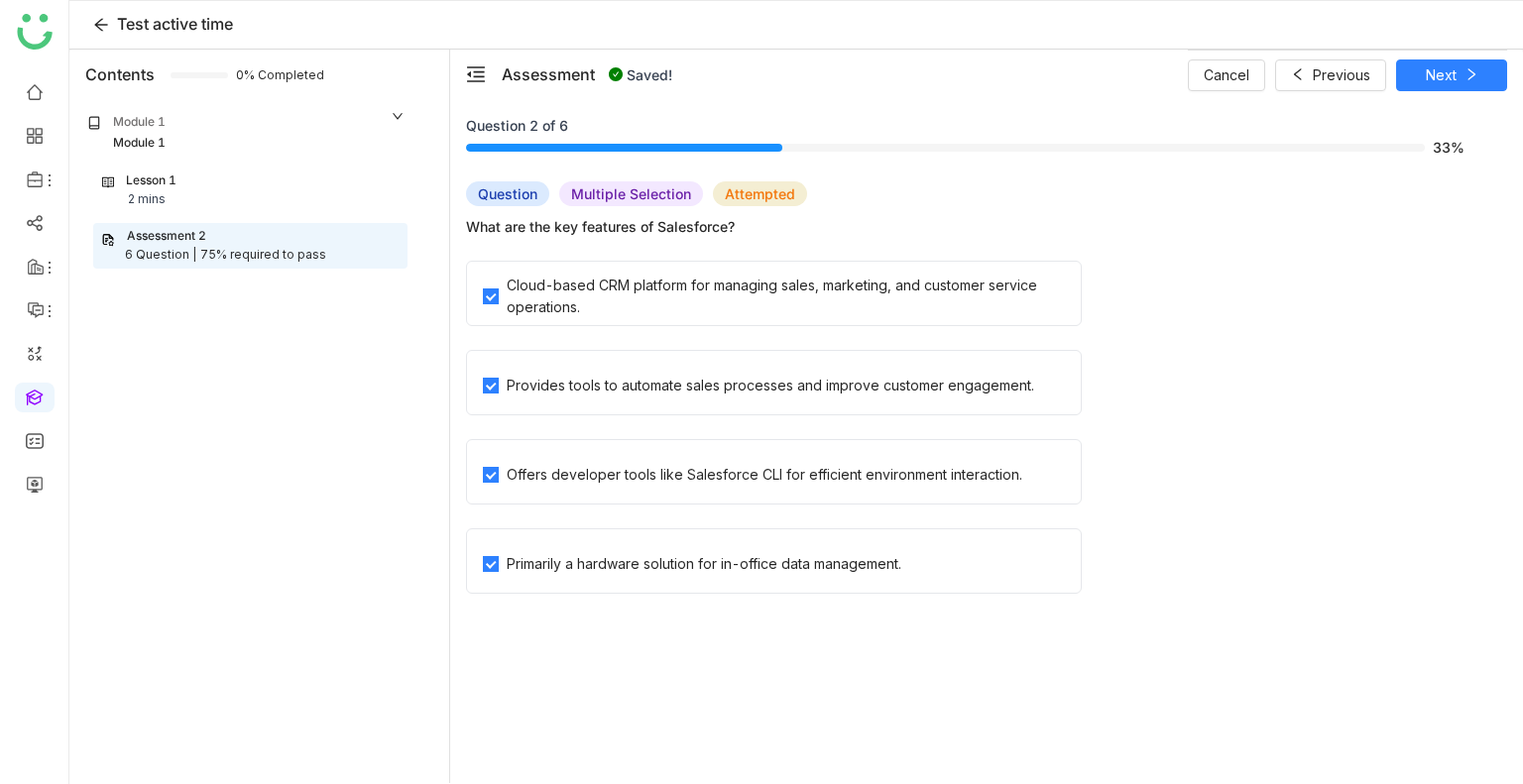click on "Offers developer tools like Salesforce CLI for efficient environment interaction." 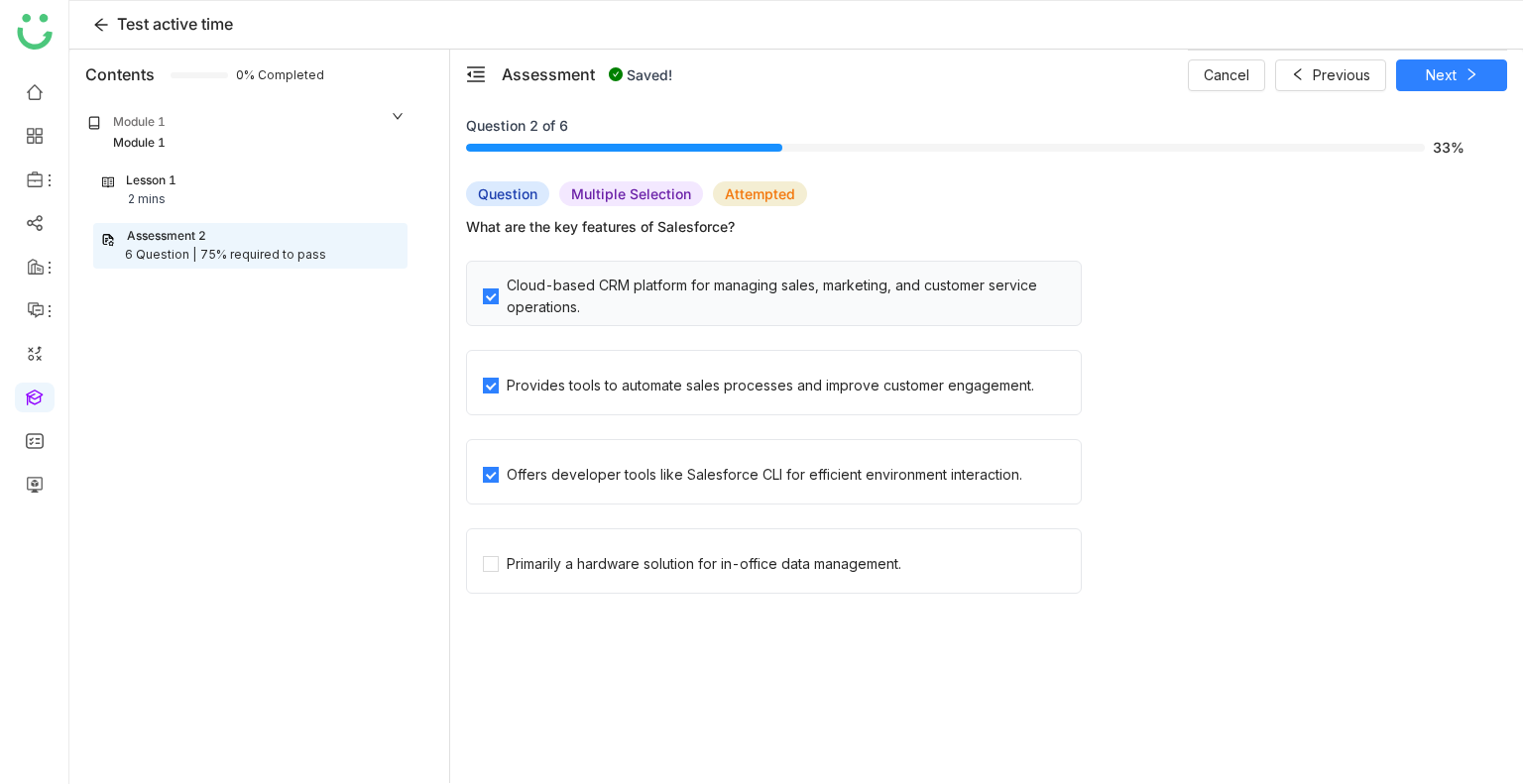 click on "Cloud-based CRM platform for managing sales, marketing, and customer service operations." 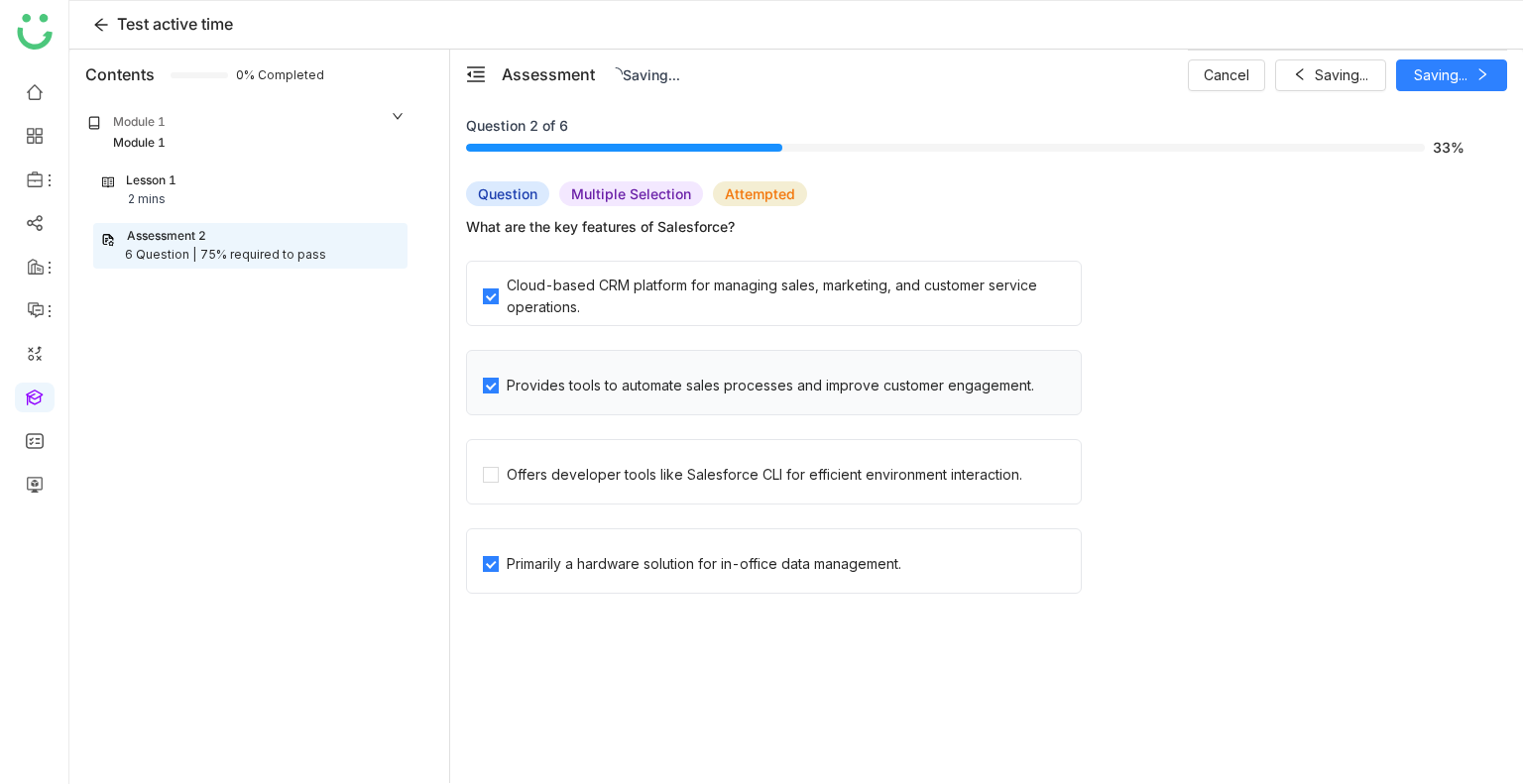 click on "Provides tools to automate sales processes and improve customer engagement." 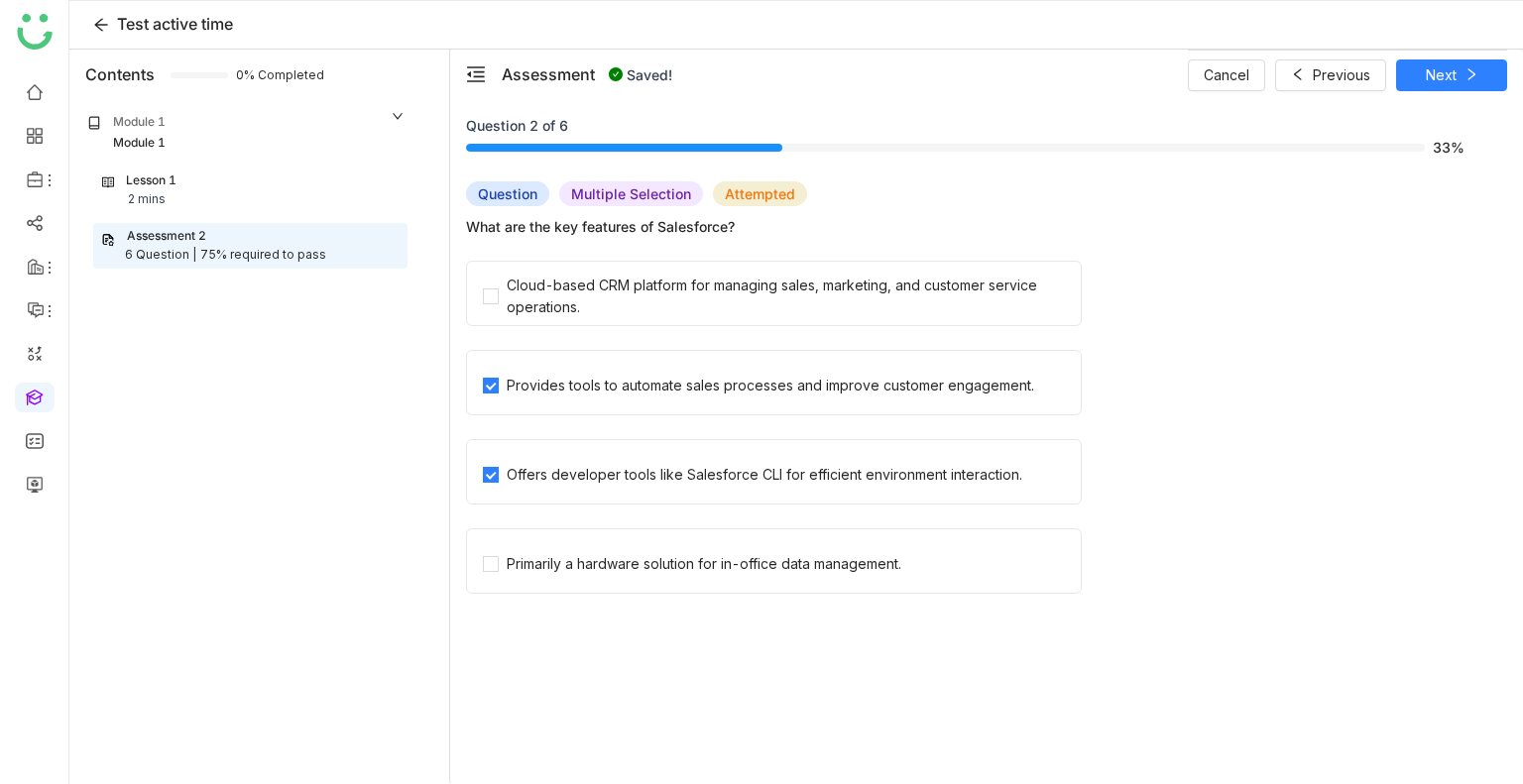 click on "Primarily a hardware solution for in-office data management." 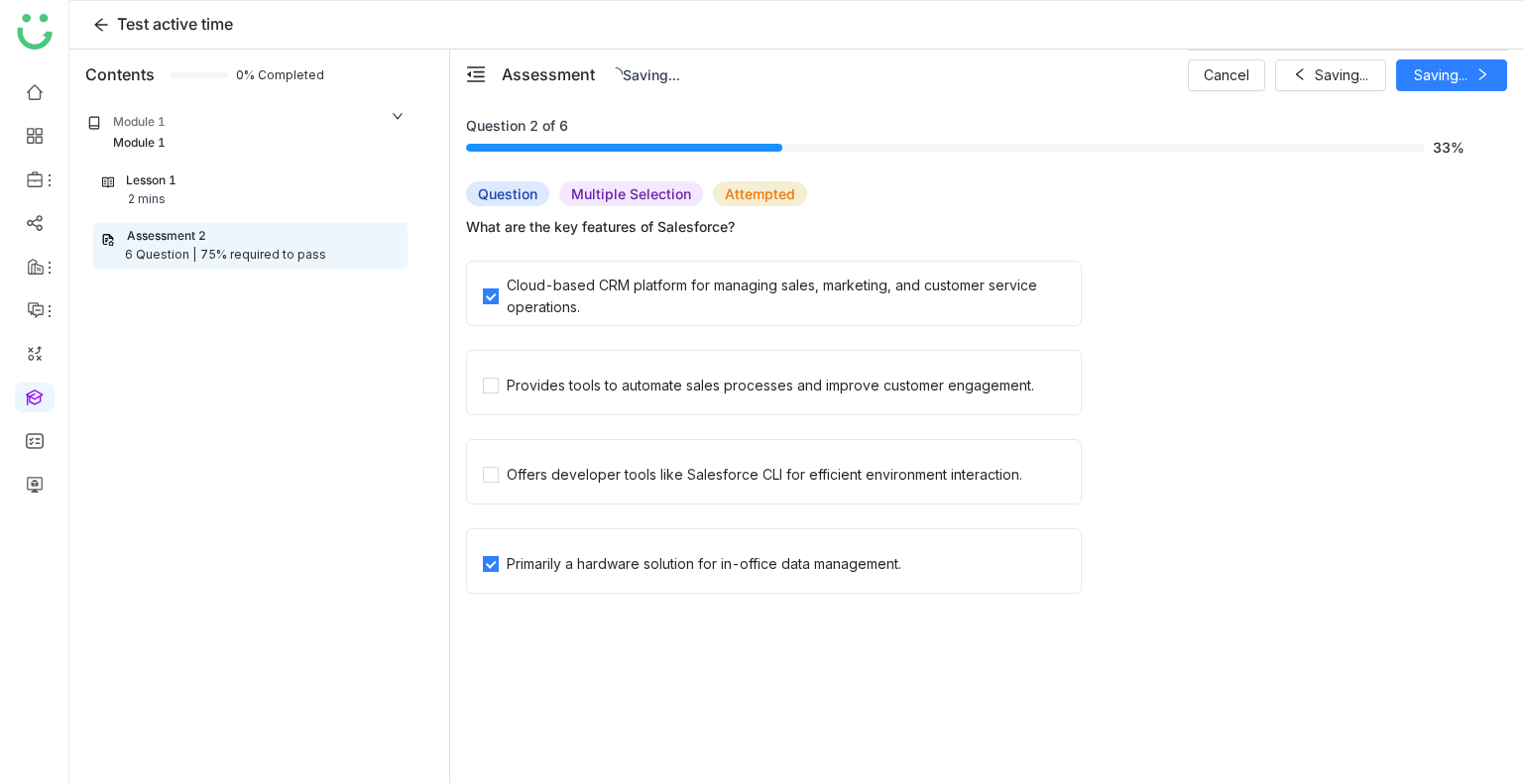 click on "Offers developer tools like Salesforce CLI for efficient environment interaction." 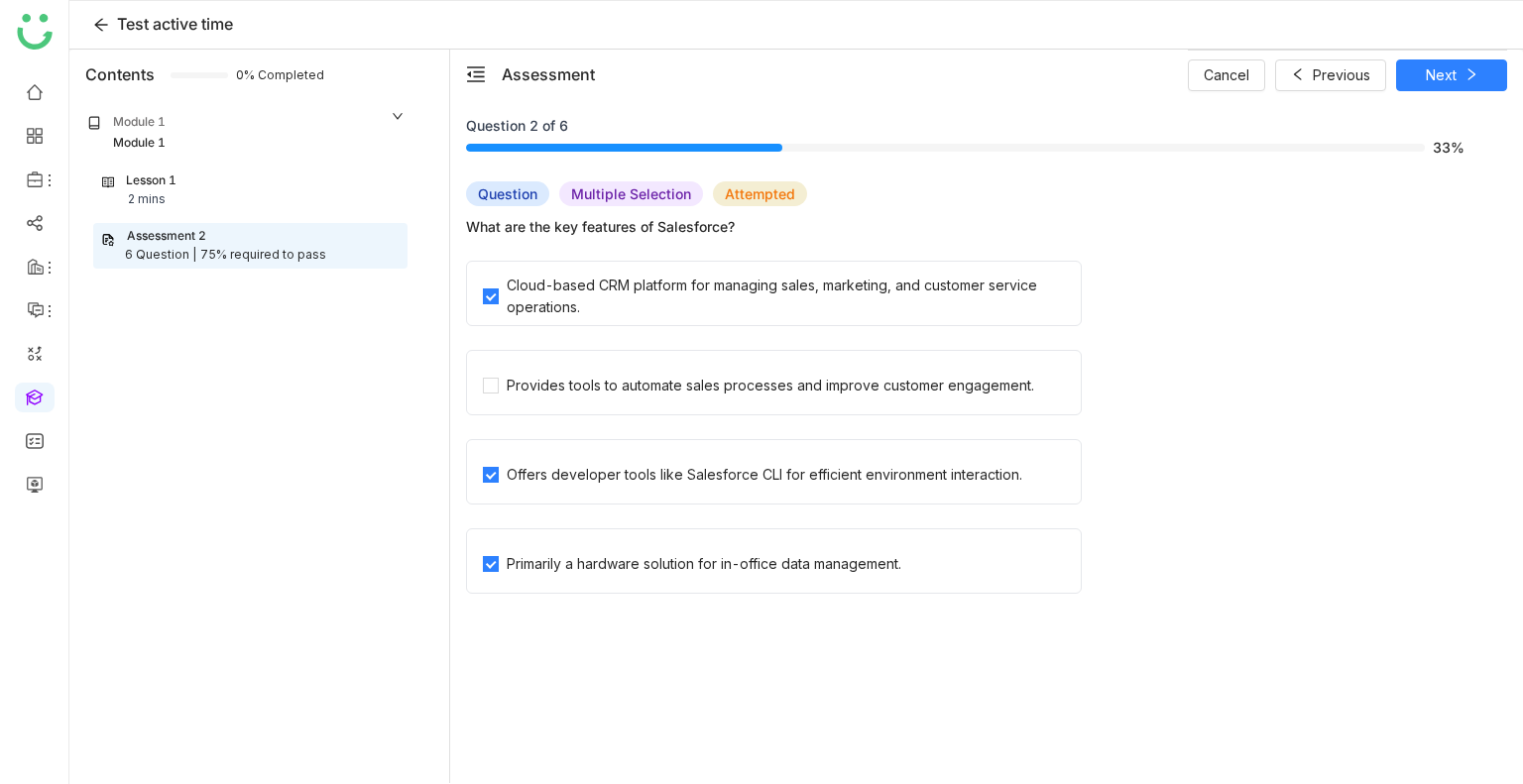 click on "Provides tools to automate sales processes and improve customer engagement." 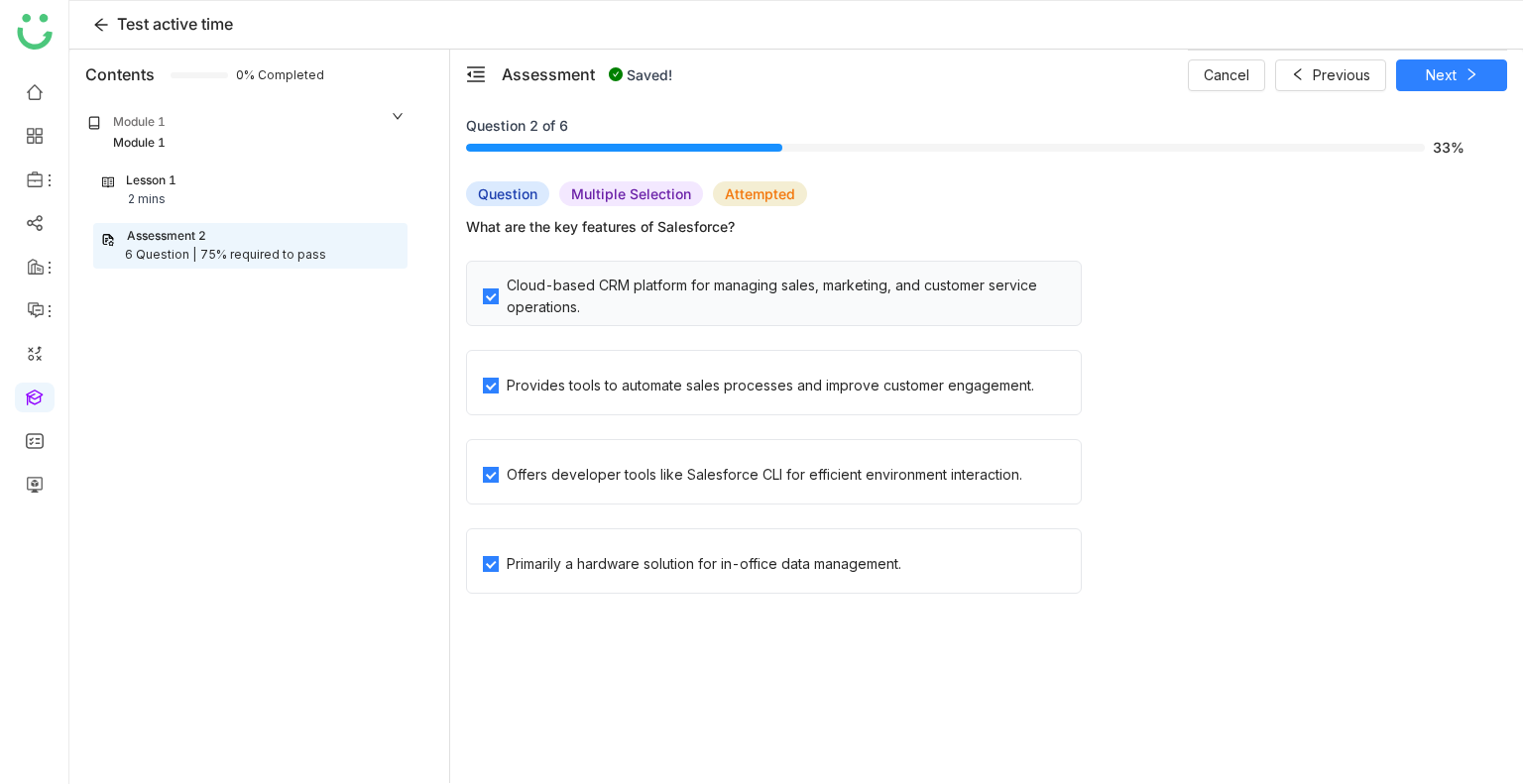 click on "Cloud-based CRM platform for managing sales, marketing, and customer service operations." 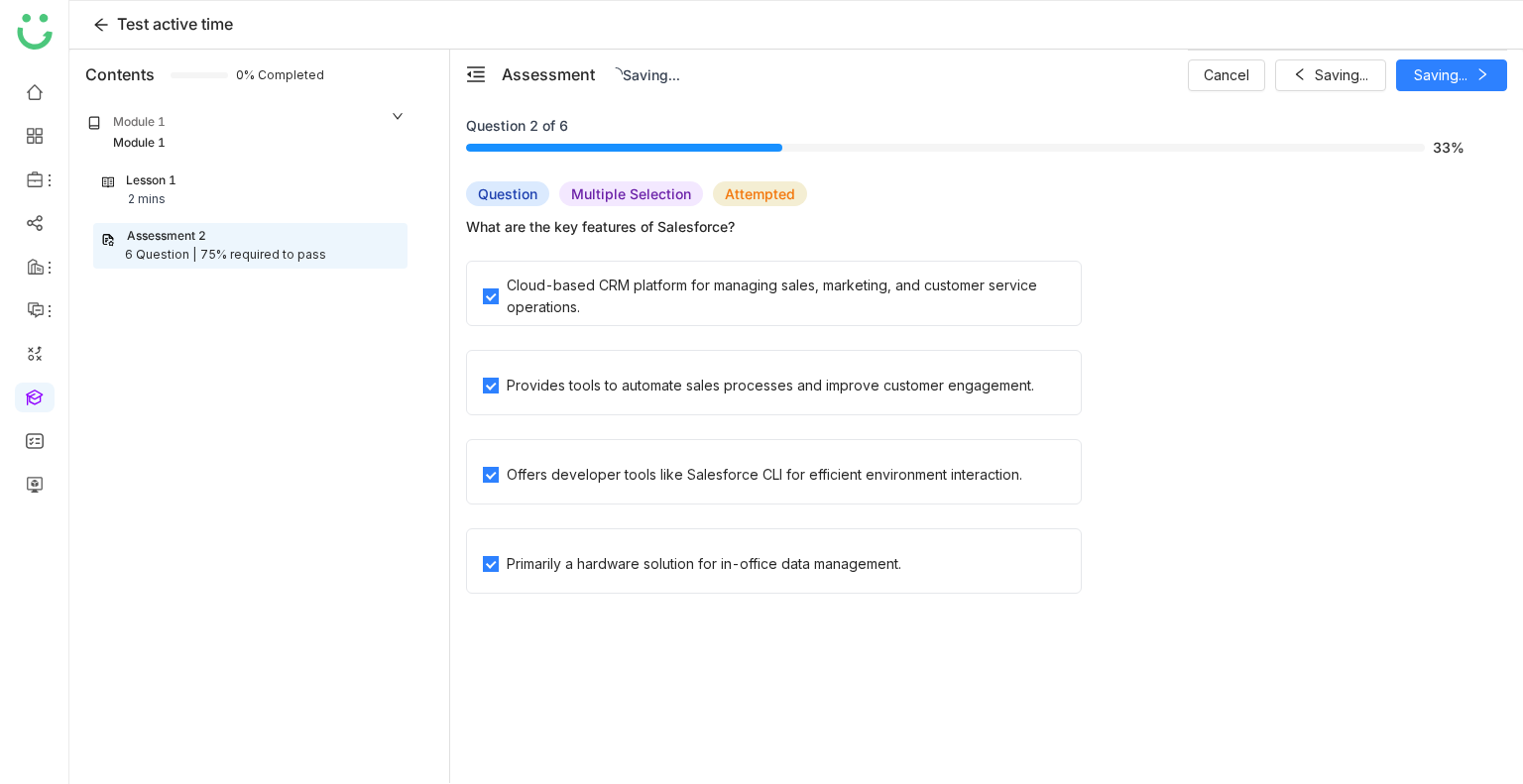 click on "Provides tools to automate sales processes and improve customer engagement." 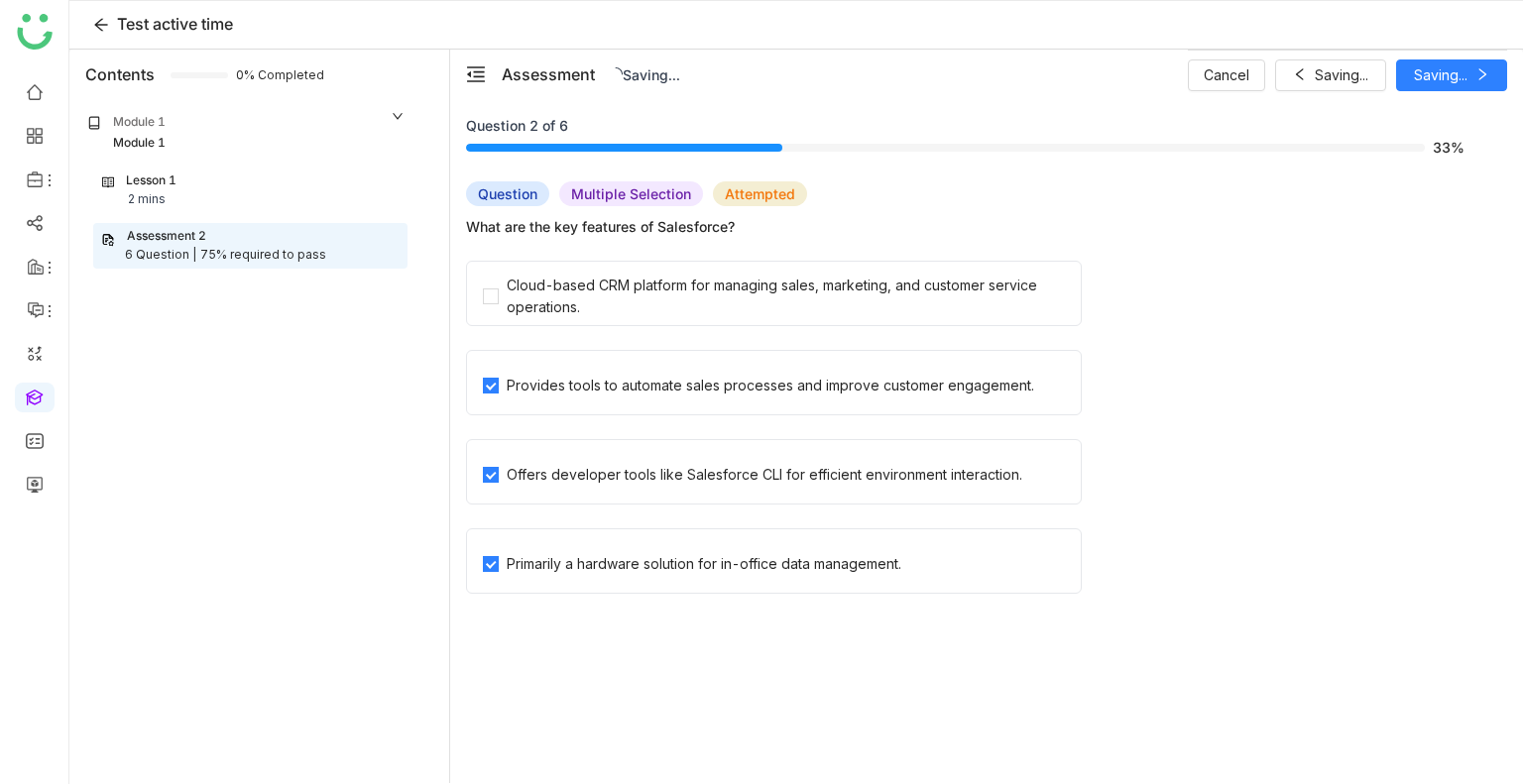 click on "Offers developer tools like Salesforce CLI for efficient environment interaction." 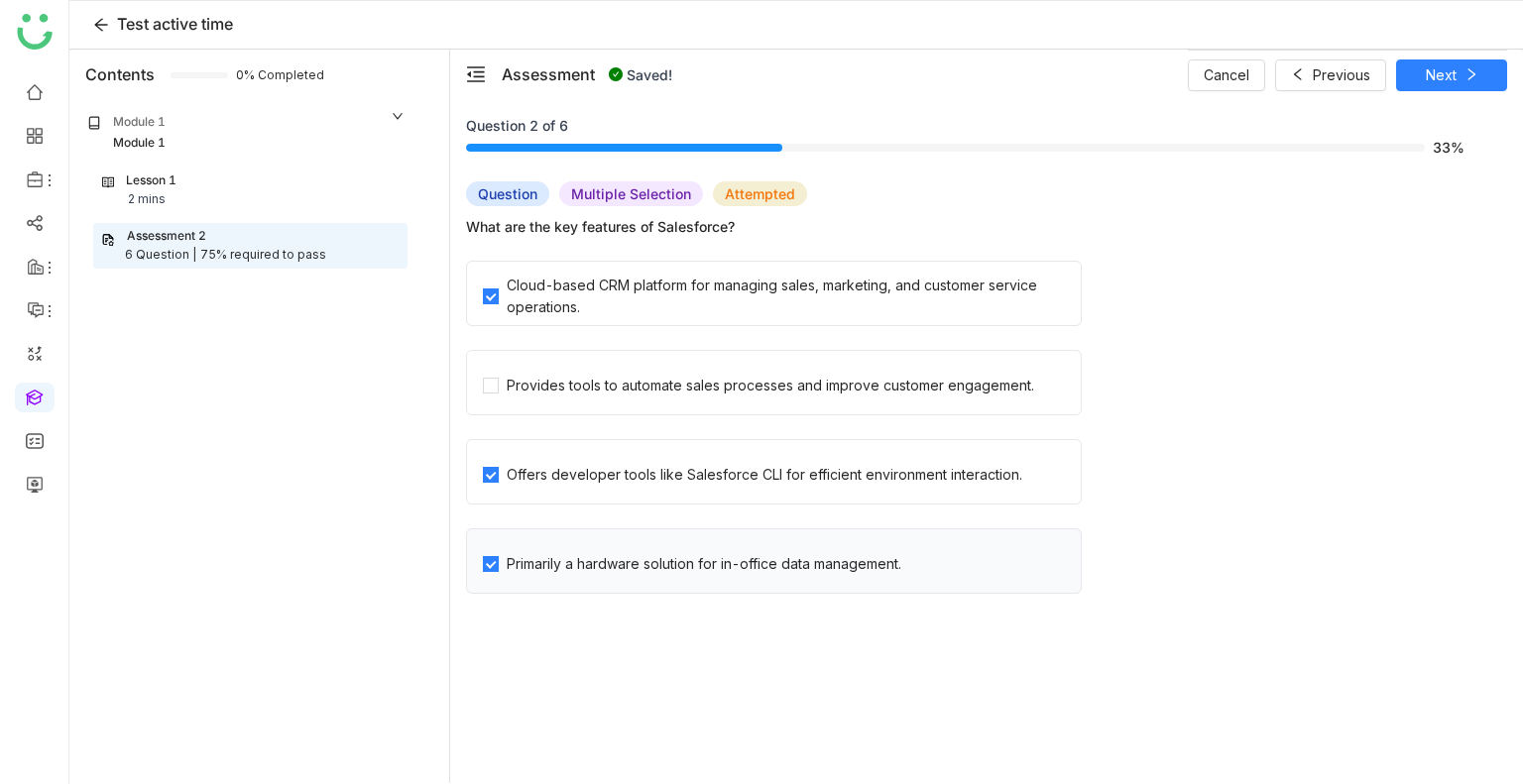 drag, startPoint x: 627, startPoint y: 605, endPoint x: 629, endPoint y: 565, distance: 40.04997 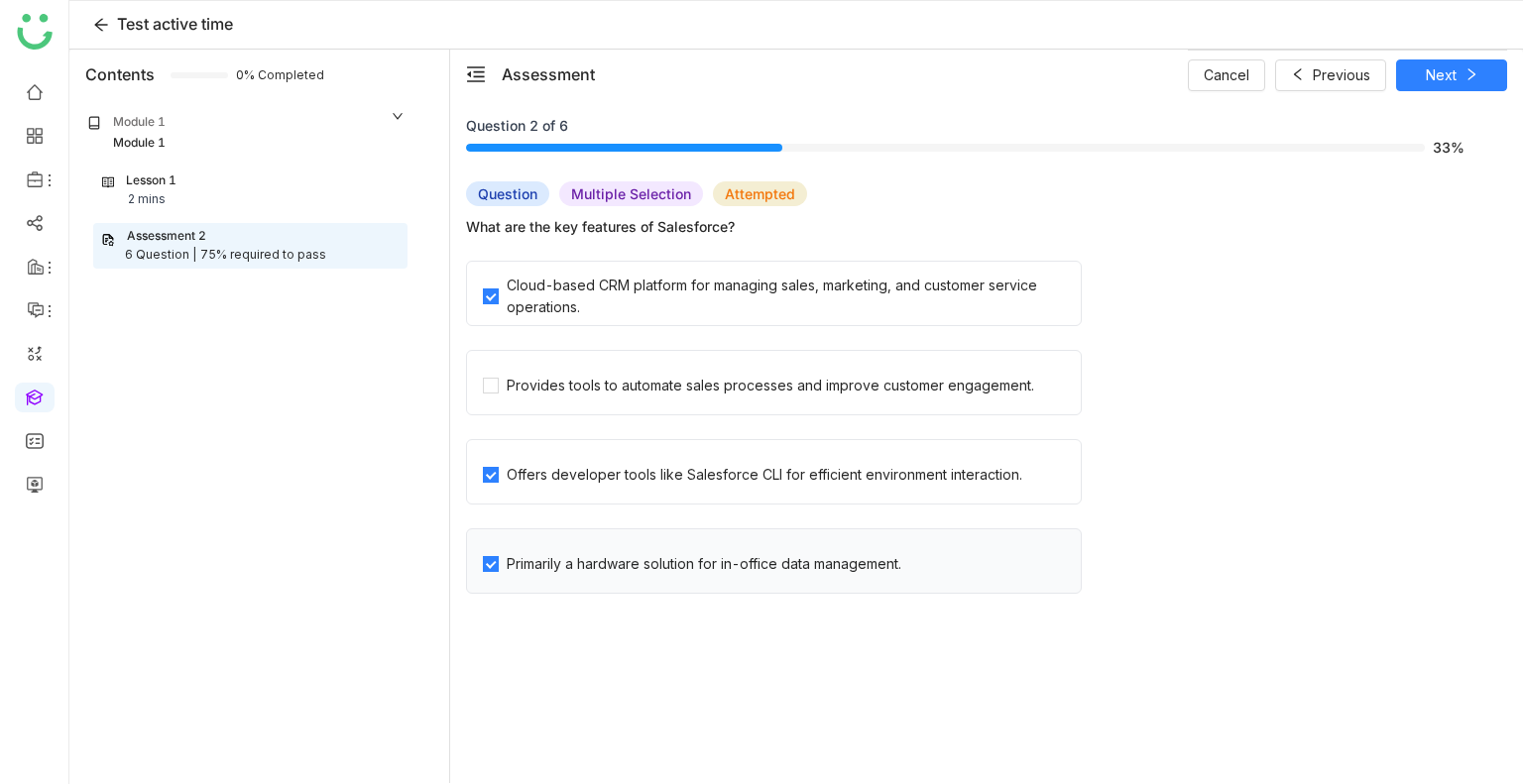 click on "Primarily a hardware solution for in-office data management." 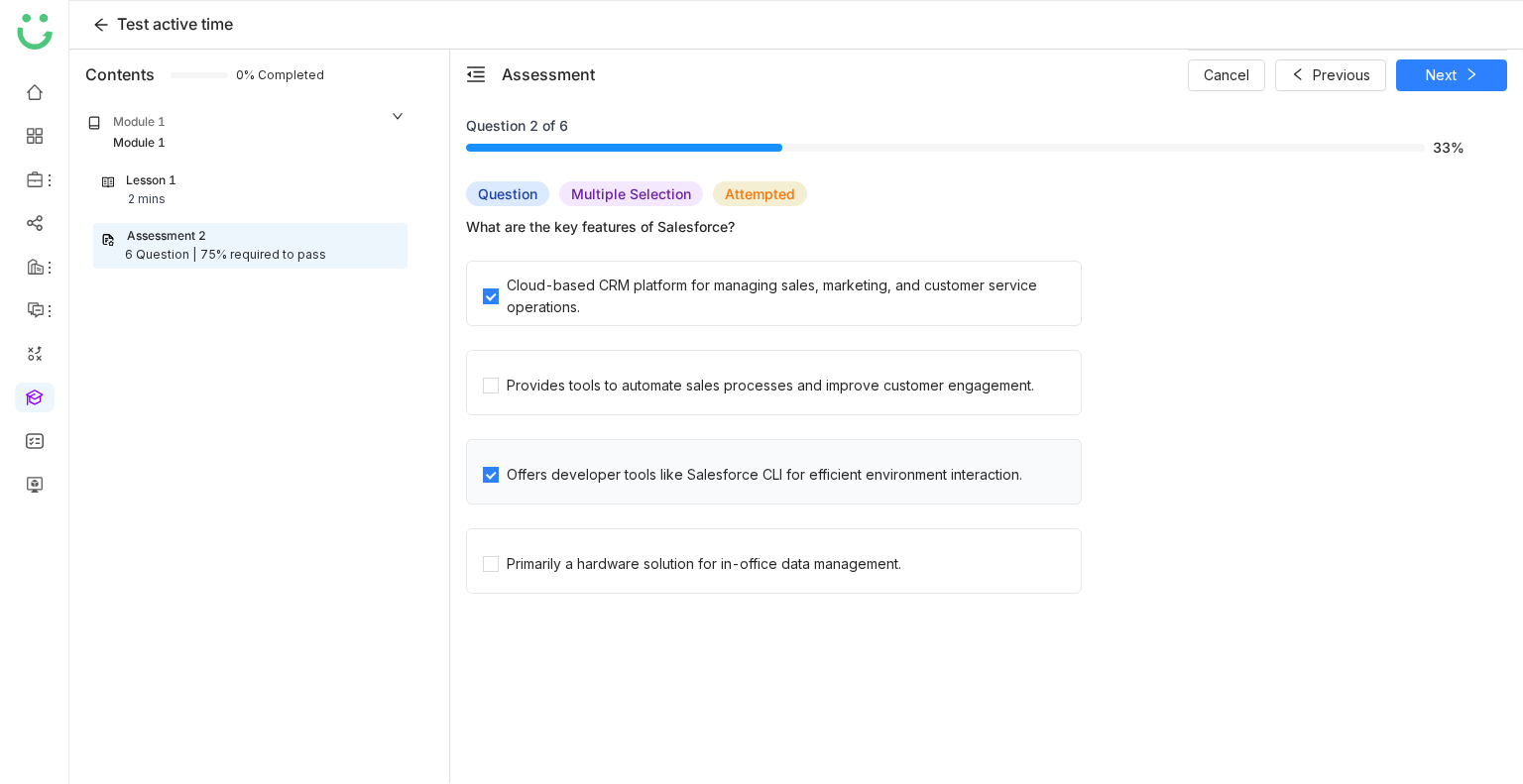 click on "Offers developer tools like Salesforce CLI for efficient environment interaction." 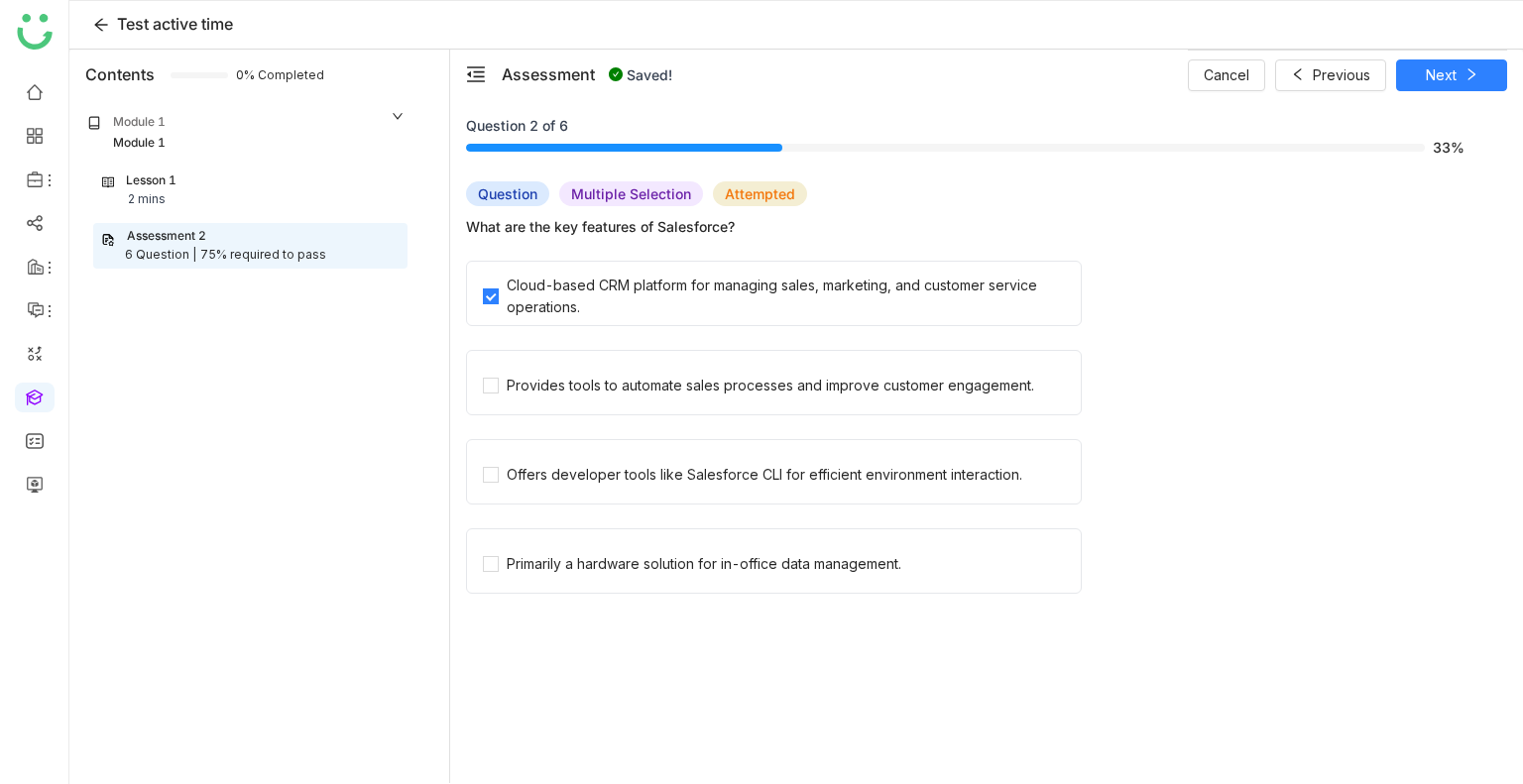 click on "Cloud-based CRM platform for managing sales, marketing, and customer service operations." 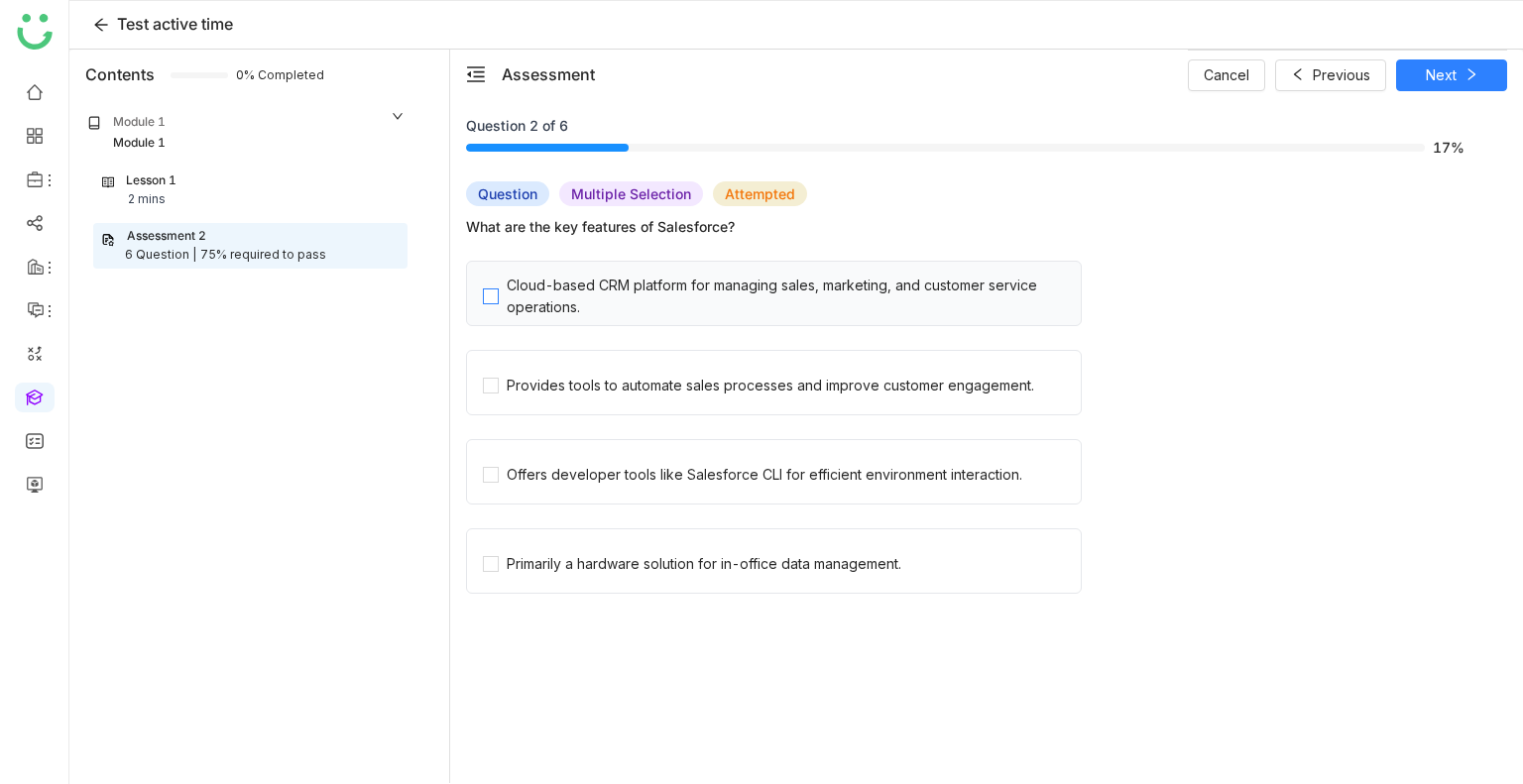 click on "Cloud-based CRM platform for managing sales, marketing, and customer service operations." 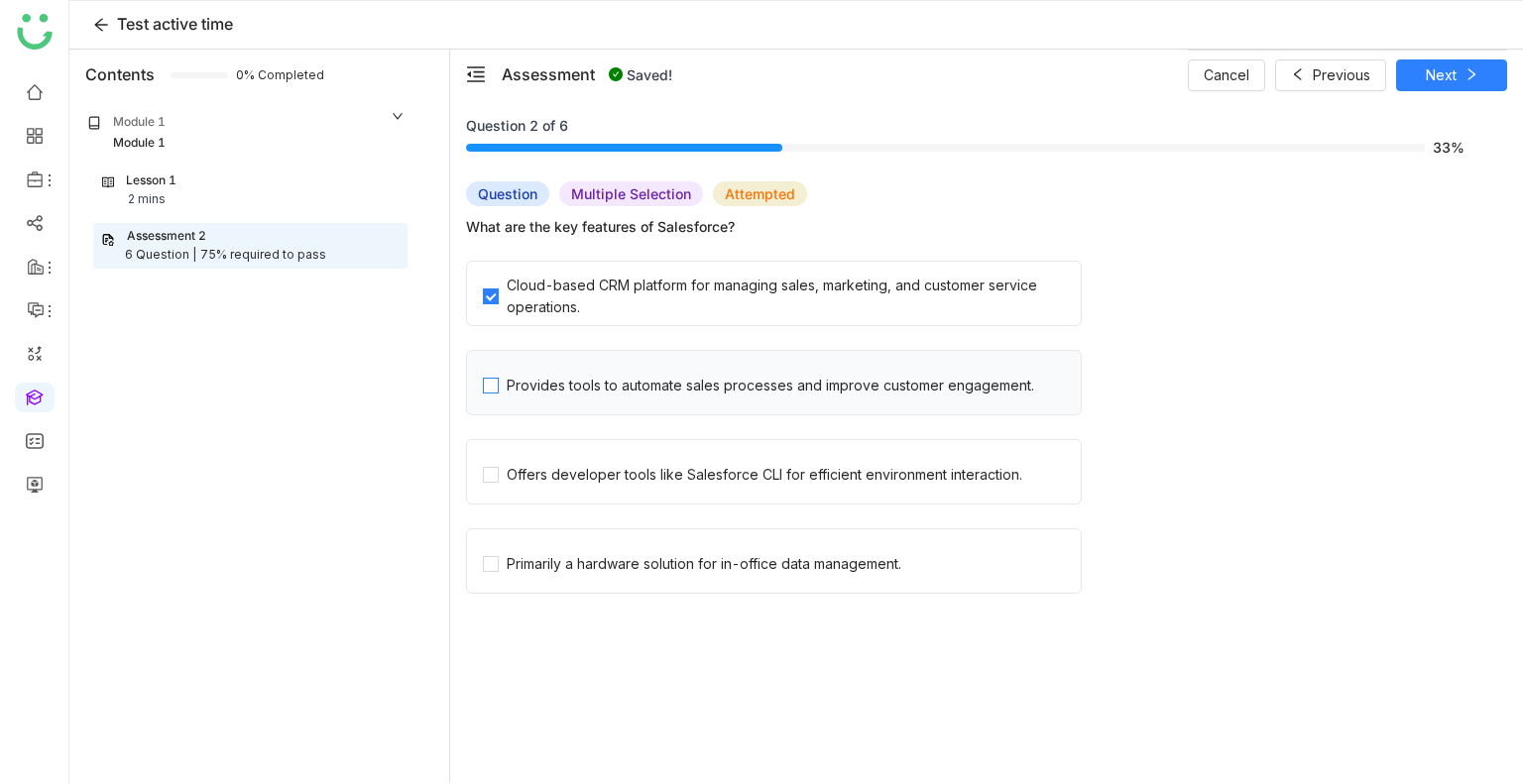 click on "Provides tools to automate sales processes and improve customer engagement." 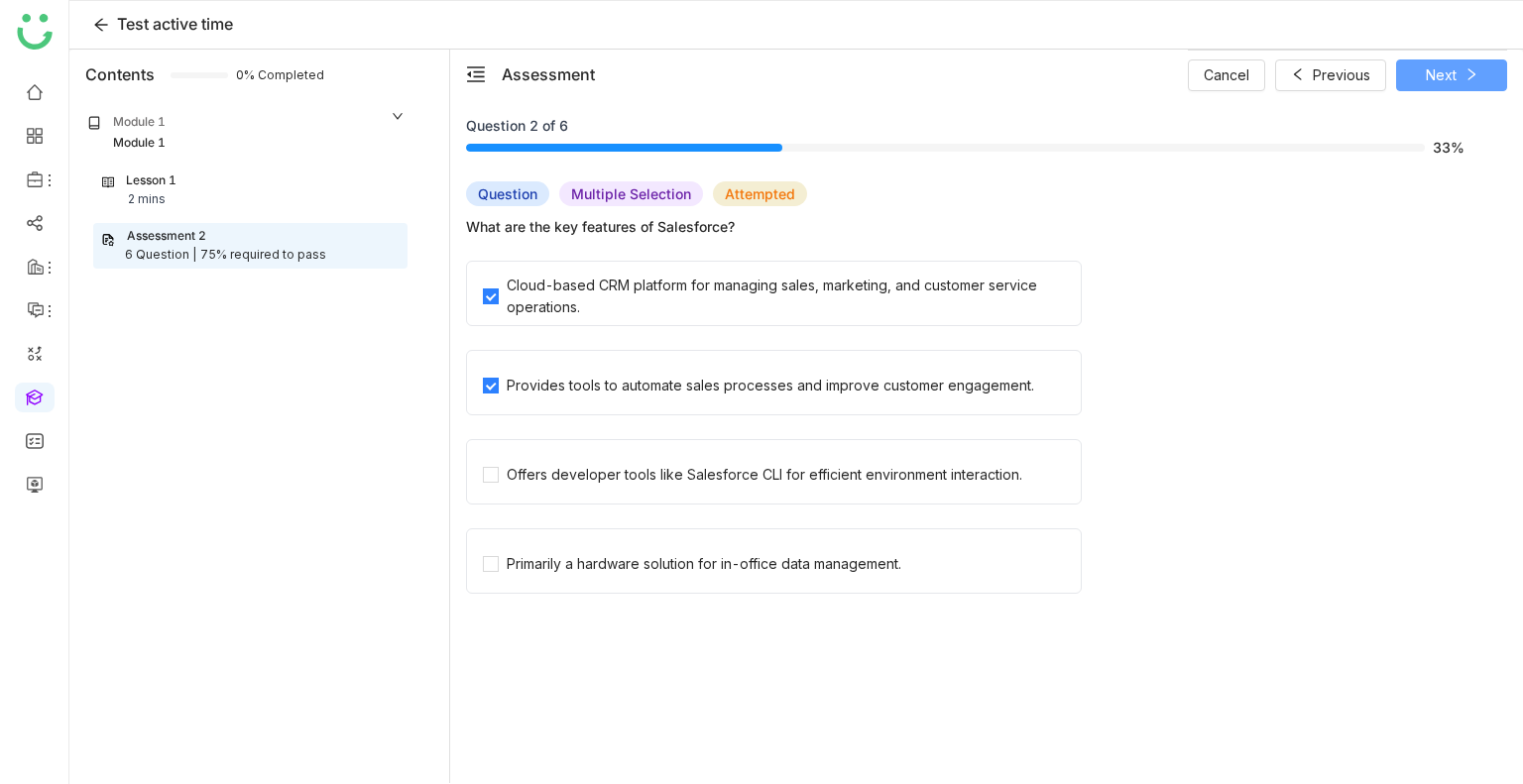 click on "Next" at bounding box center (1441, 75) 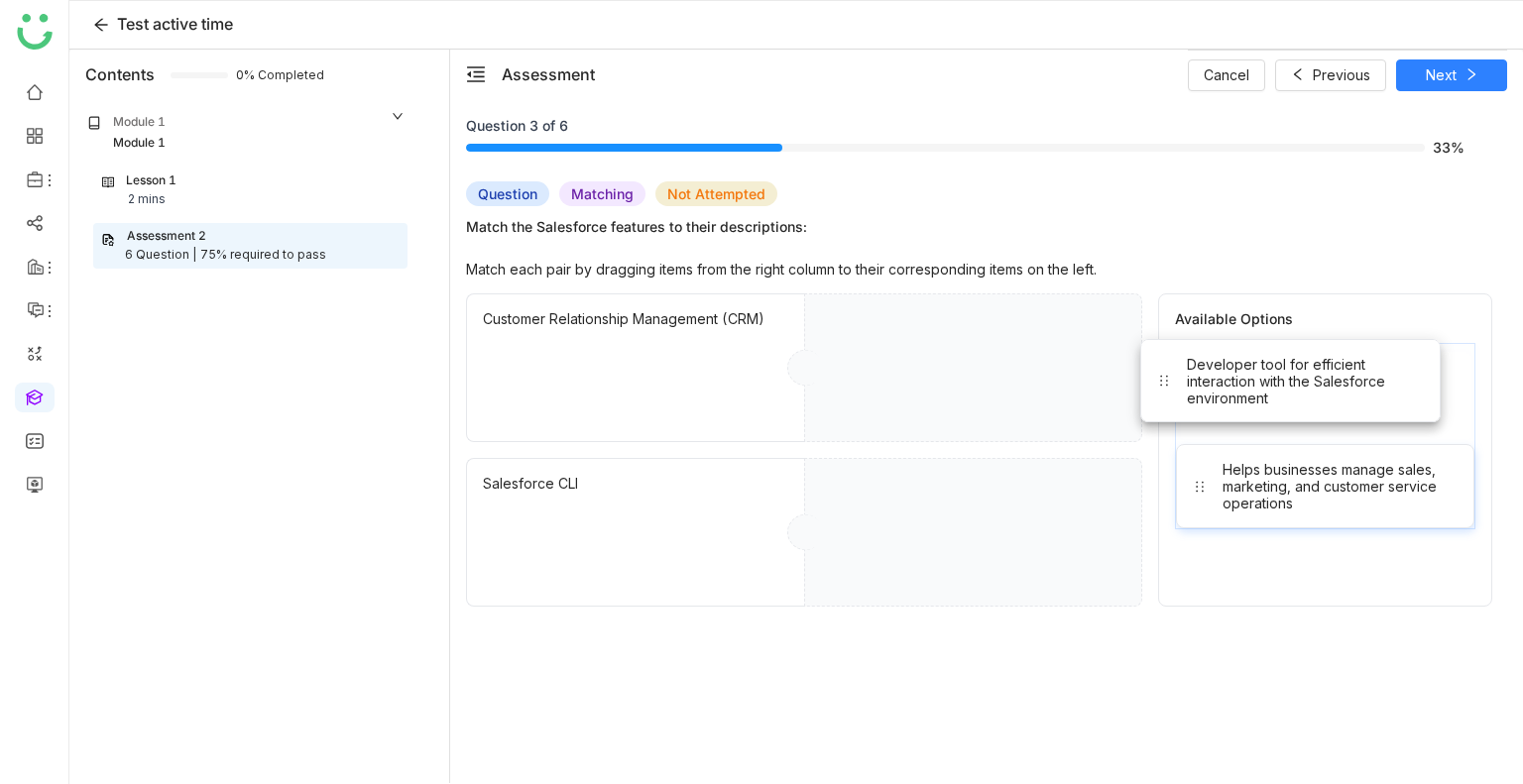 drag, startPoint x: 1259, startPoint y: 400, endPoint x: 860, endPoint y: 441, distance: 401.10098 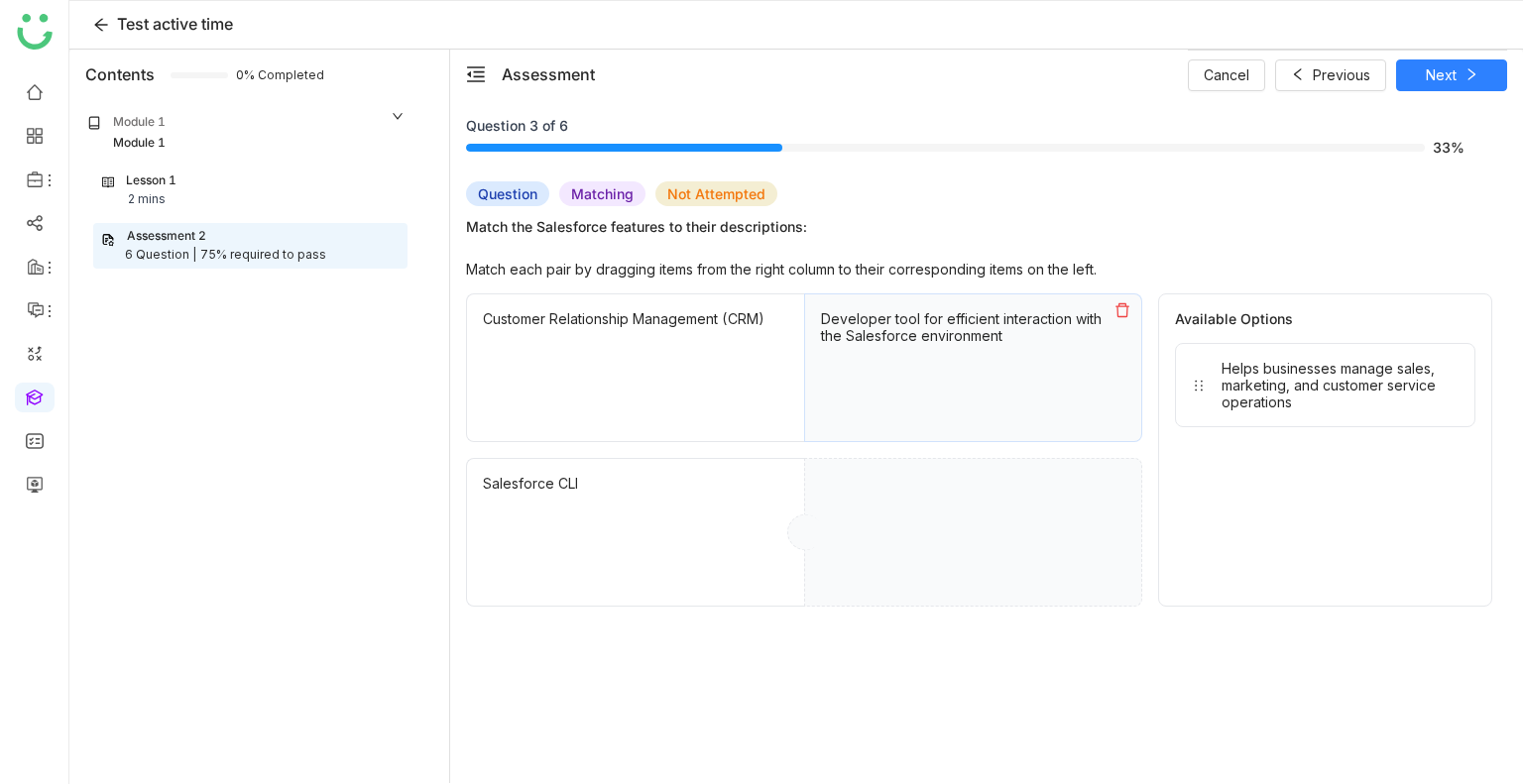 drag, startPoint x: 1281, startPoint y: 415, endPoint x: 947, endPoint y: 670, distance: 420.21542 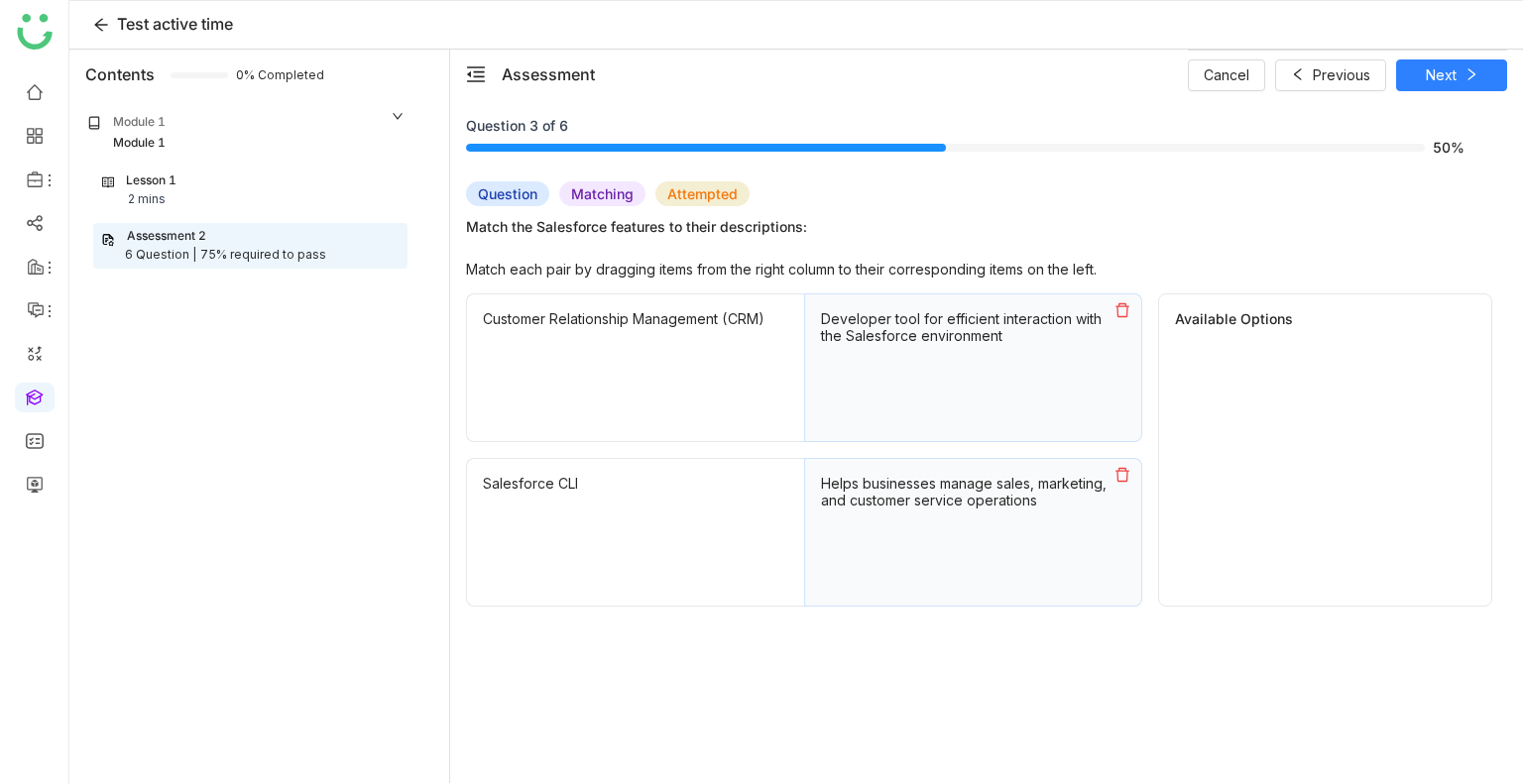click on "Helps businesses manage sales, marketing, and customer service operations" at bounding box center [973, 532] 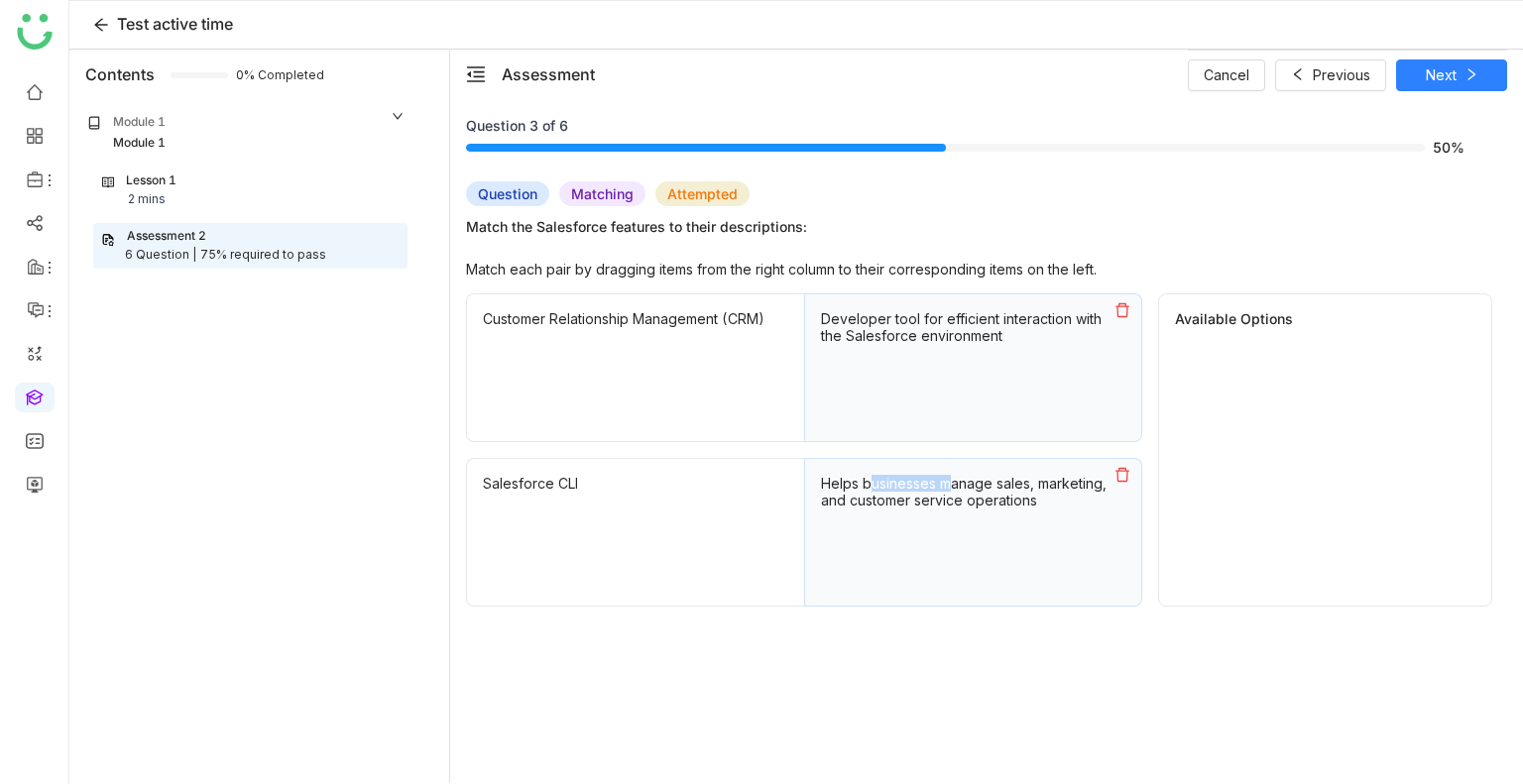 click on "Helps businesses manage sales, marketing, and customer service operations" at bounding box center (973, 532) 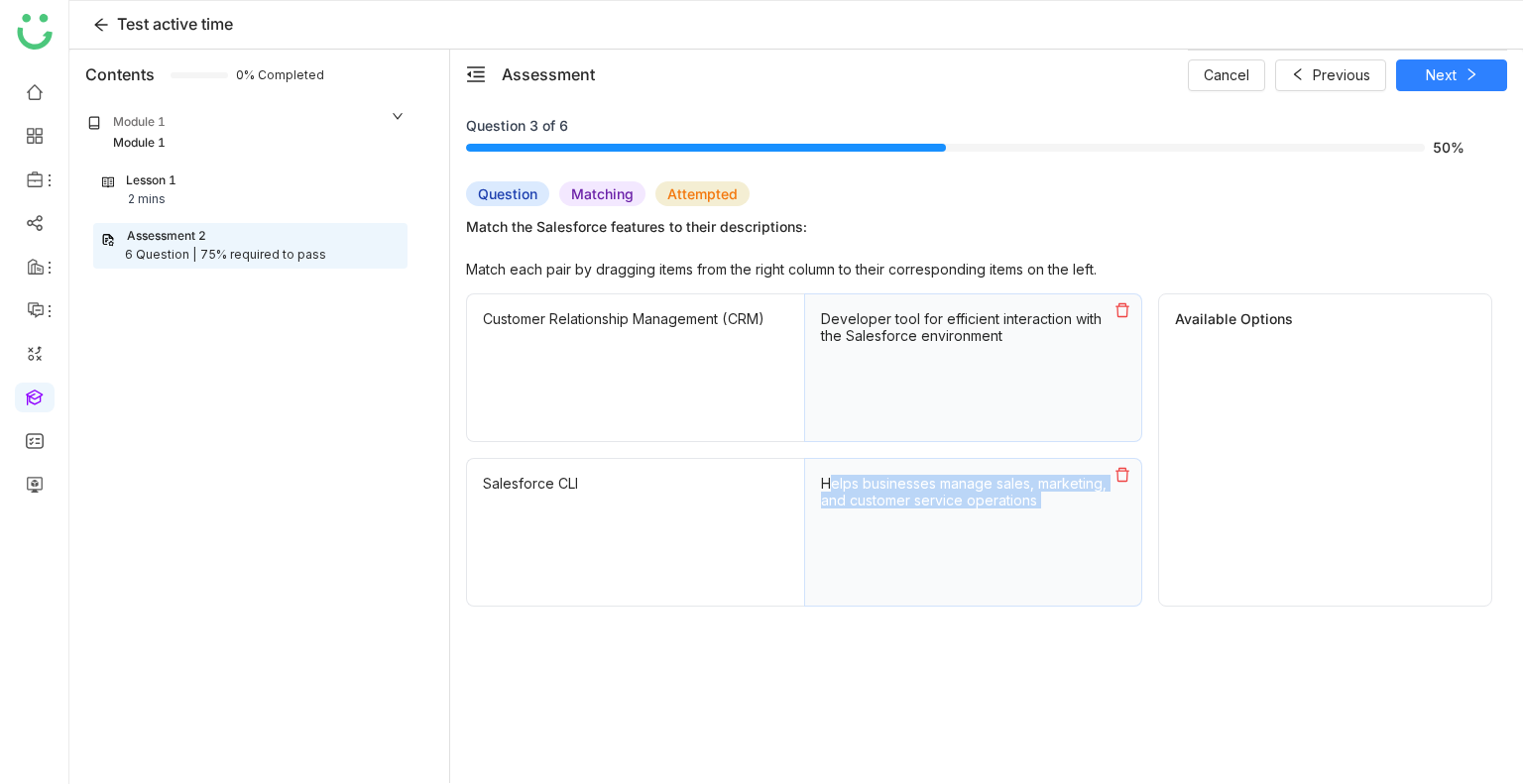click on "Helps businesses manage sales, marketing, and customer service operations" at bounding box center [973, 532] 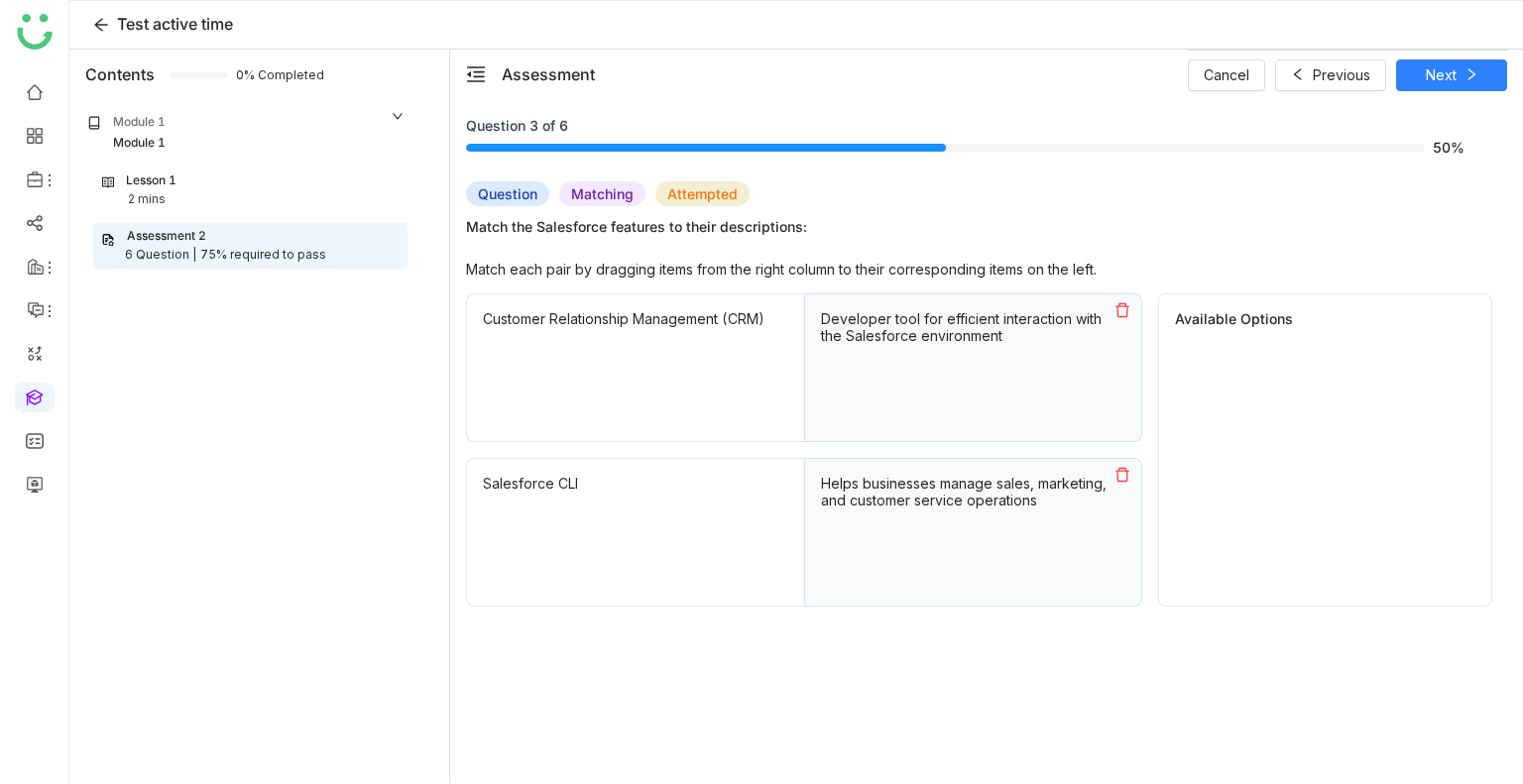 click on "Developer tool for efficient interaction with the Salesforce environment" at bounding box center [973, 368] 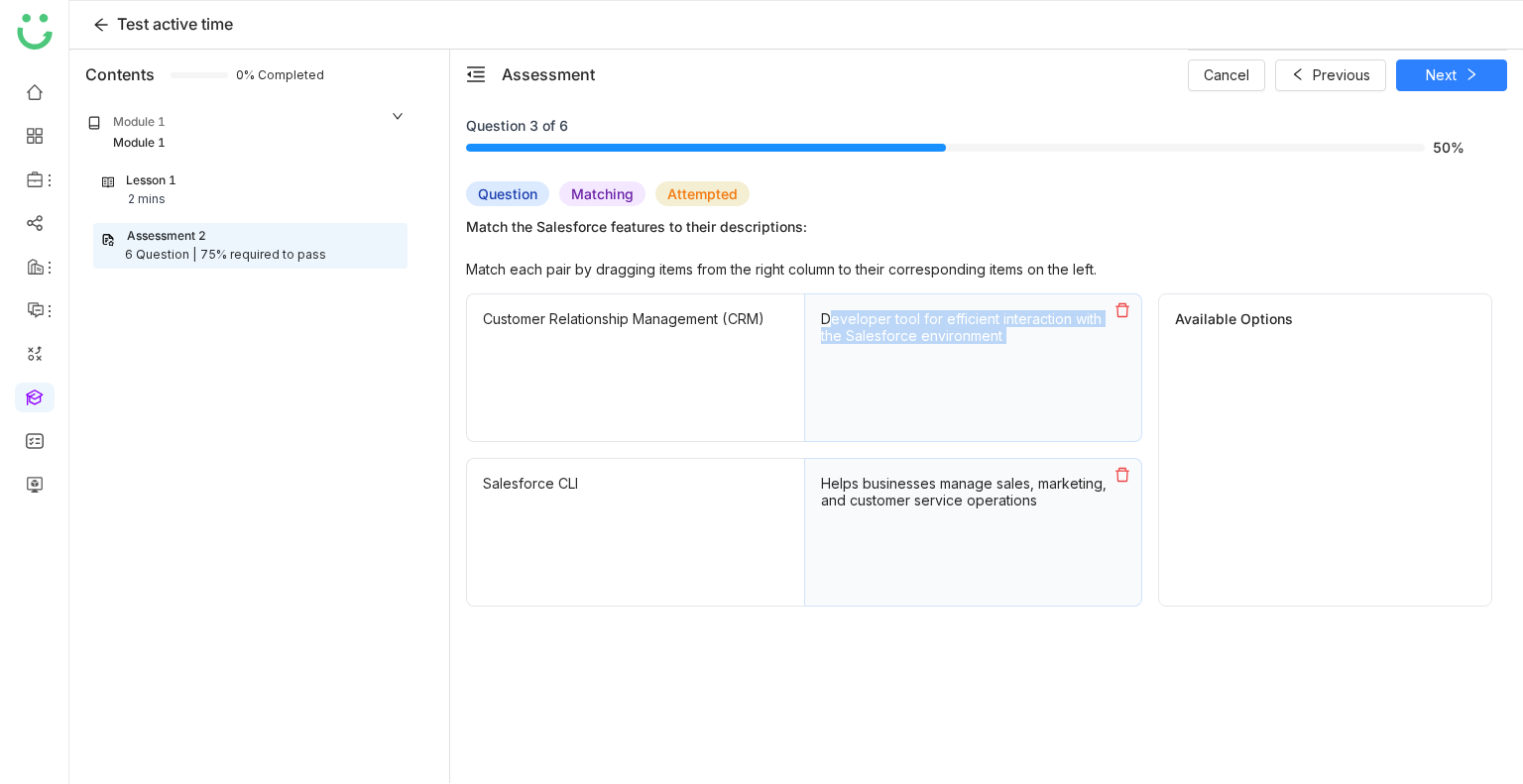 click on "Developer tool for efficient interaction with the Salesforce environment" at bounding box center [973, 368] 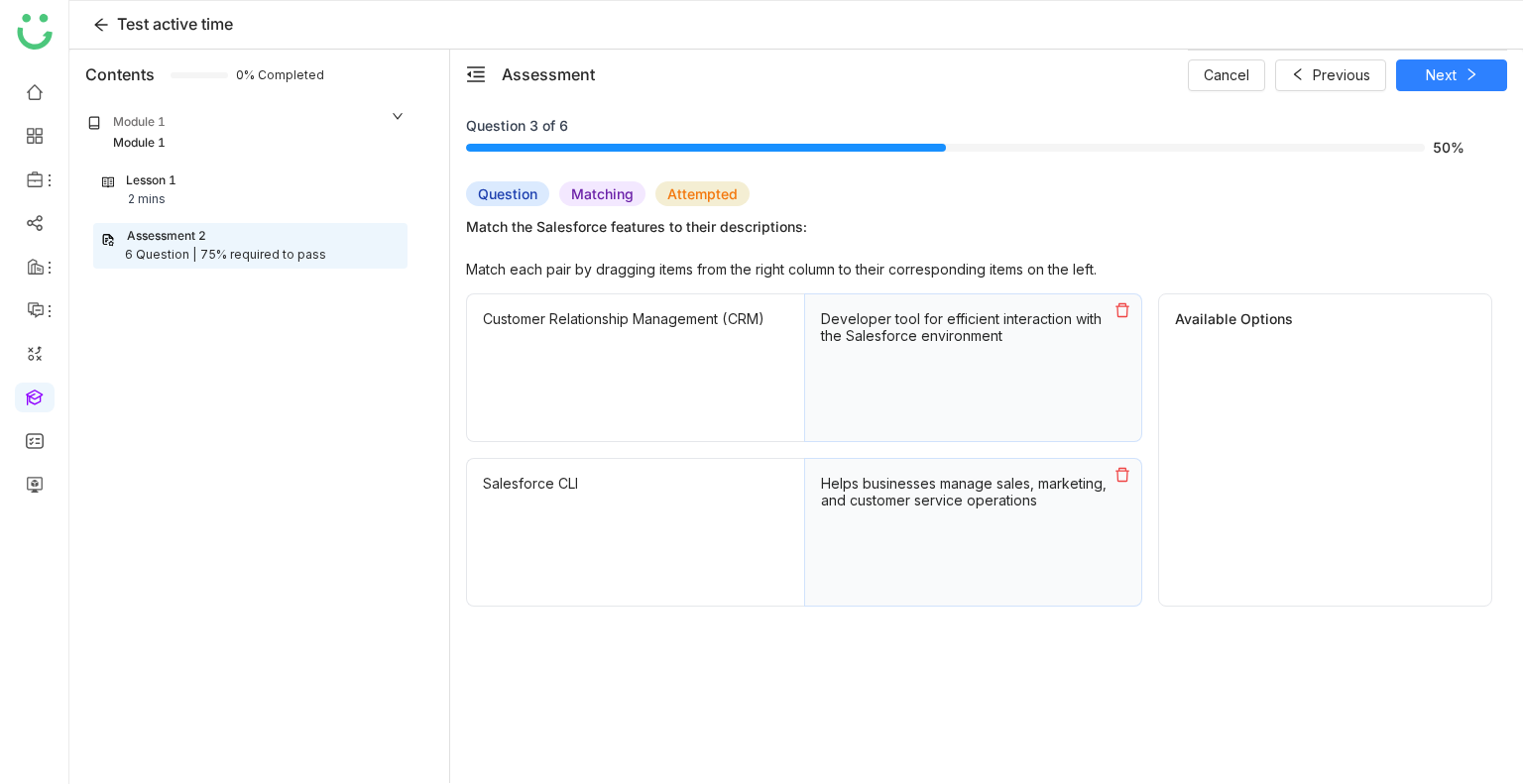 click on "Helps businesses manage sales, marketing, and customer service operations" at bounding box center (973, 492) 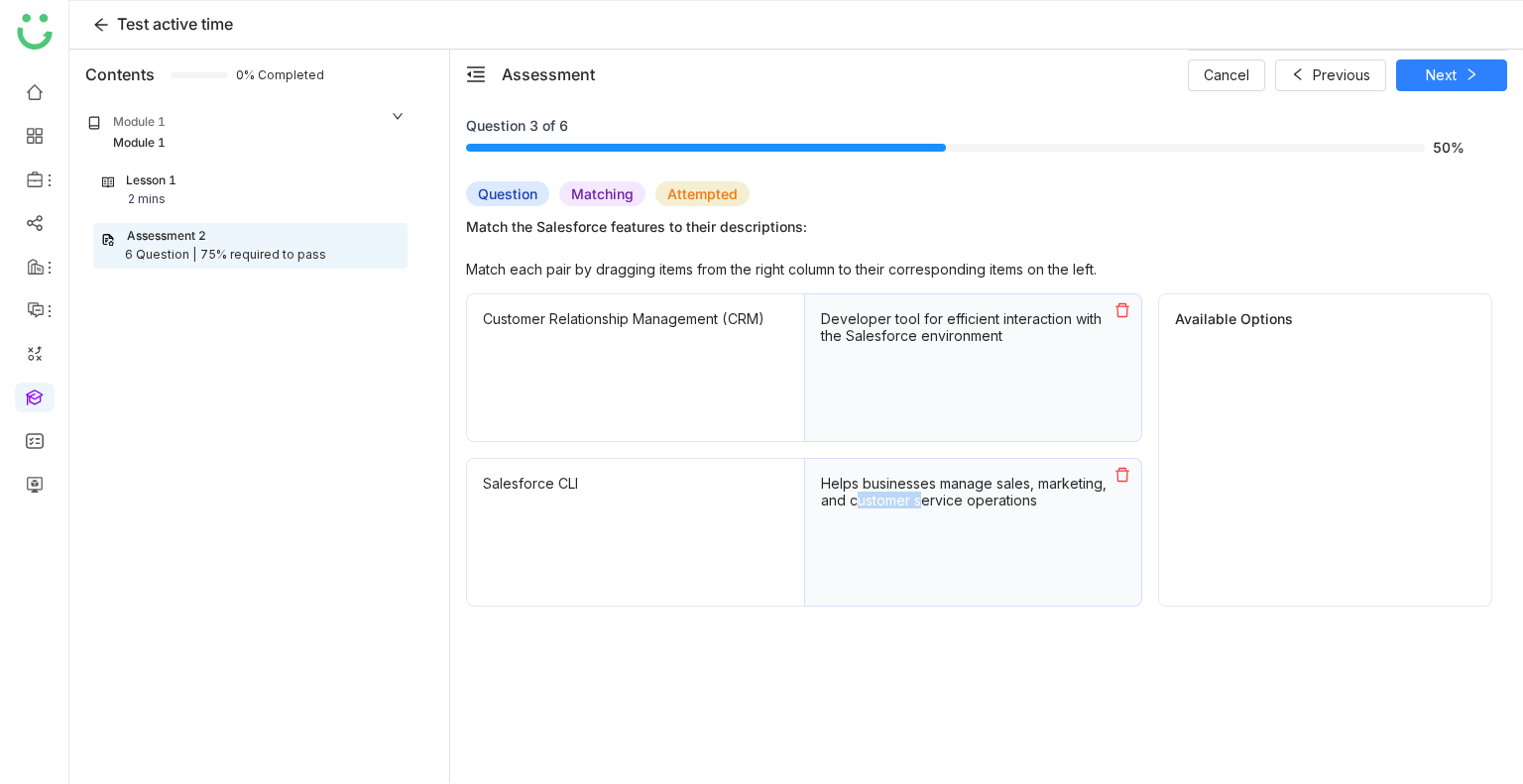 click on "Helps businesses manage sales, marketing, and customer service operations" at bounding box center [973, 492] 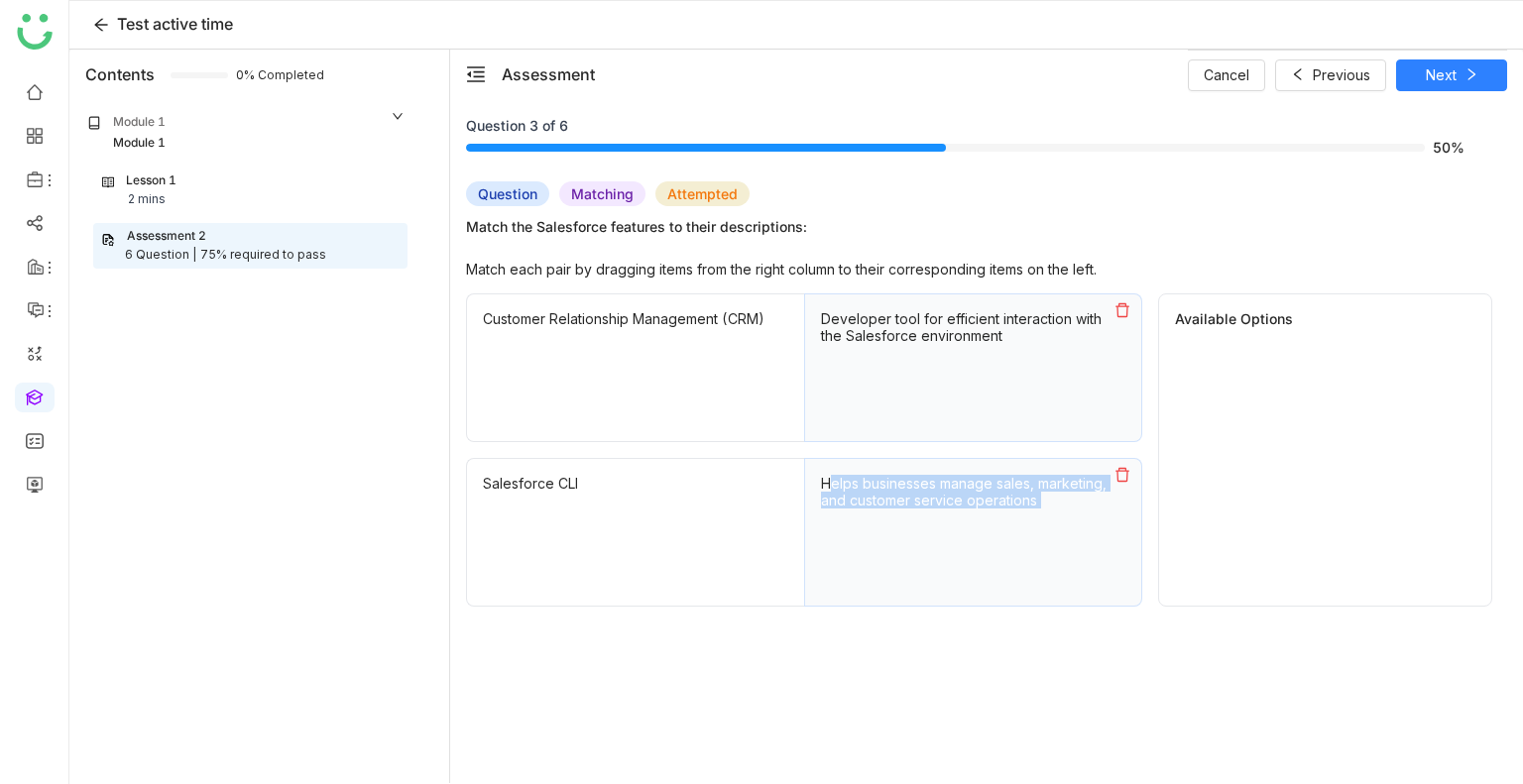 click on "Helps businesses manage sales, marketing, and customer service operations" at bounding box center [973, 492] 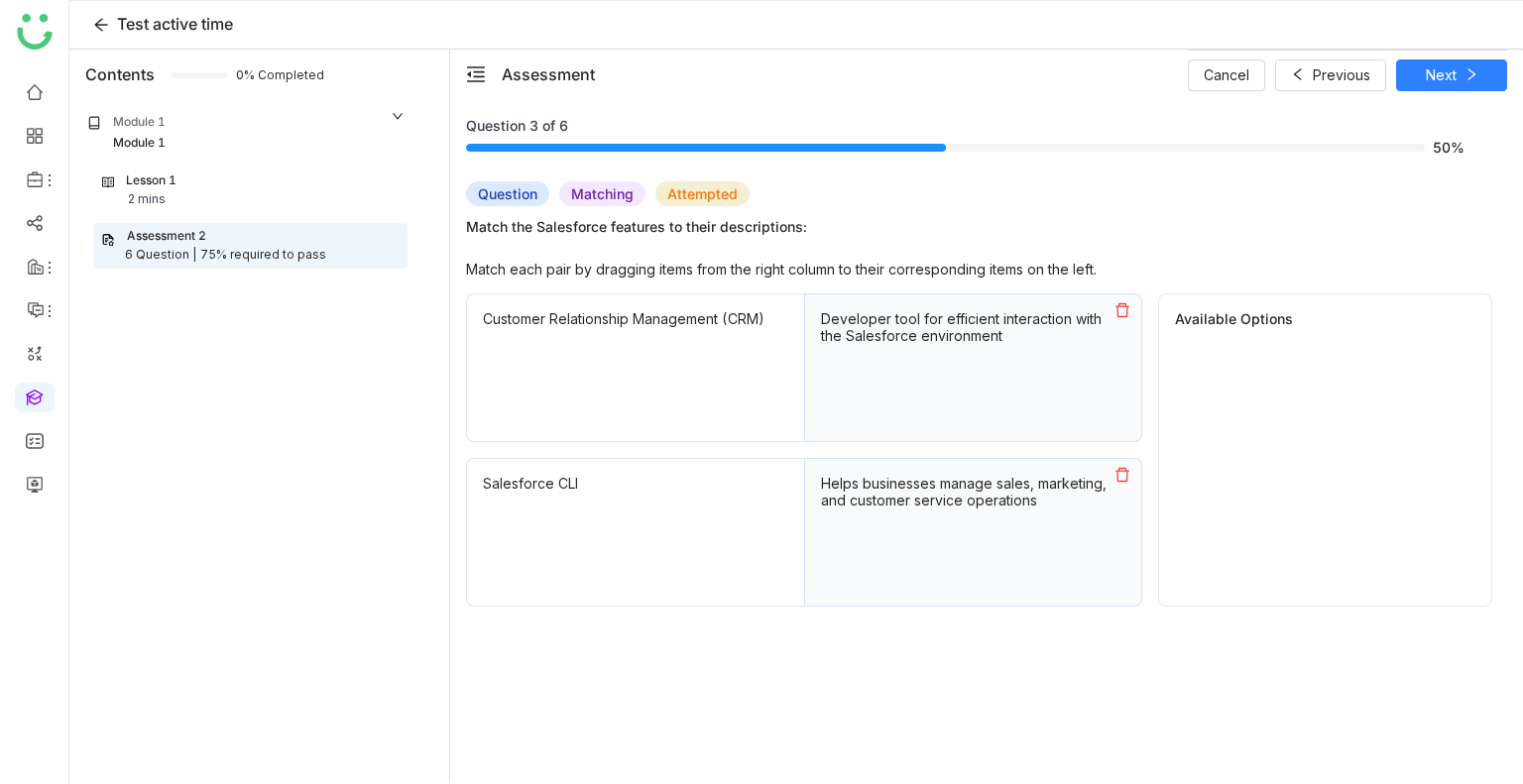 click on "Developer tool for efficient interaction with the Salesforce environment" at bounding box center (973, 368) 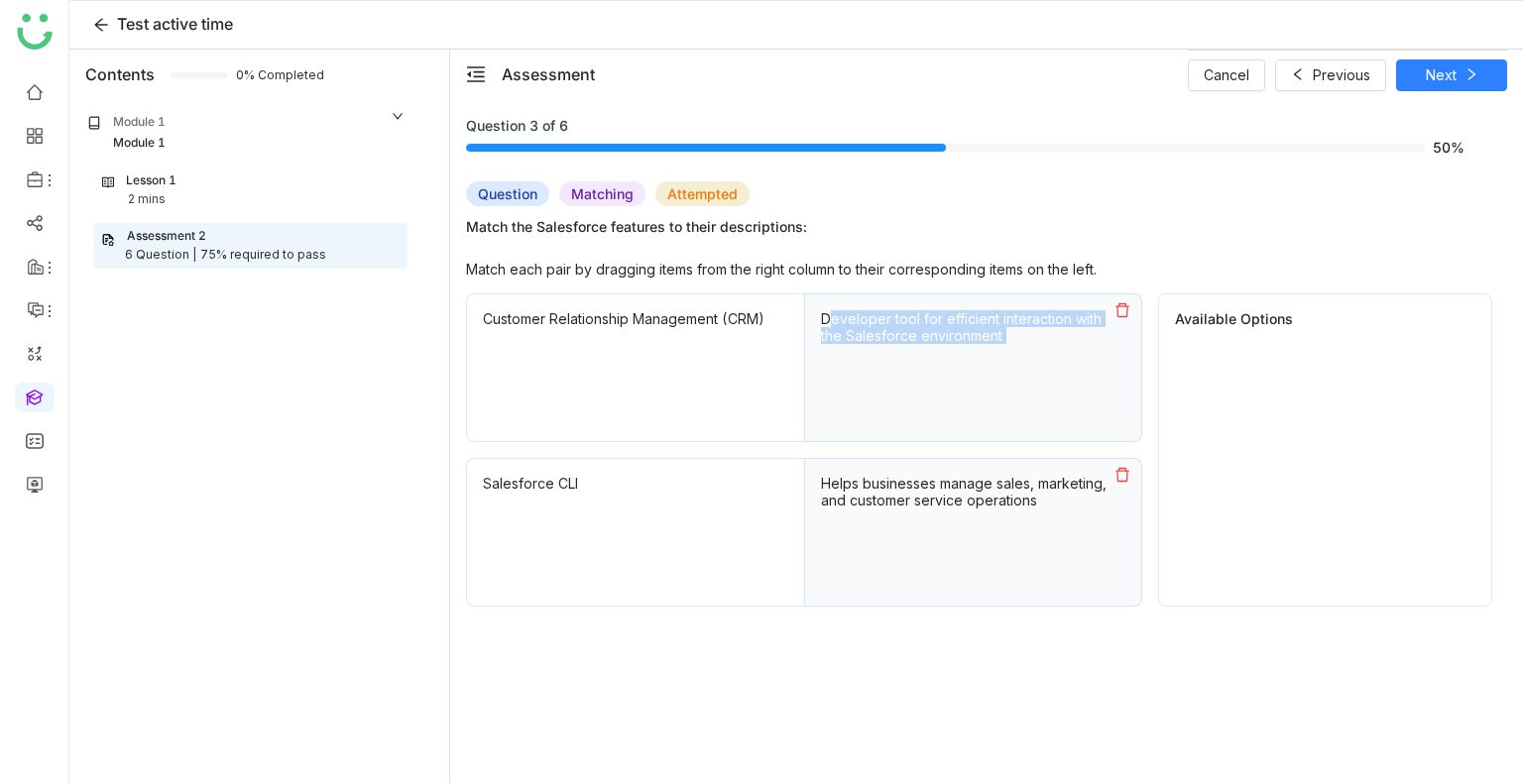 click on "Developer tool for efficient interaction with the Salesforce environment" at bounding box center (973, 368) 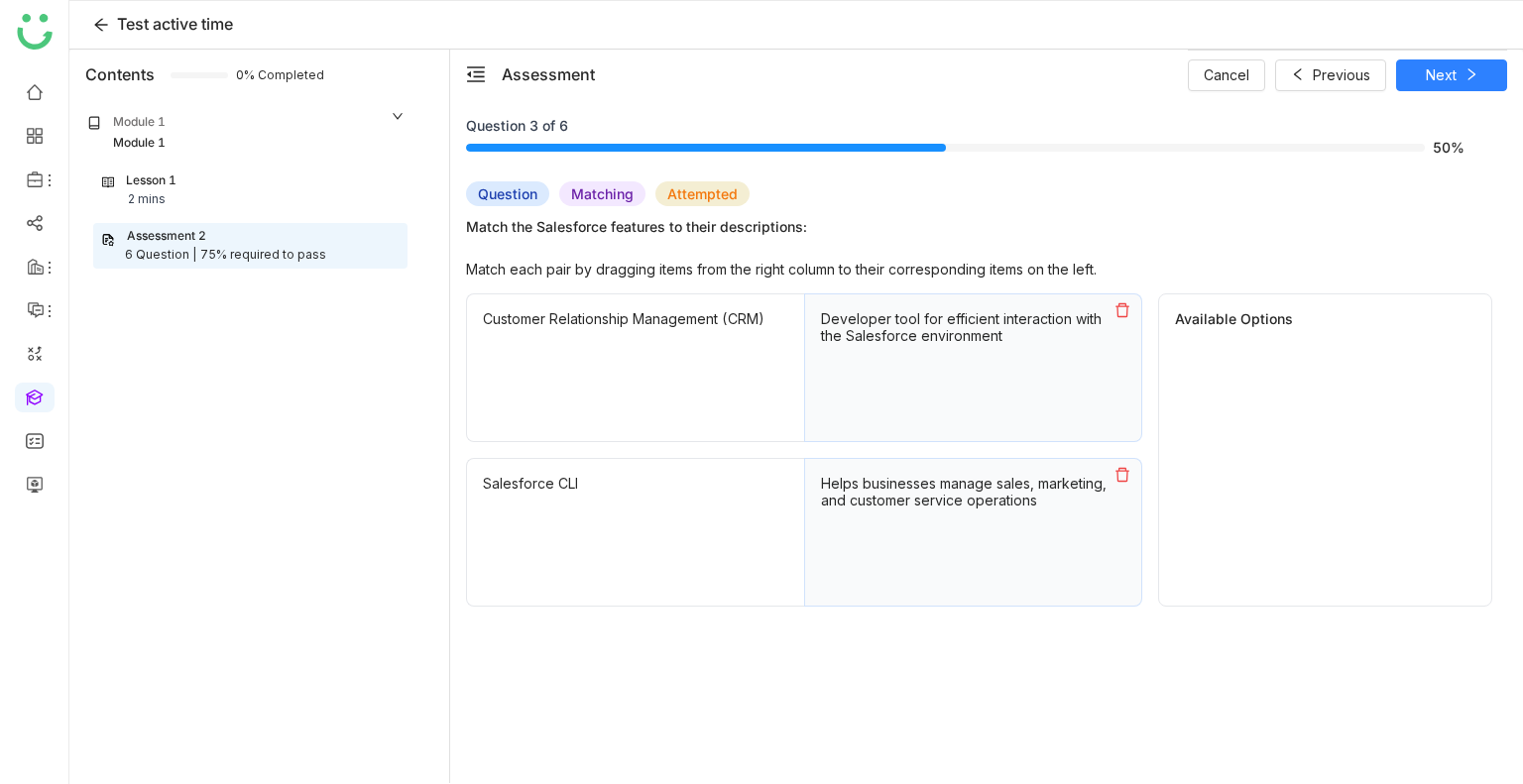 click on "Helps businesses manage sales, marketing, and customer service operations" at bounding box center (973, 492) 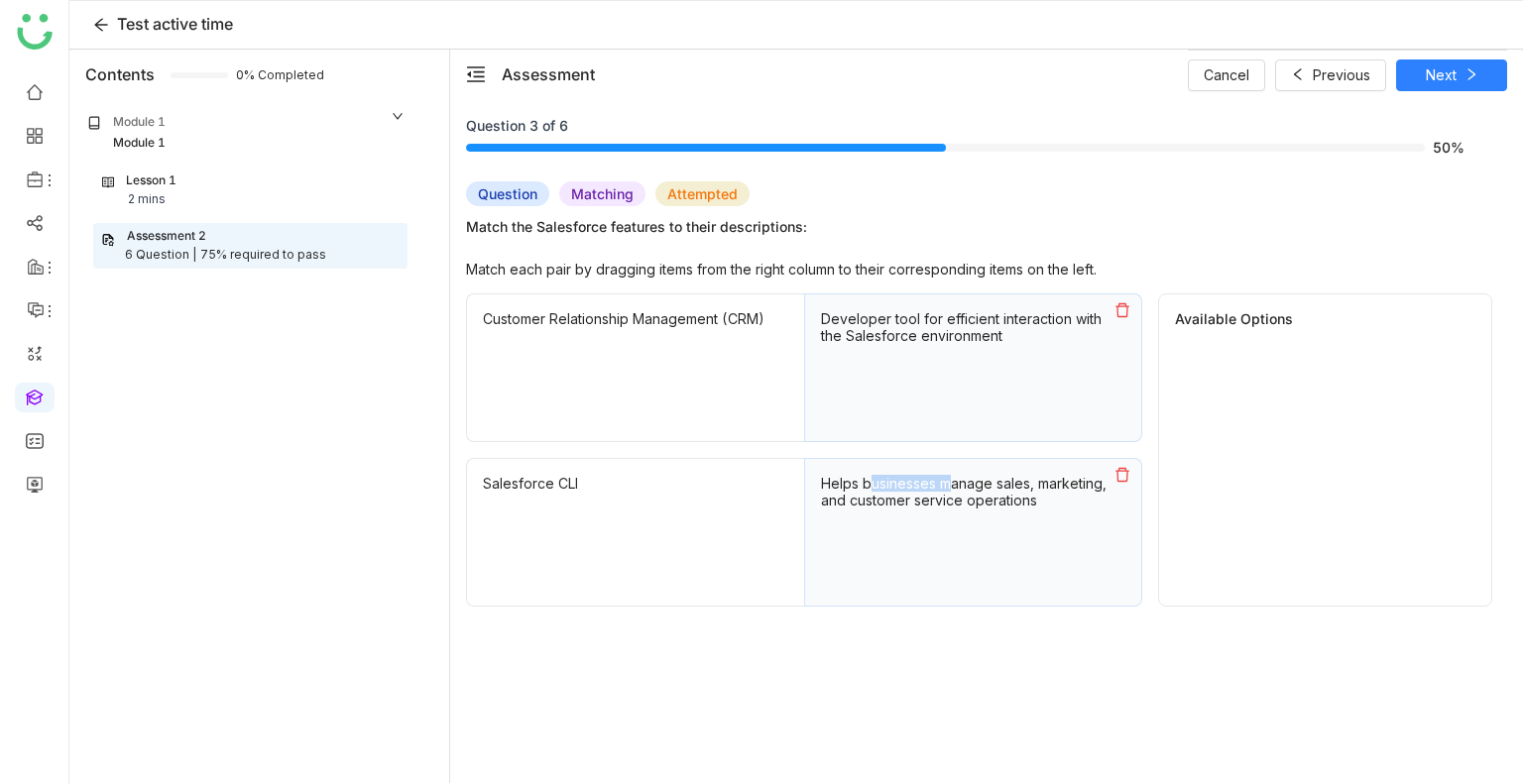 click on "Helps businesses manage sales, marketing, and customer service operations" at bounding box center [973, 492] 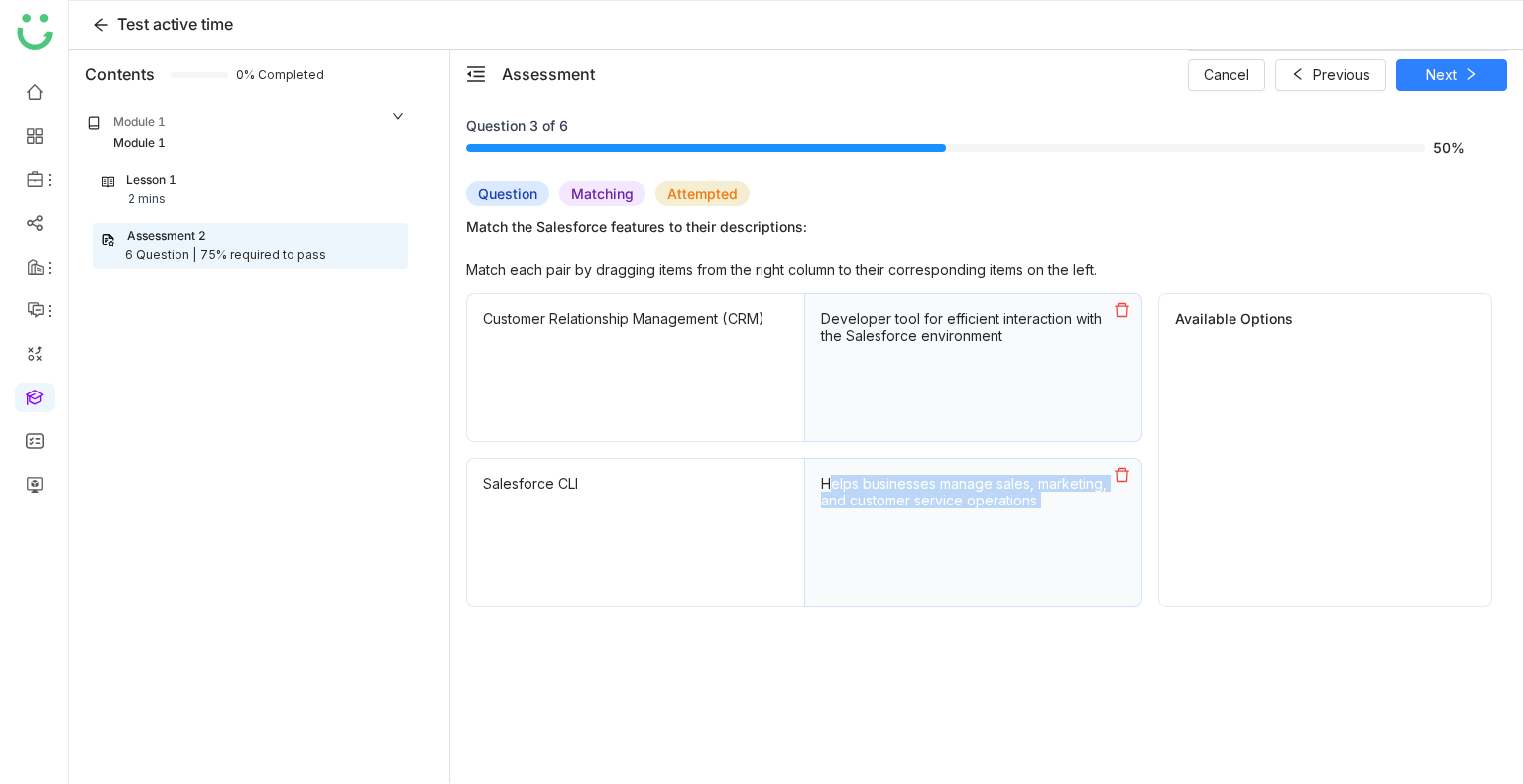 click on "Helps businesses manage sales, marketing, and customer service operations" at bounding box center (973, 492) 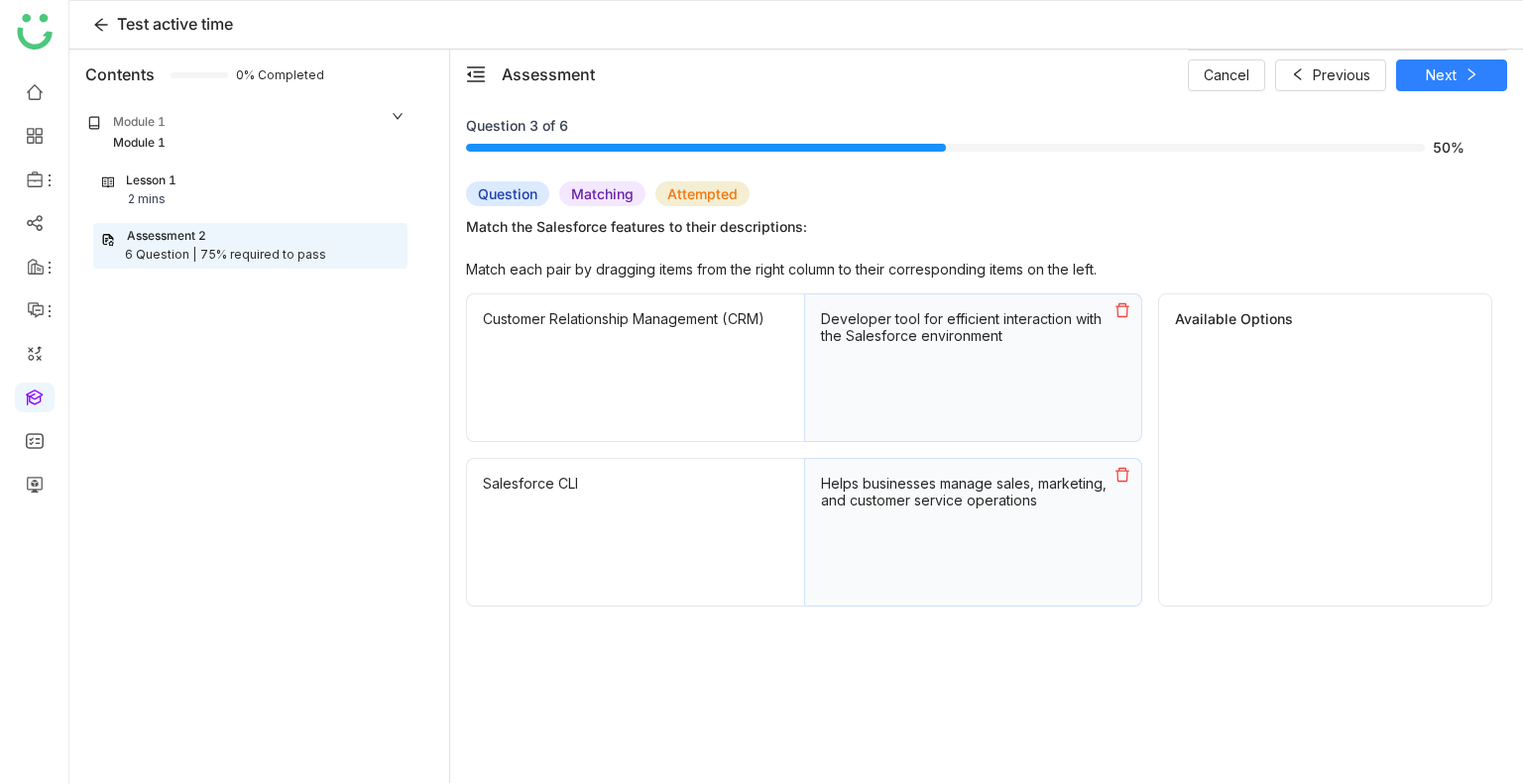 click on "Developer tool for efficient interaction with the Salesforce environment" at bounding box center (973, 327) 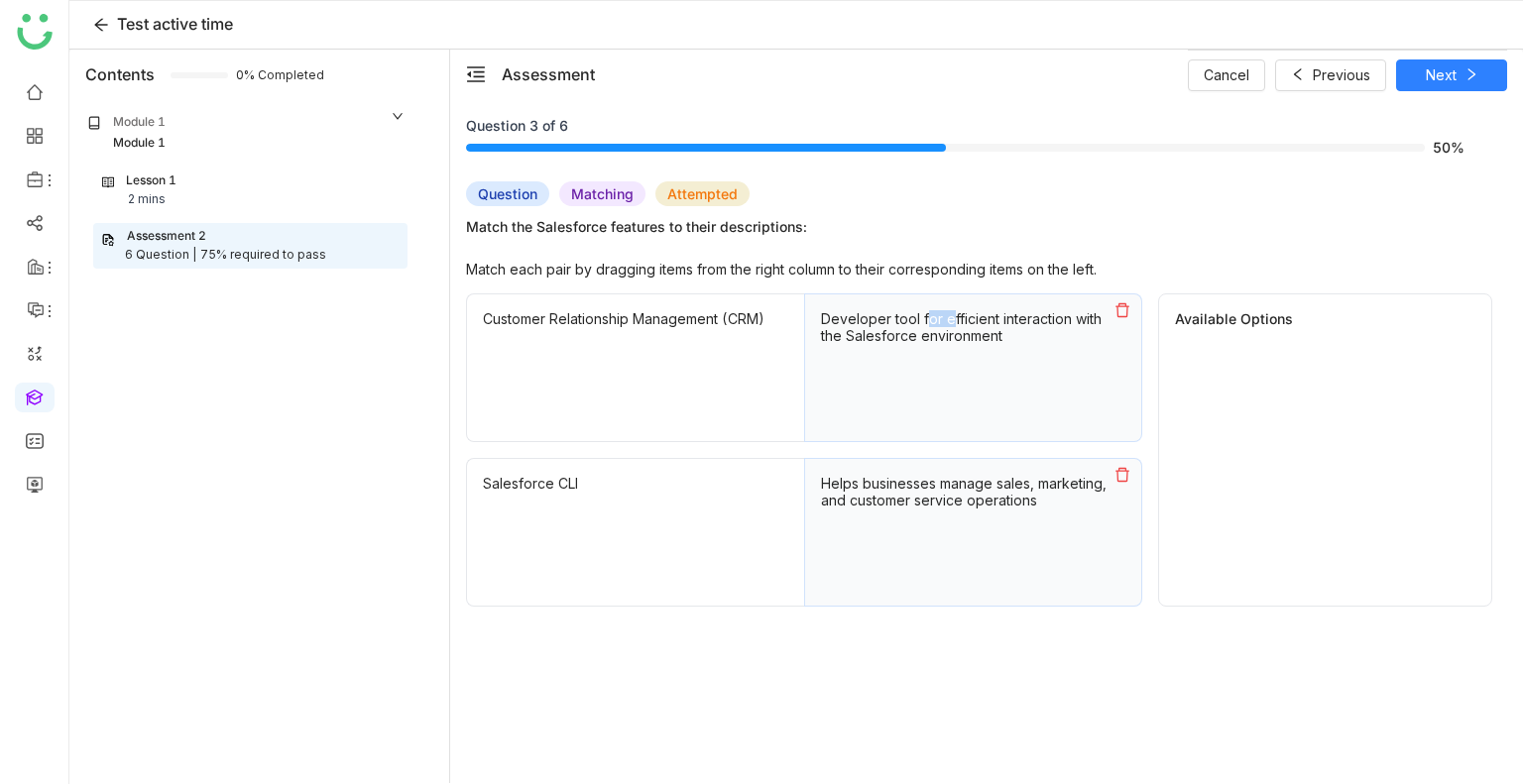 click on "Developer tool for efficient interaction with the Salesforce environment" at bounding box center [973, 327] 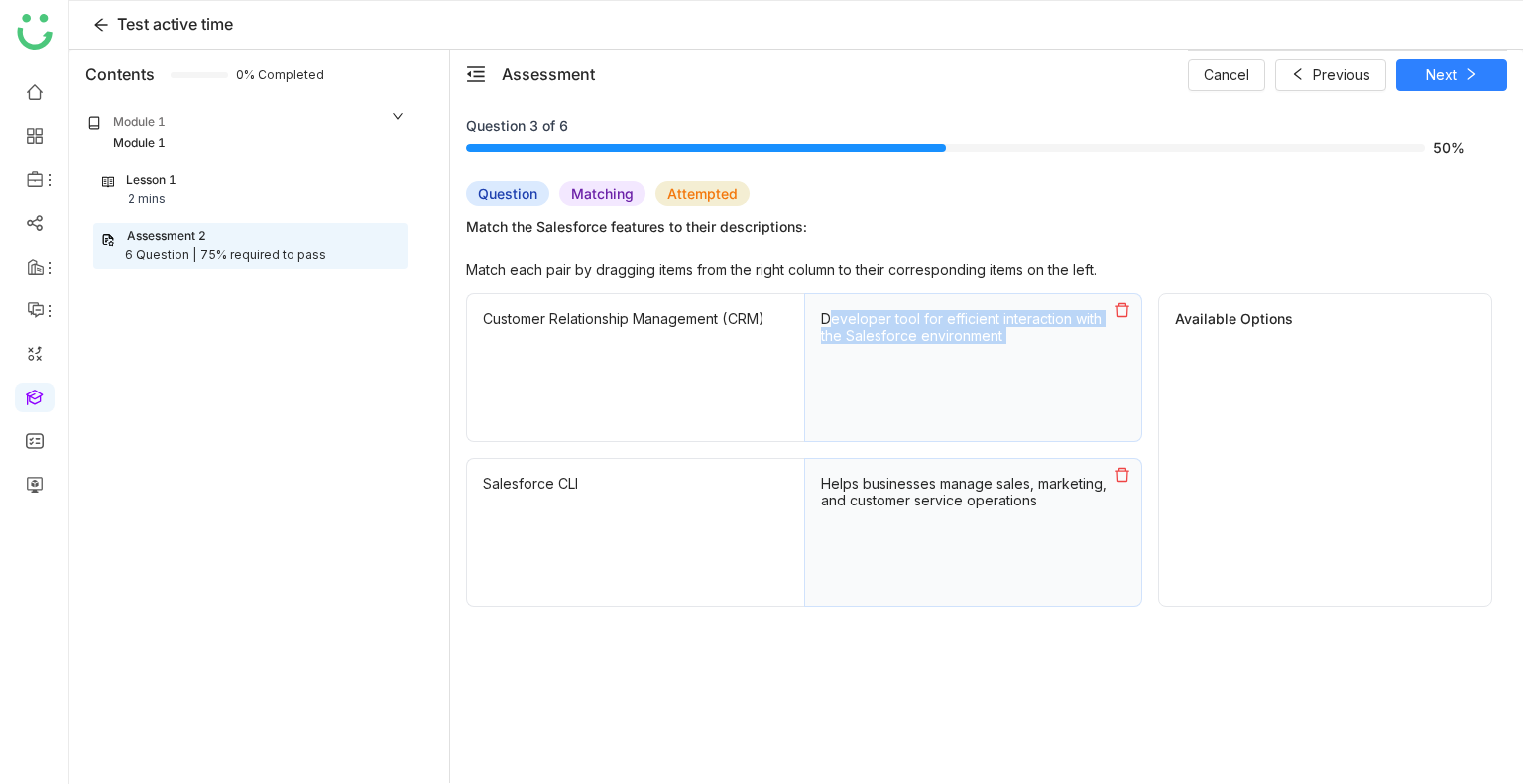 click on "Developer tool for efficient interaction with the Salesforce environment" at bounding box center [973, 327] 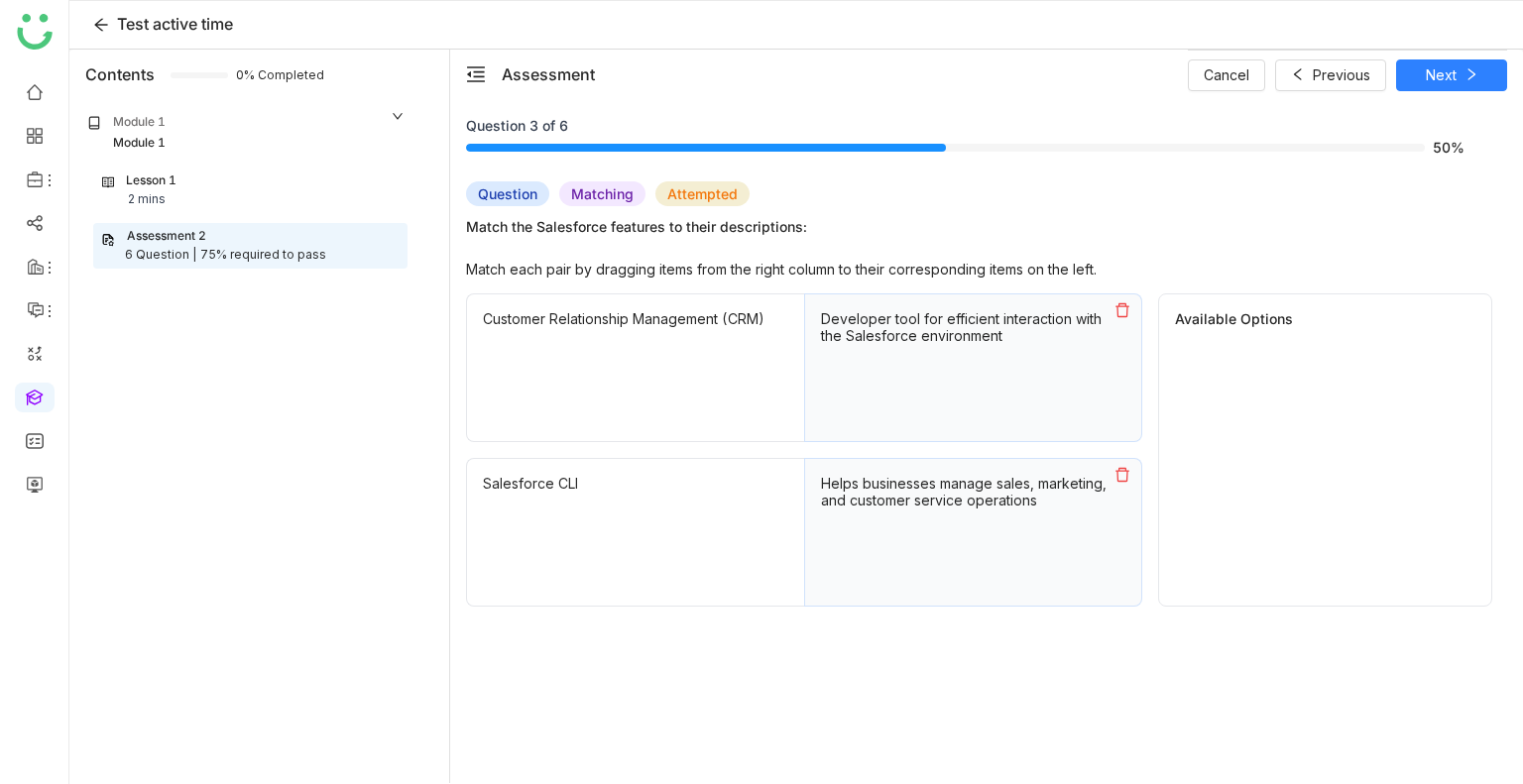 click on "Helps businesses manage sales, marketing, and customer service operations" at bounding box center (973, 532) 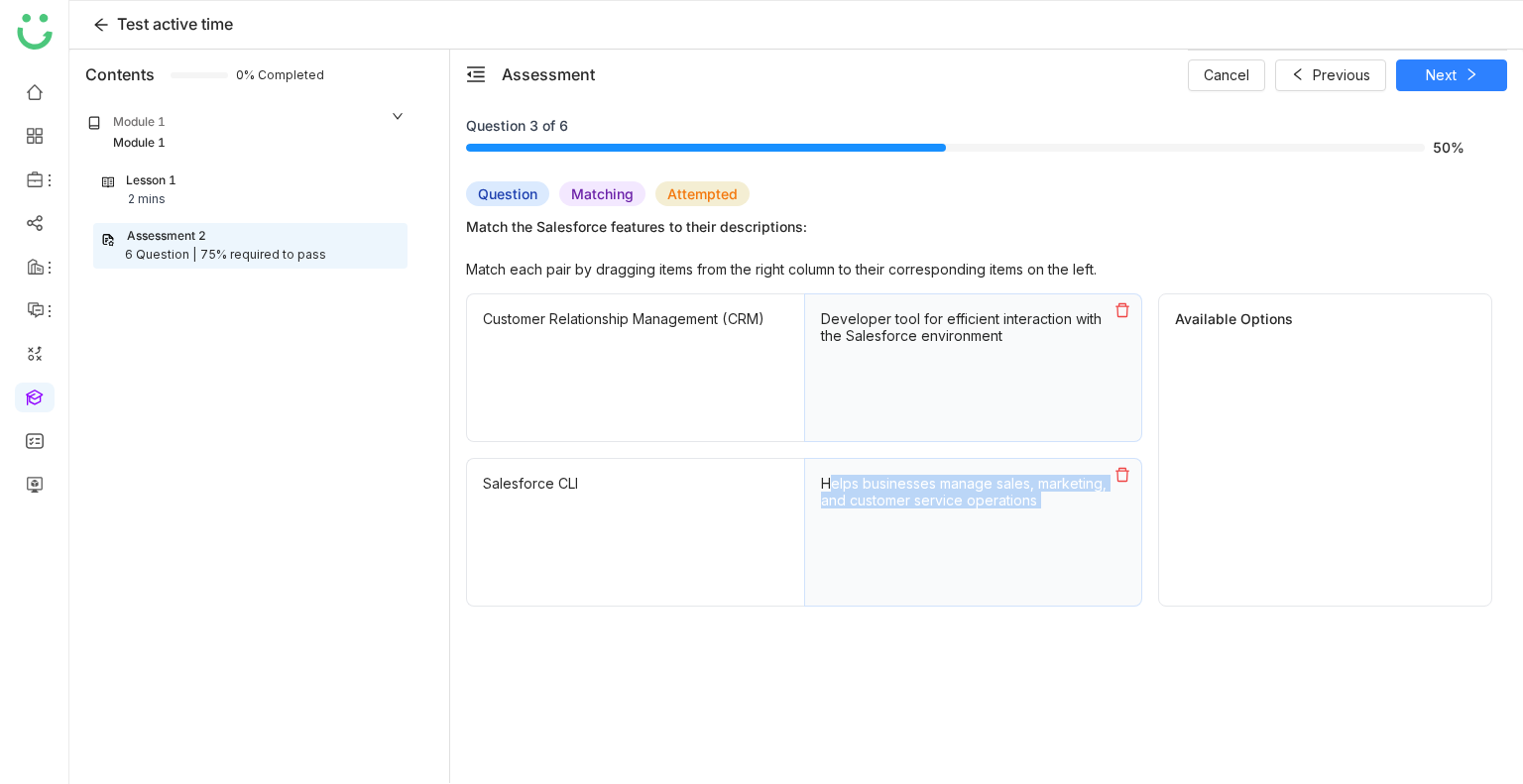 click on "Helps businesses manage sales, marketing, and customer service operations" at bounding box center [973, 532] 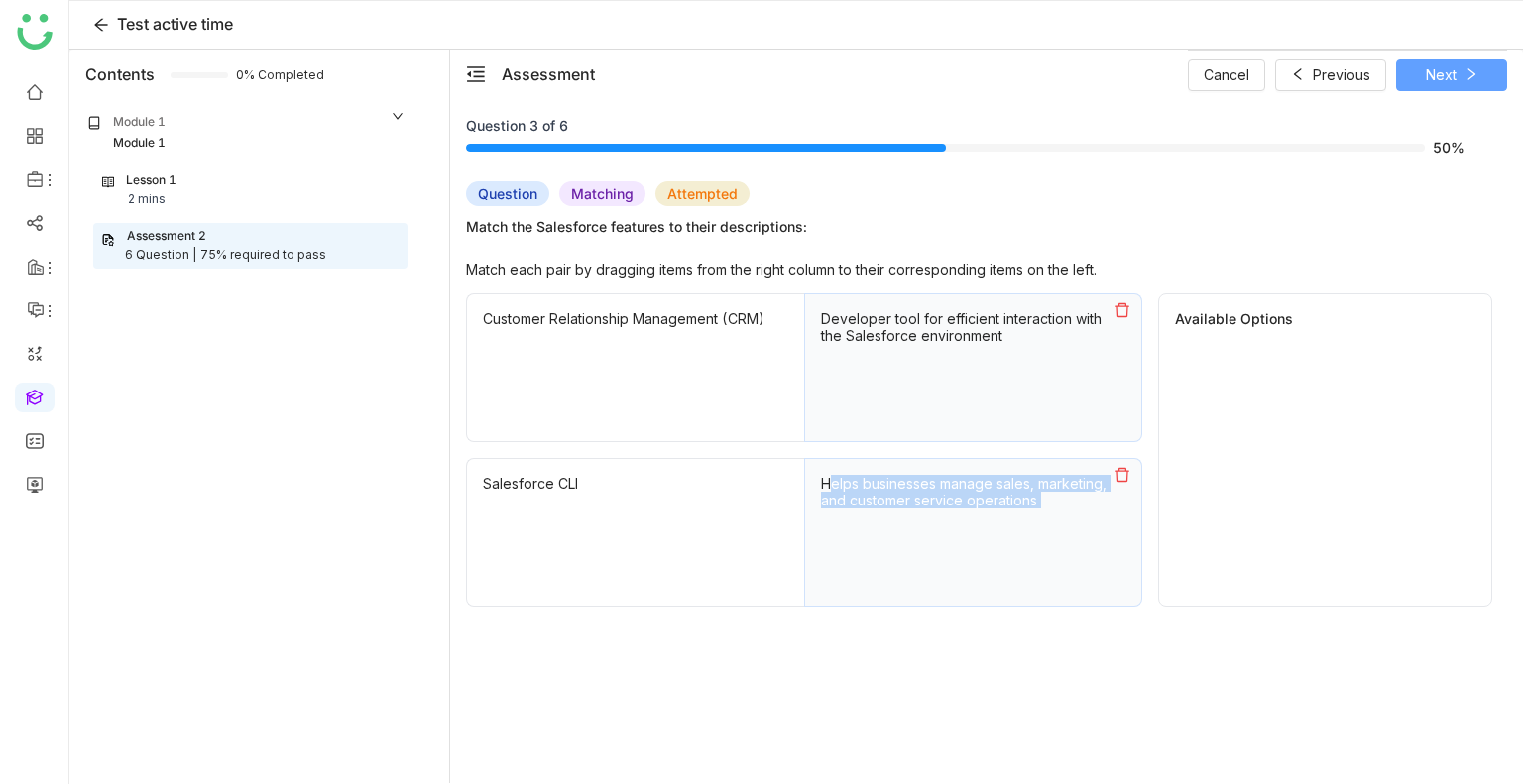 click on "Next" at bounding box center [1452, 75] 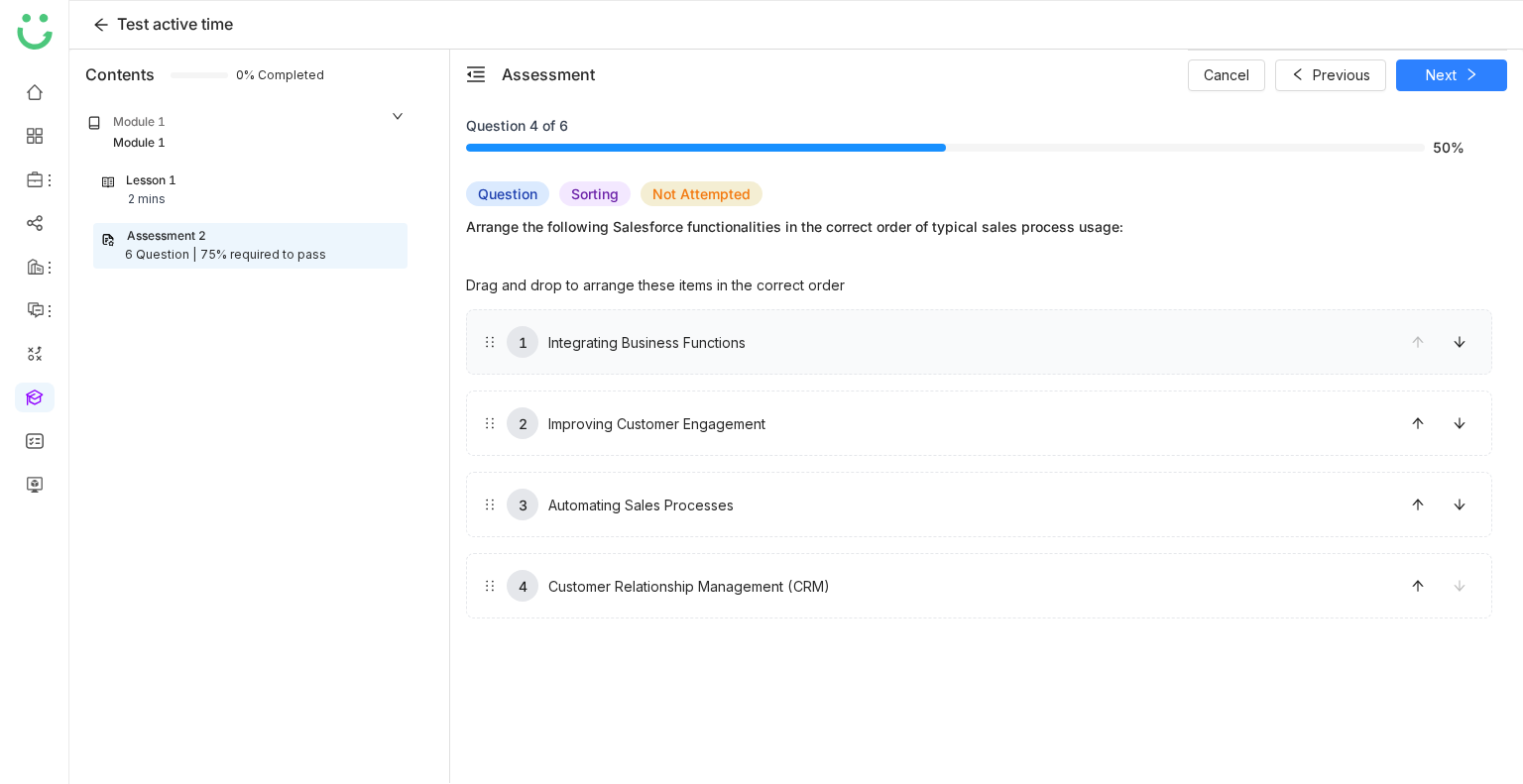 drag, startPoint x: 874, startPoint y: 434, endPoint x: 859, endPoint y: 367, distance: 68.65858 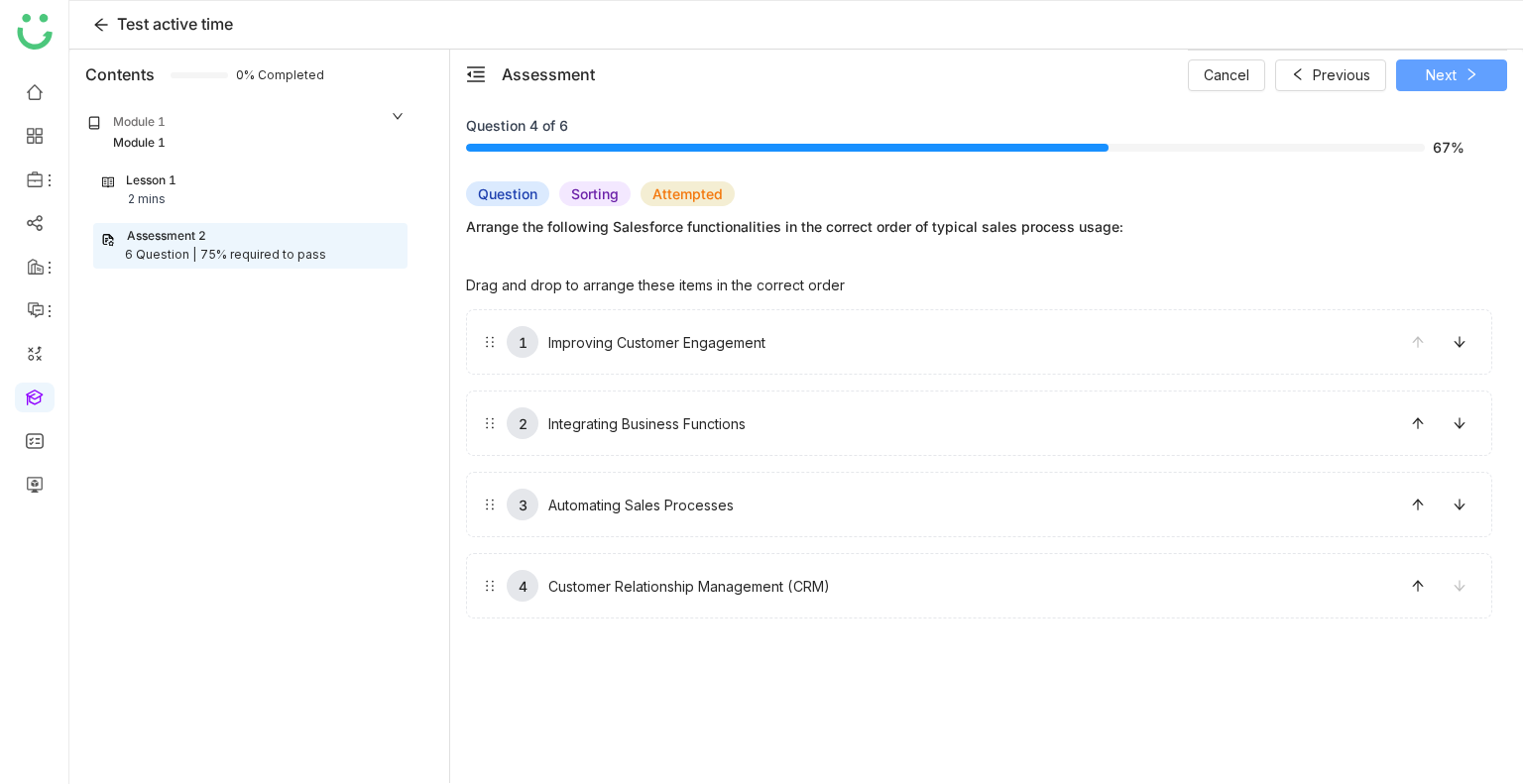 click on "Next" at bounding box center (1452, 75) 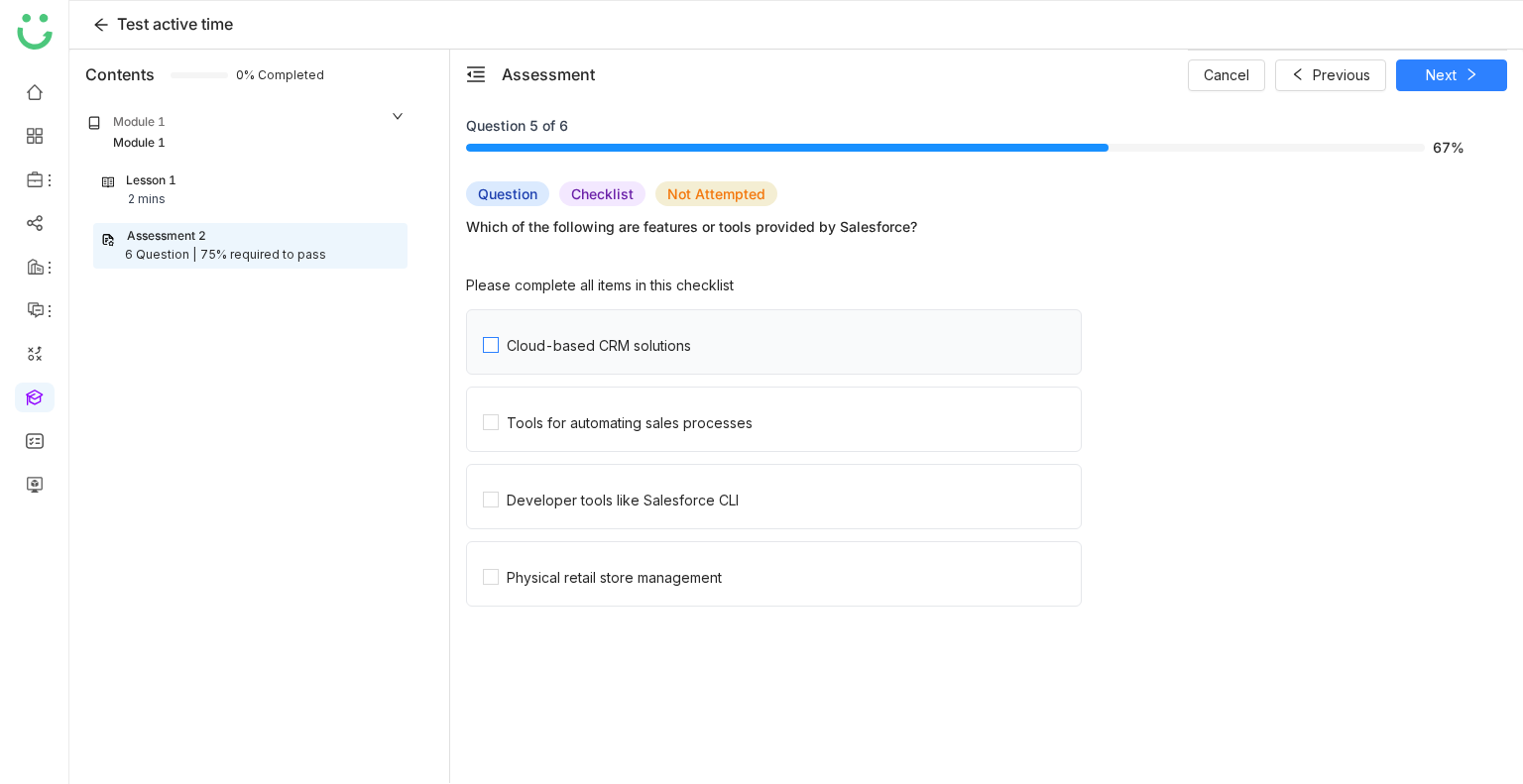 click on "Cloud-based CRM solutions" 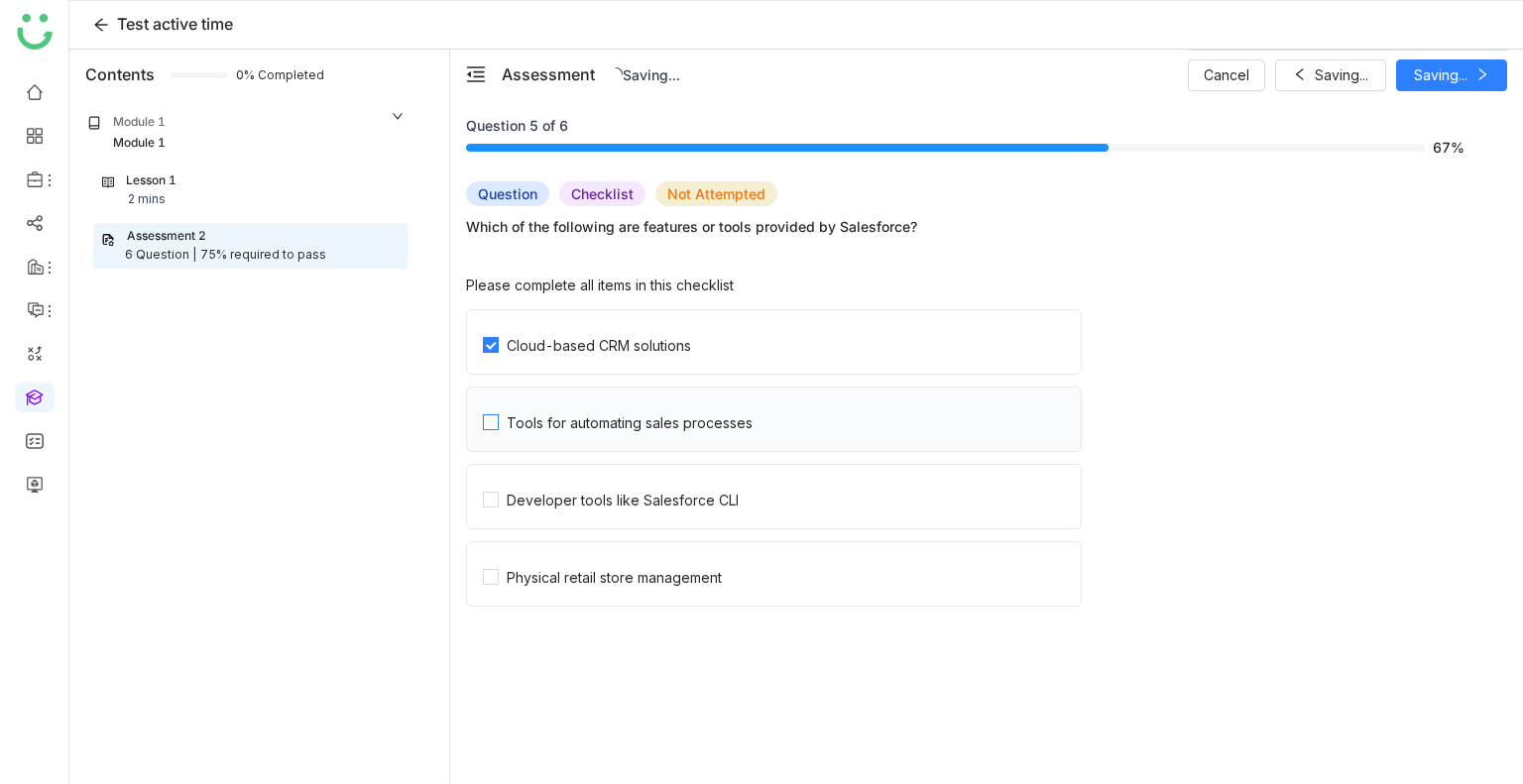 click on "Tools for automating sales processes" 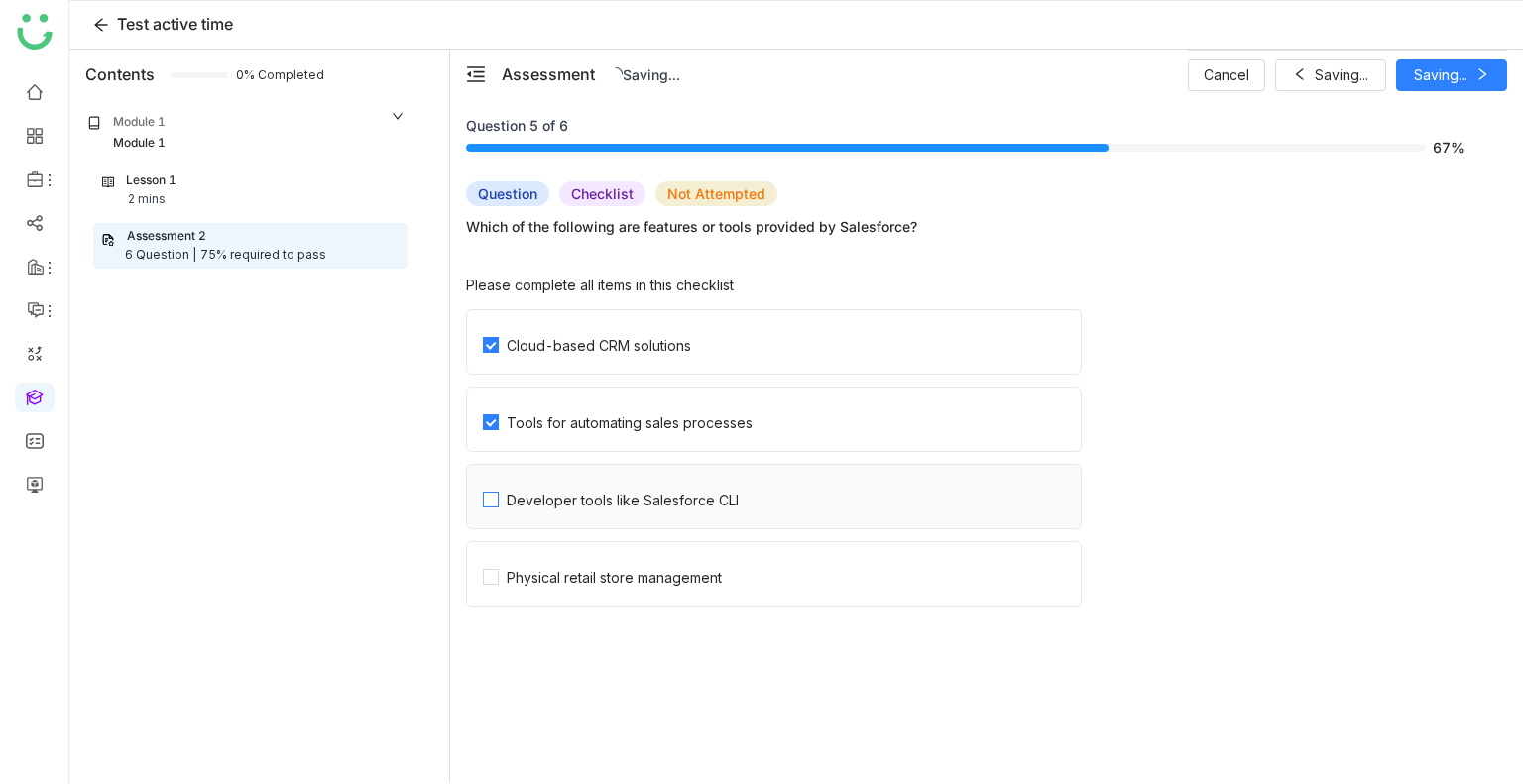 click on "Developer tools like Salesforce CLI" 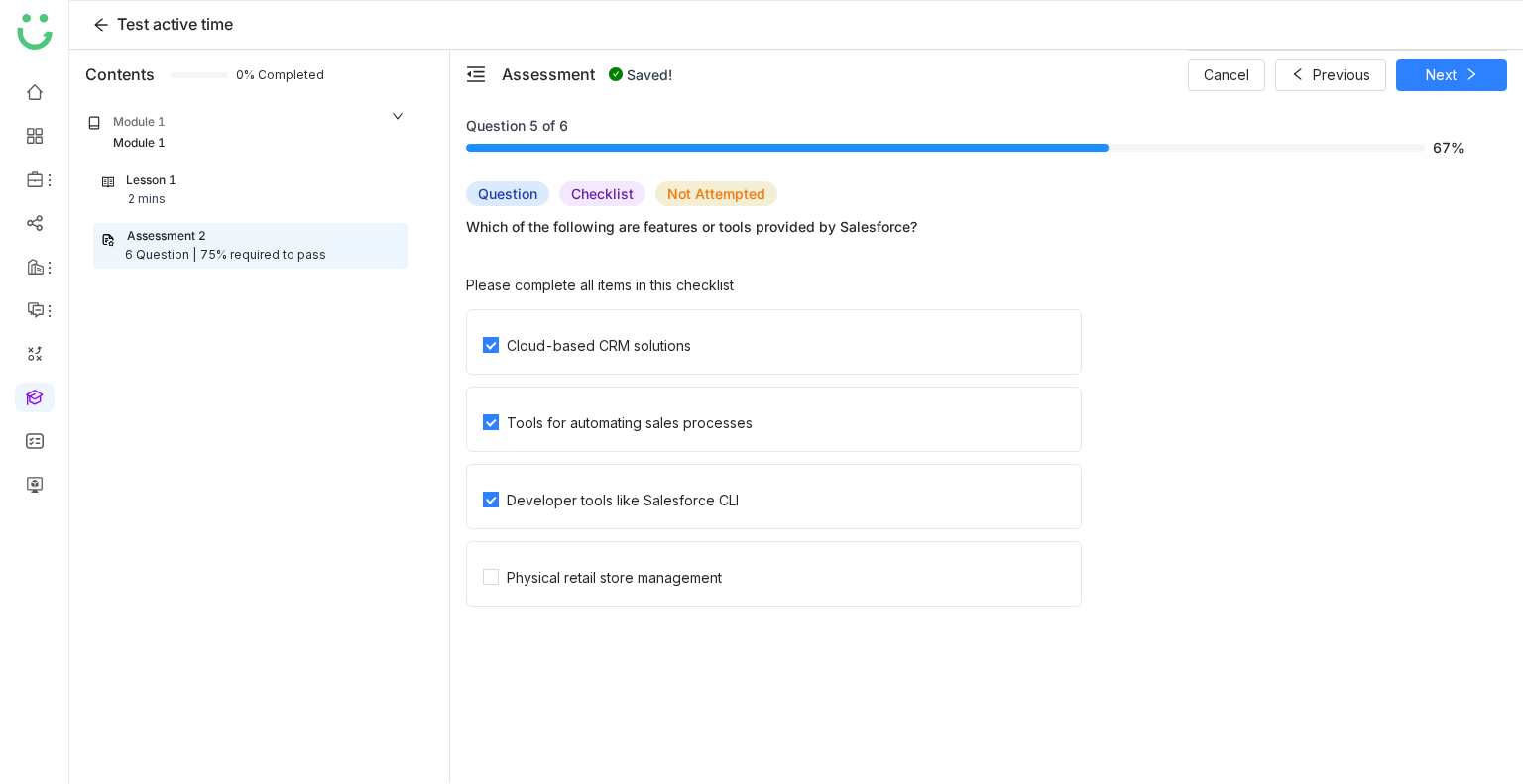 click on "Physical retail store management" 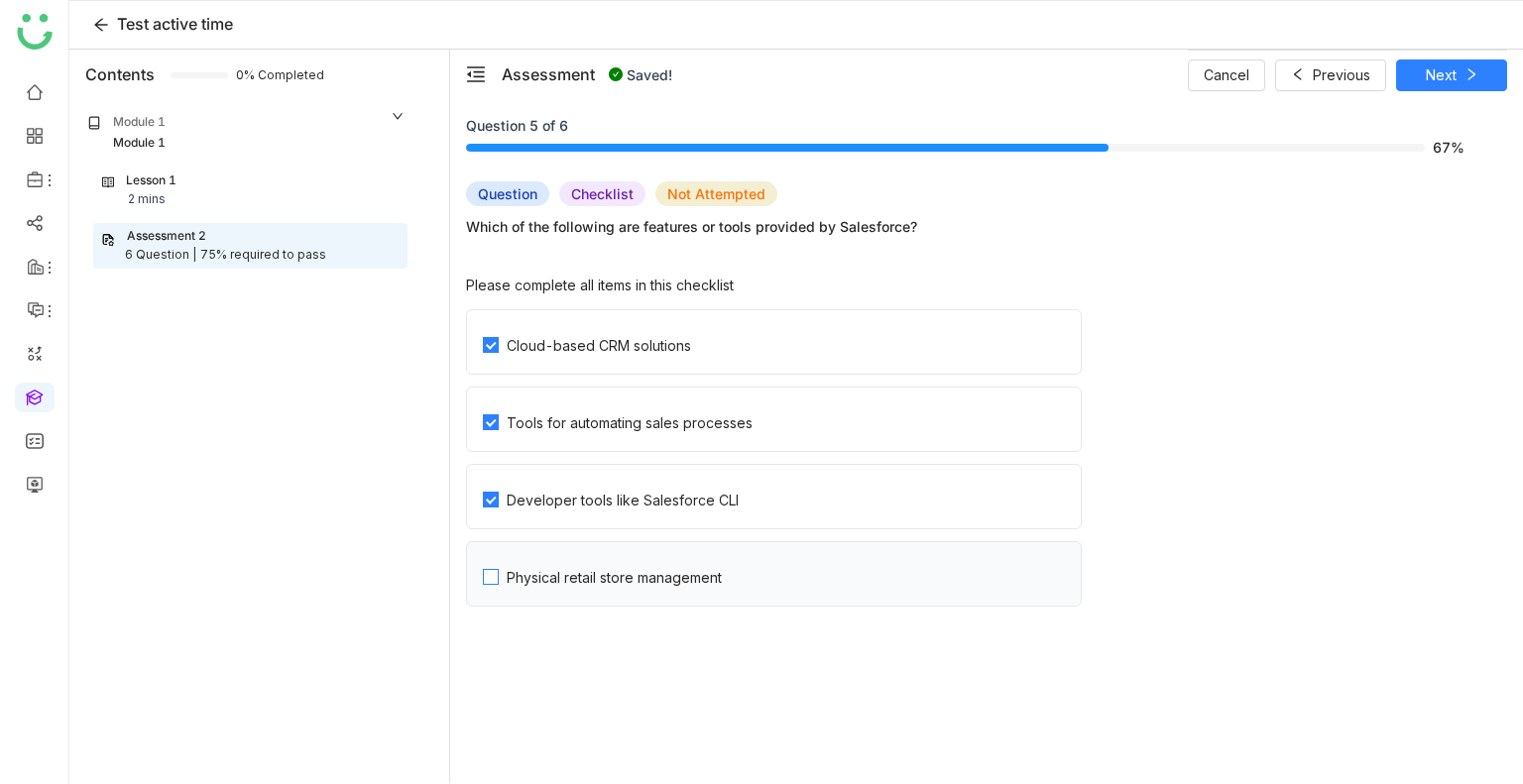 click on "Physical retail store management" 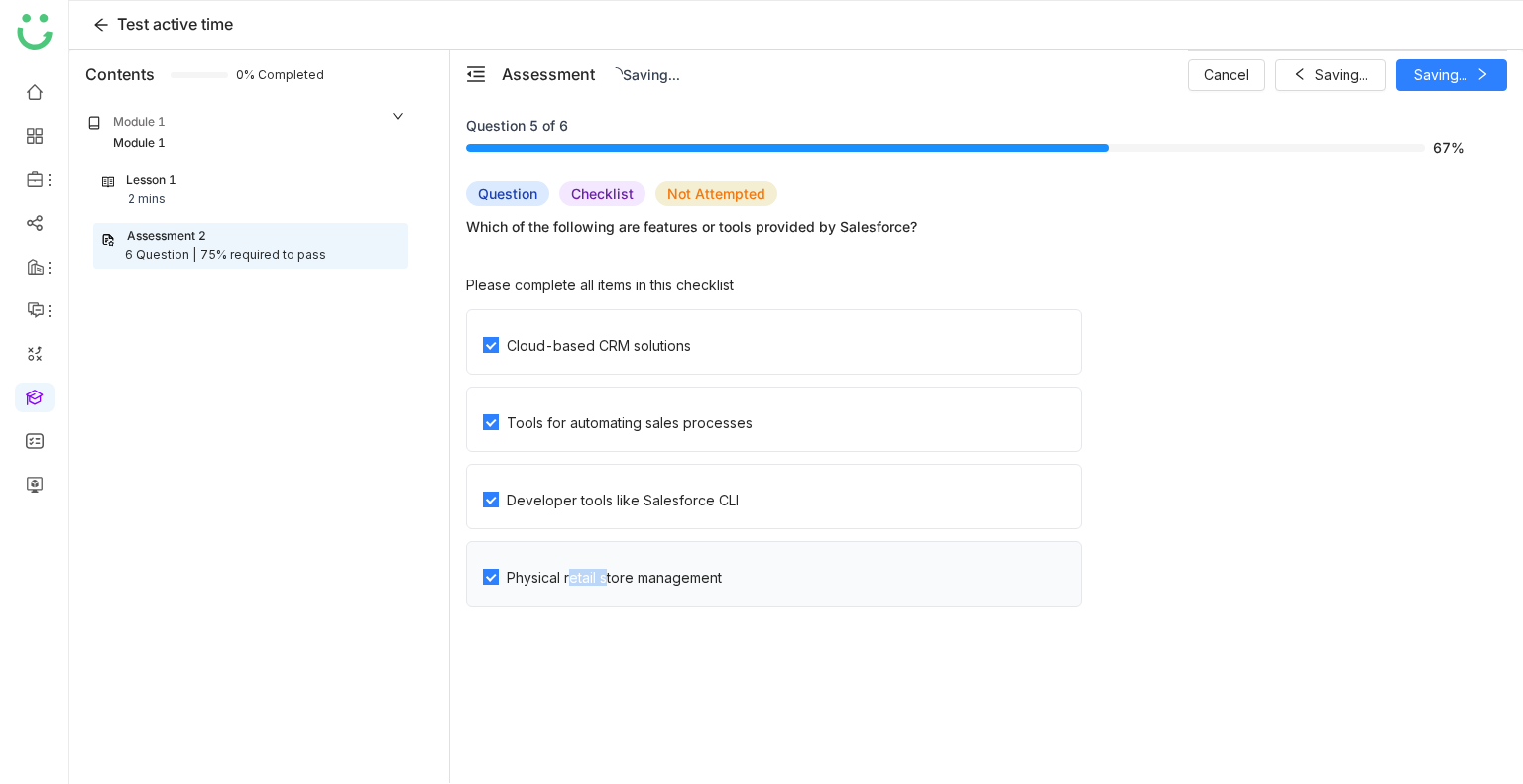 click on "Physical retail store management" 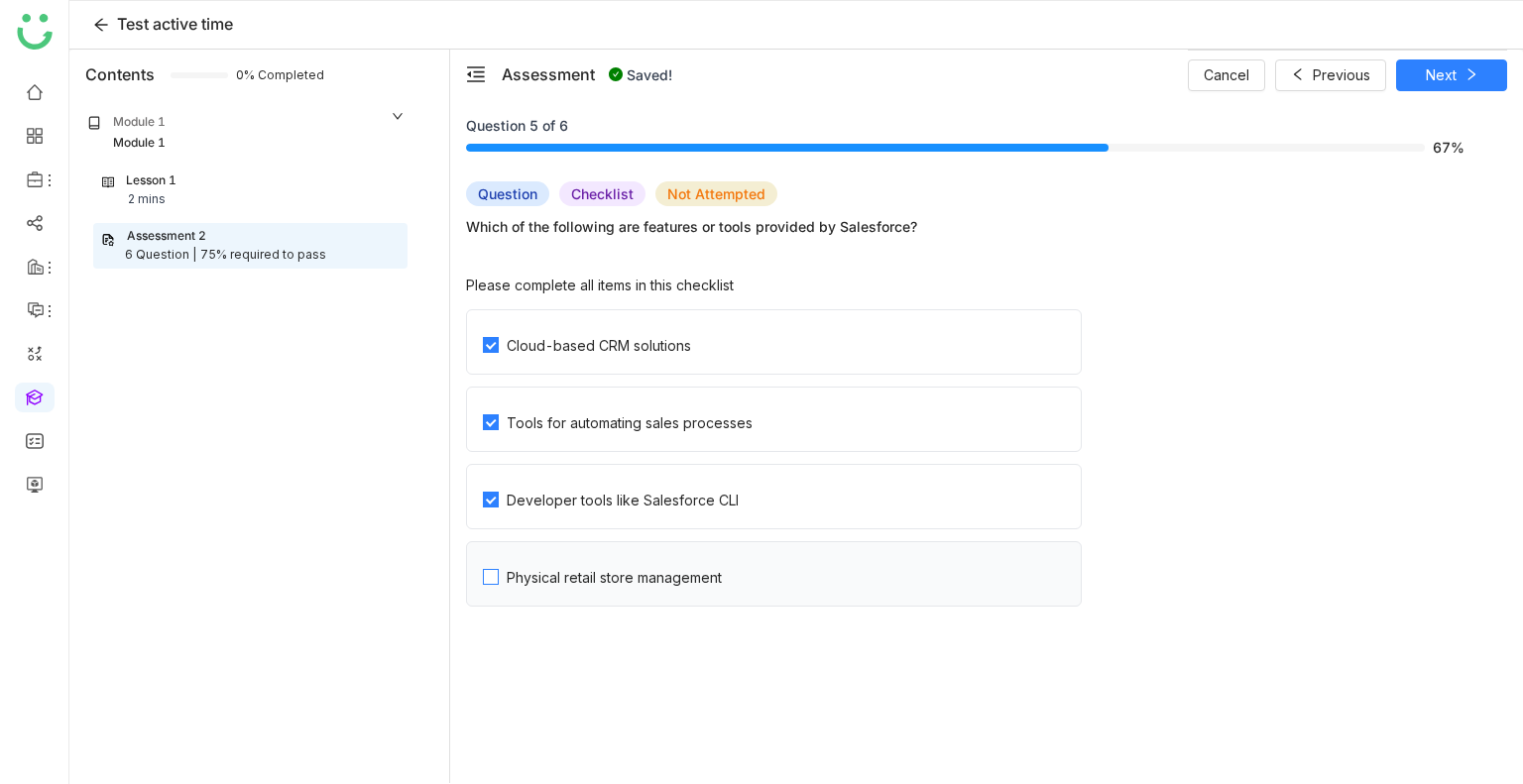 click on "Physical retail store management" 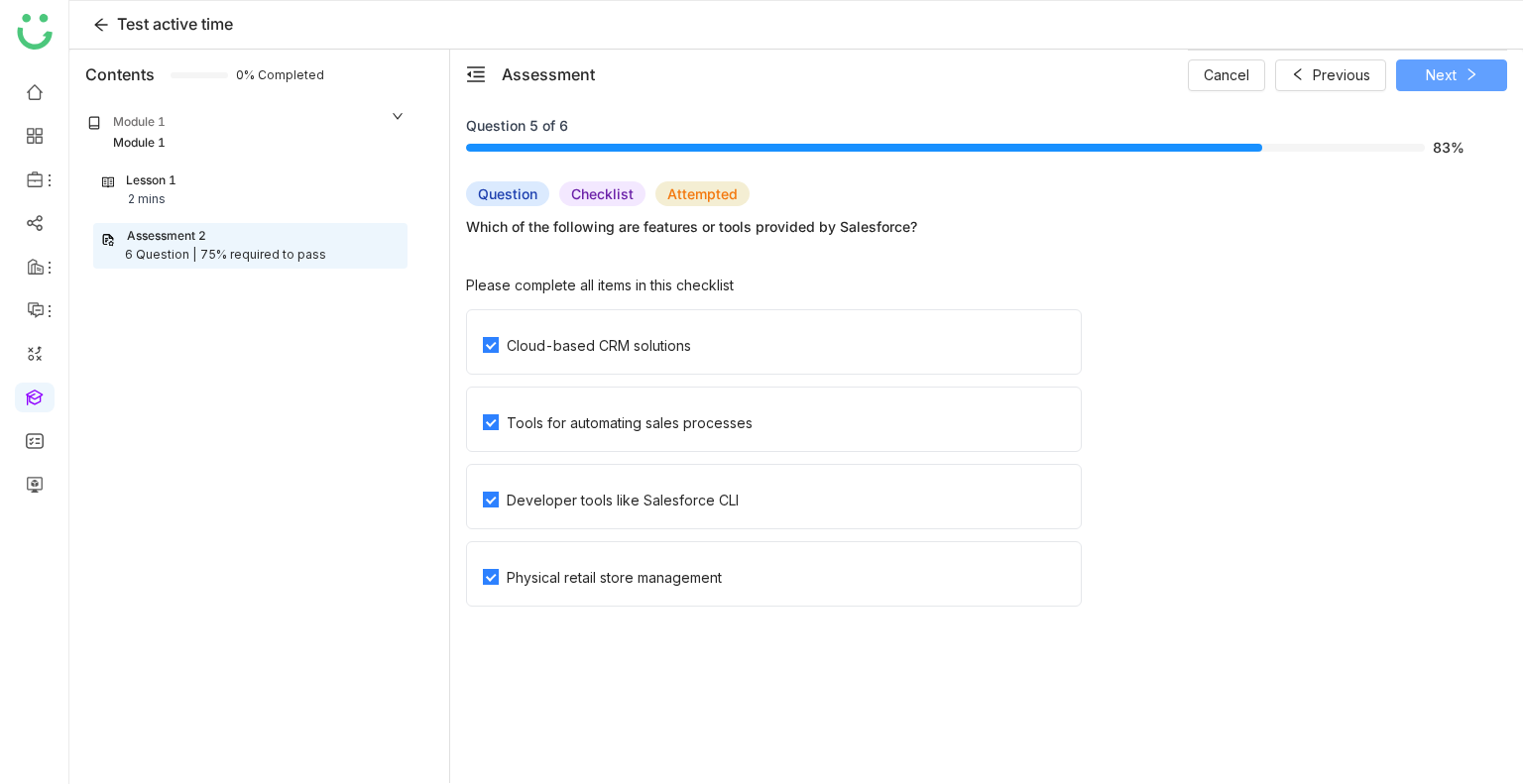 click on "Next" at bounding box center (1441, 75) 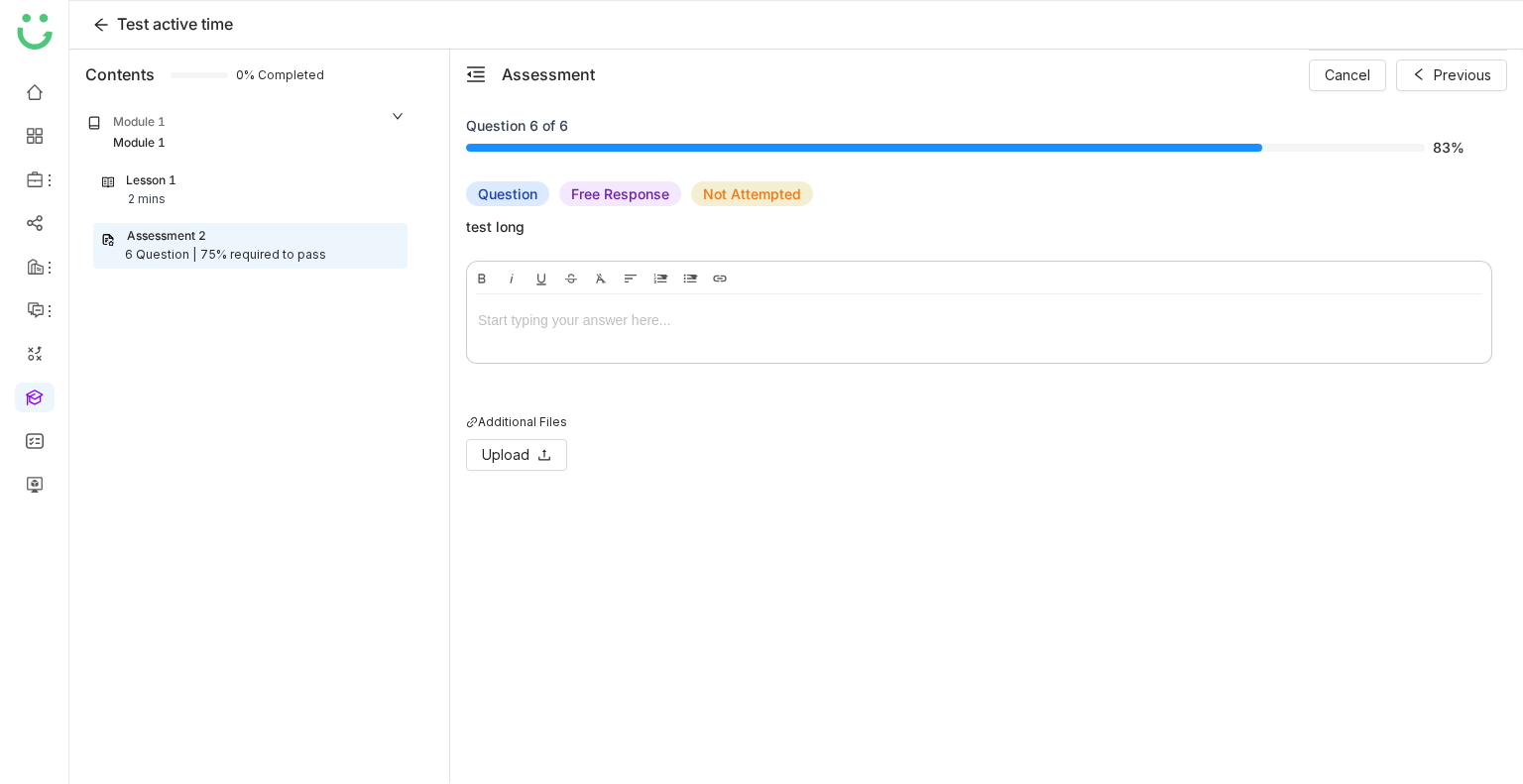 click at bounding box center (979, 324) 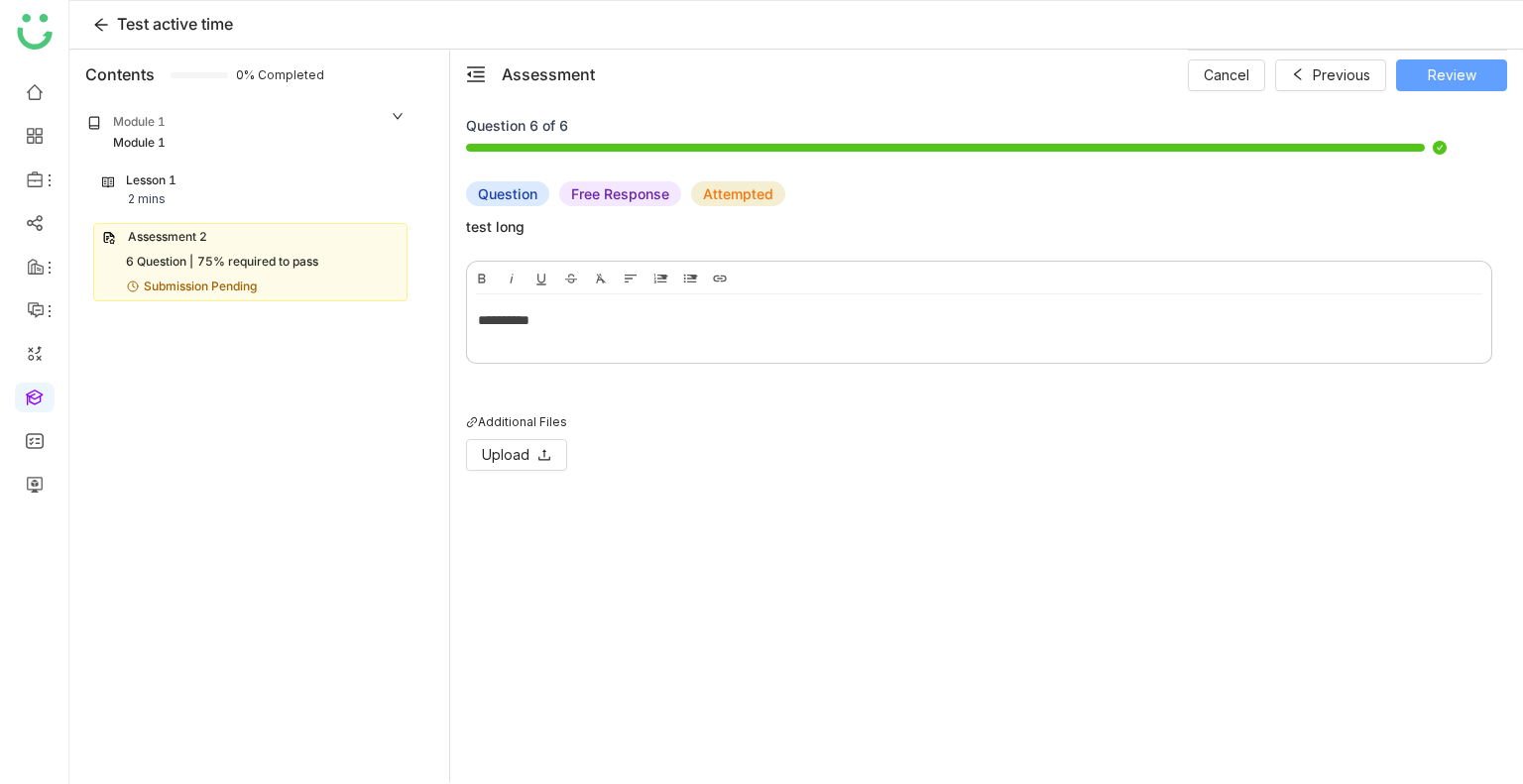 click on "Review" at bounding box center (1452, 75) 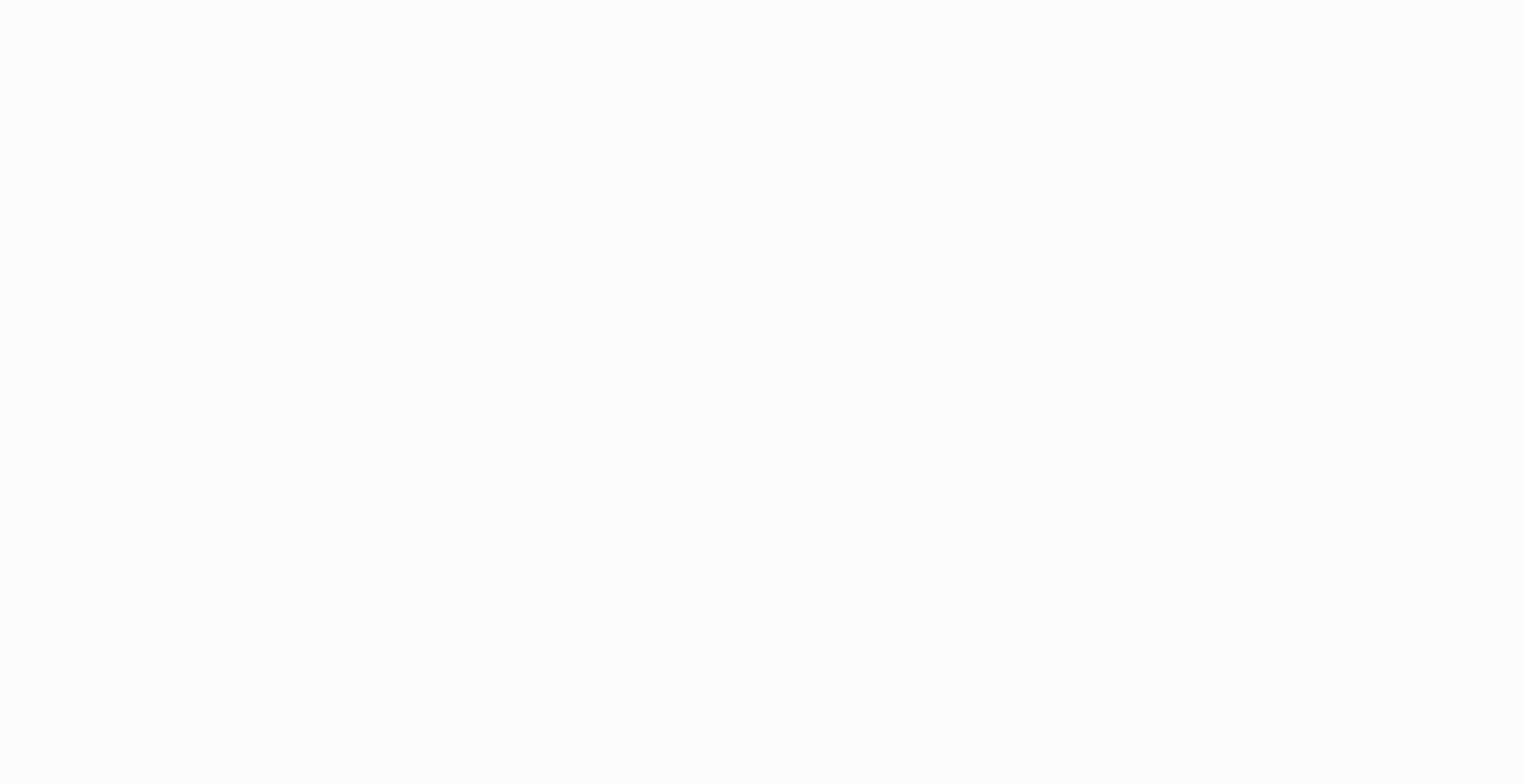 scroll, scrollTop: 0, scrollLeft: 0, axis: both 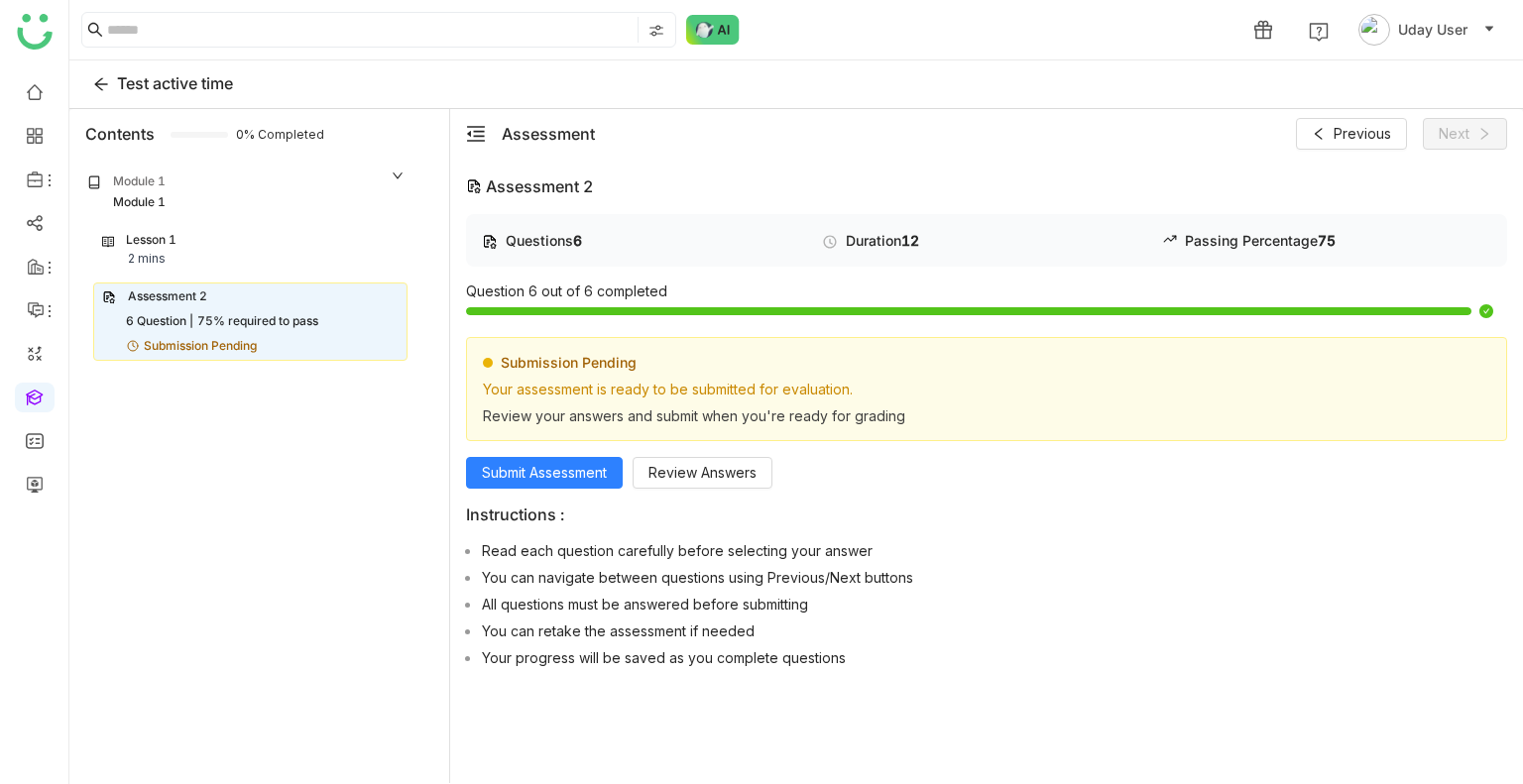 click on "Lesson 1 2 mins" 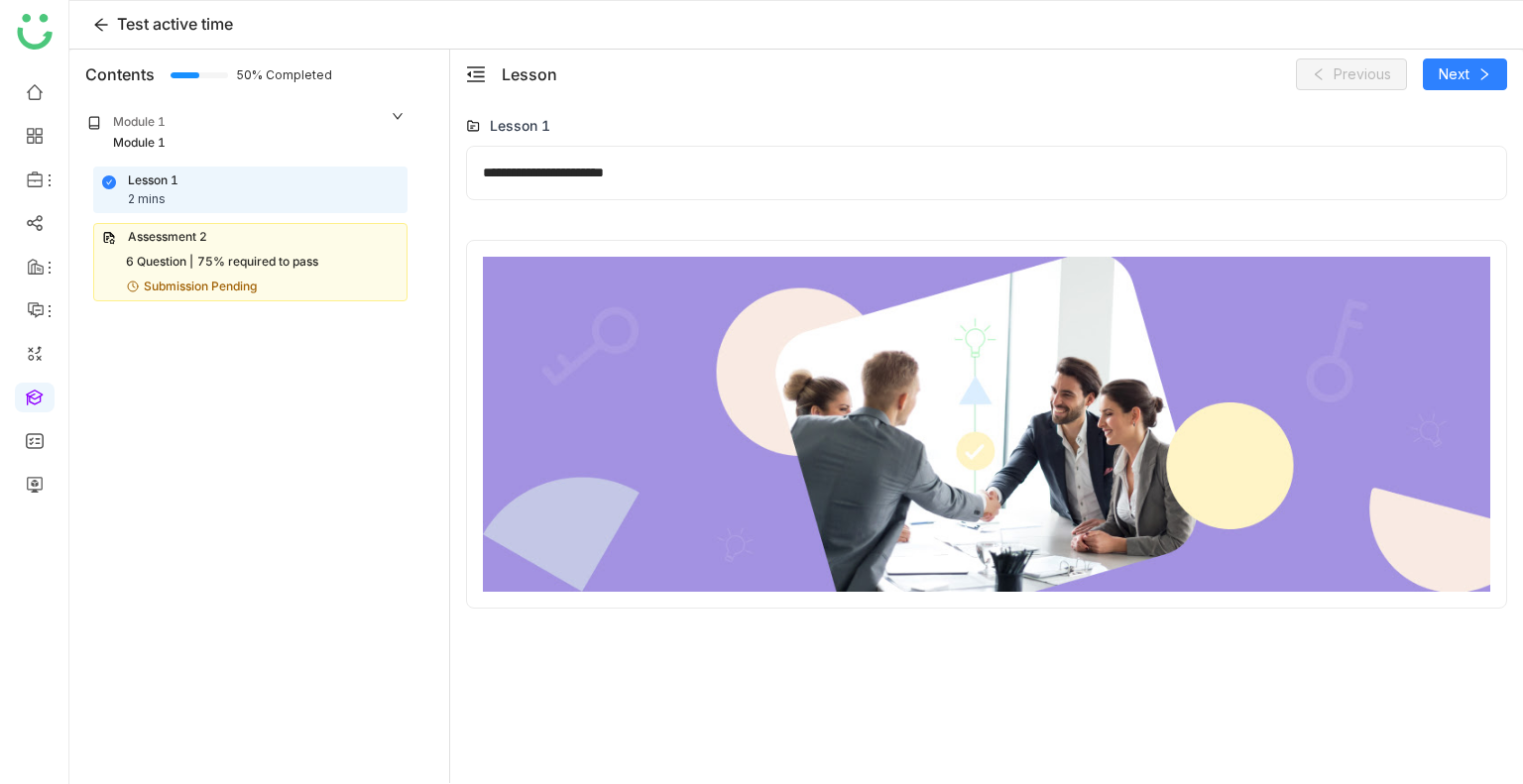 click on "Assessment 2" 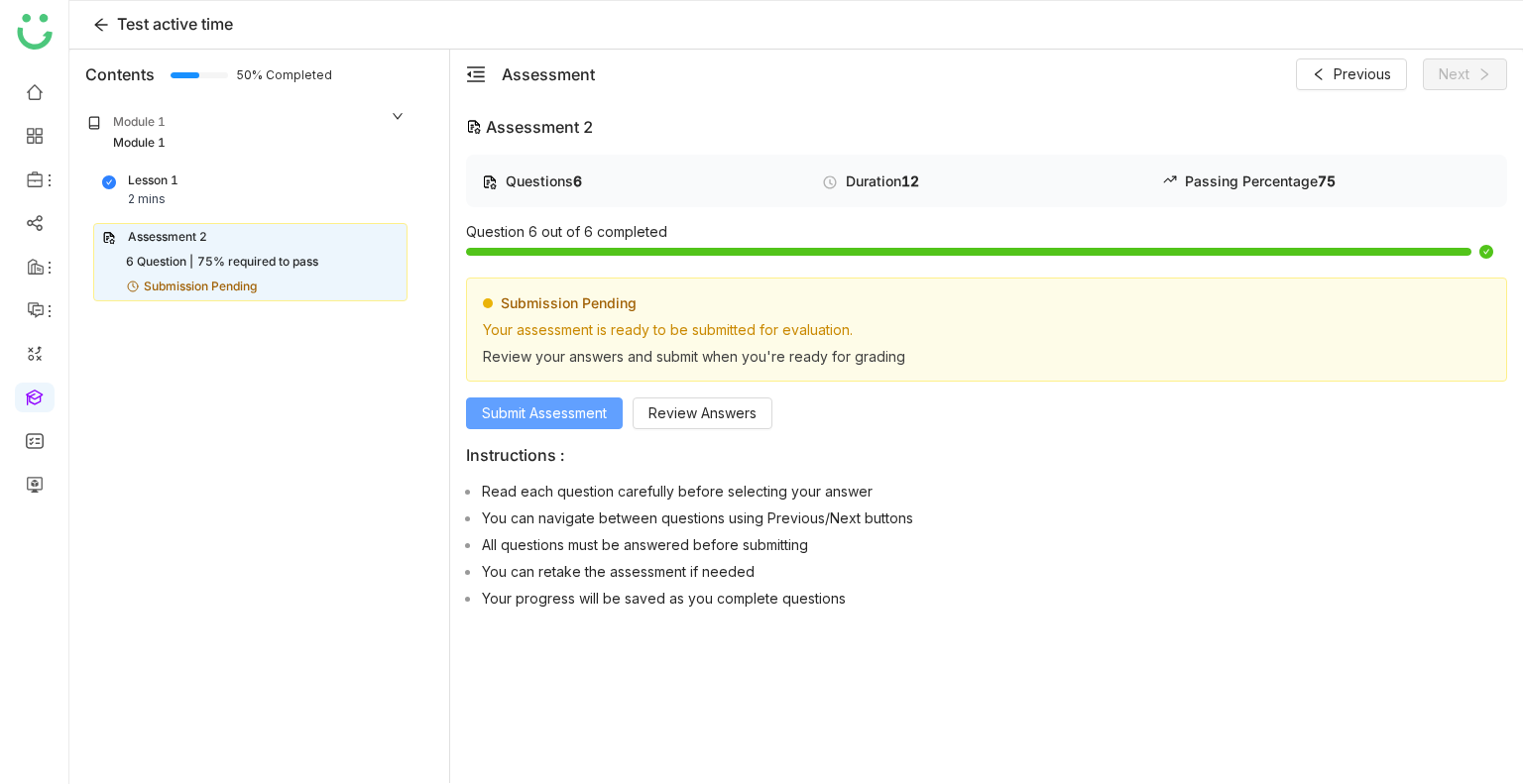 click on "Submit Assessment" 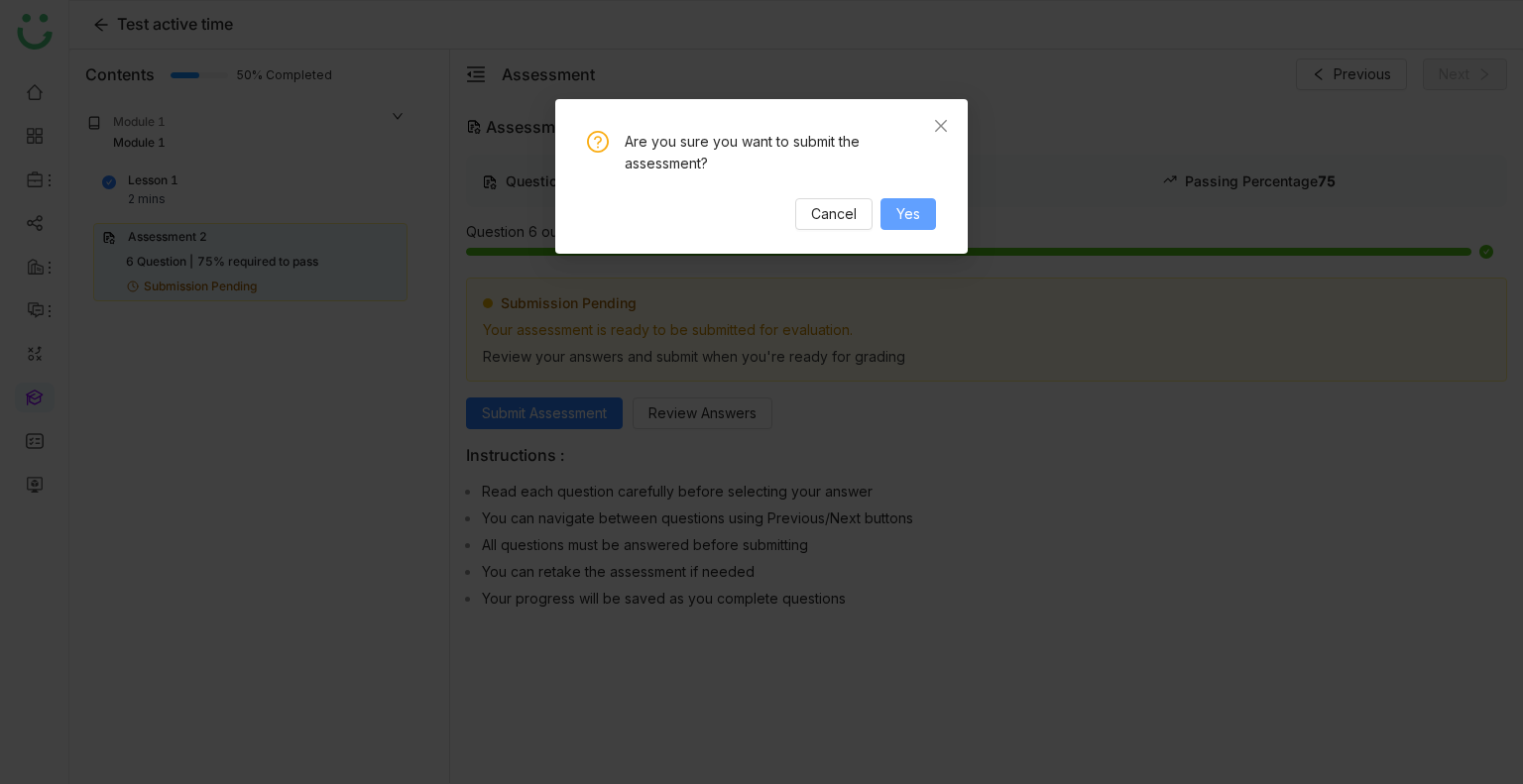 click on "Yes" at bounding box center (908, 214) 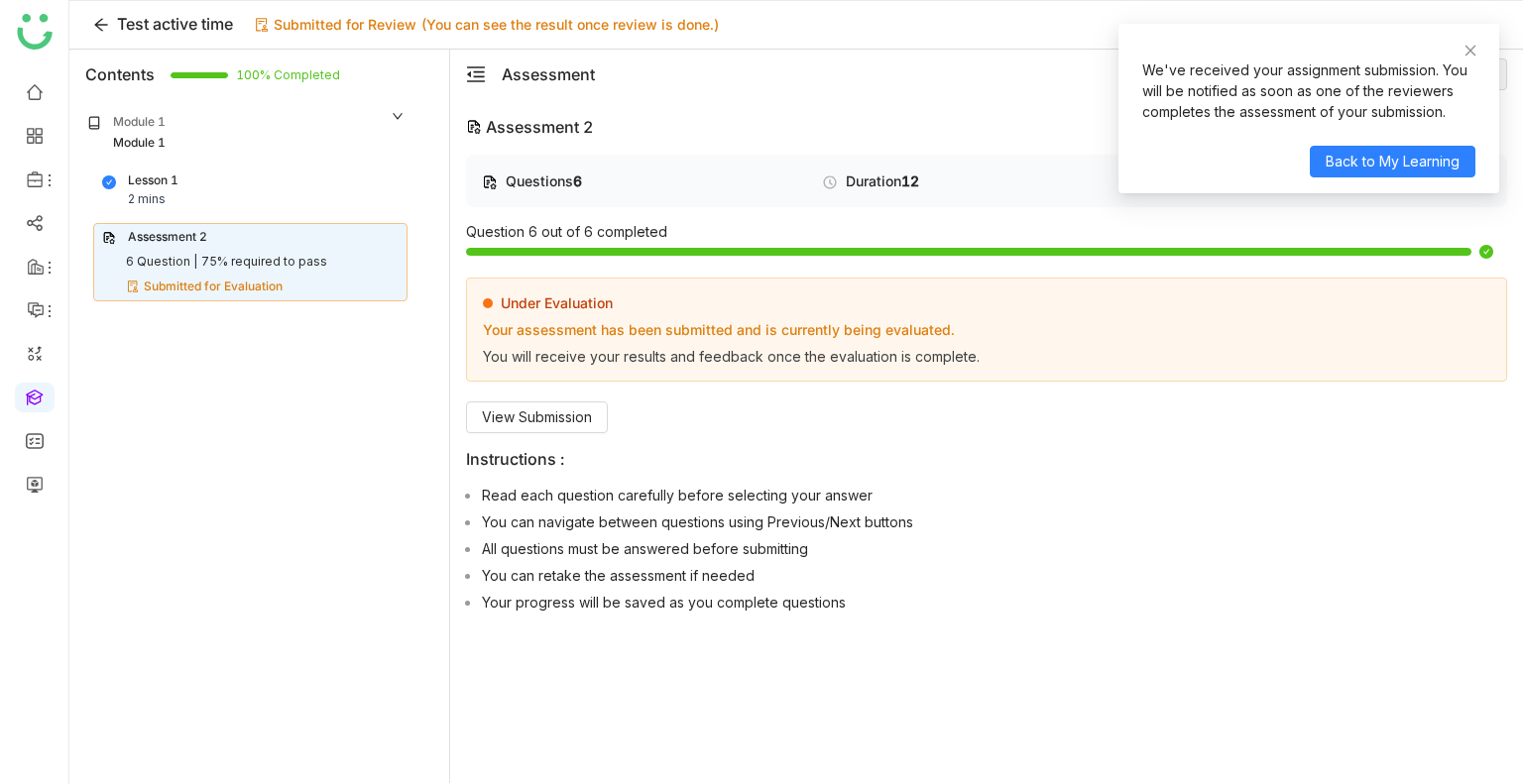 click on "Lesson 1 2 mins" 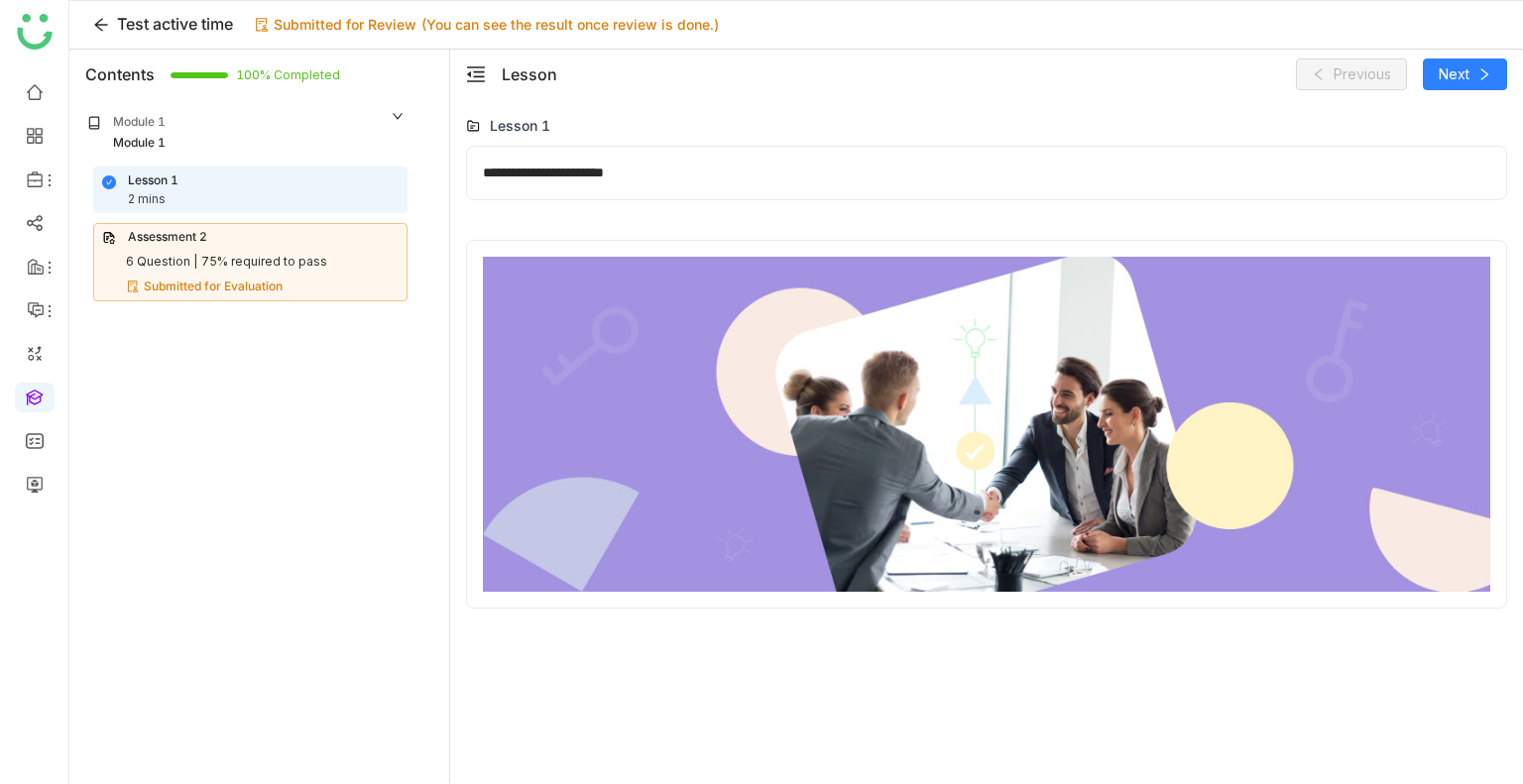 click on "Assessment 2   6 Question |   75% required to pass   Submitted for Evaluation" 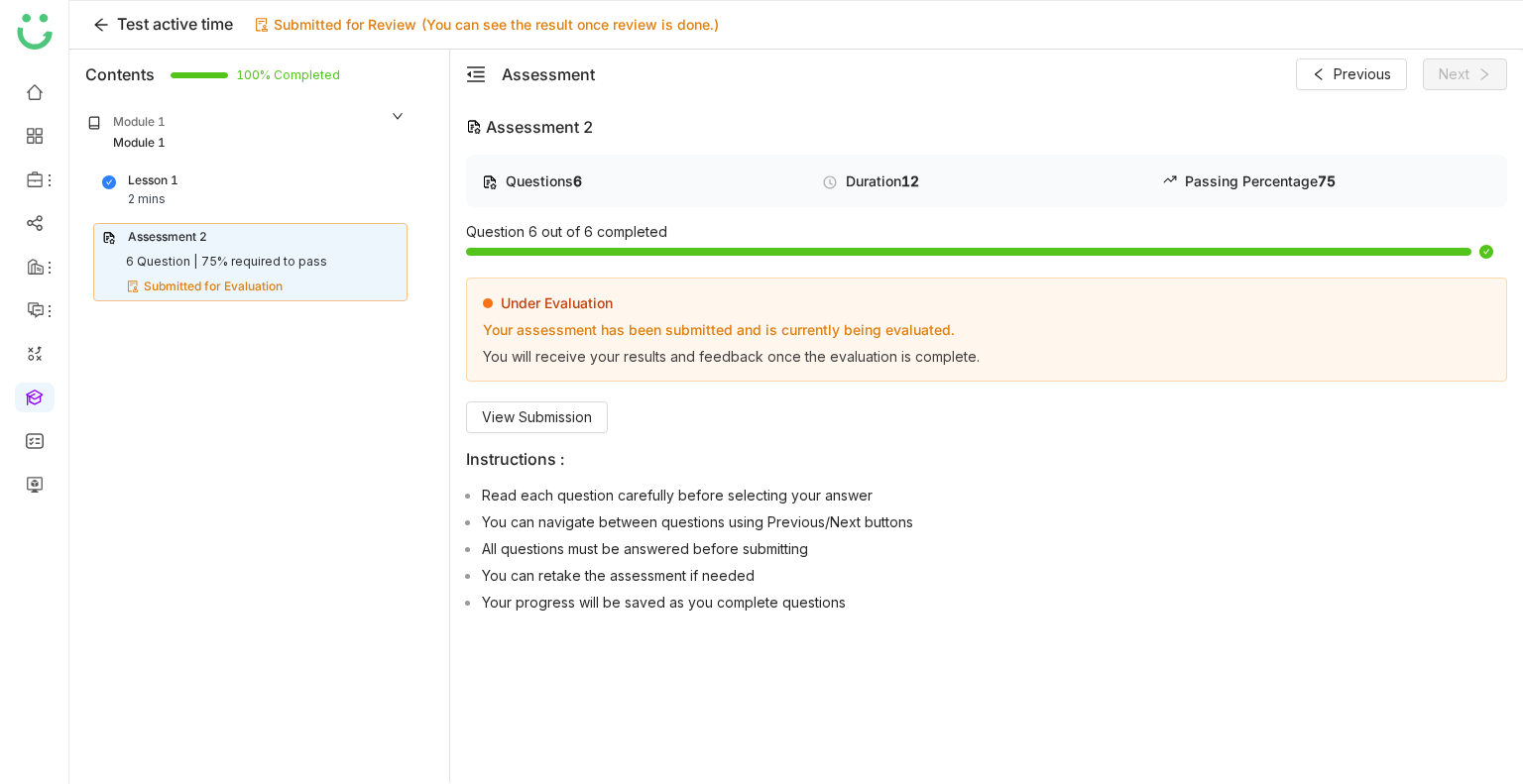 click on "Lesson 1 2 mins" 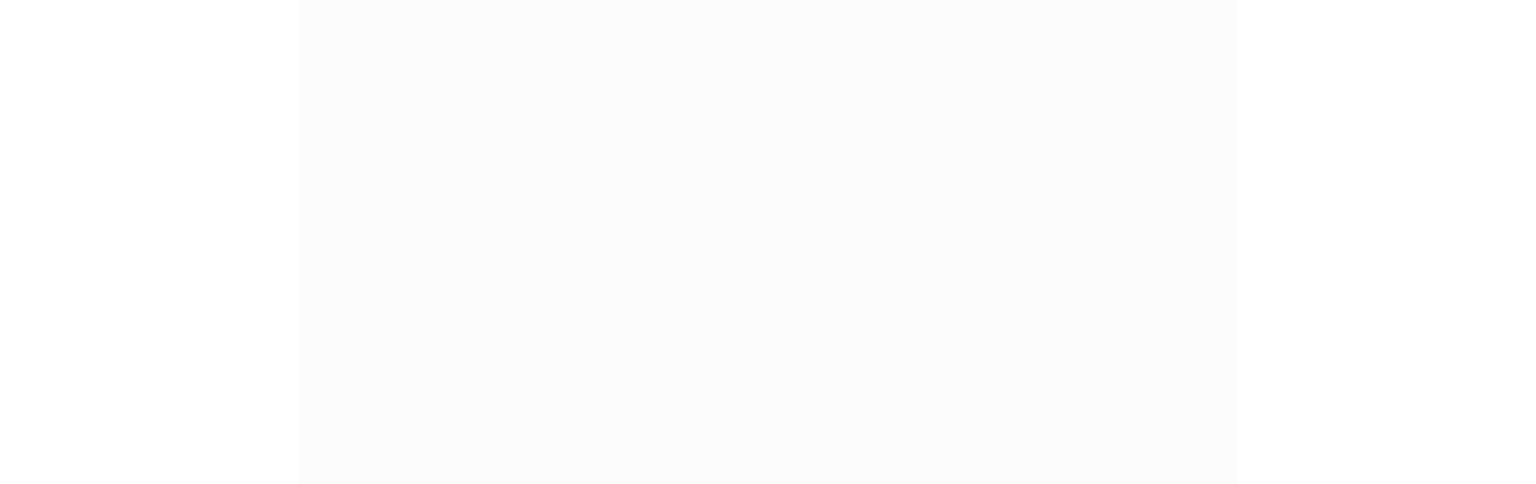scroll, scrollTop: 0, scrollLeft: 0, axis: both 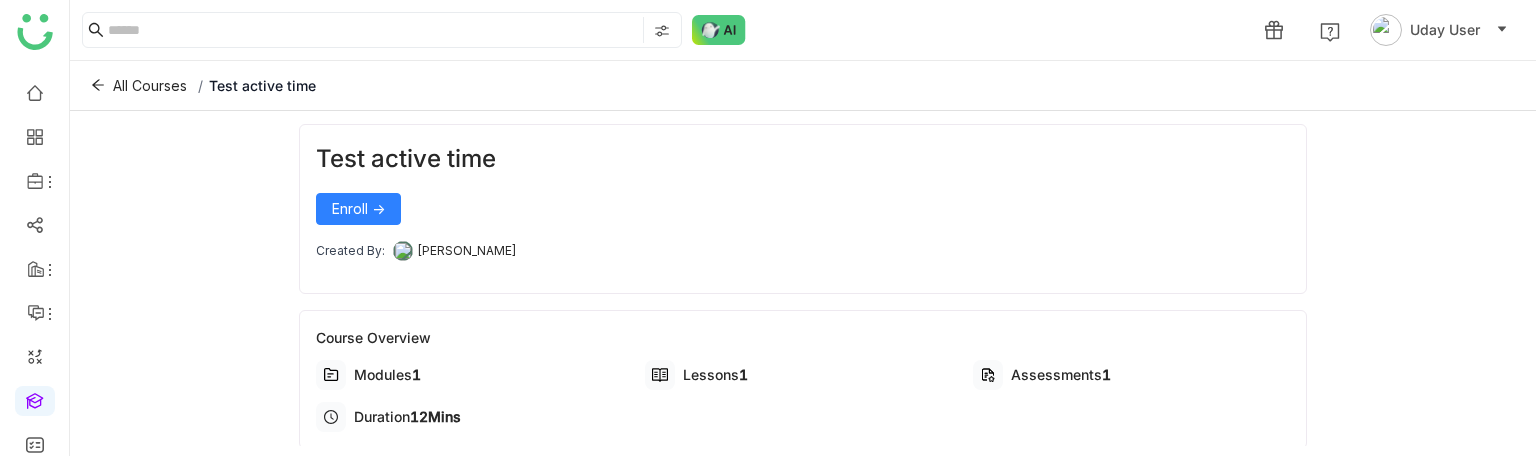click on "1 Uday User  All Courses  /  Test active time    Test active time    Enroll ->   Created By:   [PERSON_NAME]   Course Overview   Modules   1   Lessons   1   Assessments   1   Duration   12   Mins   Course Curriculum   Module 1   1 Lesson   1 Assessment   12 Minutes   Module 1   Lesson 1   2 Minutes   Assessment 2   10 Minutes   6 Questions   75% required to pass  Start
Application Update Required
We've recently updated our application and it looks like your browser is trying to use older files.
Please try the following steps:
Reload Application
Still having issues? Try these steps:
Right-click anywhere on this page and select "Inspect" from the menu" at bounding box center [768, 228] 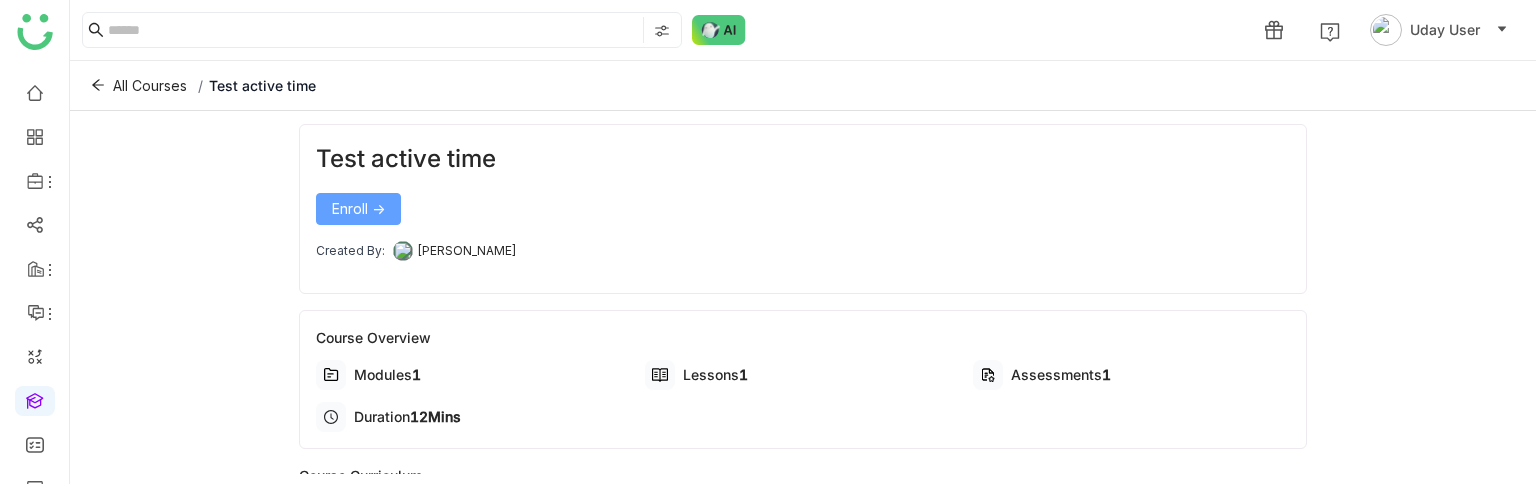 click on "Enroll ->" 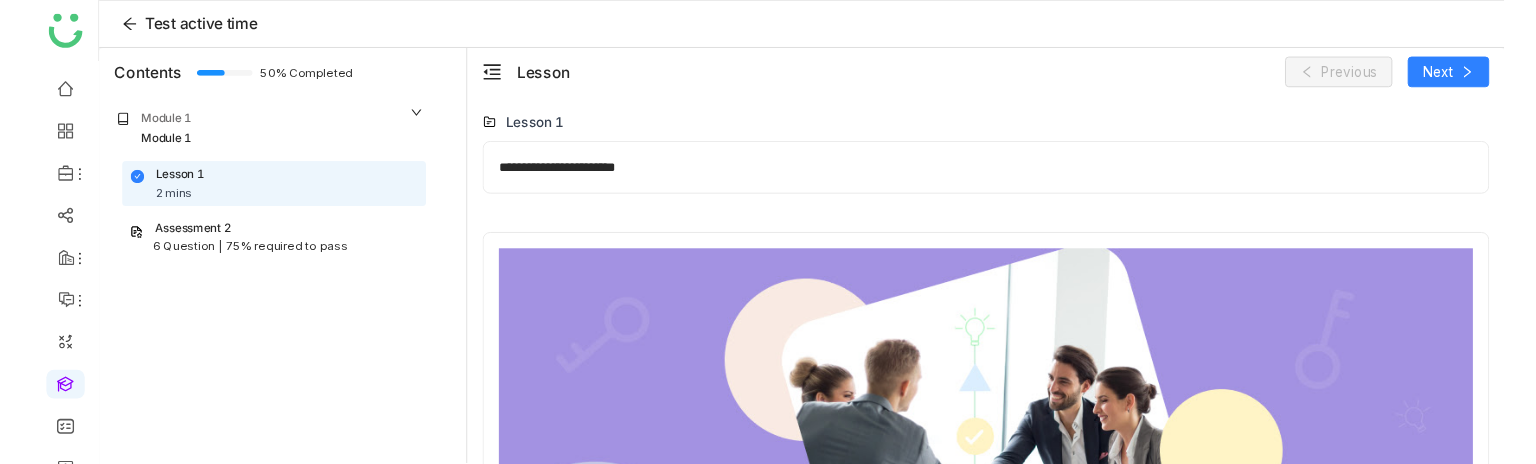 scroll, scrollTop: 123, scrollLeft: 0, axis: vertical 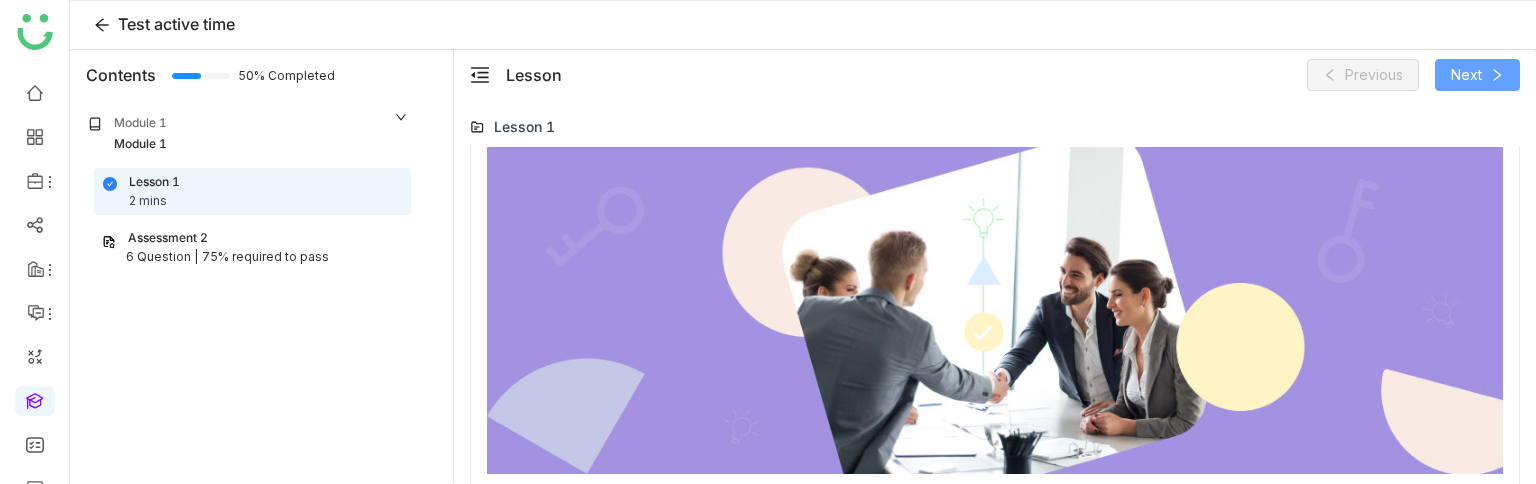 click on "Next" 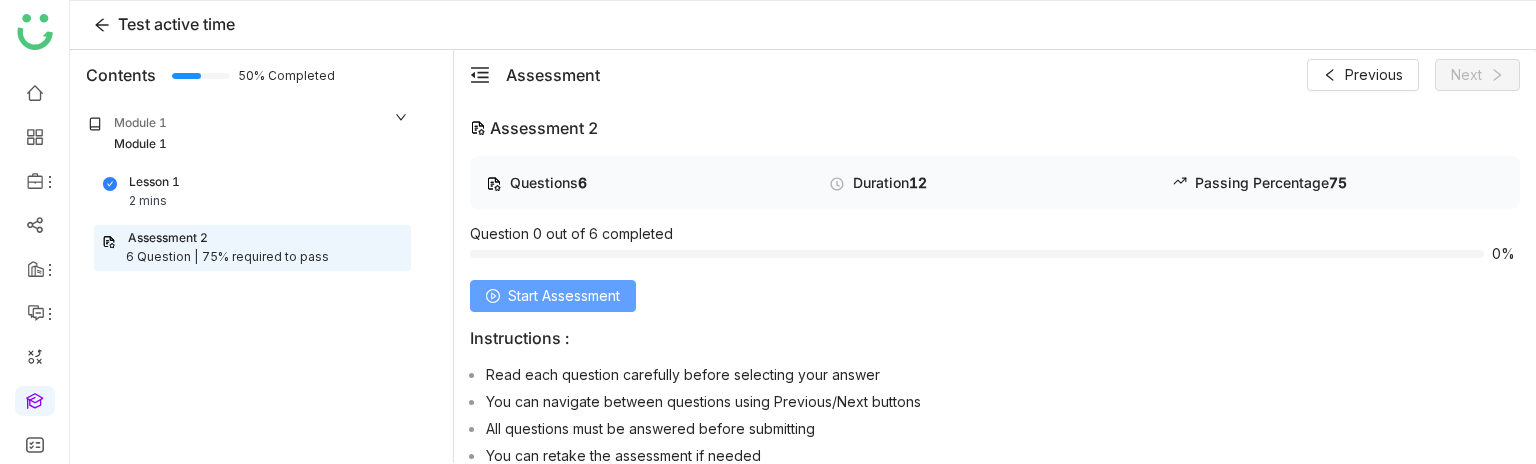 click on "Start Assessment" 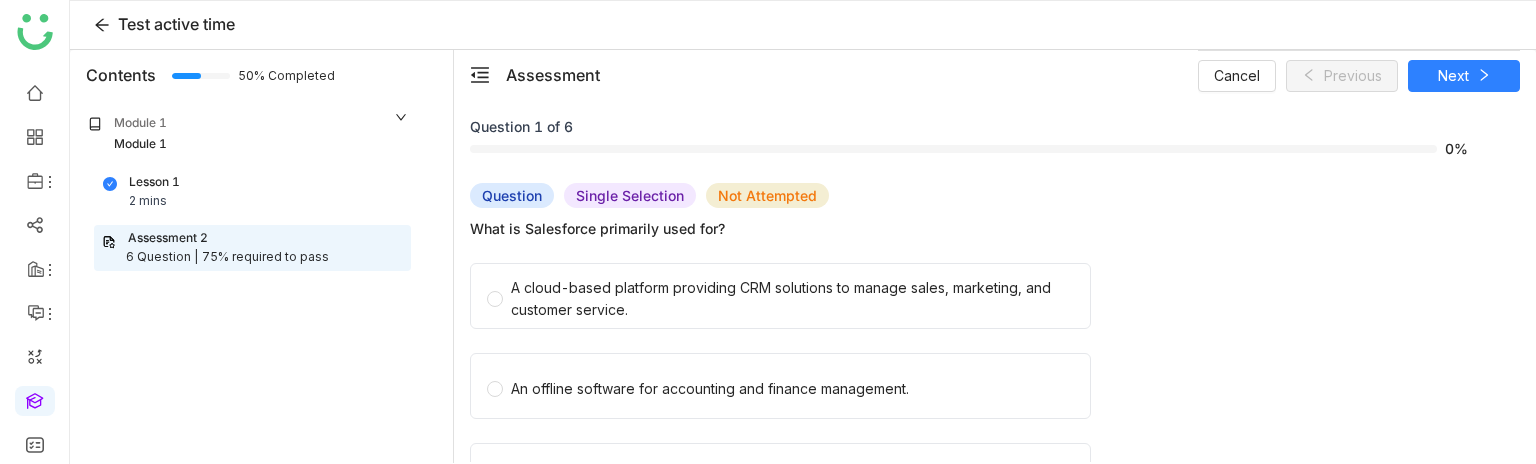 click on "Question 1 of 6   0%" 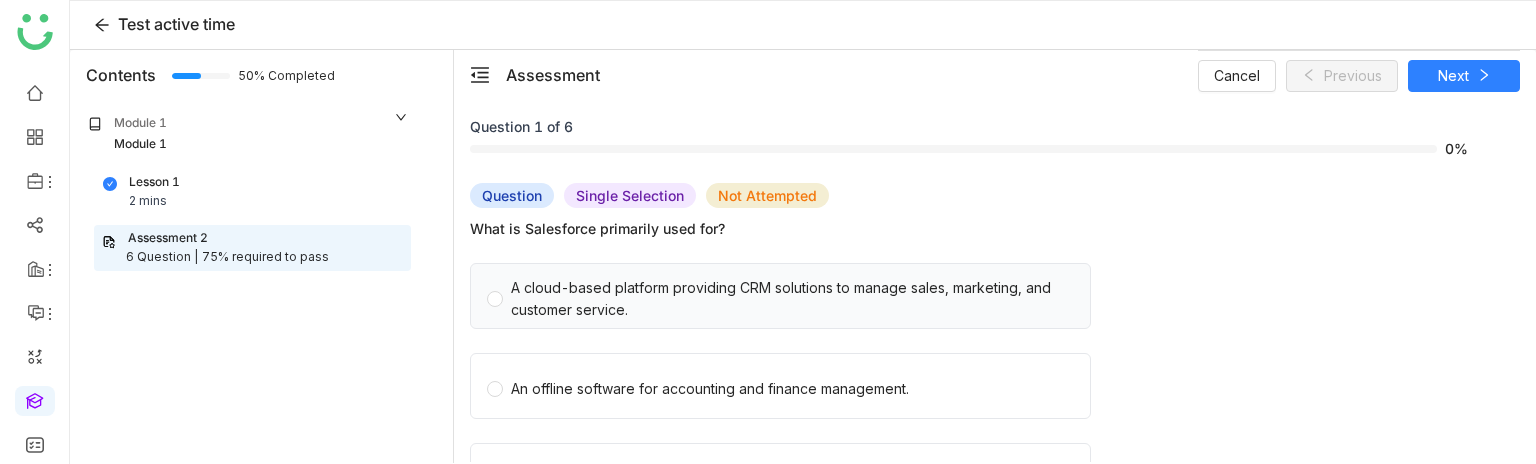 click on "A cloud-based platform providing CRM solutions to manage sales, marketing, and customer service." 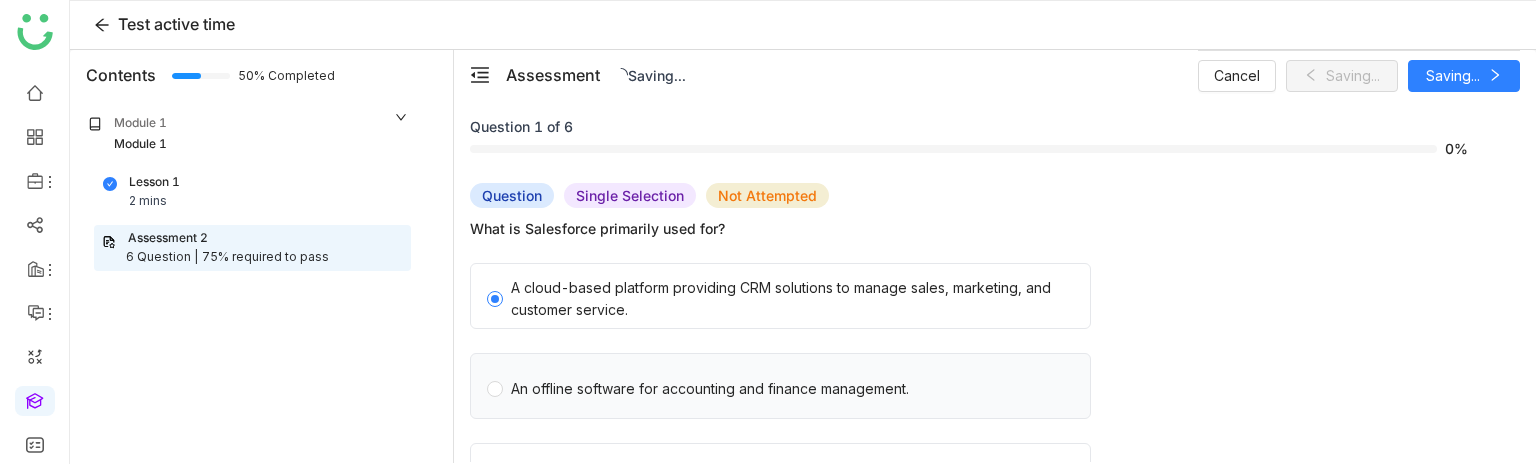 click on "An offline software for accounting and finance management." 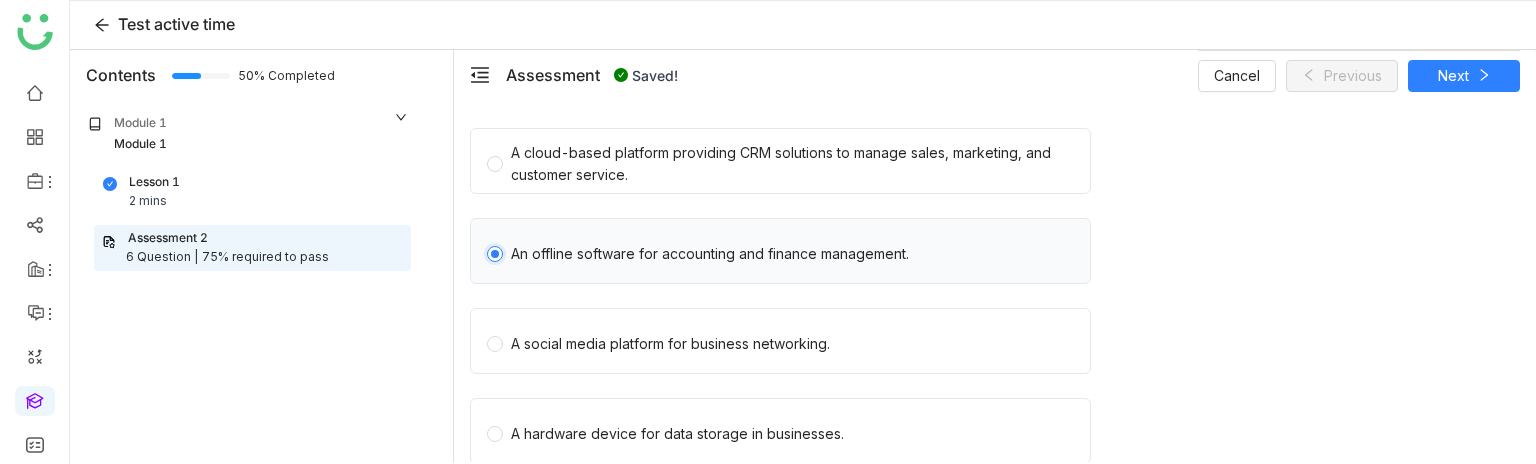 scroll, scrollTop: 138, scrollLeft: 0, axis: vertical 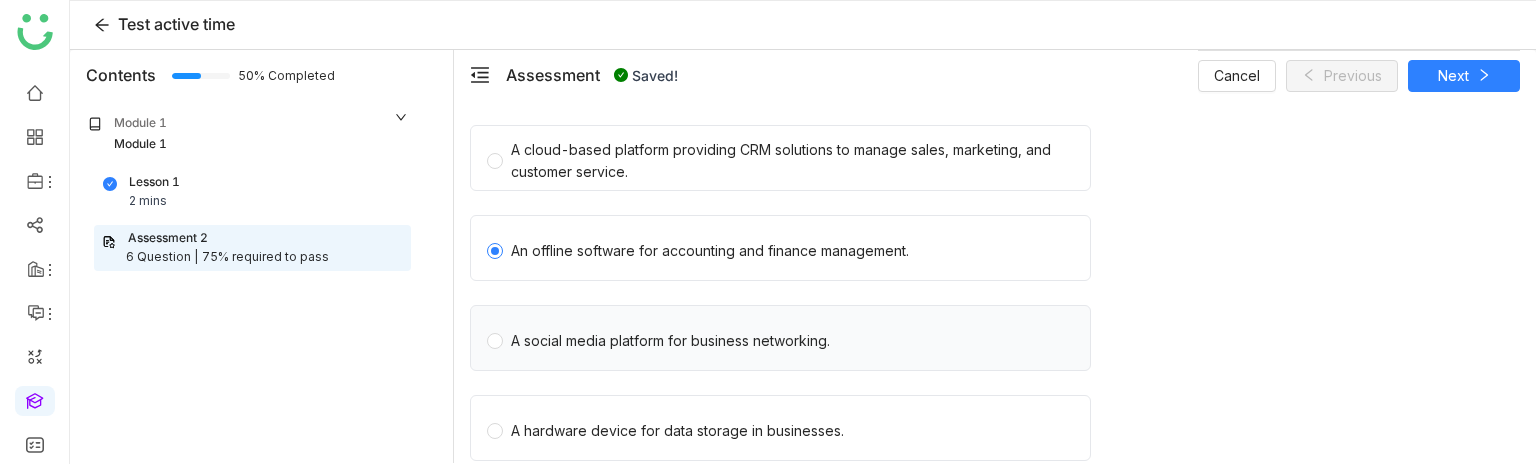 click on "A social media platform for business networking." 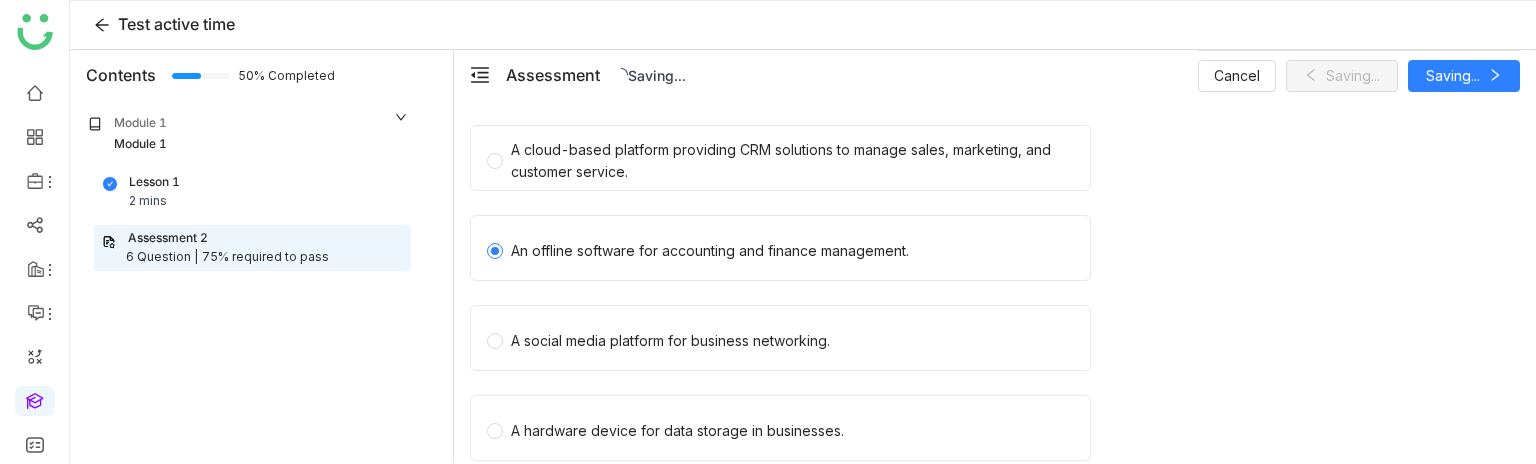 click on "A cloud-based platform providing CRM solutions to manage sales, marketing, and customer service.   An offline software for accounting and finance management.   A social media platform for business networking.   A hardware device for data storage in businesses." 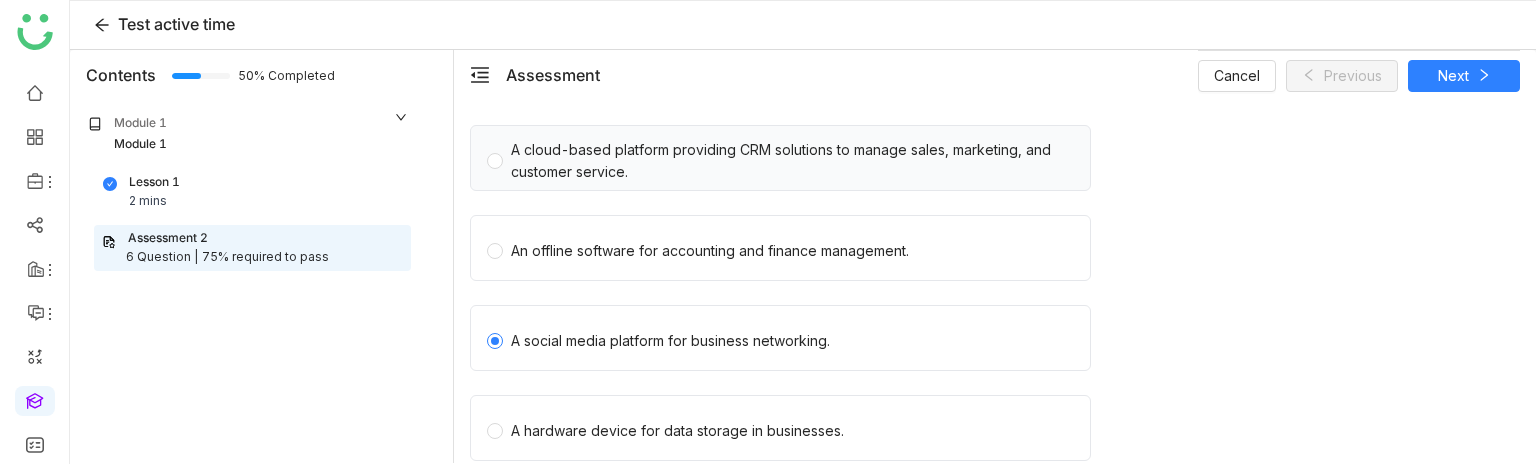 click on "A cloud-based platform providing CRM solutions to manage sales, marketing, and customer service." 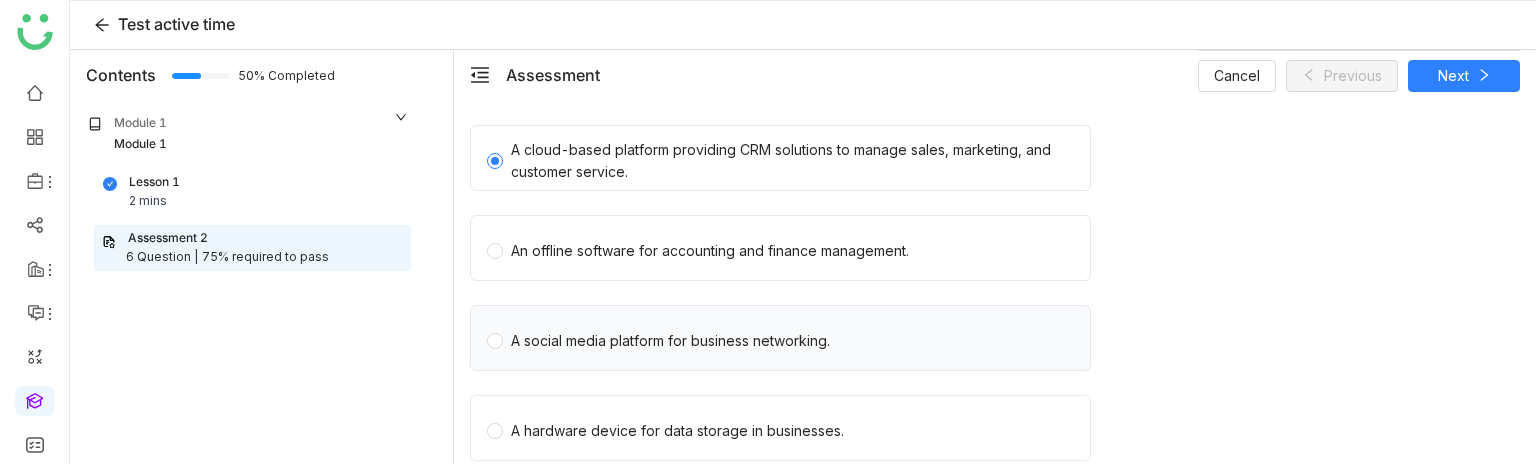 click on "A social media platform for business networking." 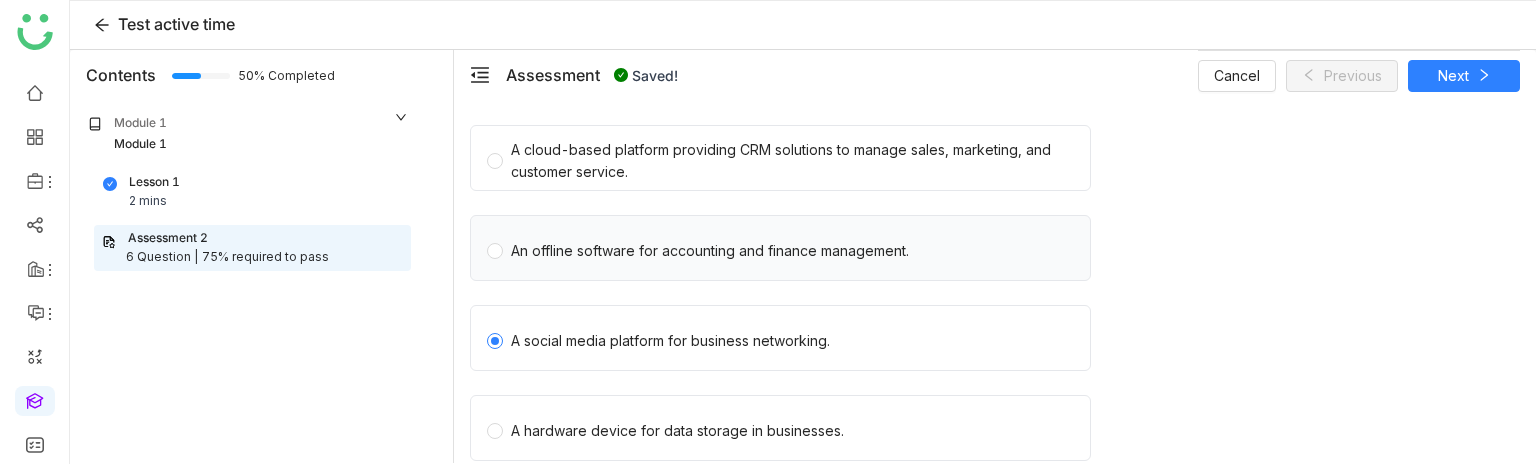 click on "An offline software for accounting and finance management." 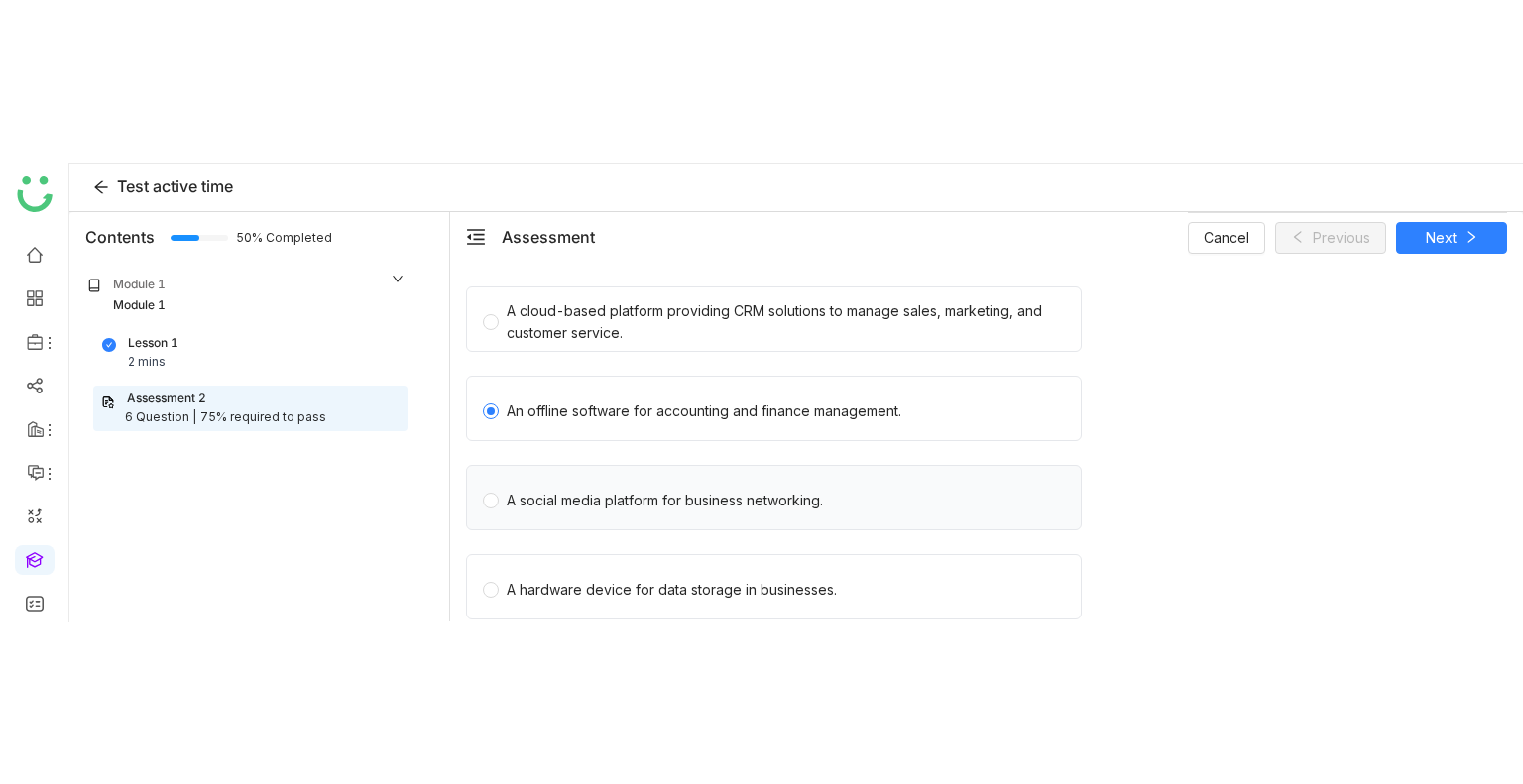 scroll, scrollTop: 163, scrollLeft: 0, axis: vertical 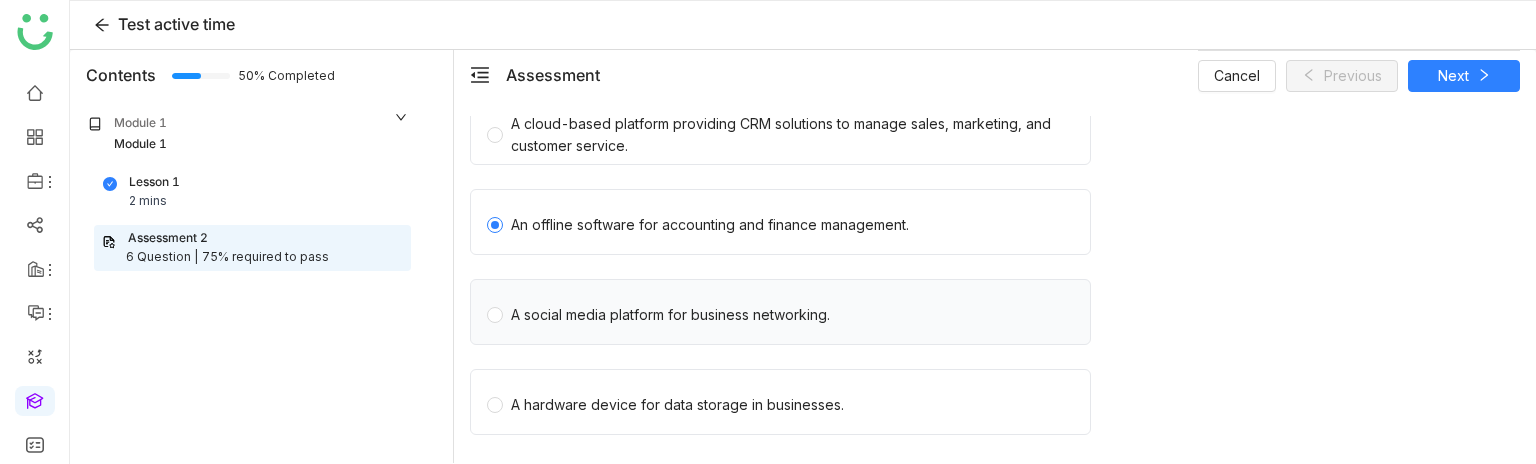click on "A social media platform for business networking." 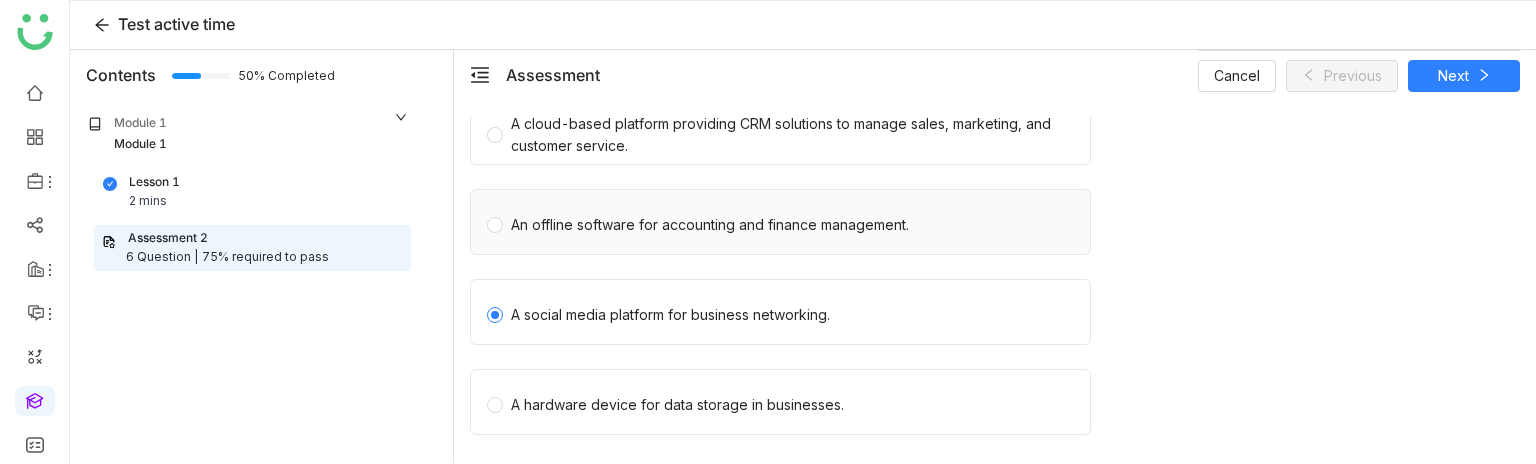 click on "An offline software for accounting and finance management." 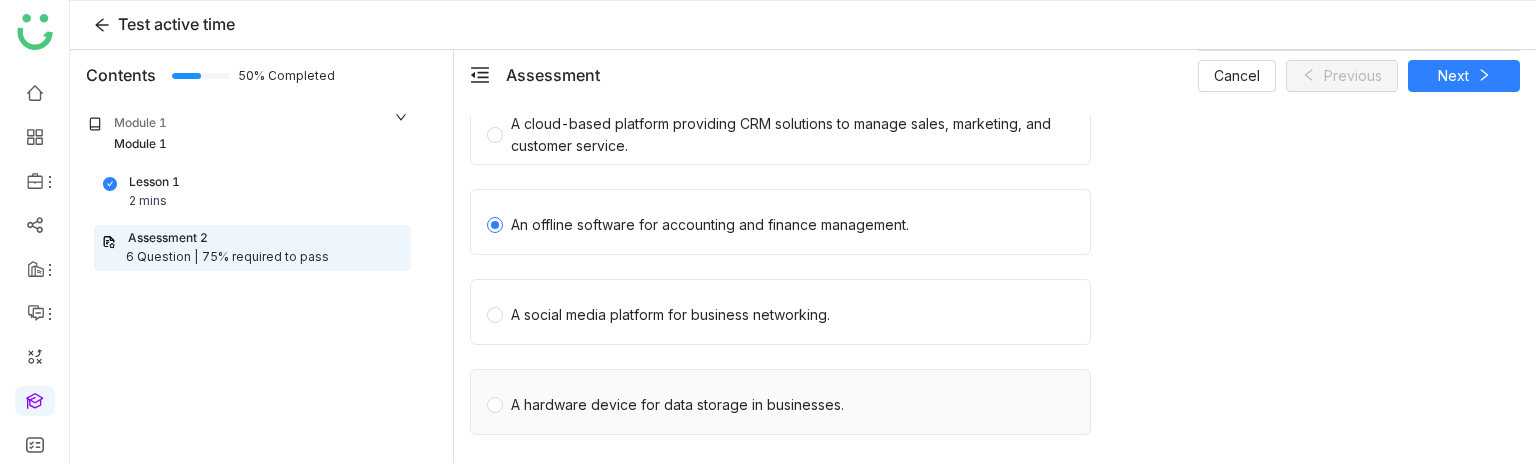 click on "A hardware device for data storage in businesses." 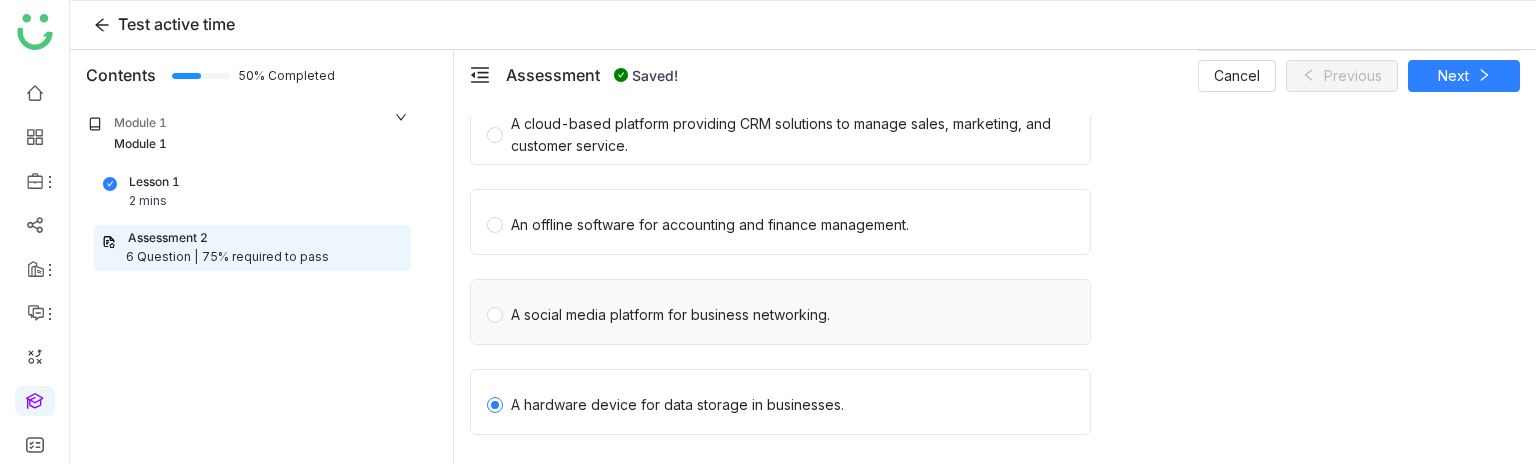 click on "A social media platform for business networking." 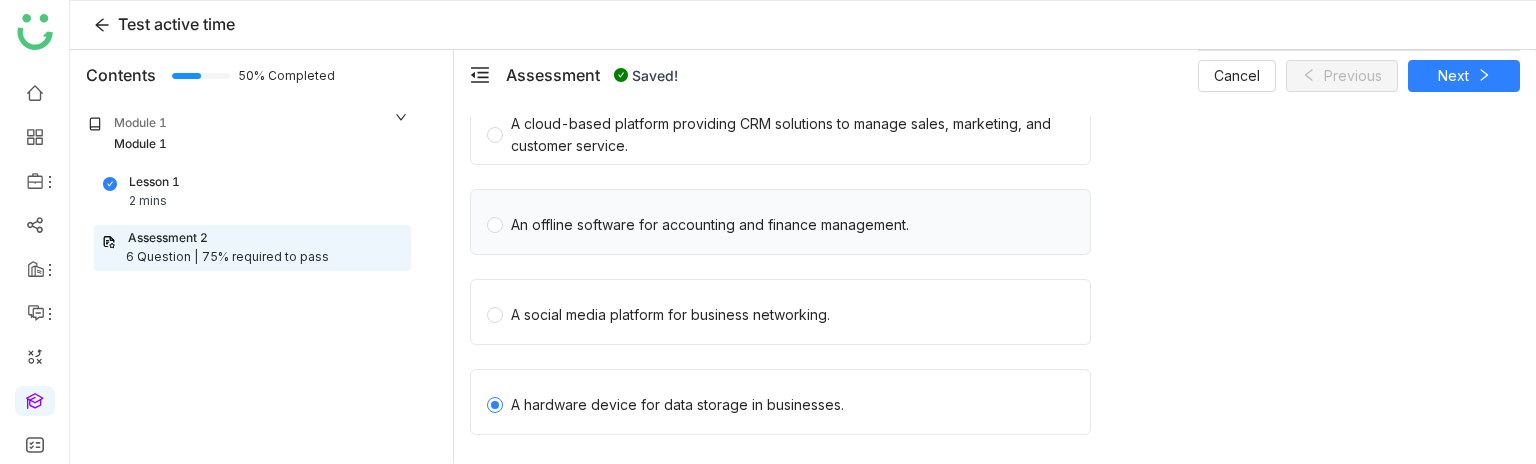 click on "An offline software for accounting and finance management." 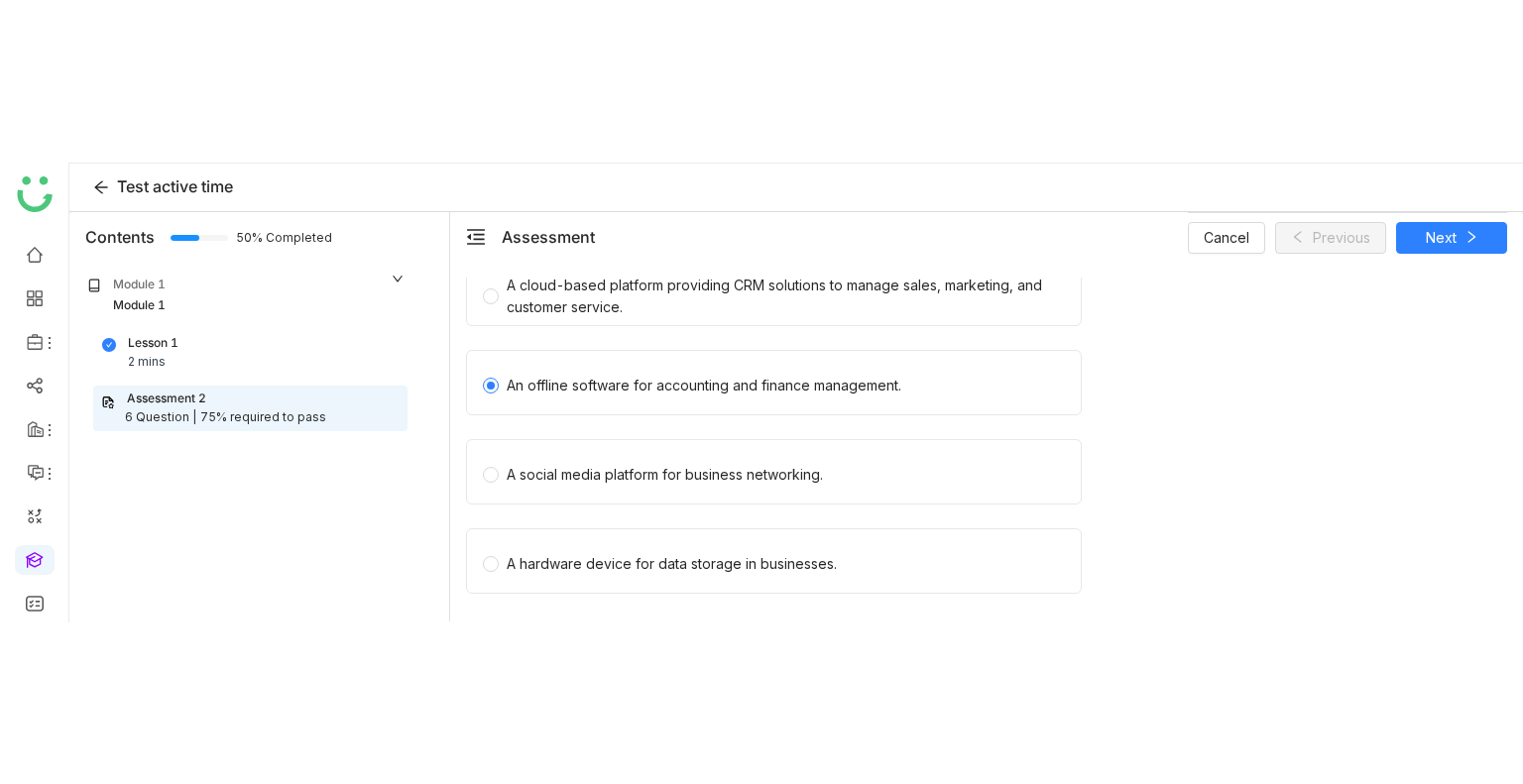 scroll, scrollTop: 0, scrollLeft: 0, axis: both 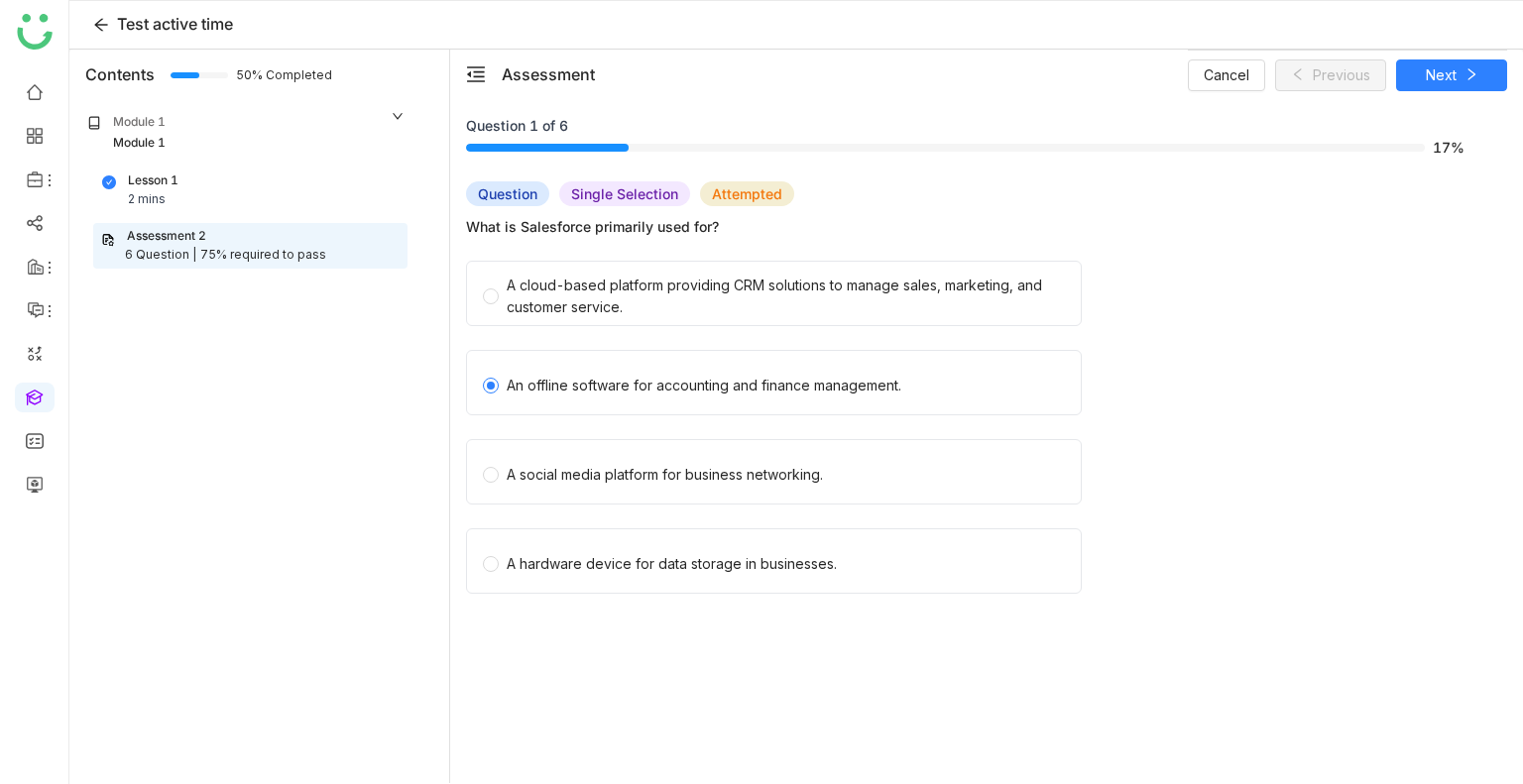 click on "Module 1 Module 1 Lesson 1 2 mins   Assessment 2   6 Question |   75% required to pass" 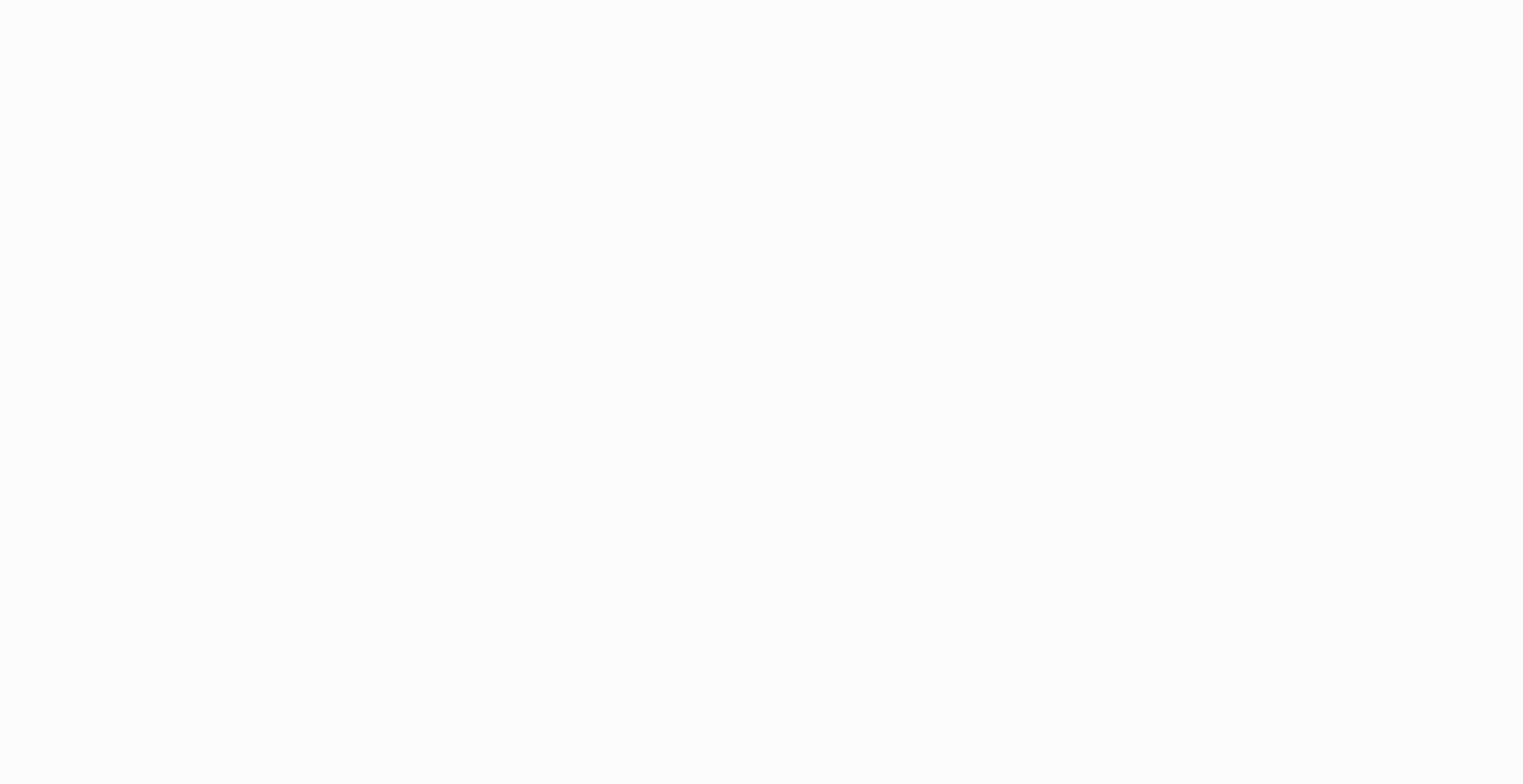 scroll, scrollTop: 0, scrollLeft: 0, axis: both 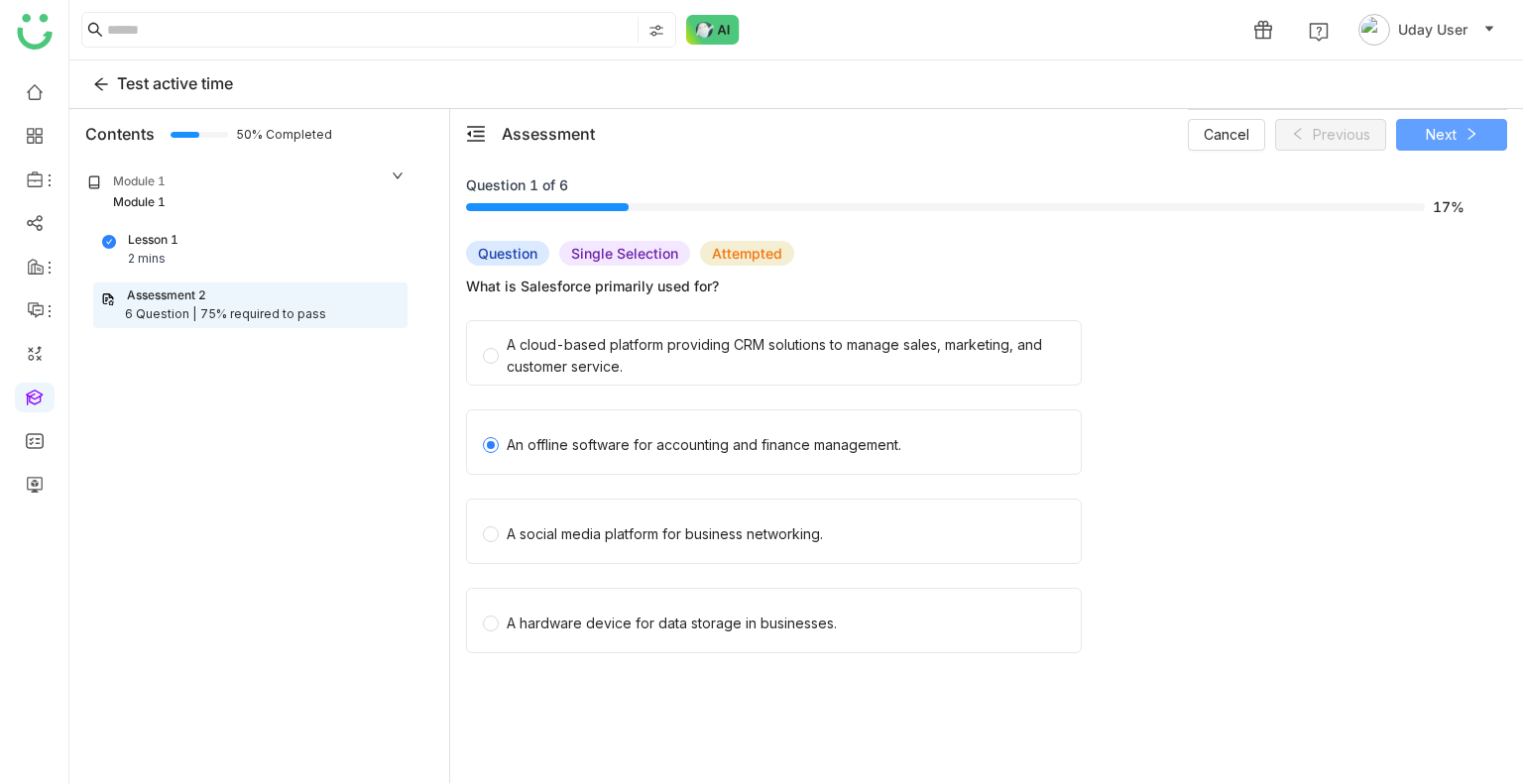 click on "Next" at bounding box center [1441, 135] 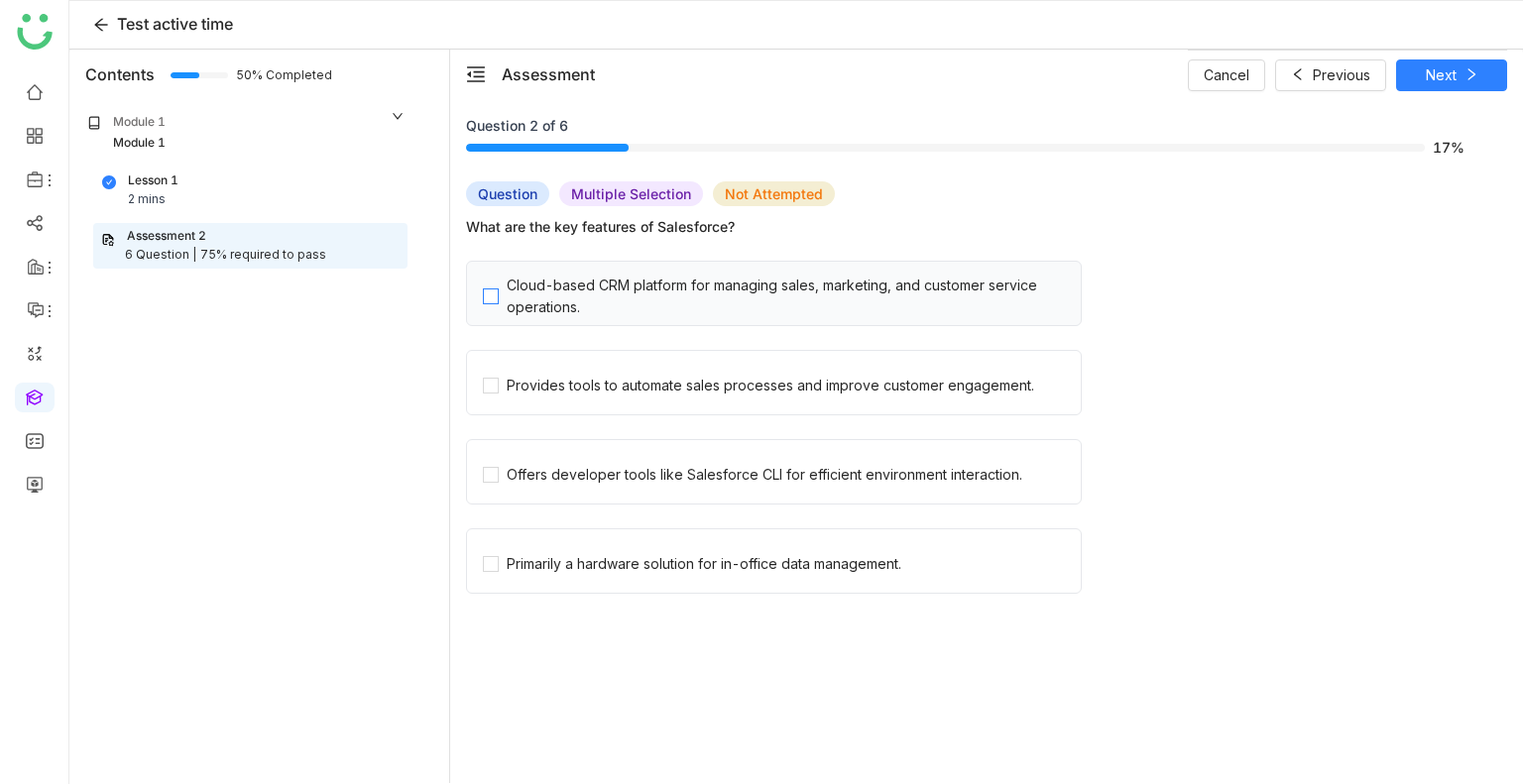 click on "Cloud-based CRM platform for managing sales, marketing, and customer service operations." 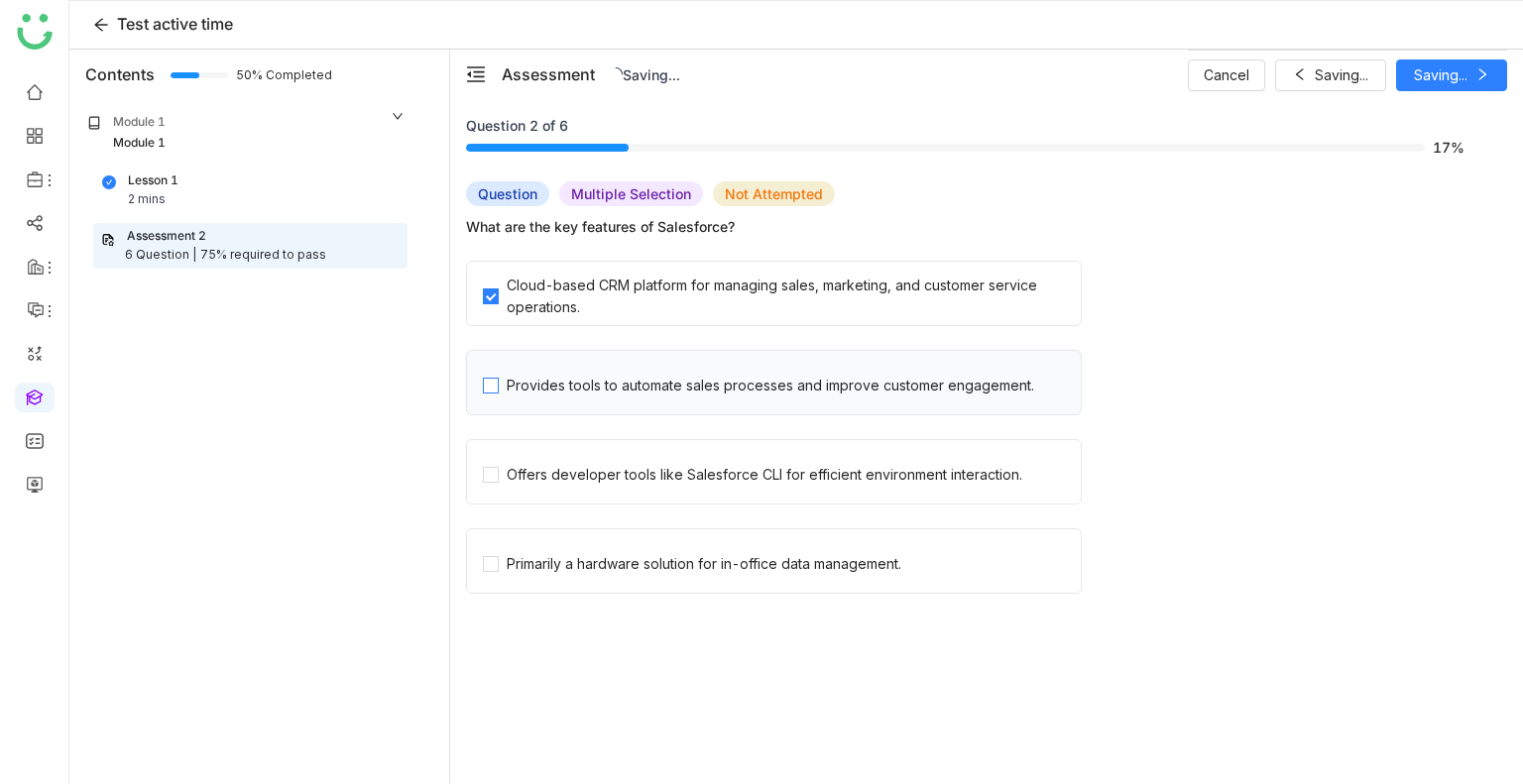click on "Provides tools to automate sales processes and improve customer engagement." 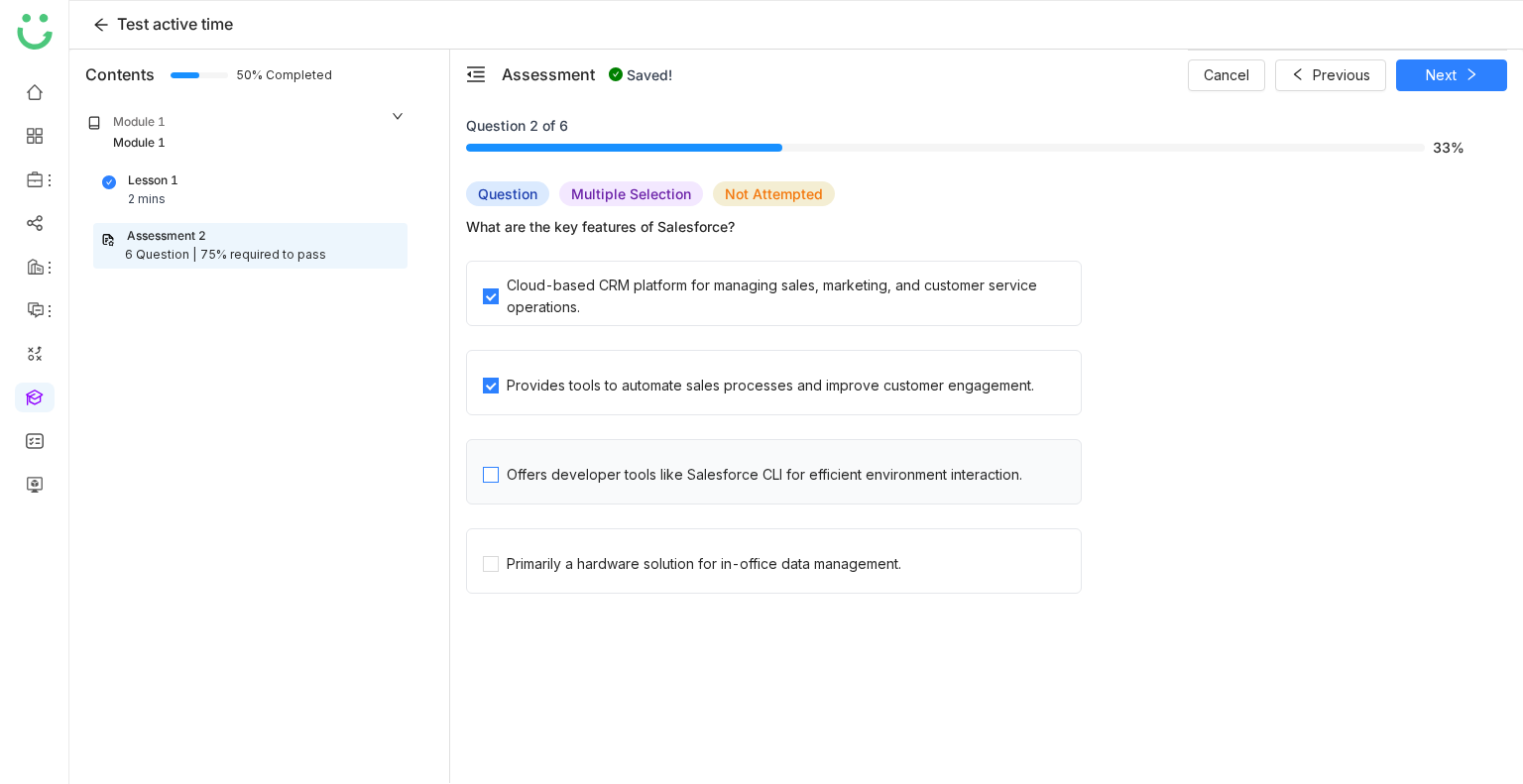 click on "Offers developer tools like Salesforce CLI for efficient environment interaction." 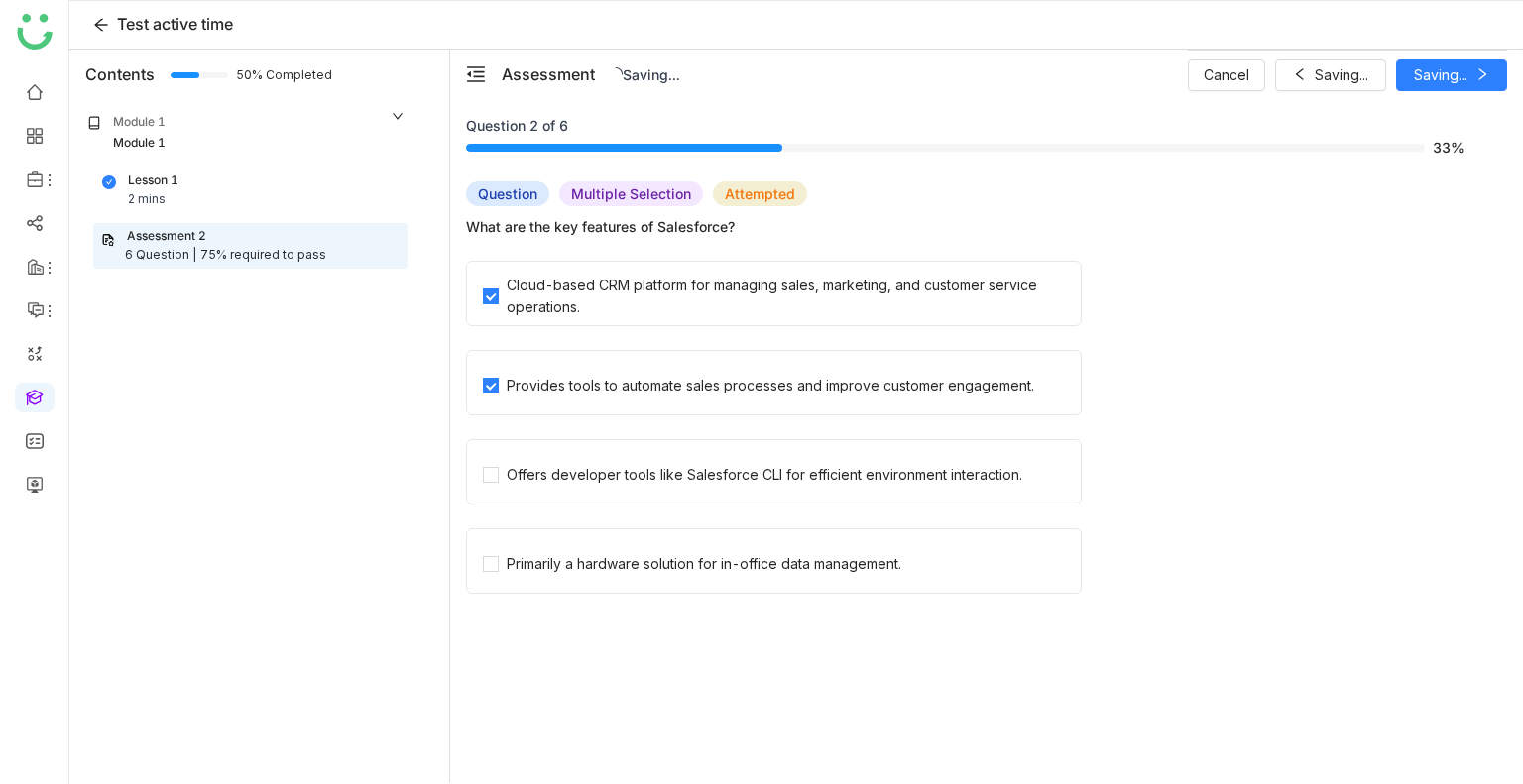 click on "Primarily a hardware solution for in-office data management." 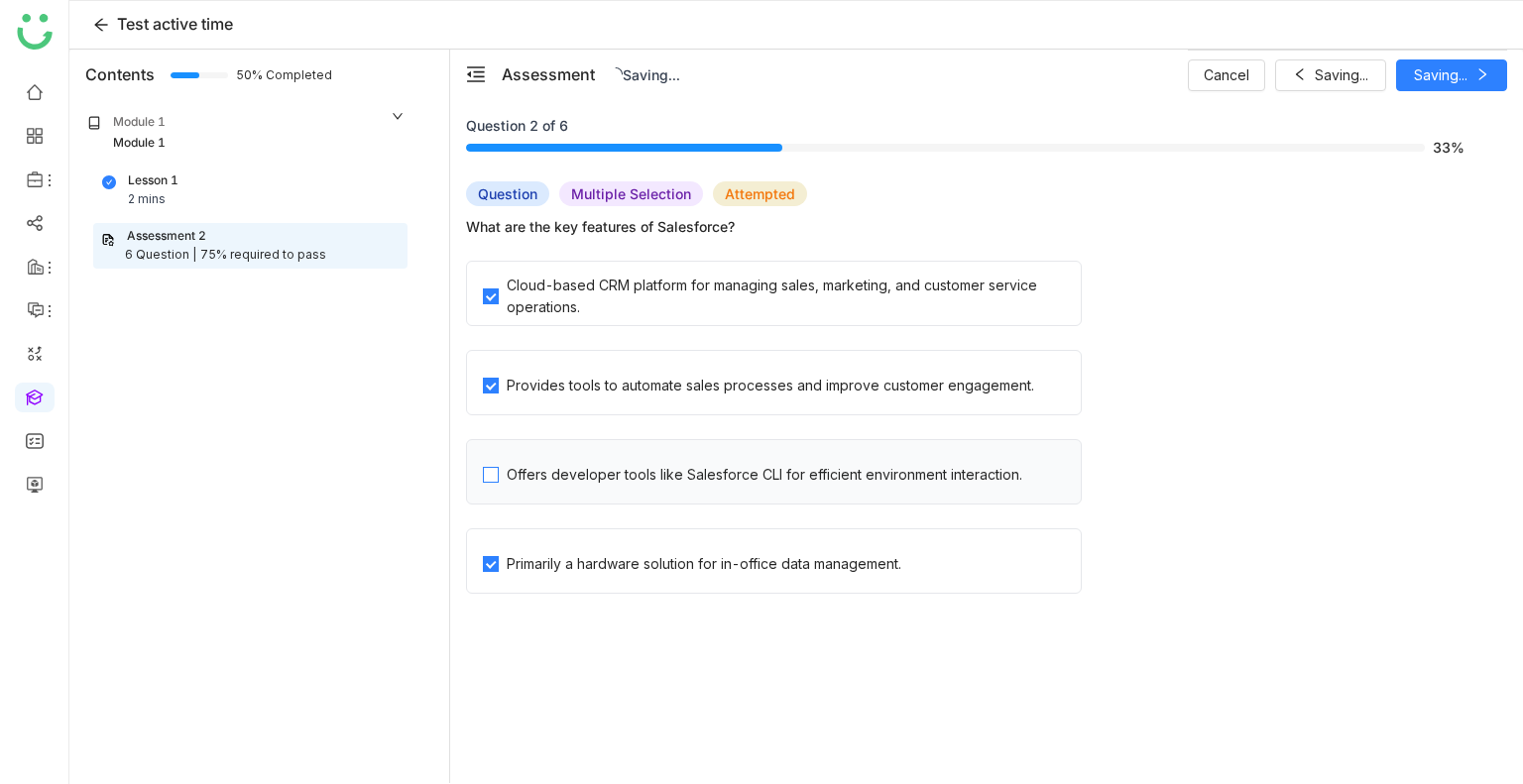 click on "Offers developer tools like Salesforce CLI for efficient environment interaction." 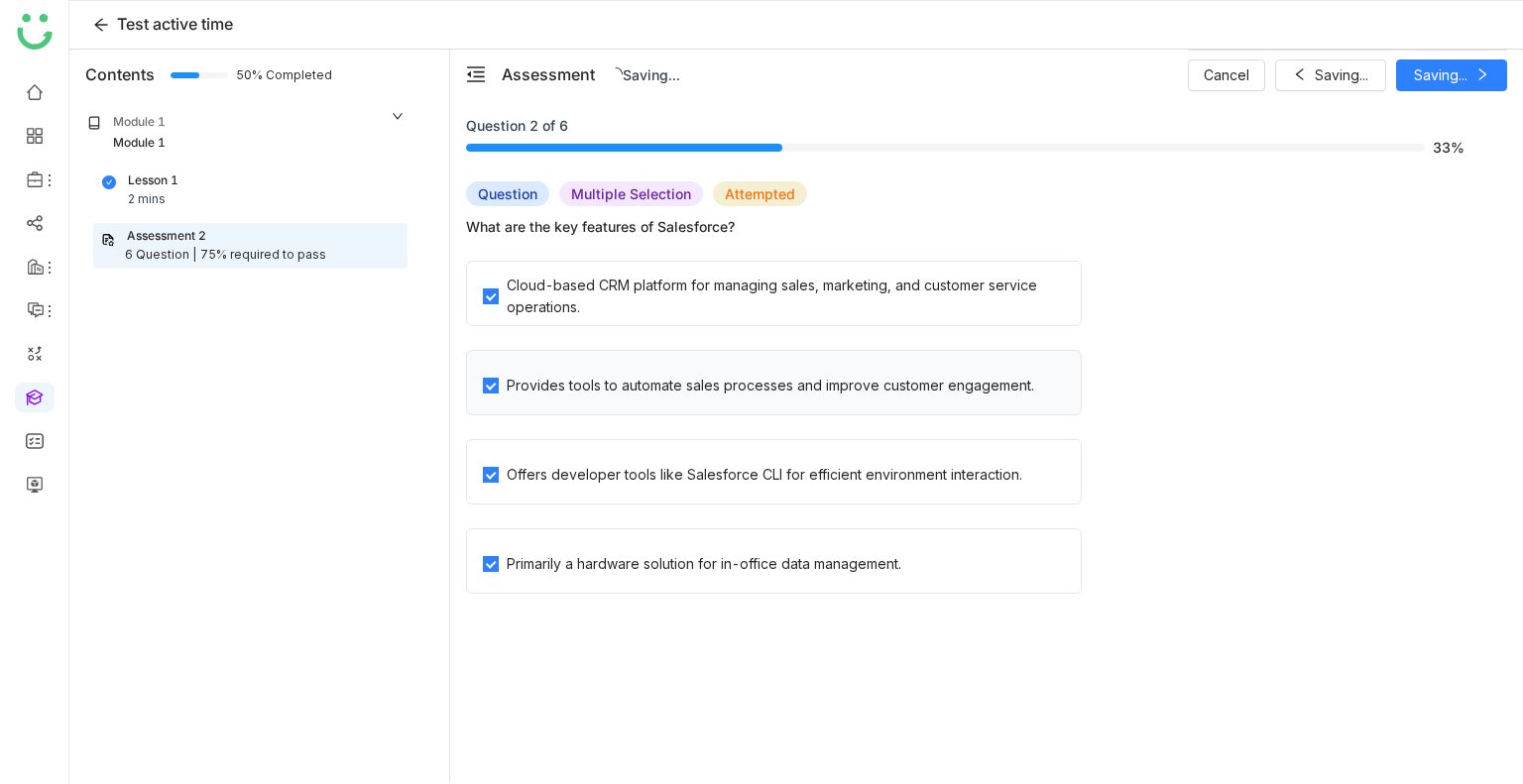 click on "Provides tools to automate sales processes and improve customer engagement." 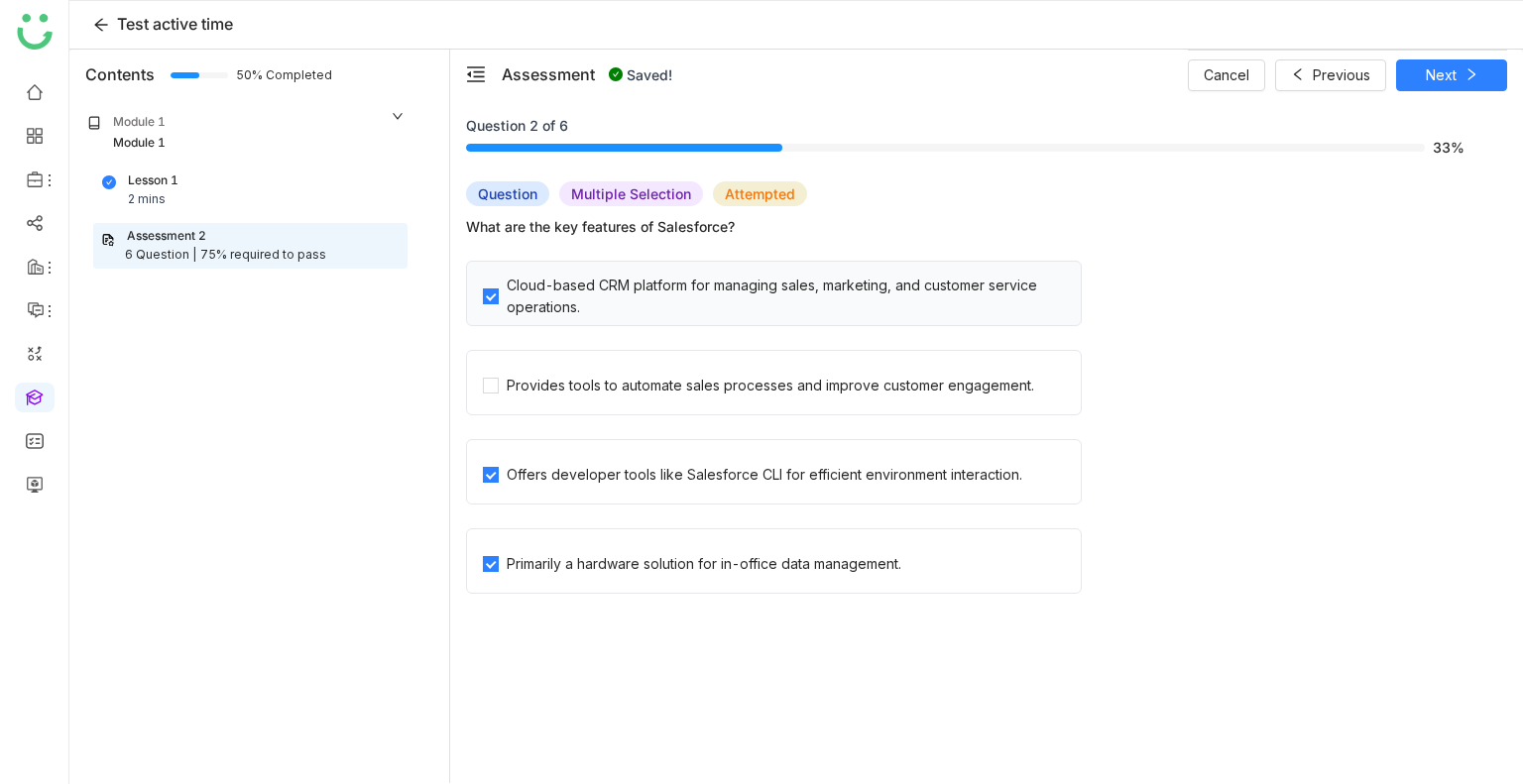 click on "Cloud-based CRM platform for managing sales, marketing, and customer service operations." 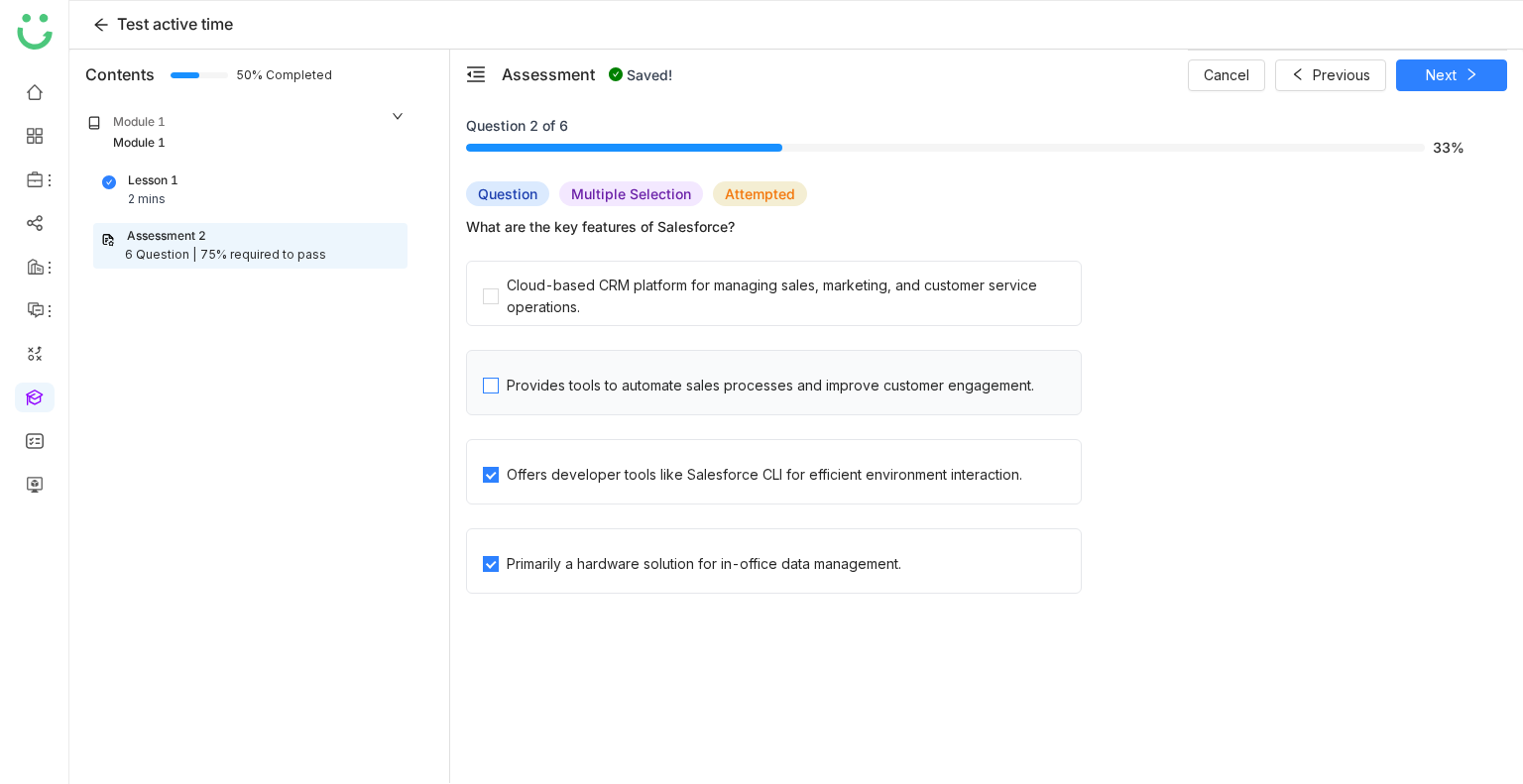 click on "Provides tools to automate sales processes and improve customer engagement." 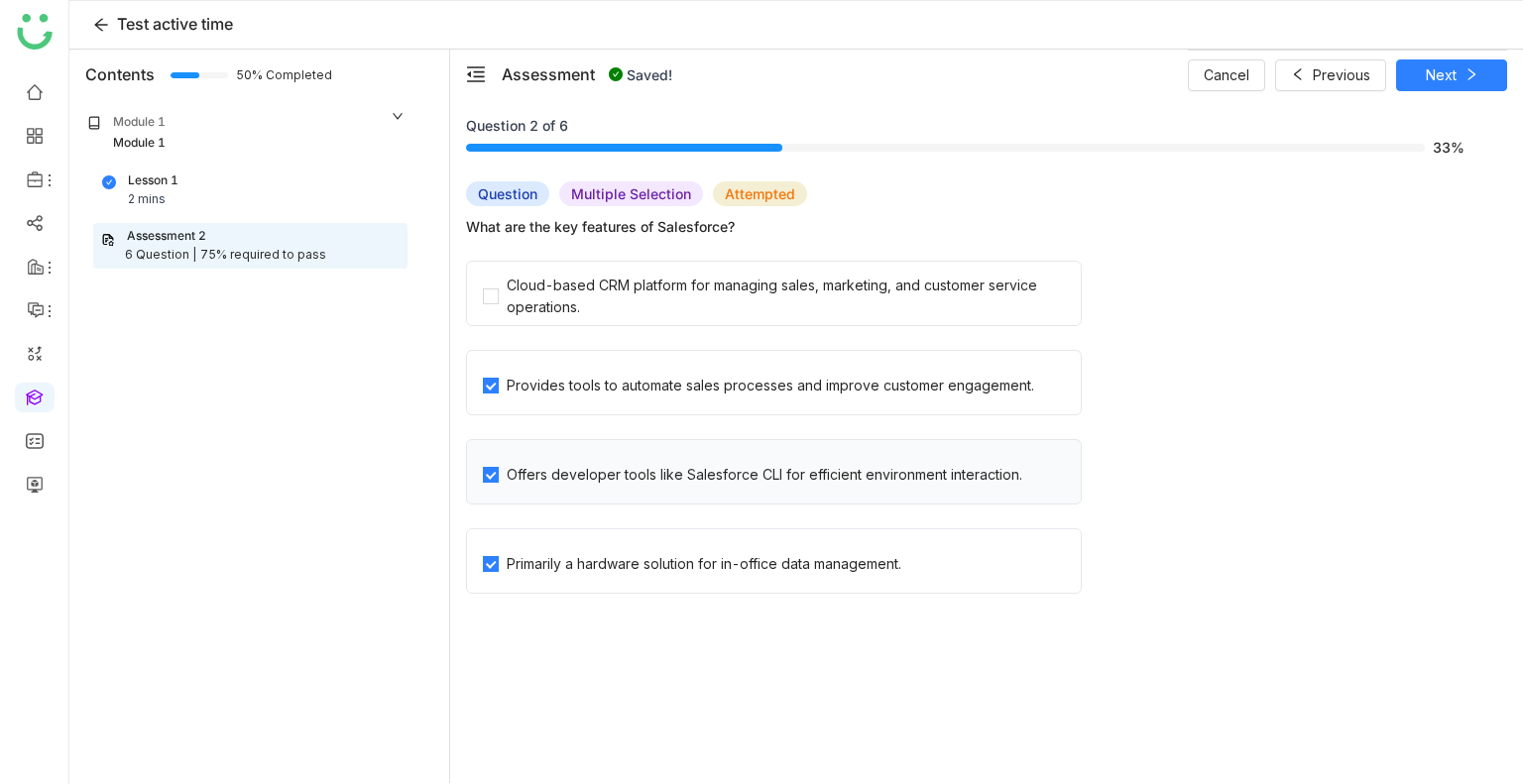 click on "Offers developer tools like Salesforce CLI for efficient environment interaction." 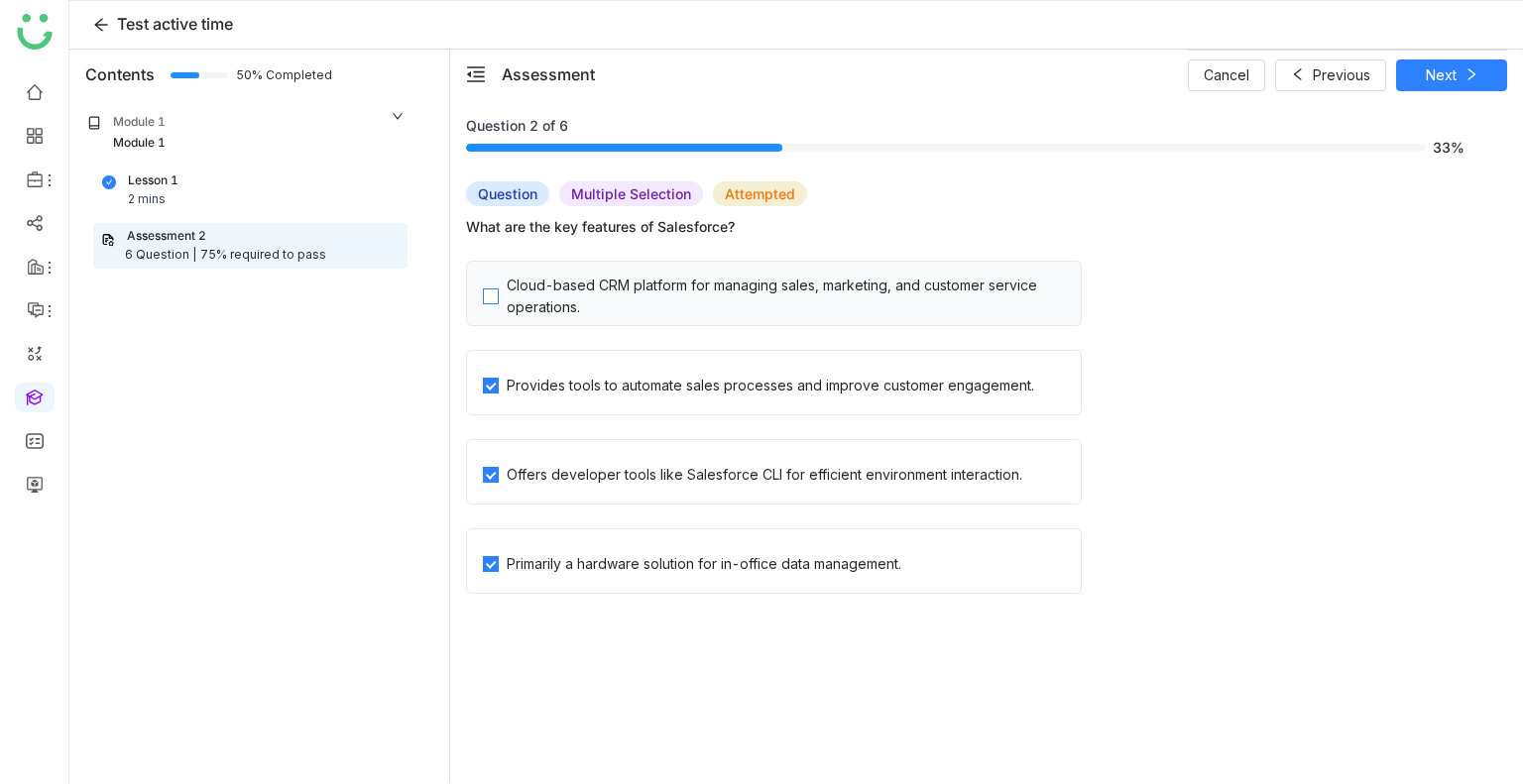 click on "Cloud-based CRM platform for managing sales, marketing, and customer service operations." 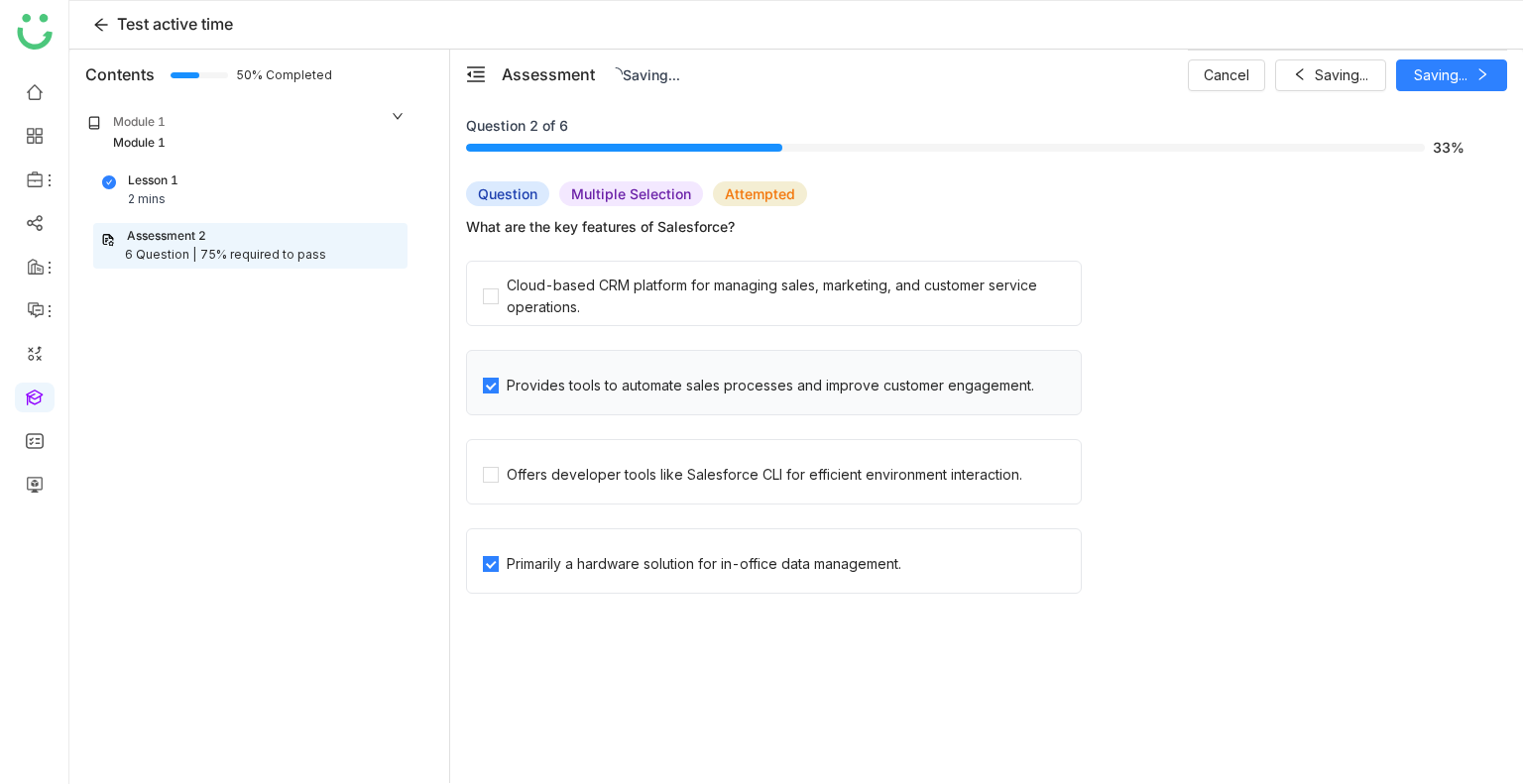 click on "Provides tools to automate sales processes and improve customer engagement." 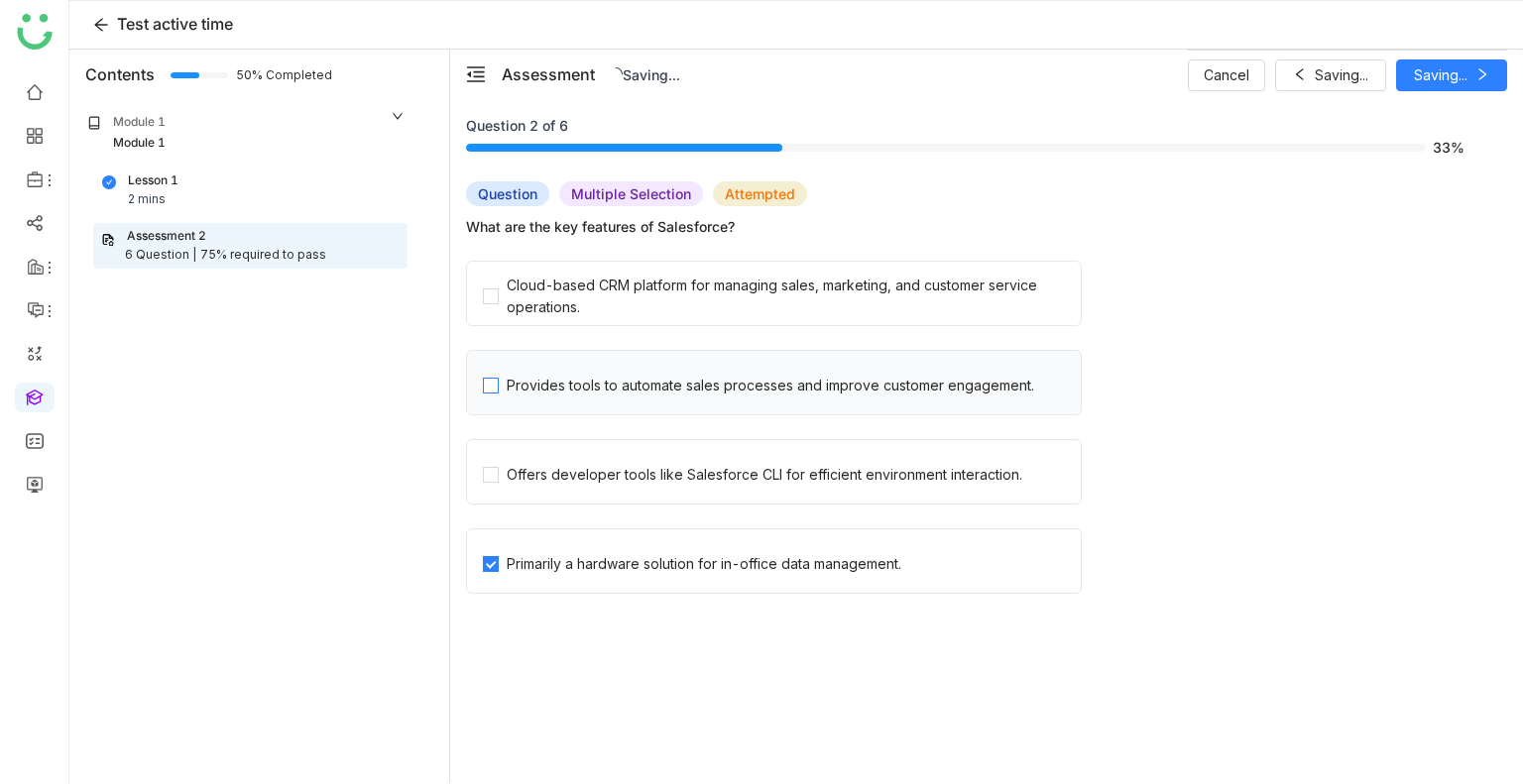 click on "Provides tools to automate sales processes and improve customer engagement." 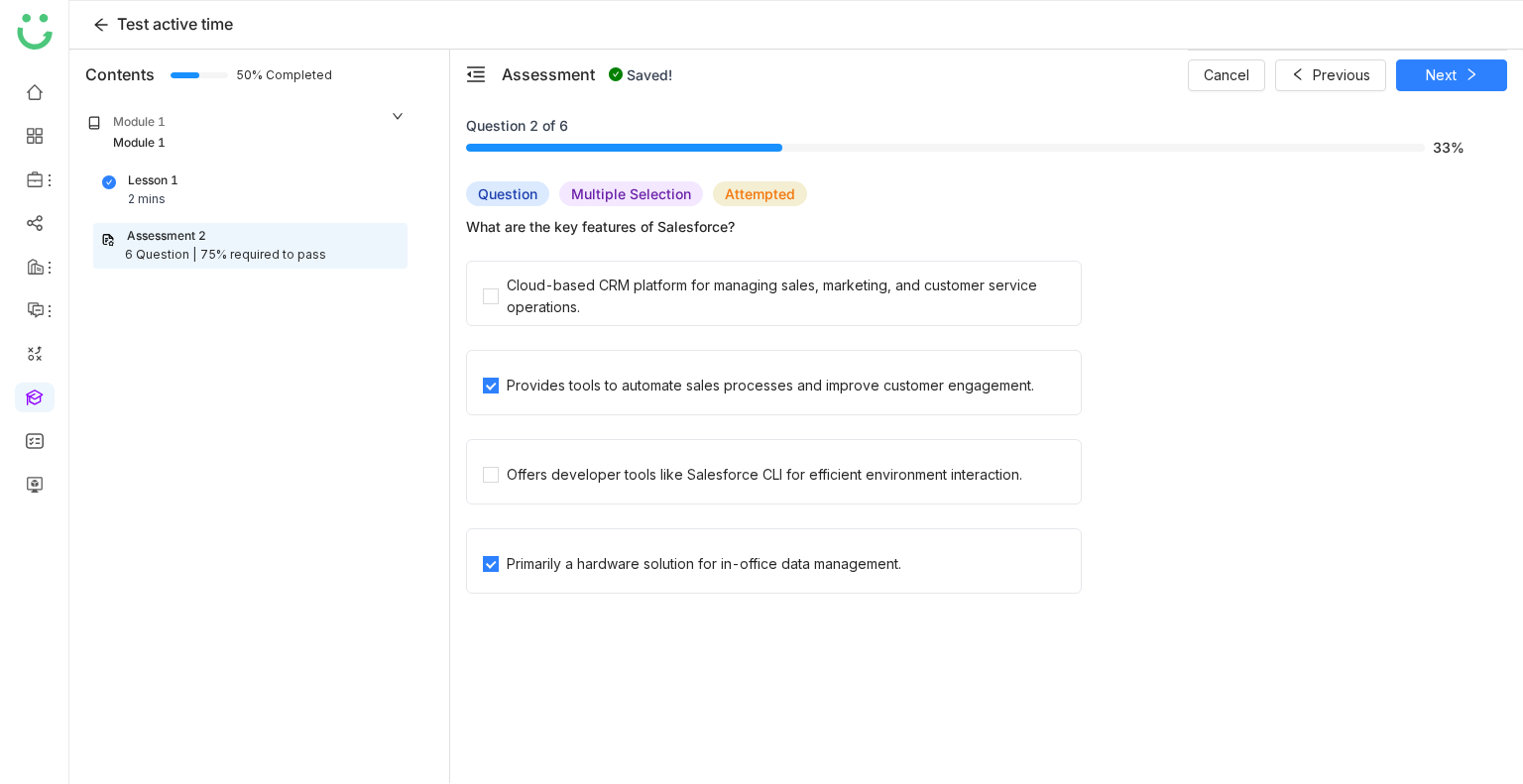 click on "Question 2 of 6   33%" 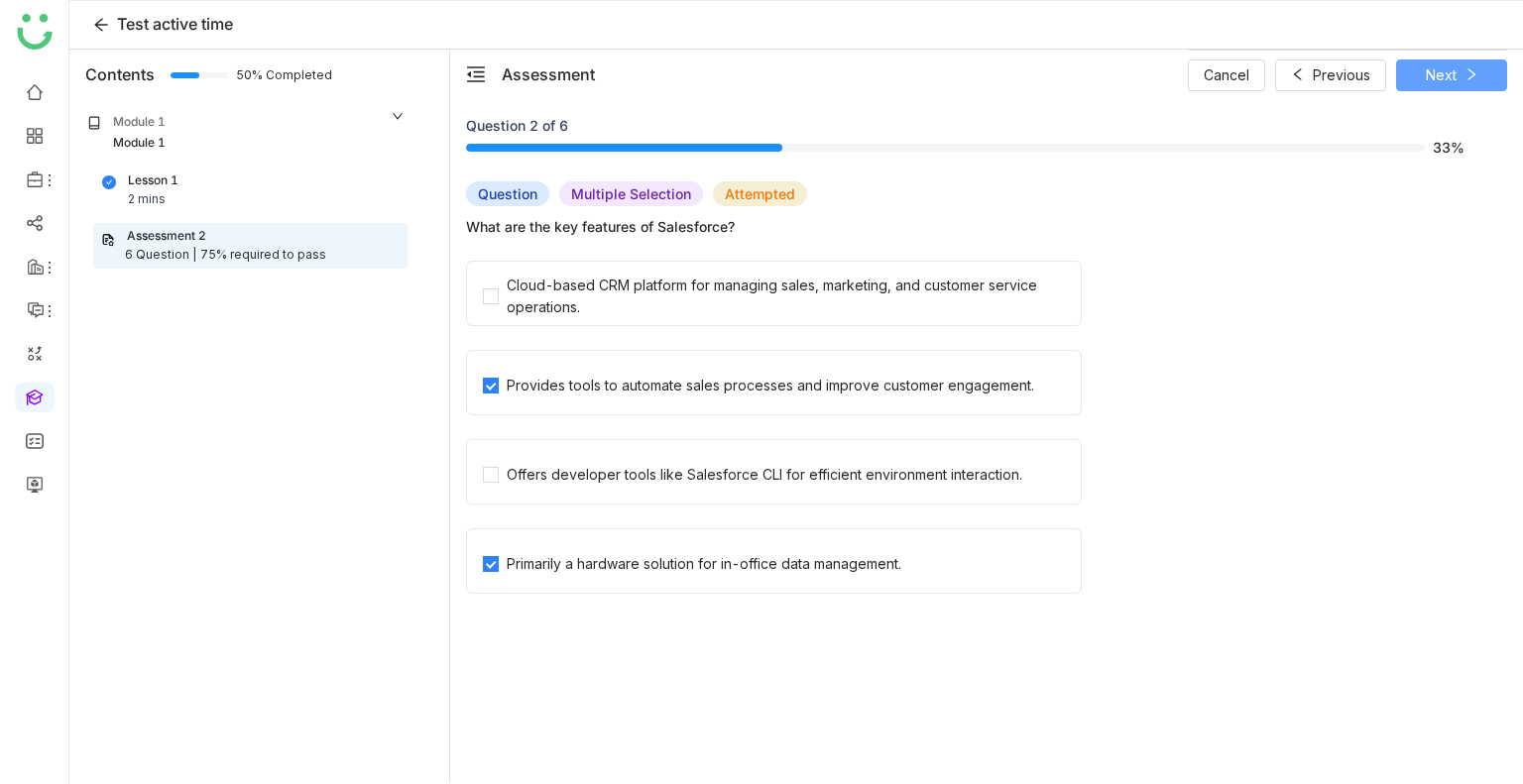 click on "Next" at bounding box center [1452, 75] 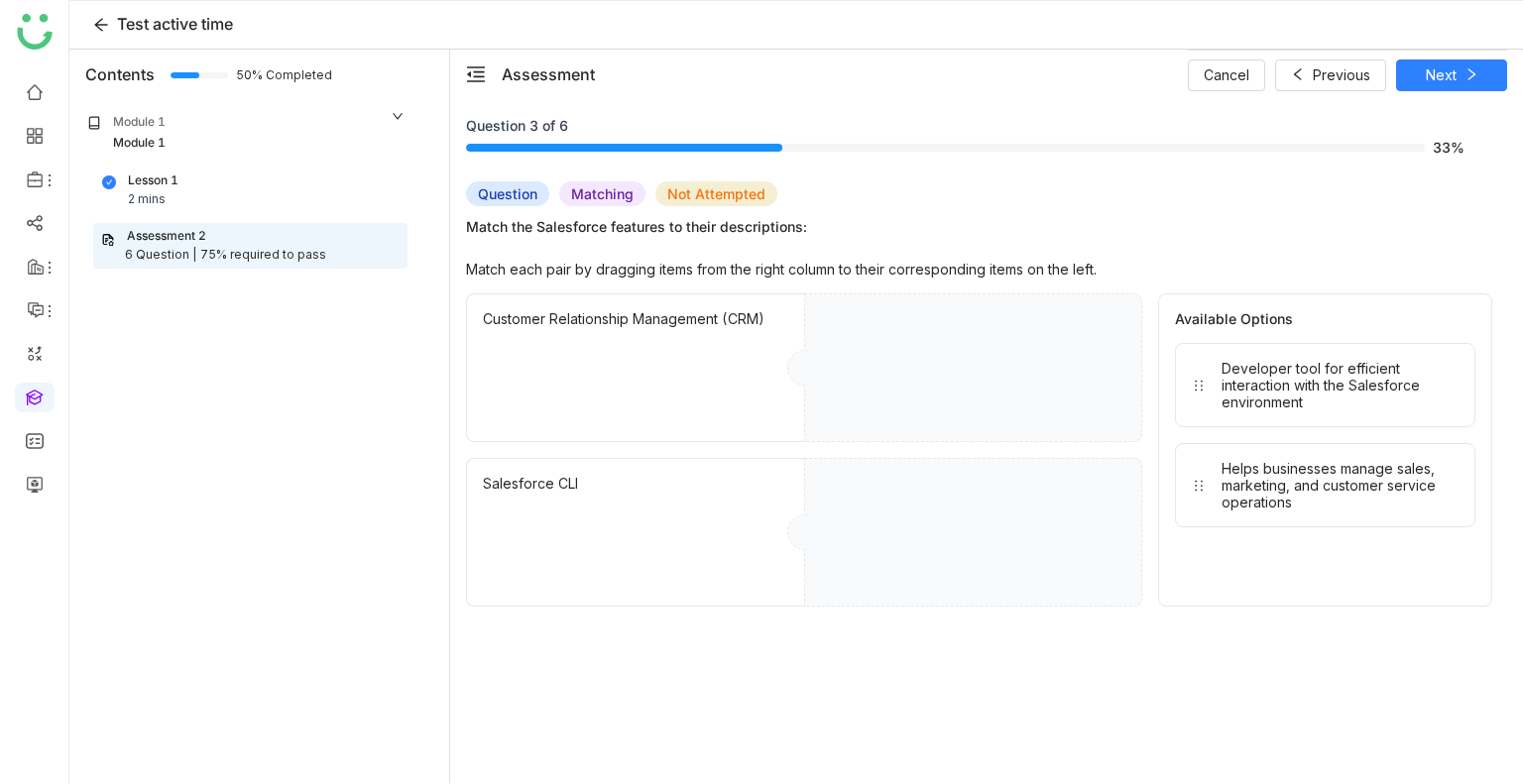 drag, startPoint x: 1196, startPoint y: 399, endPoint x: 997, endPoint y: 371, distance: 200.9602 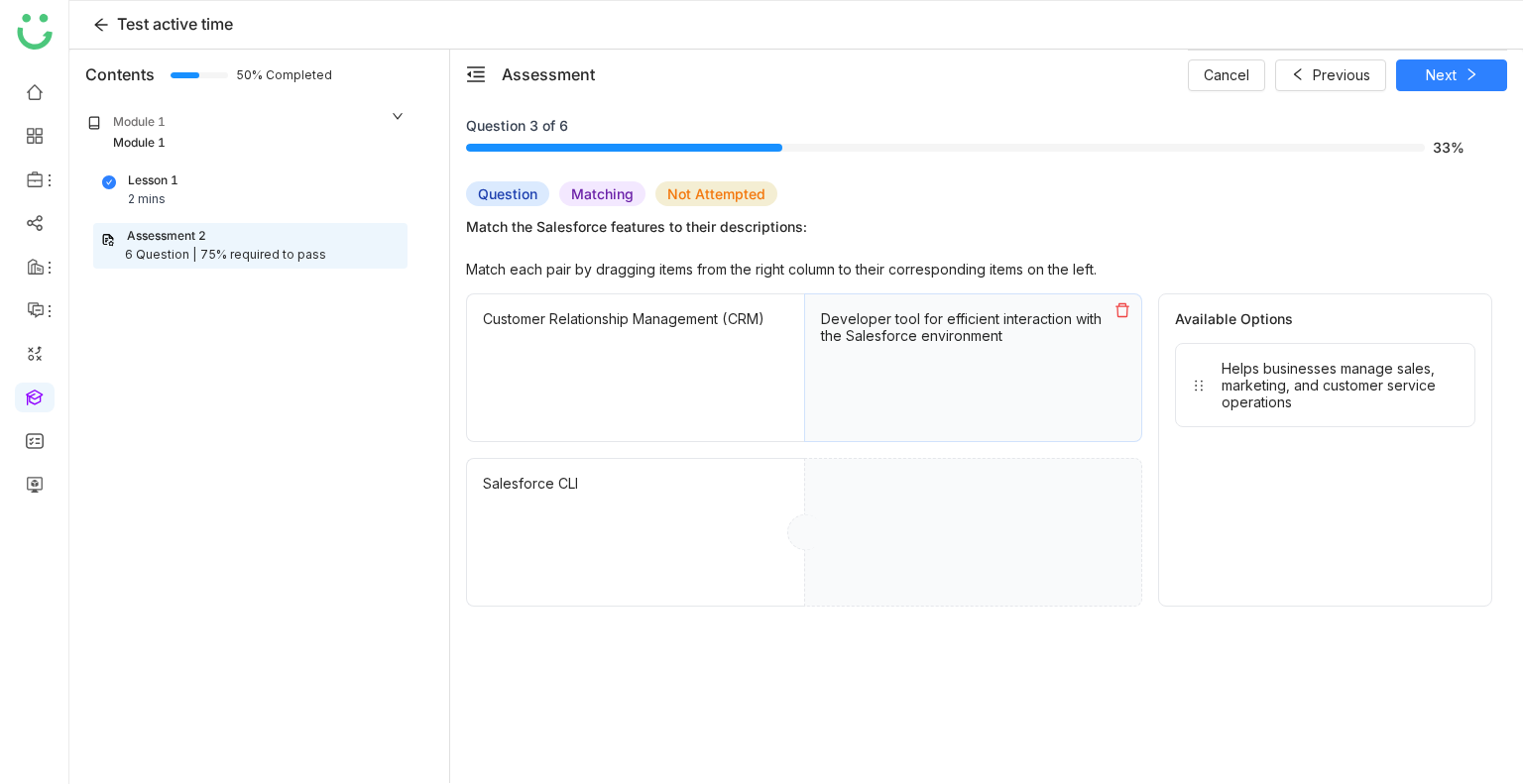 drag, startPoint x: 1364, startPoint y: 428, endPoint x: 1185, endPoint y: 495, distance: 191.1282 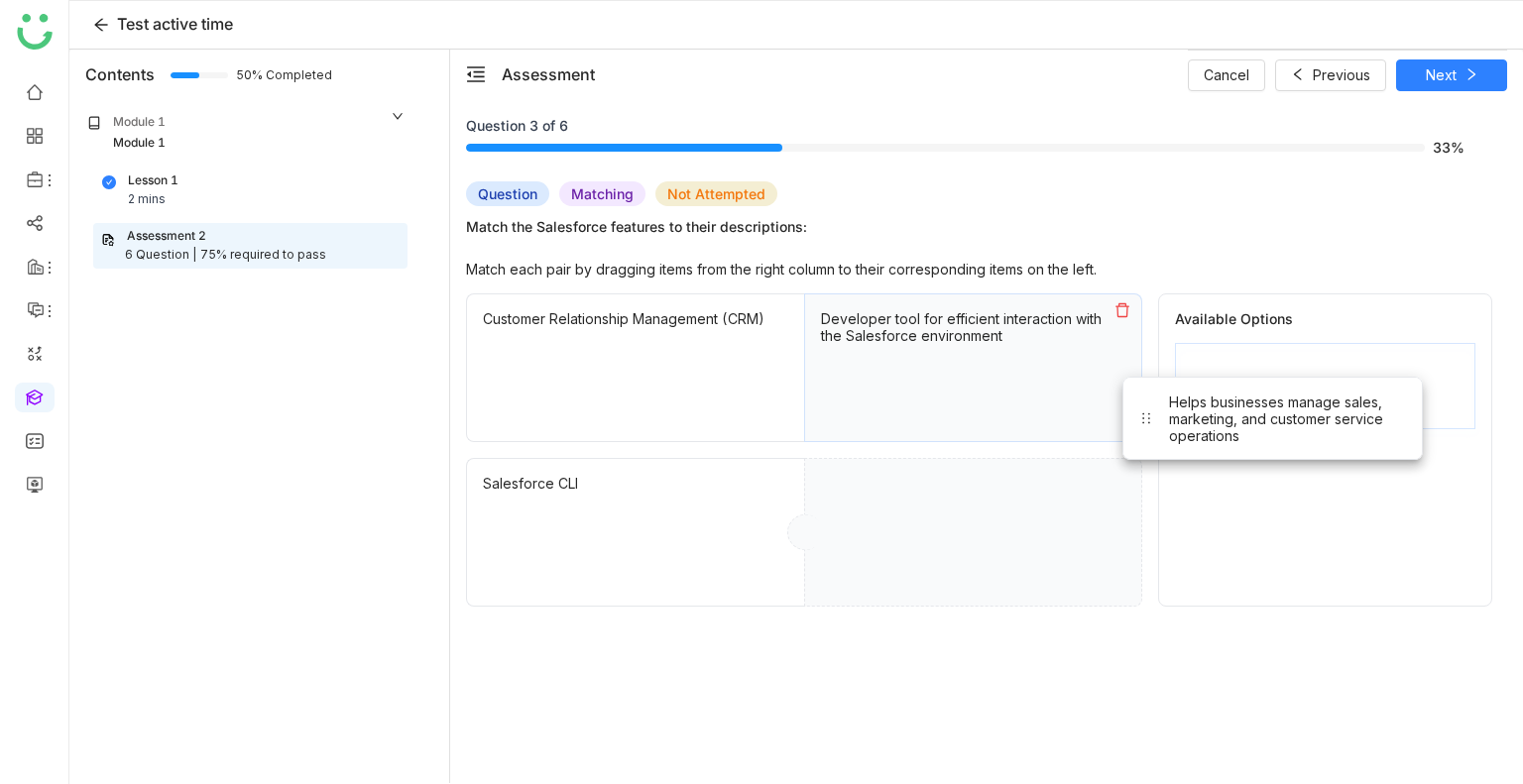 drag, startPoint x: 1282, startPoint y: 364, endPoint x: 1060, endPoint y: 522, distance: 272.4849 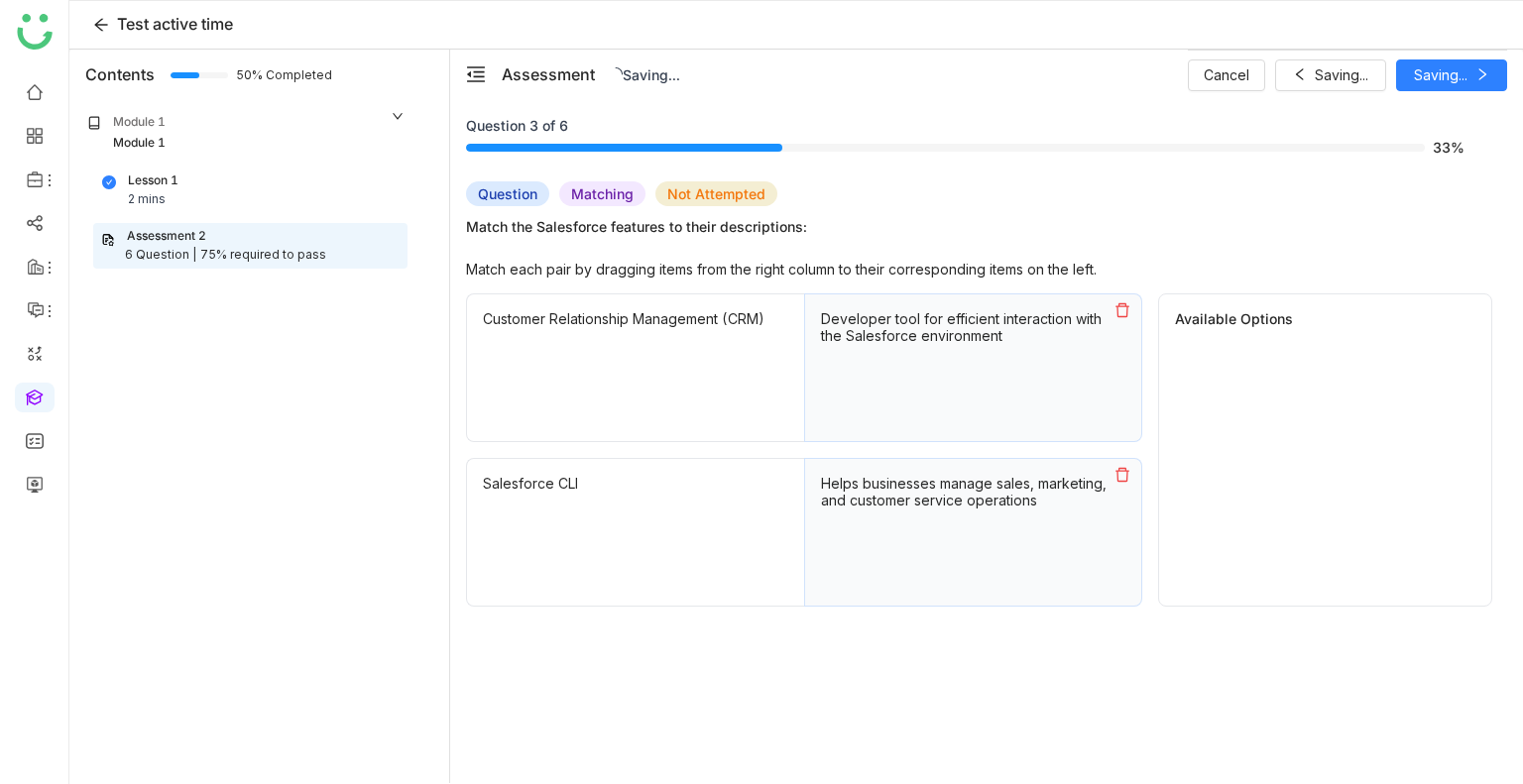 click on "Cancel   Saving...   Saving..." at bounding box center [1347, 74] 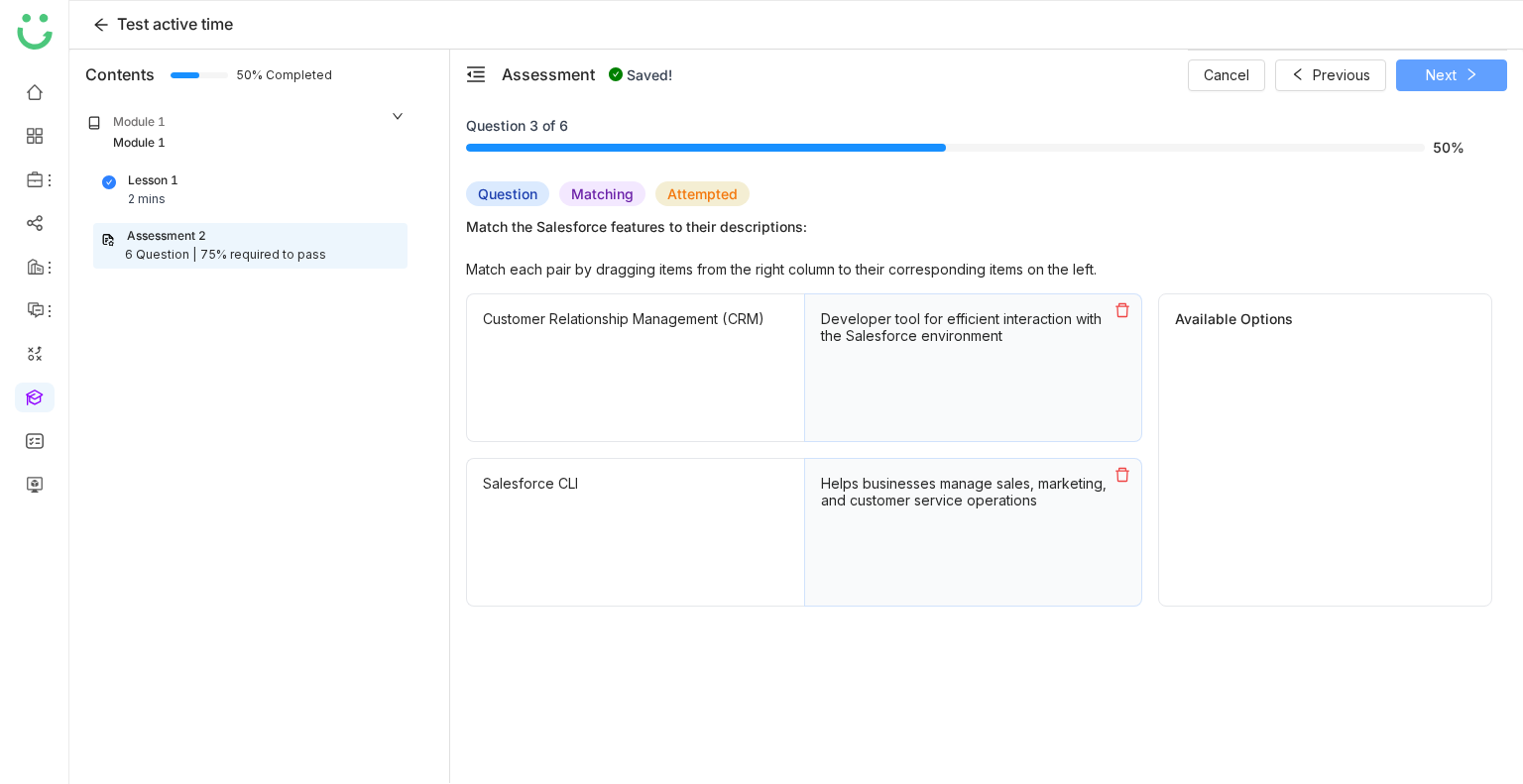 click on "Next" at bounding box center (1452, 75) 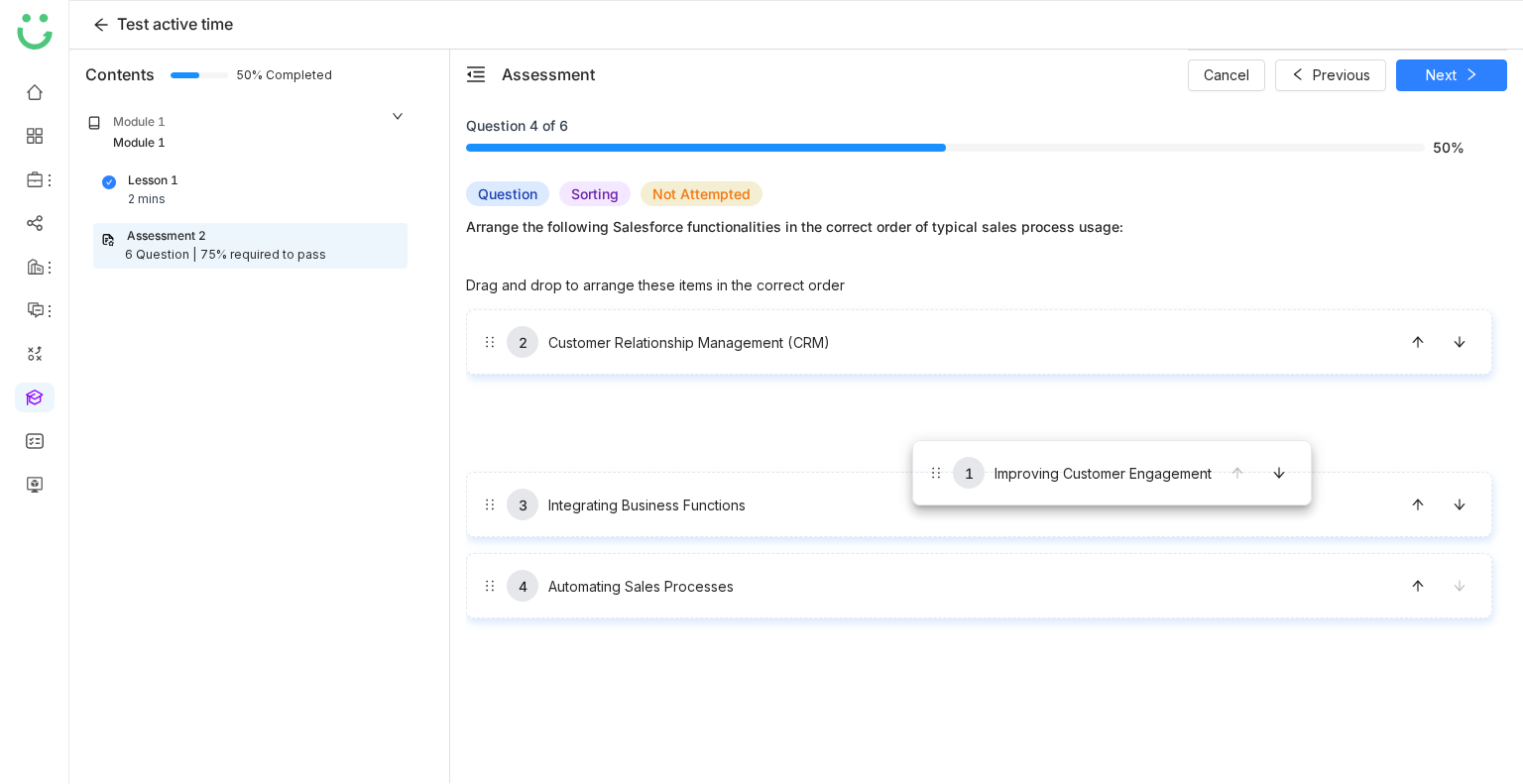drag, startPoint x: 928, startPoint y: 364, endPoint x: 912, endPoint y: 446, distance: 83.5464 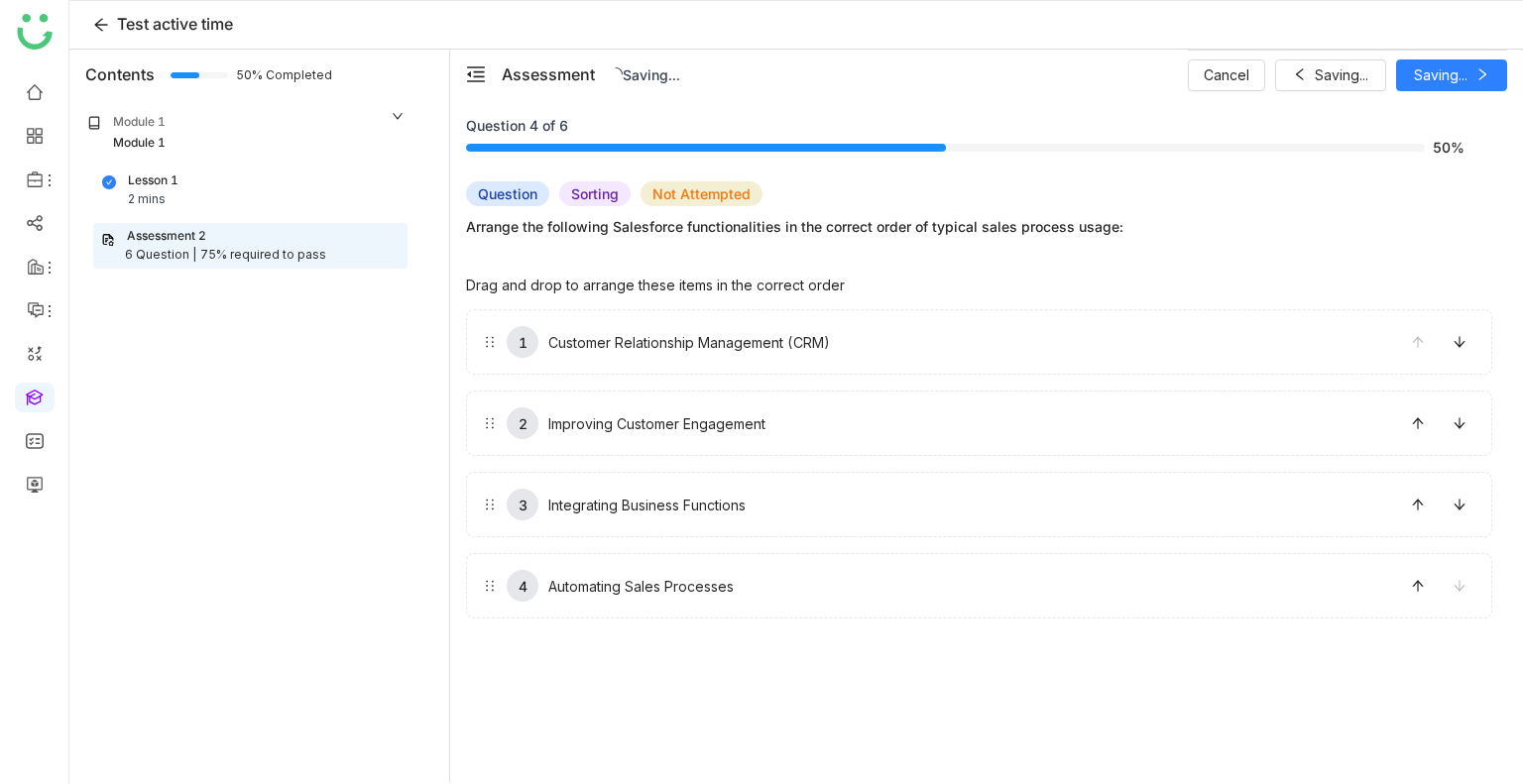 drag, startPoint x: 908, startPoint y: 494, endPoint x: 901, endPoint y: 469, distance: 25.96151 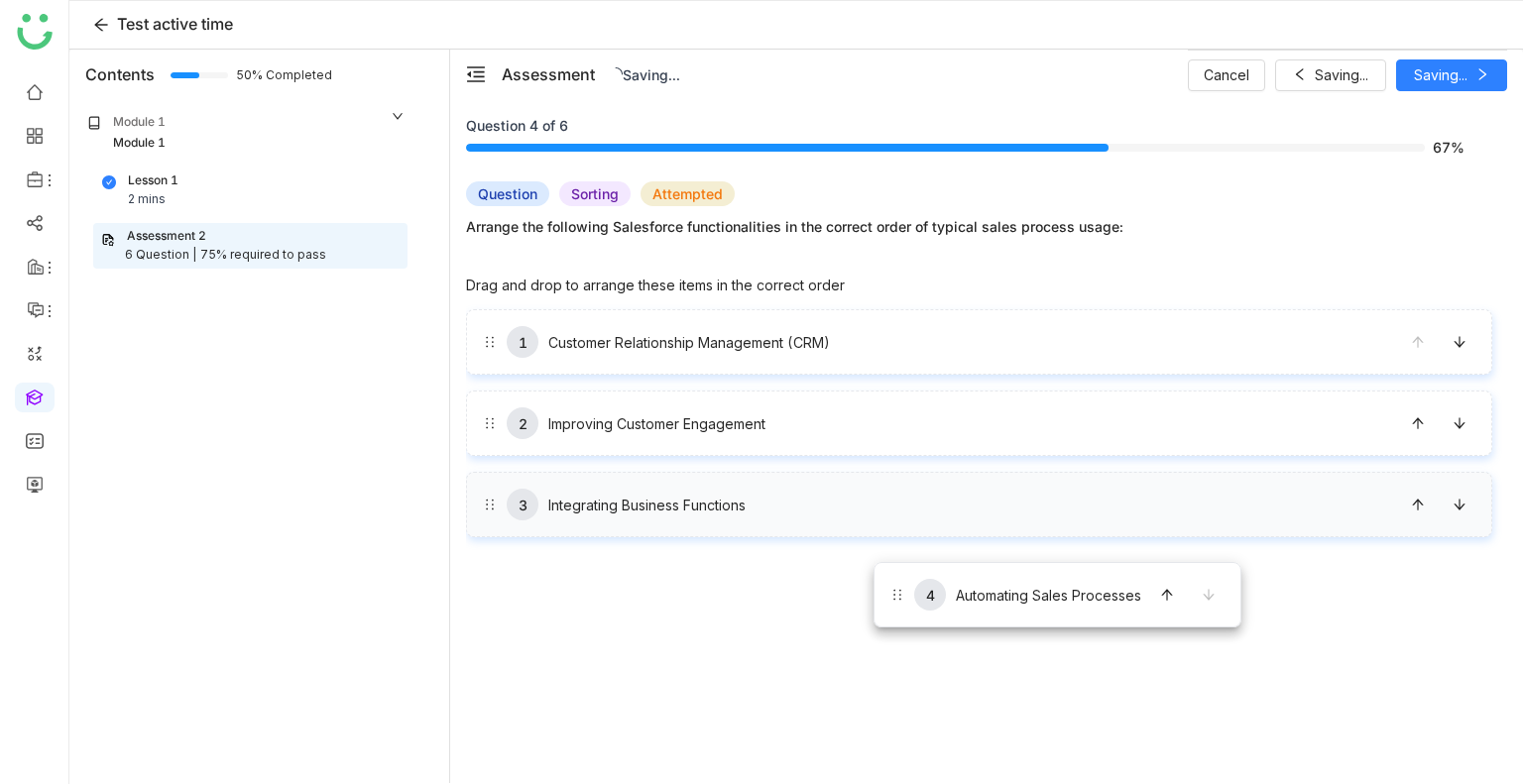 drag, startPoint x: 879, startPoint y: 590, endPoint x: 867, endPoint y: 528, distance: 63.15061 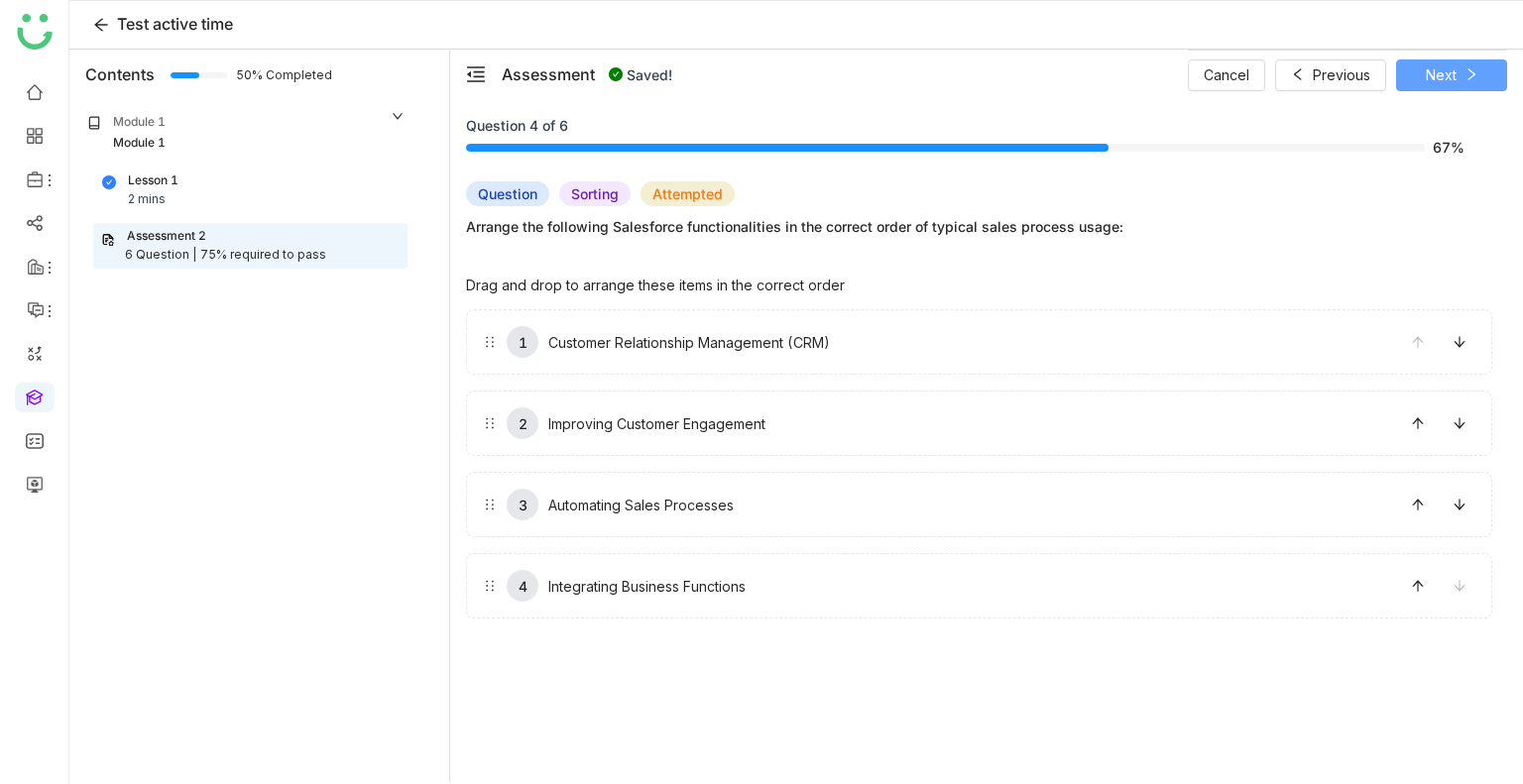click on "Next" at bounding box center [1441, 75] 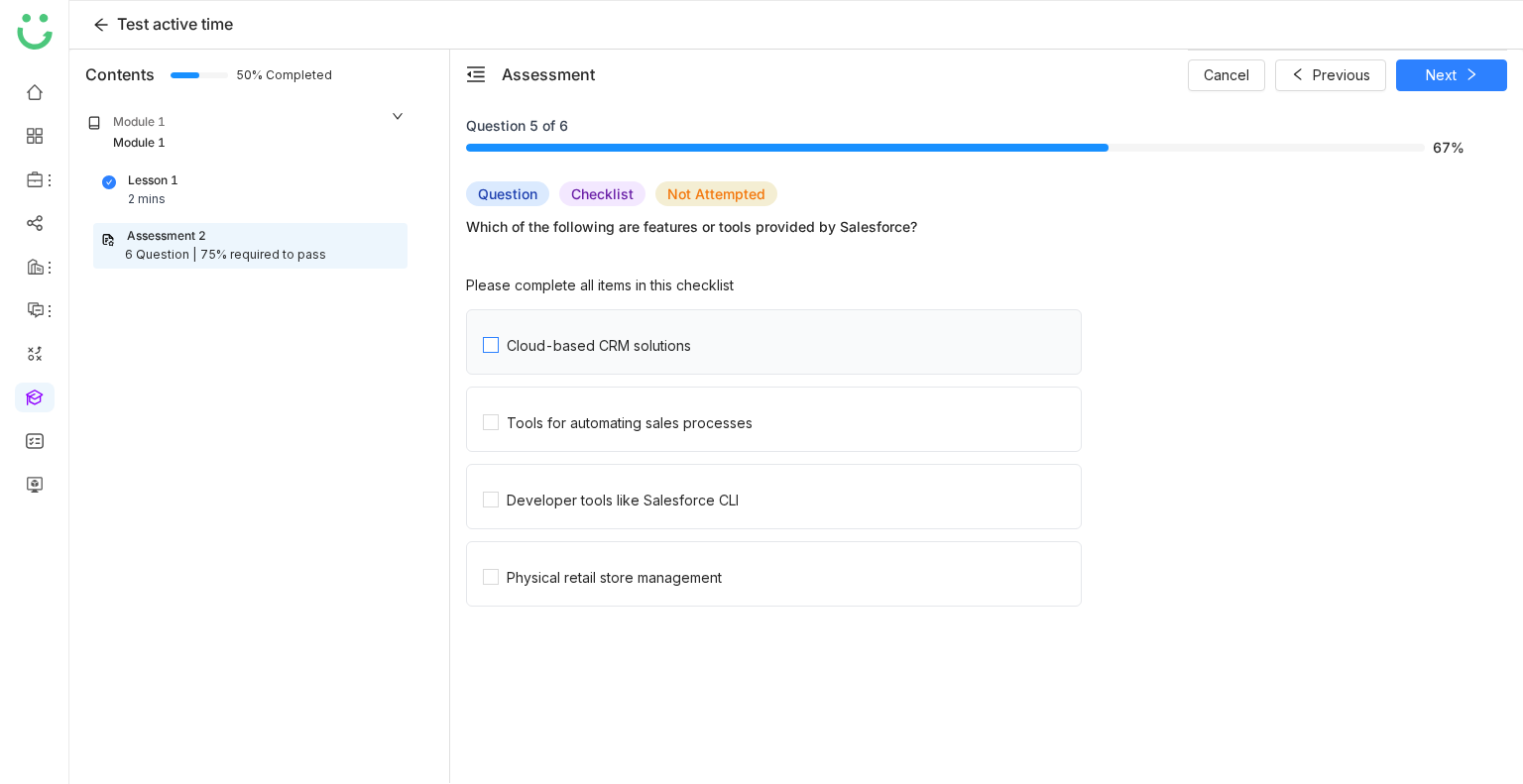 click on "Cloud-based CRM solutions" 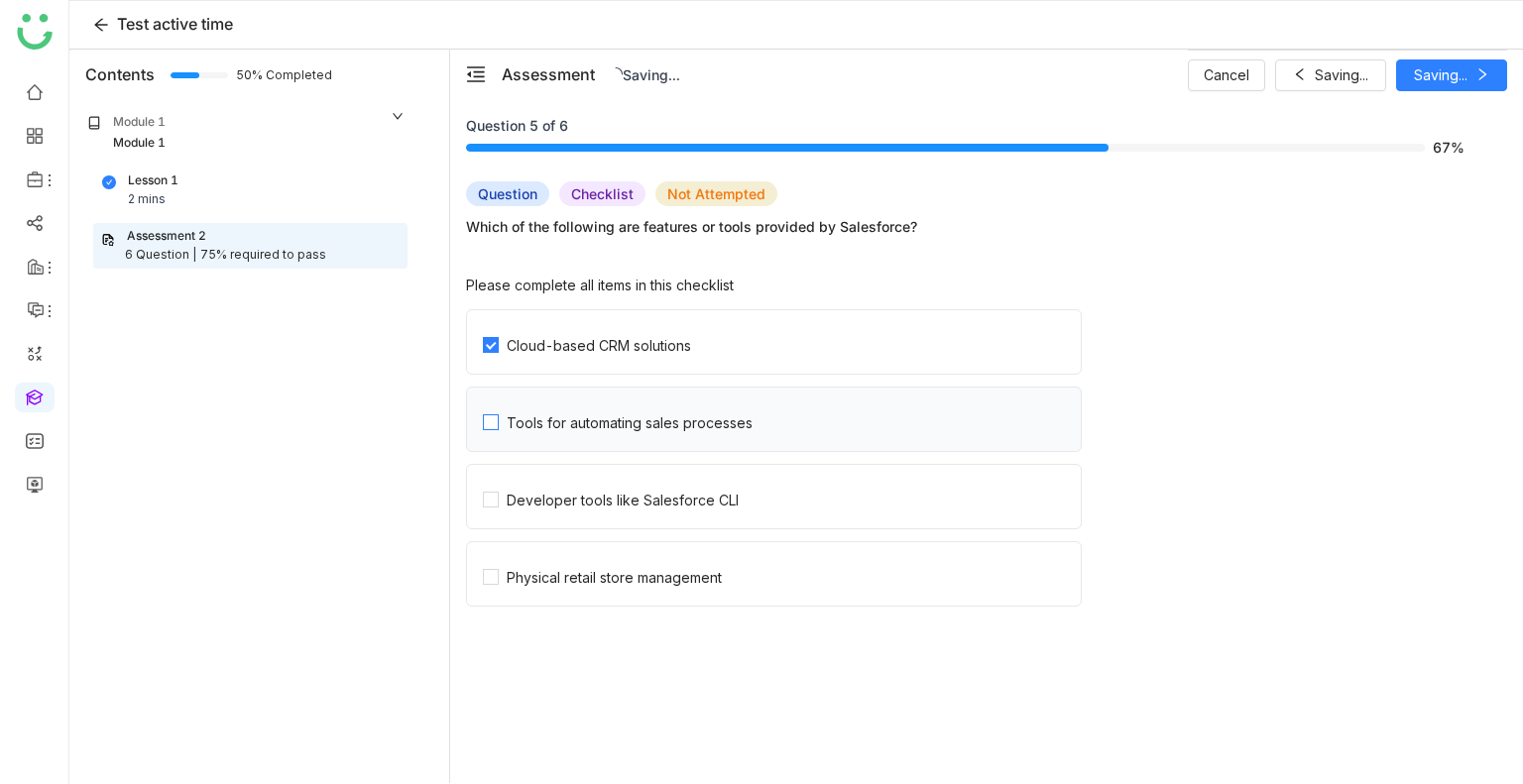 click on "Tools for automating sales processes" 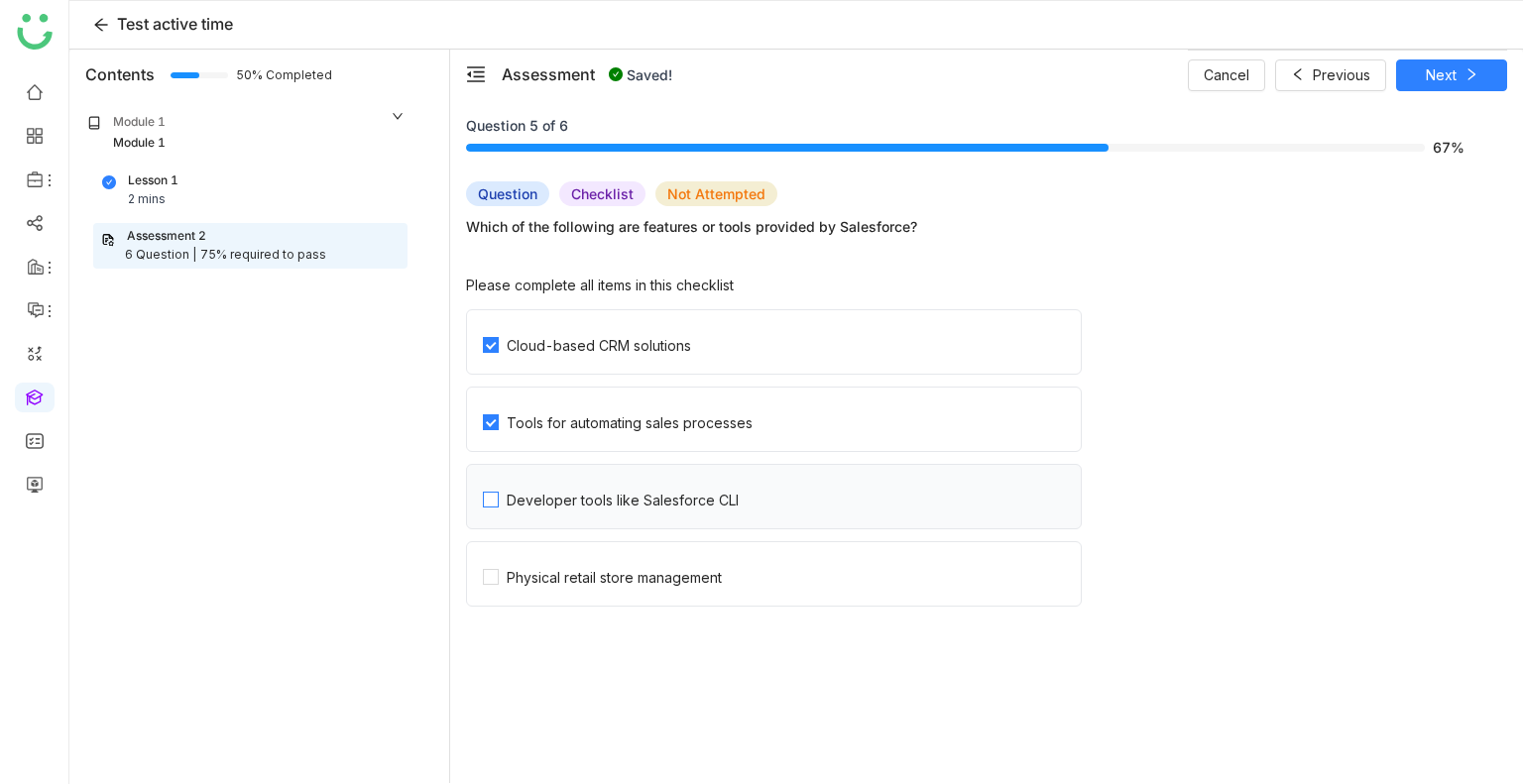 click on "Developer tools like Salesforce CLI" 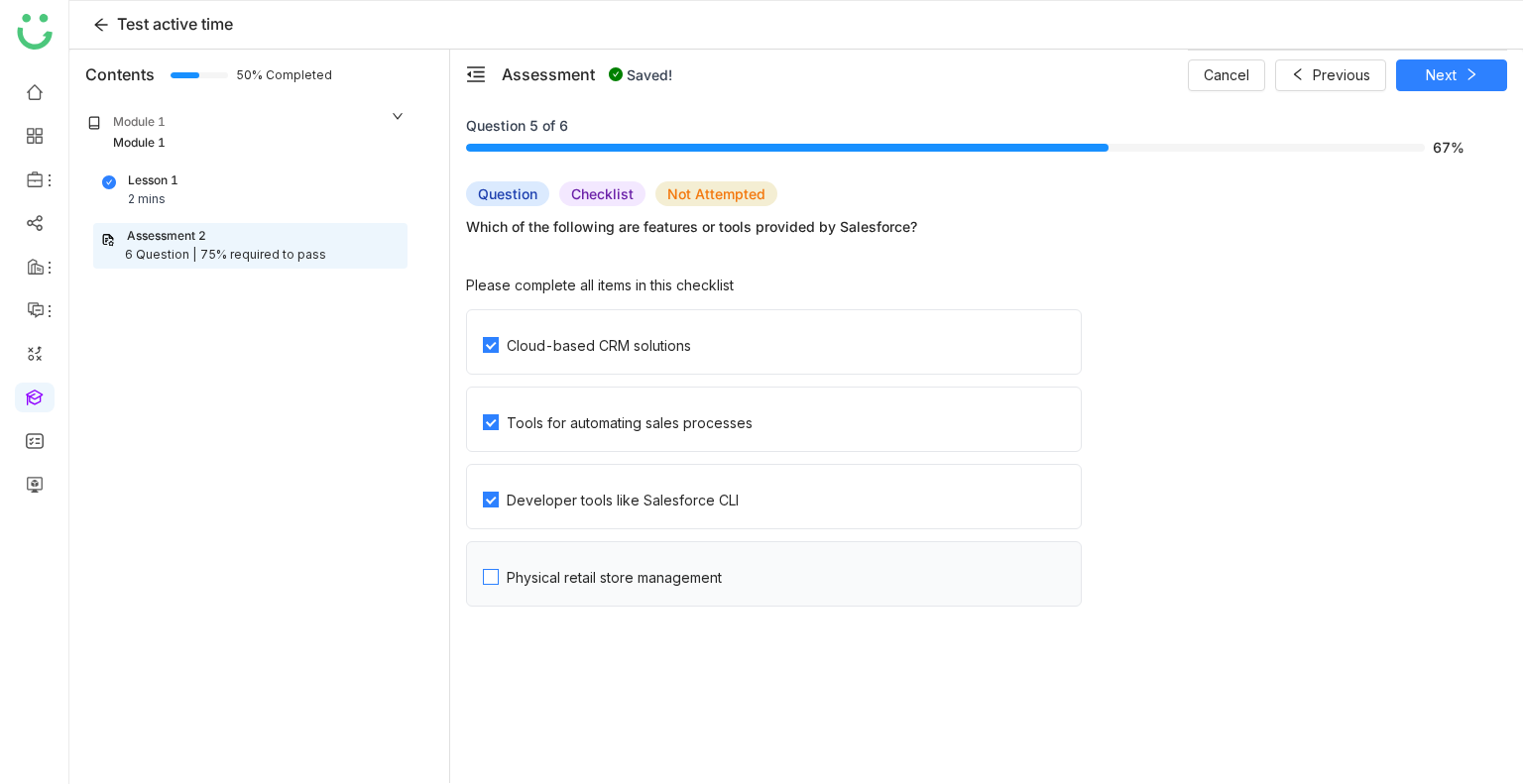 click on "Physical retail store management" 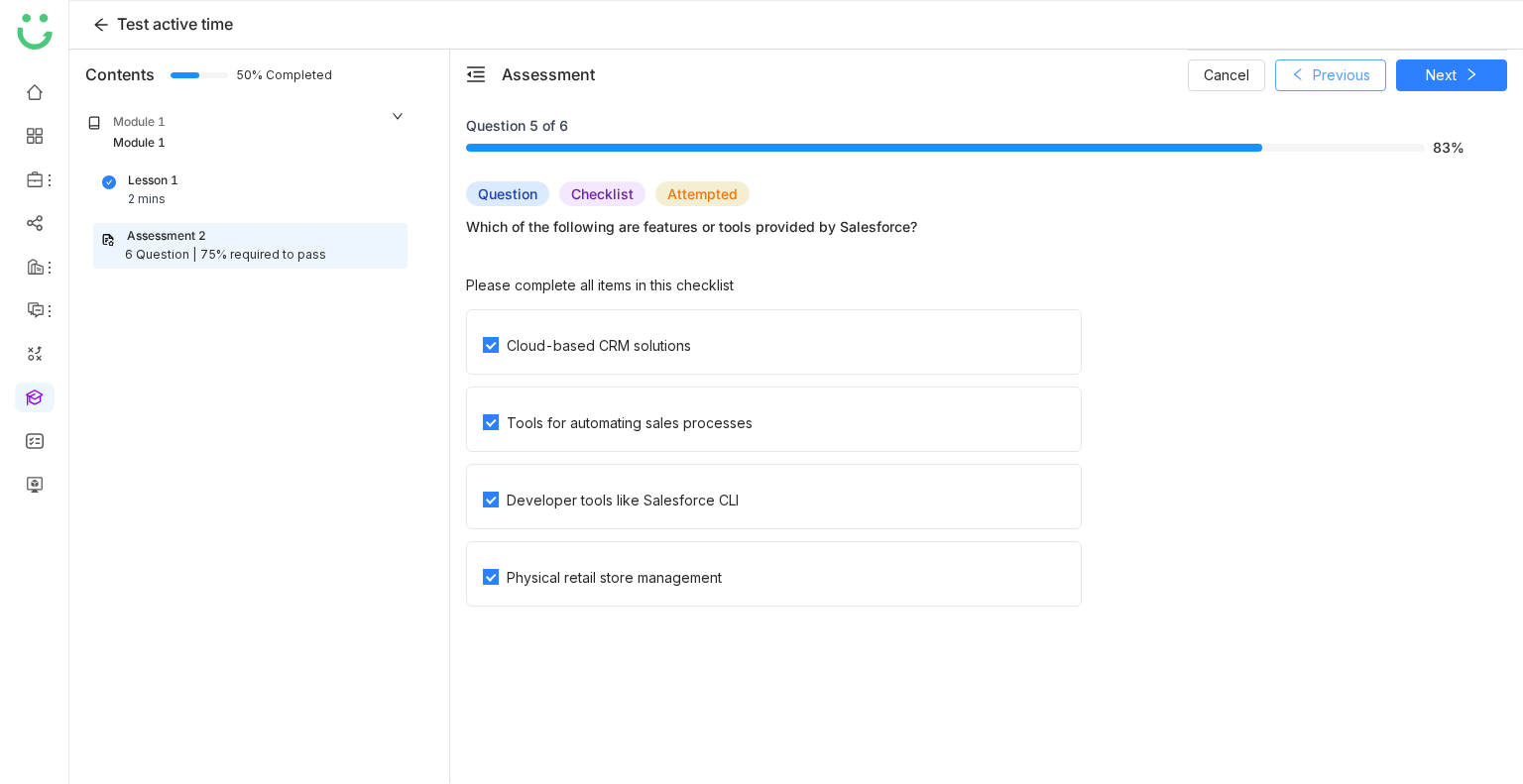 click on "Previous" at bounding box center (1342, 75) 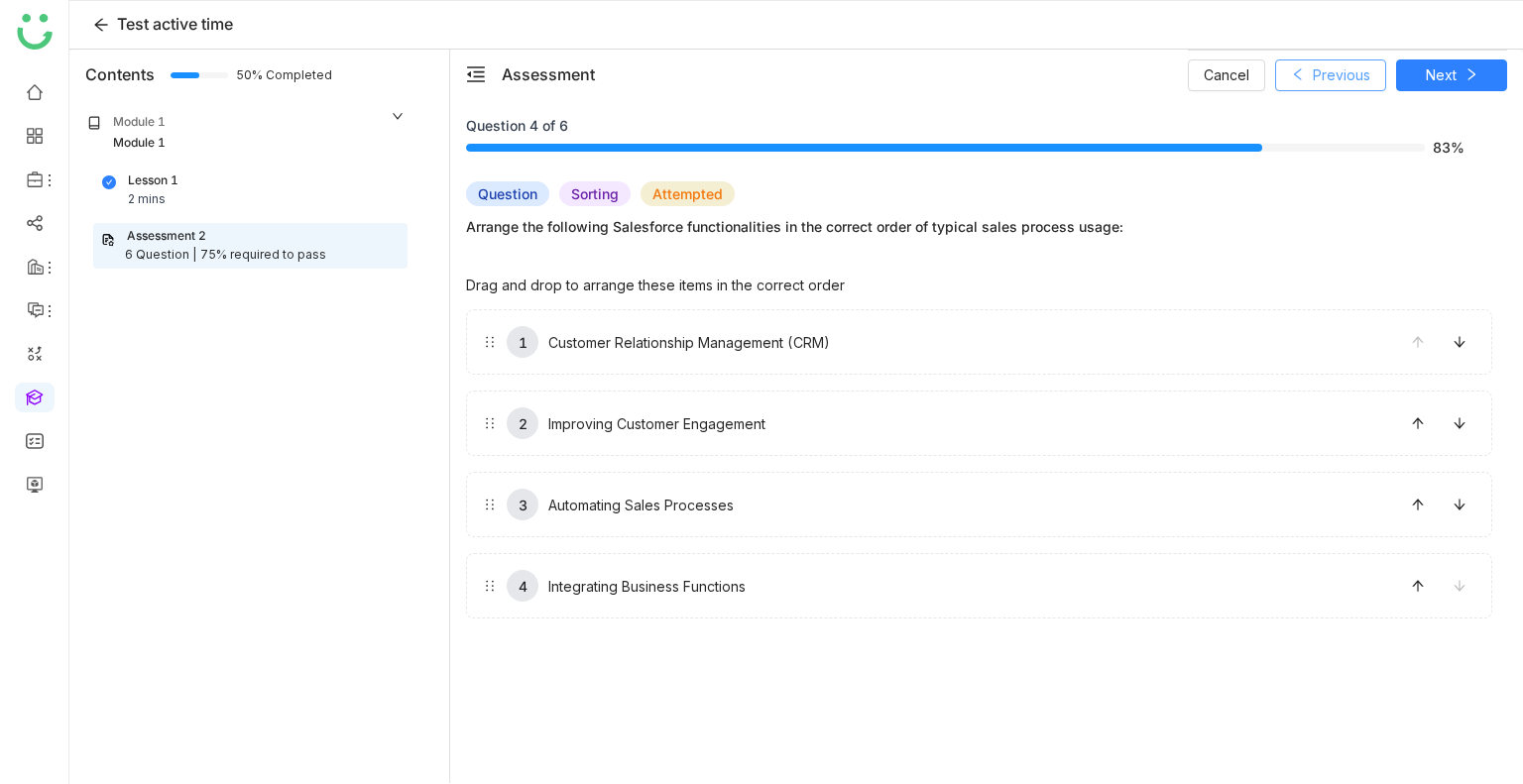 click on "Previous" at bounding box center [1342, 75] 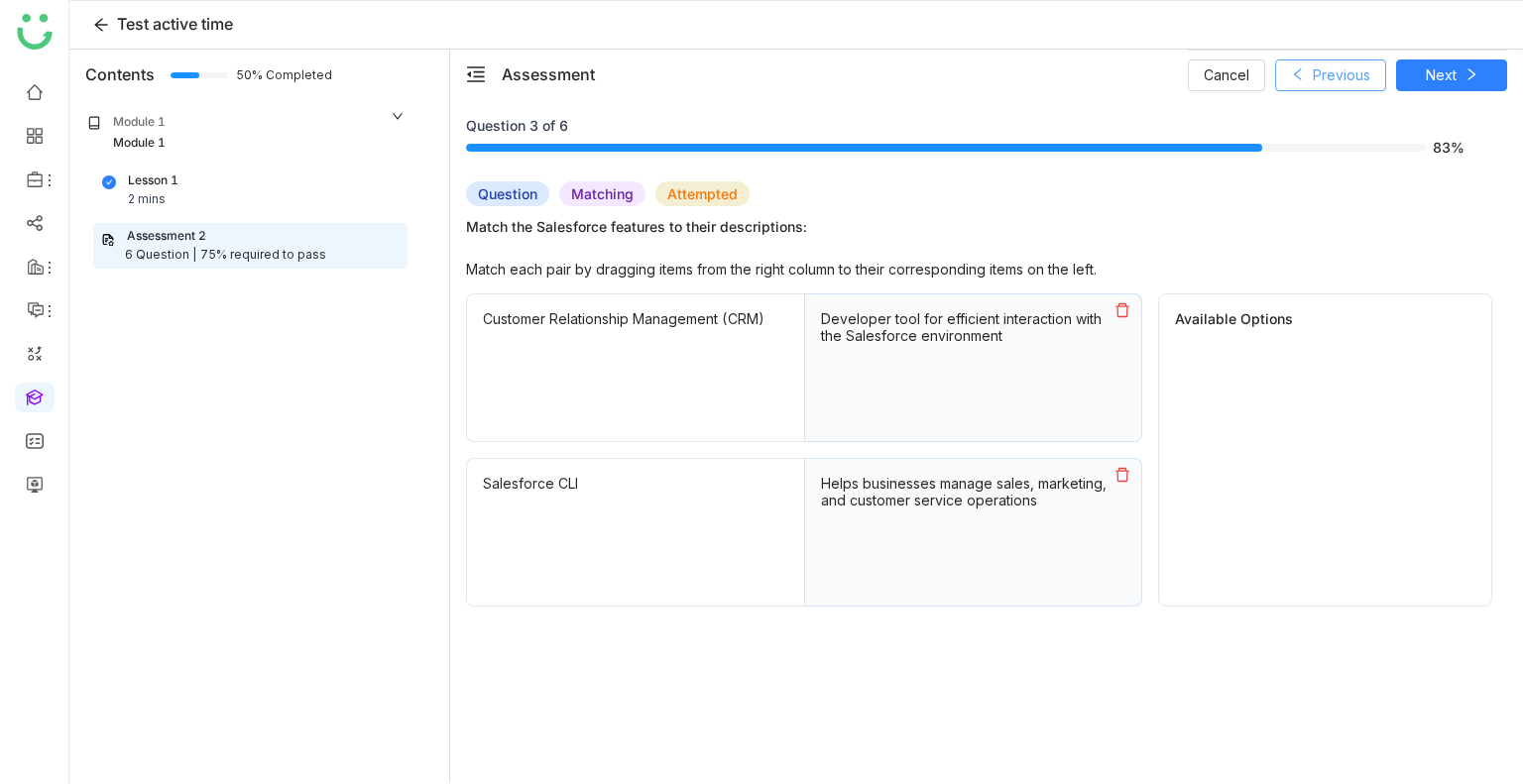 click on "Previous" at bounding box center [1342, 75] 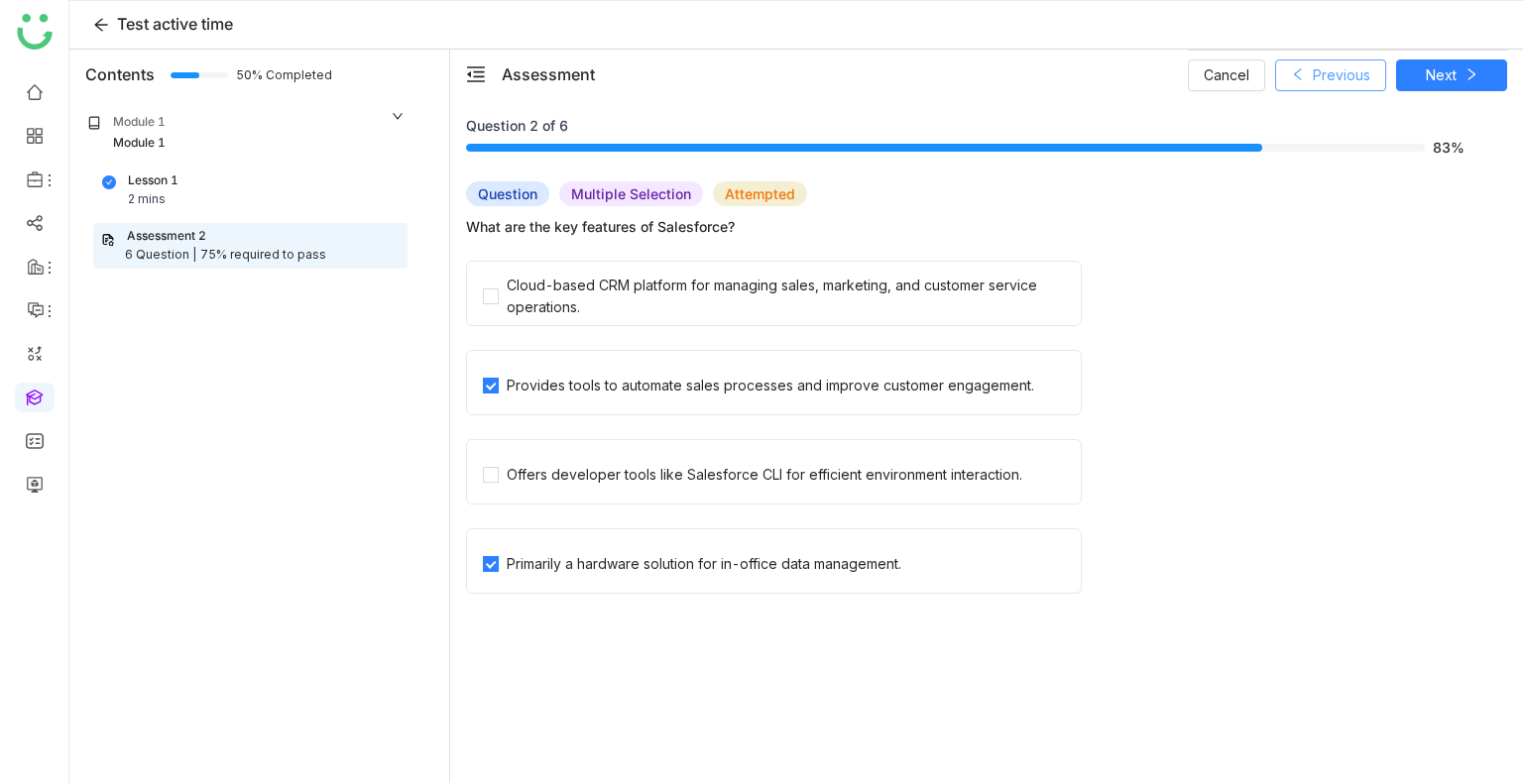 click on "Previous" at bounding box center [1342, 75] 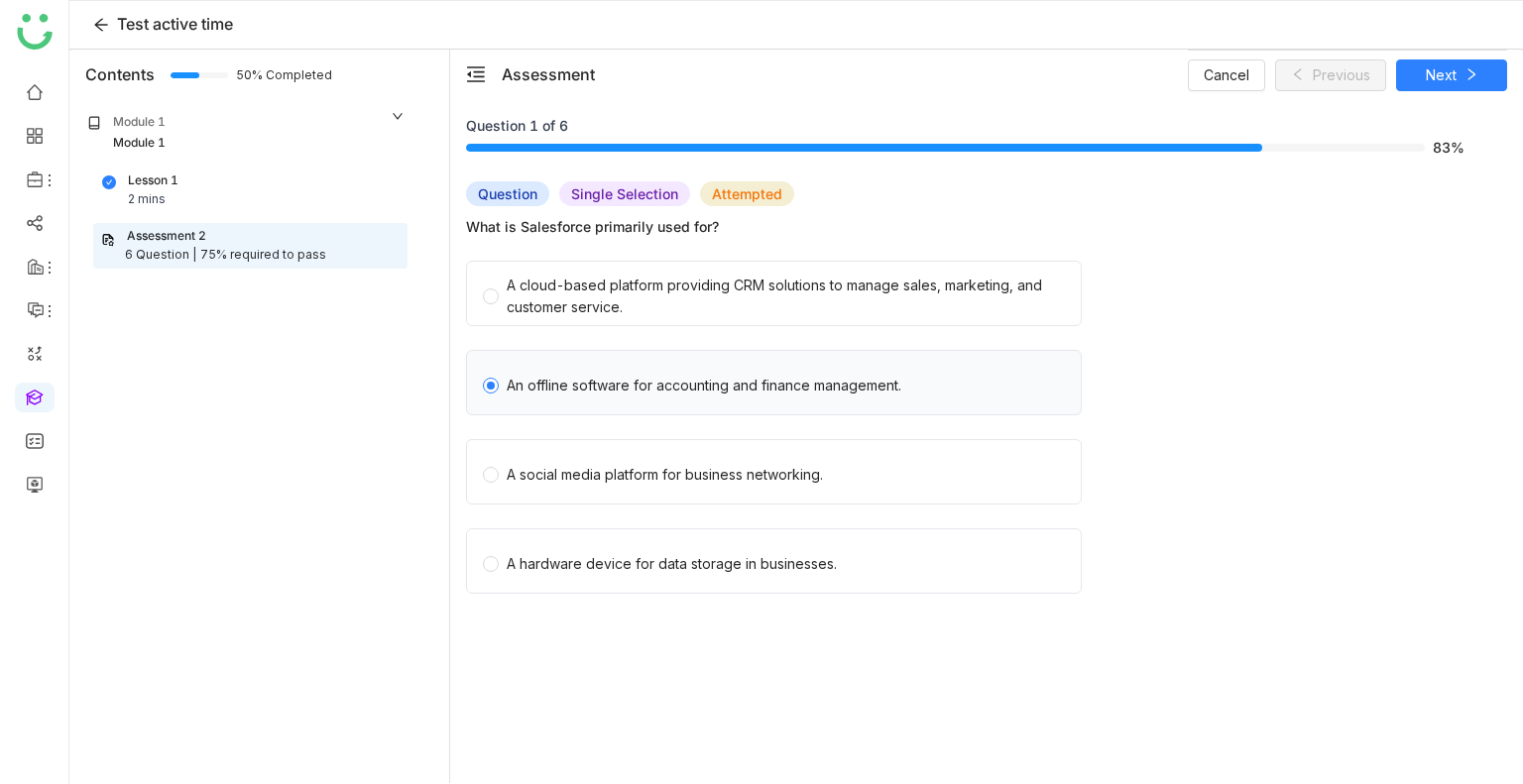 click on "An offline software for accounting and finance management." 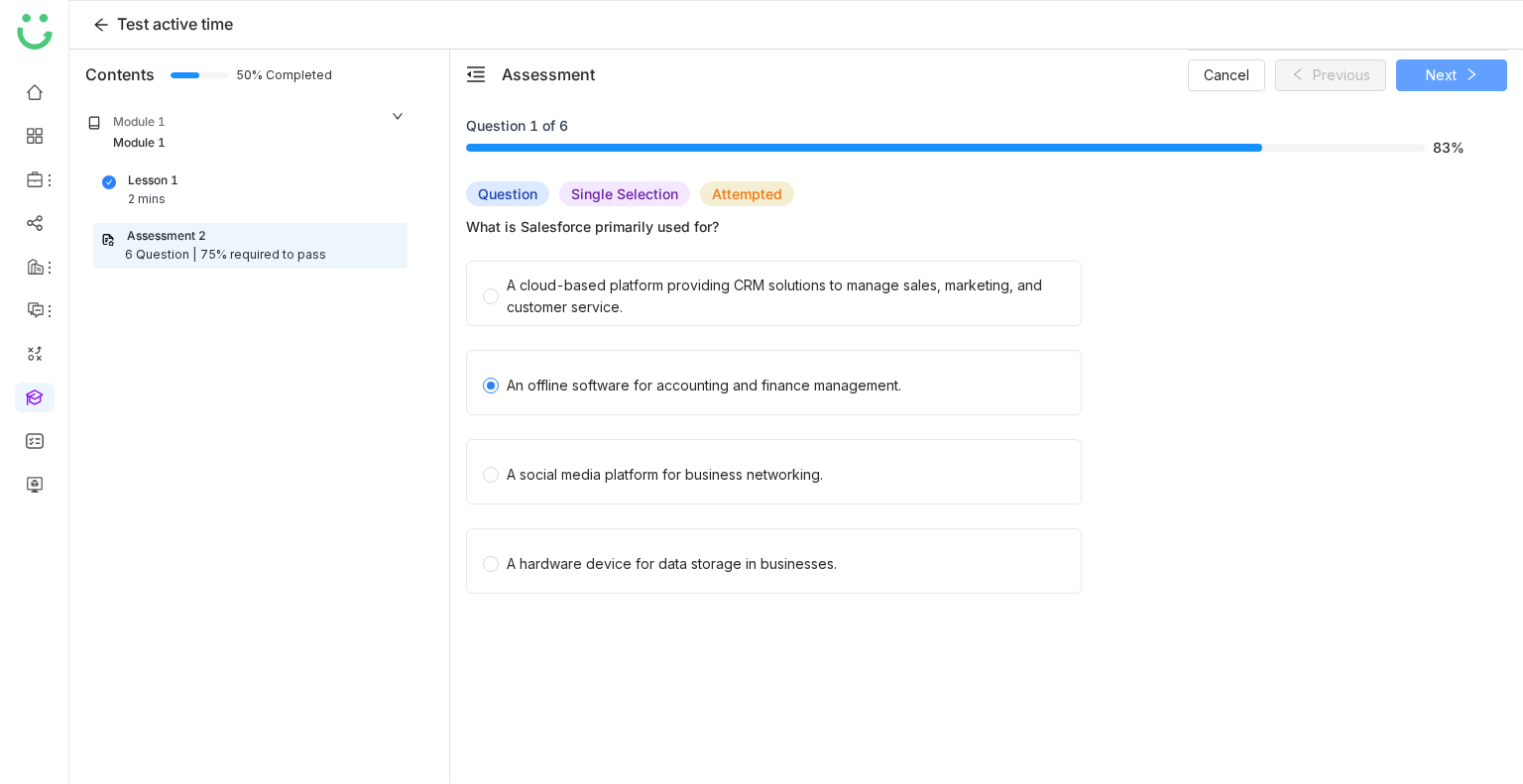 click 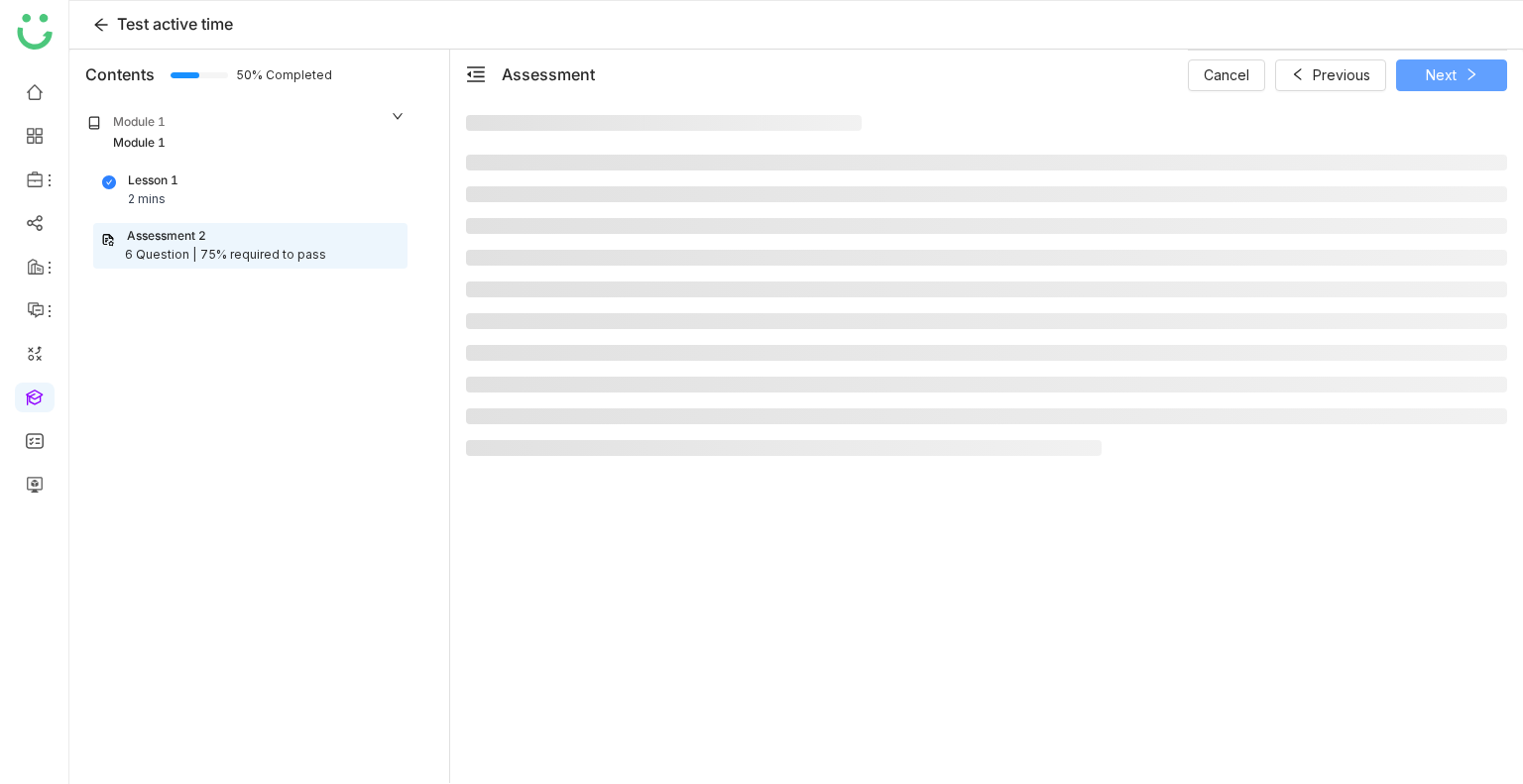 click 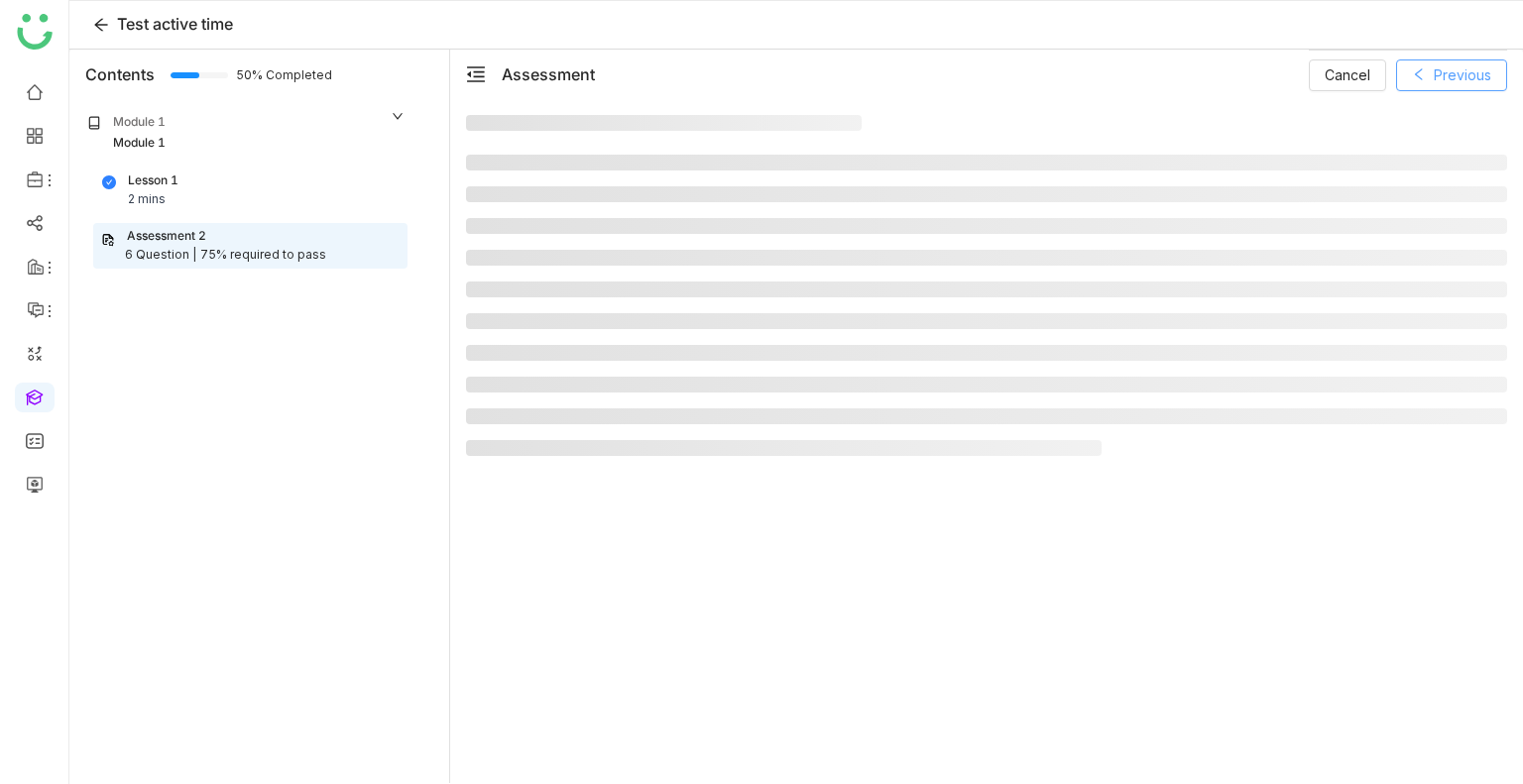 click on "Previous" at bounding box center [1463, 75] 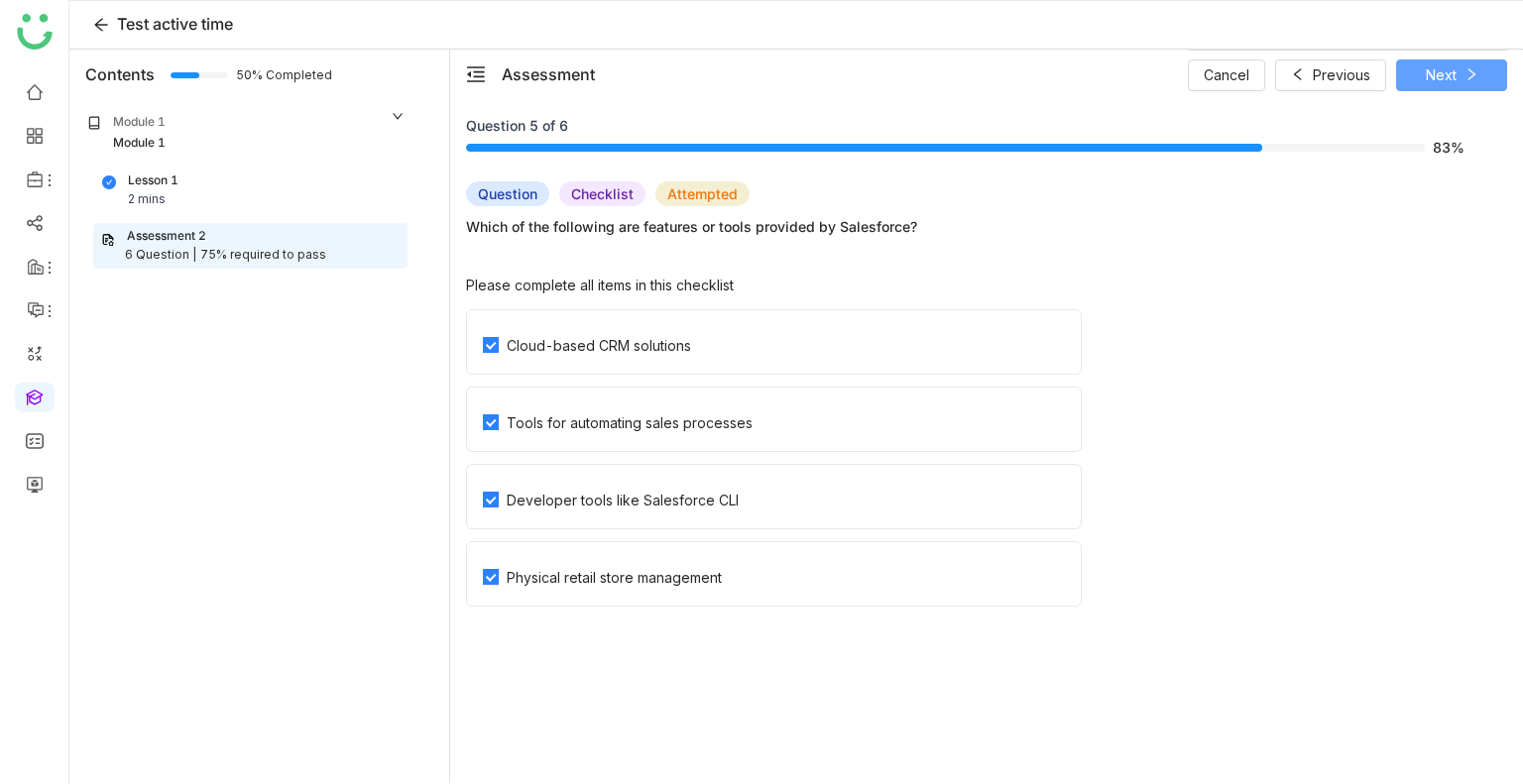 click on "Next" at bounding box center [1441, 75] 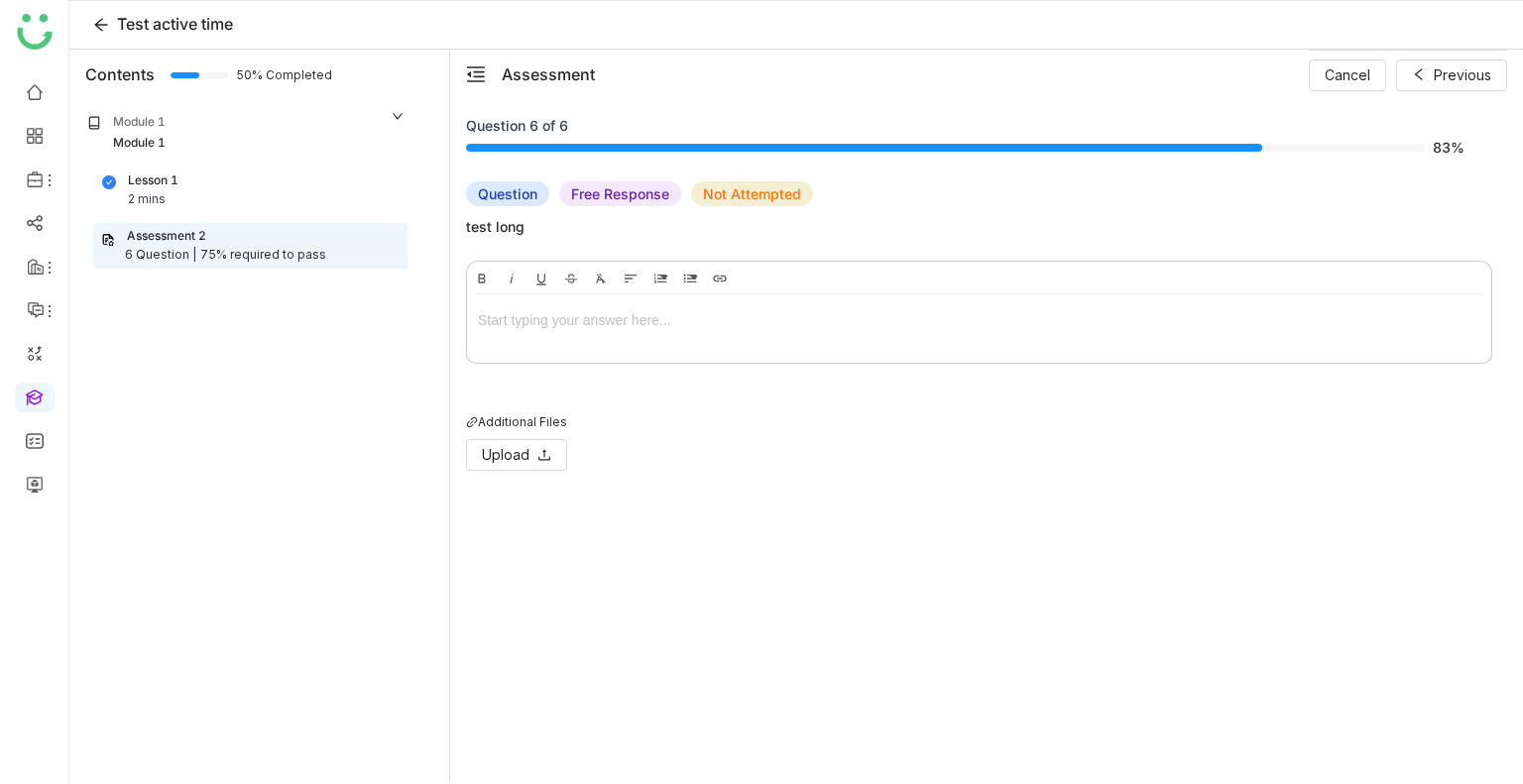 type 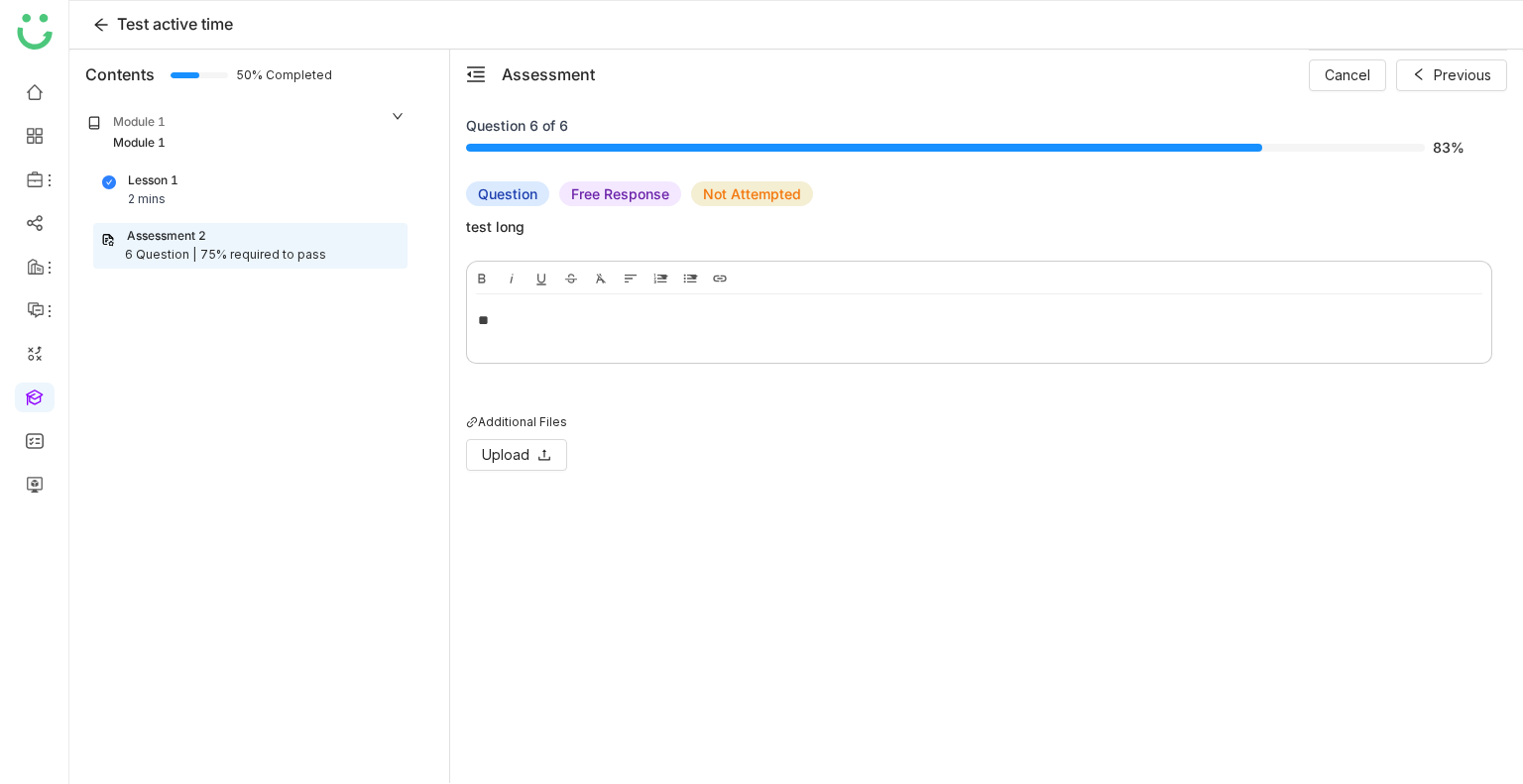 click on "**" at bounding box center [979, 320] 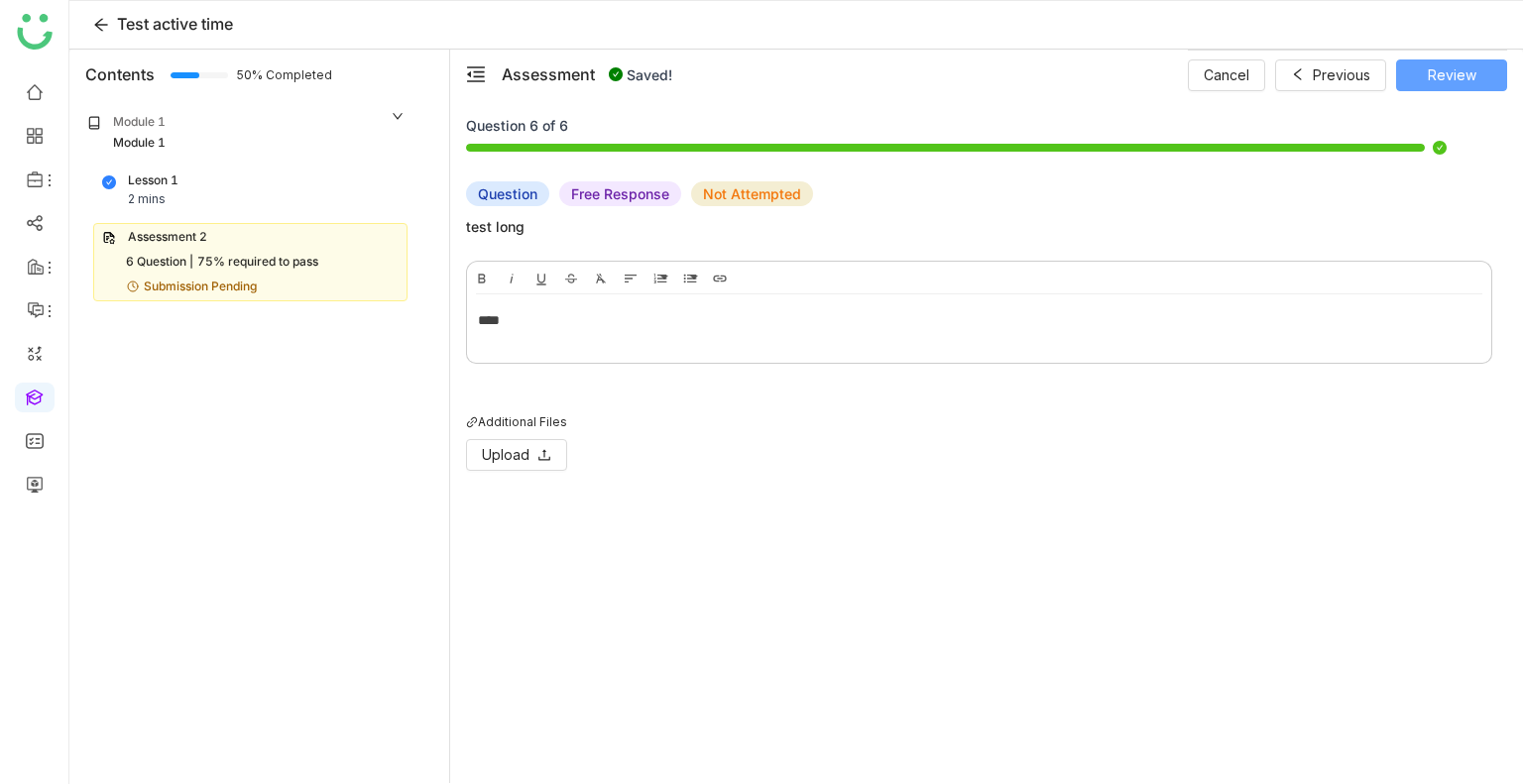 click on "Review" at bounding box center (1452, 75) 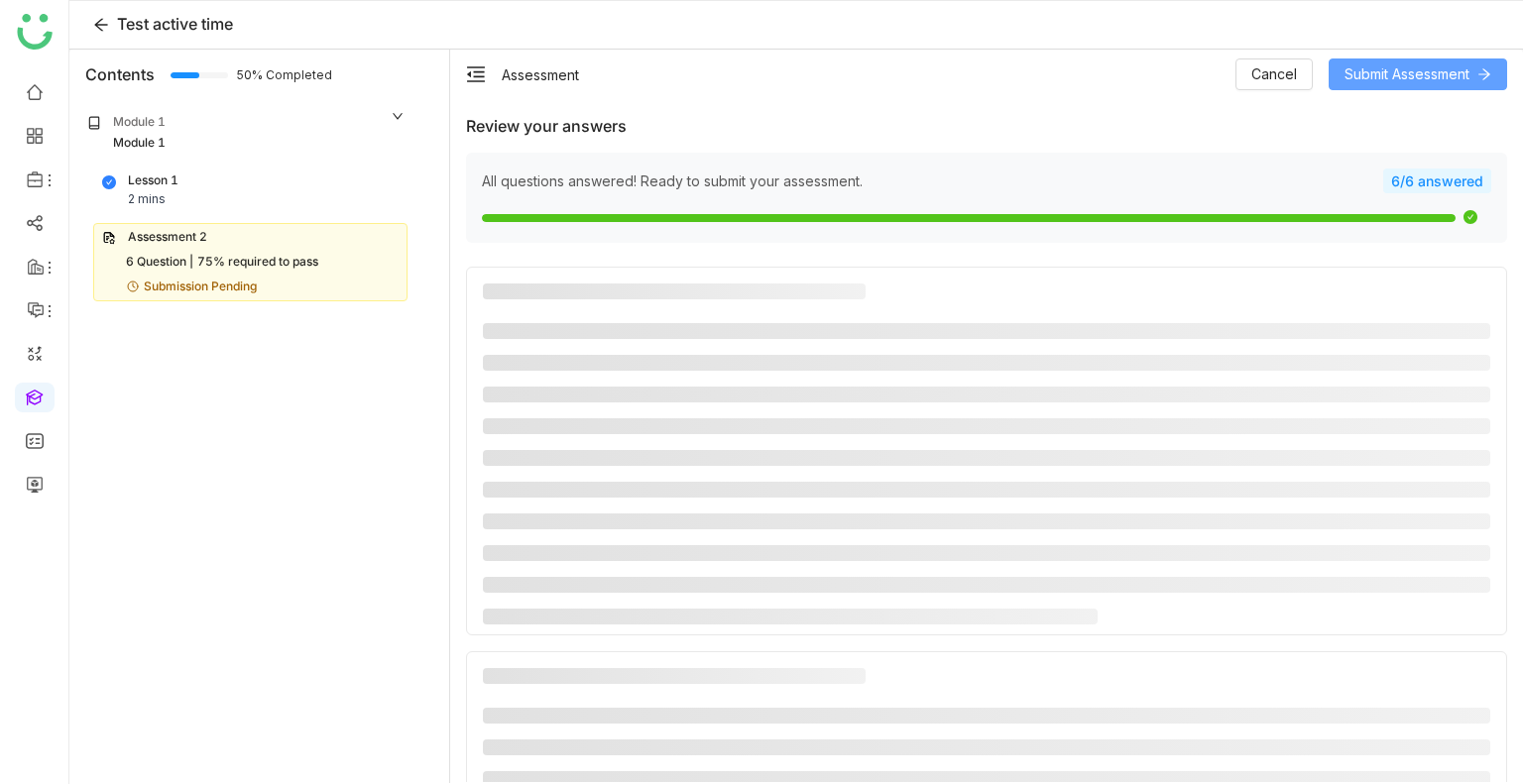 click on "Submit Assessment" at bounding box center [1418, 74] 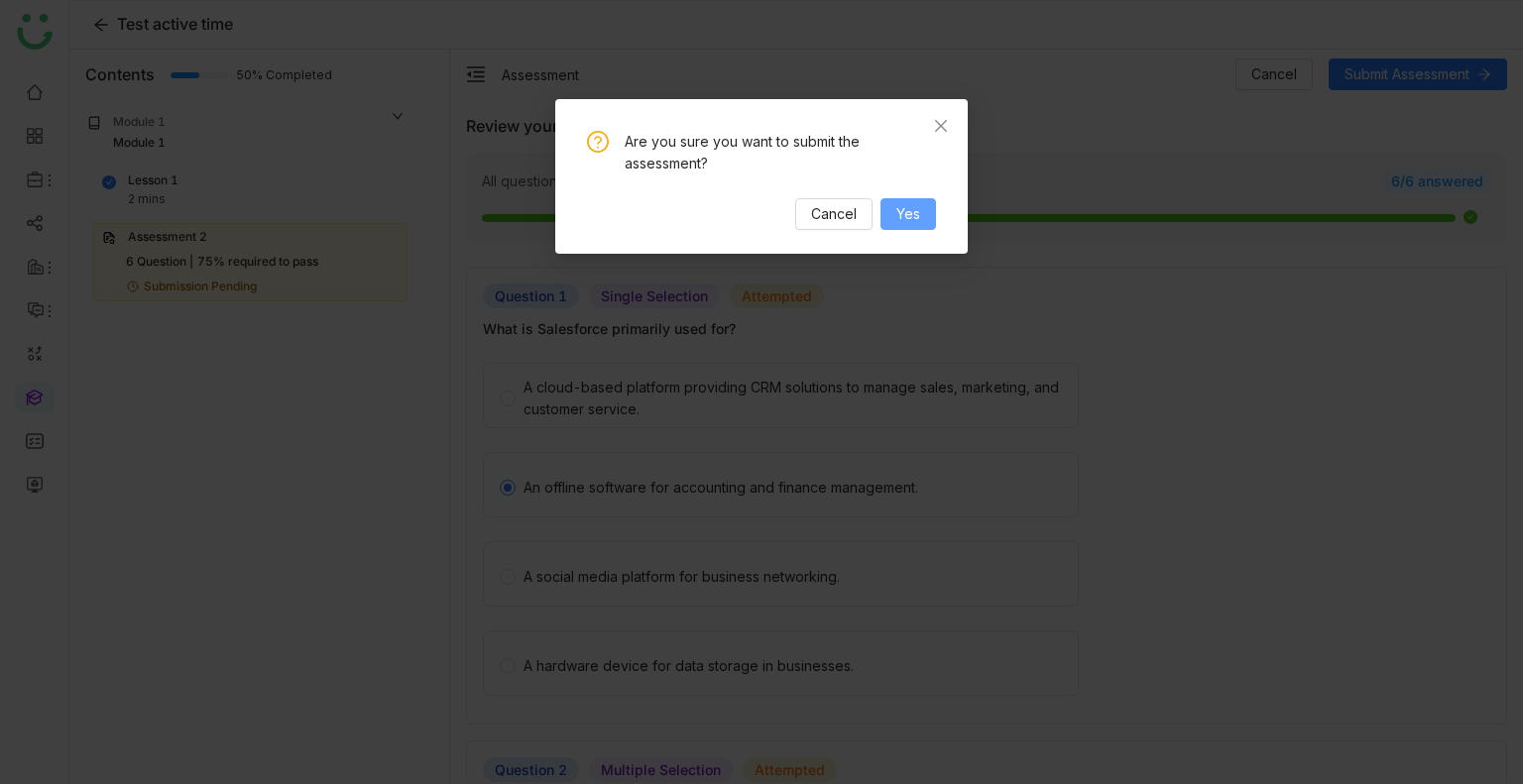 click on "Yes" at bounding box center [908, 214] 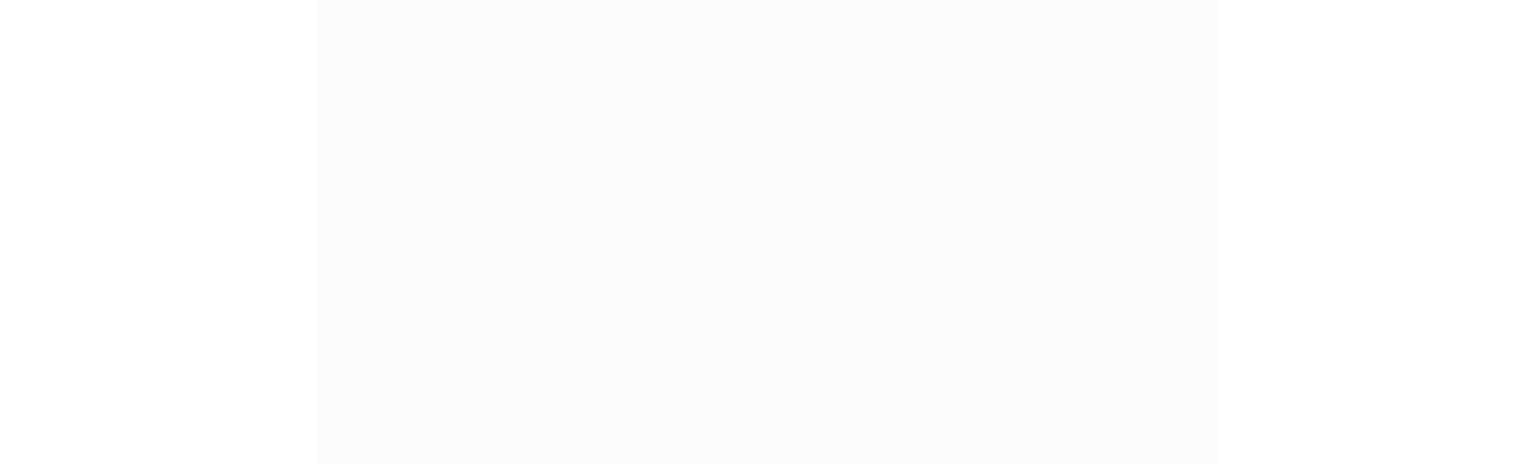 scroll, scrollTop: 0, scrollLeft: 0, axis: both 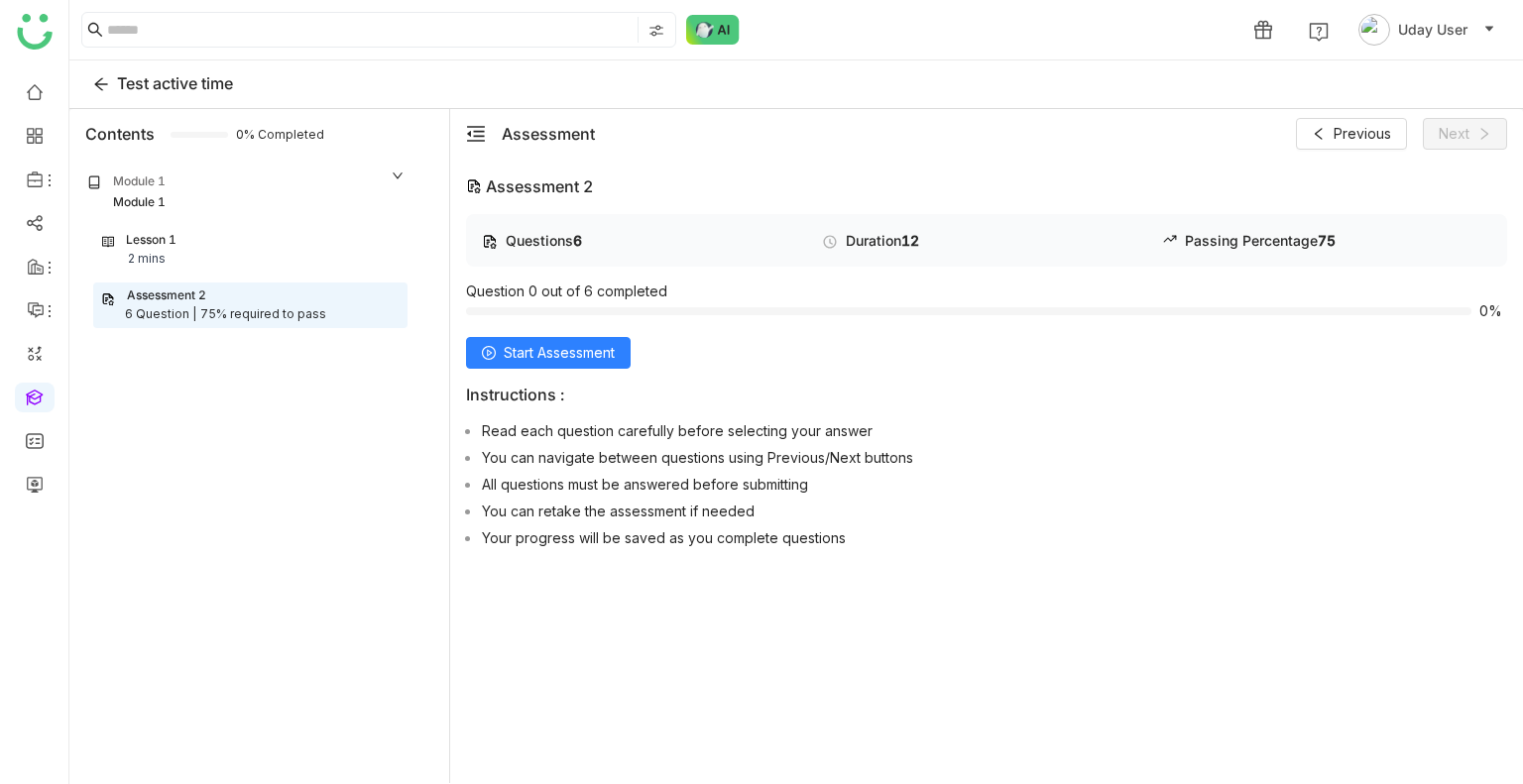 click on "Lesson 1" 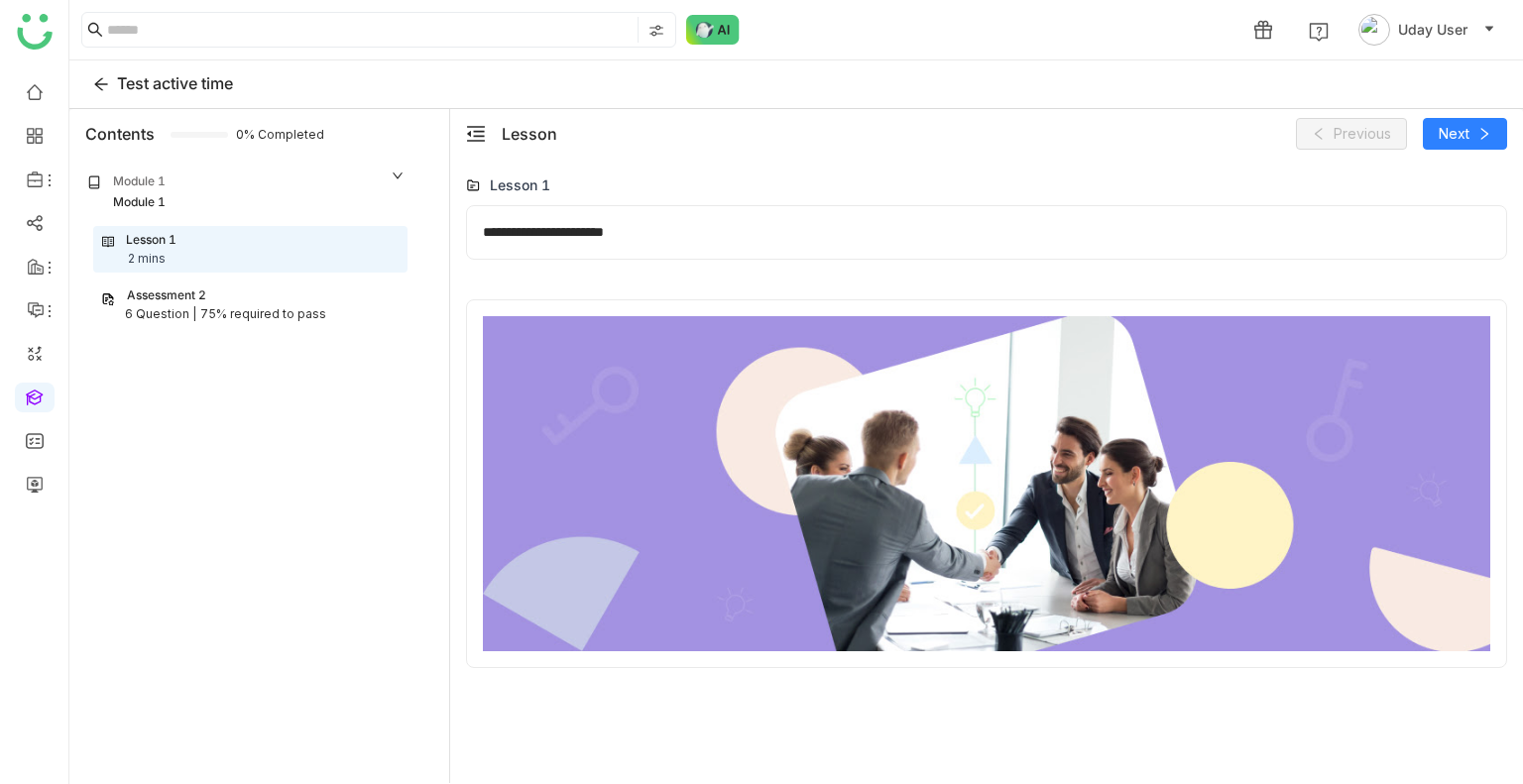 click on "75% required to pass" 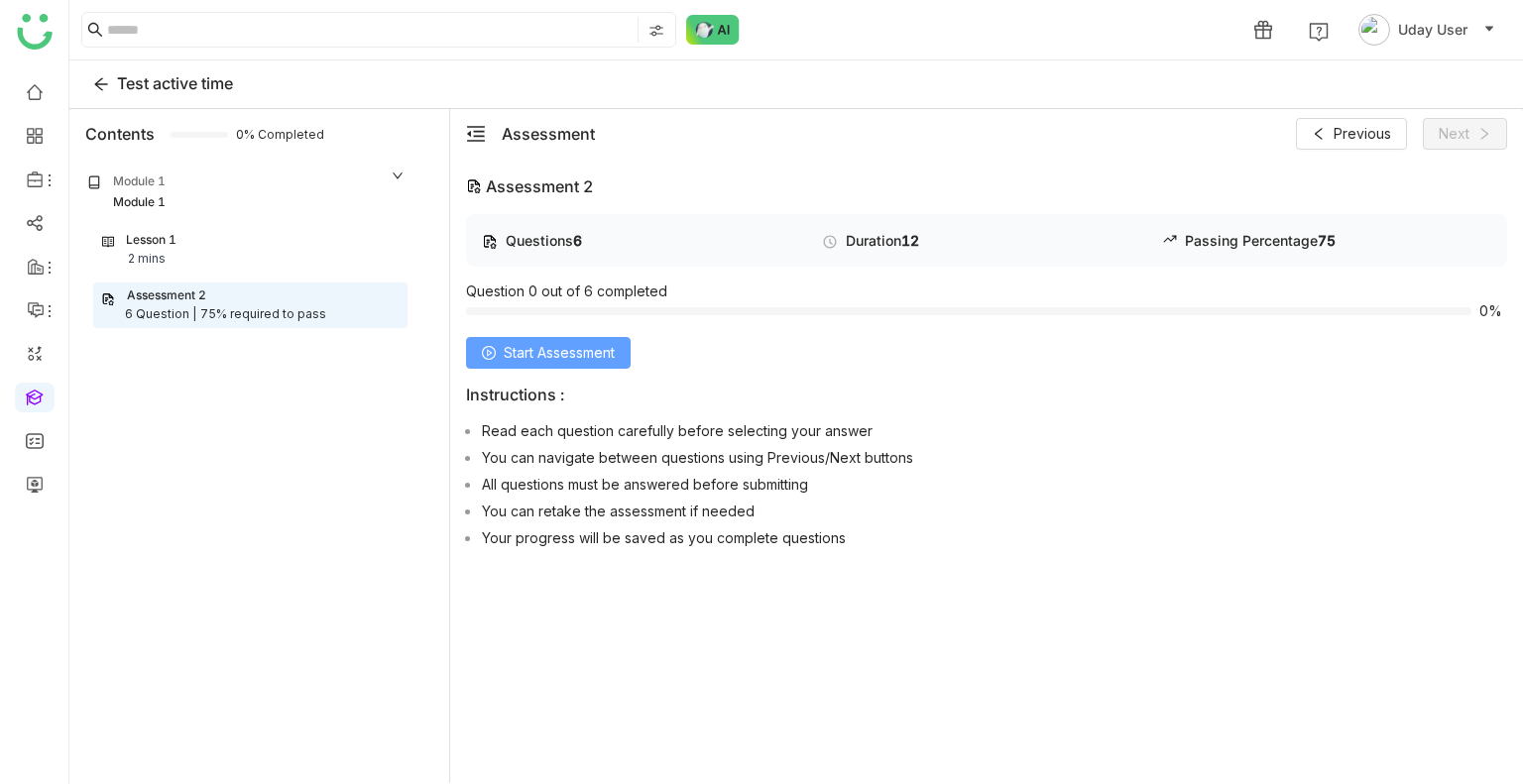 click on "Start Assessment" 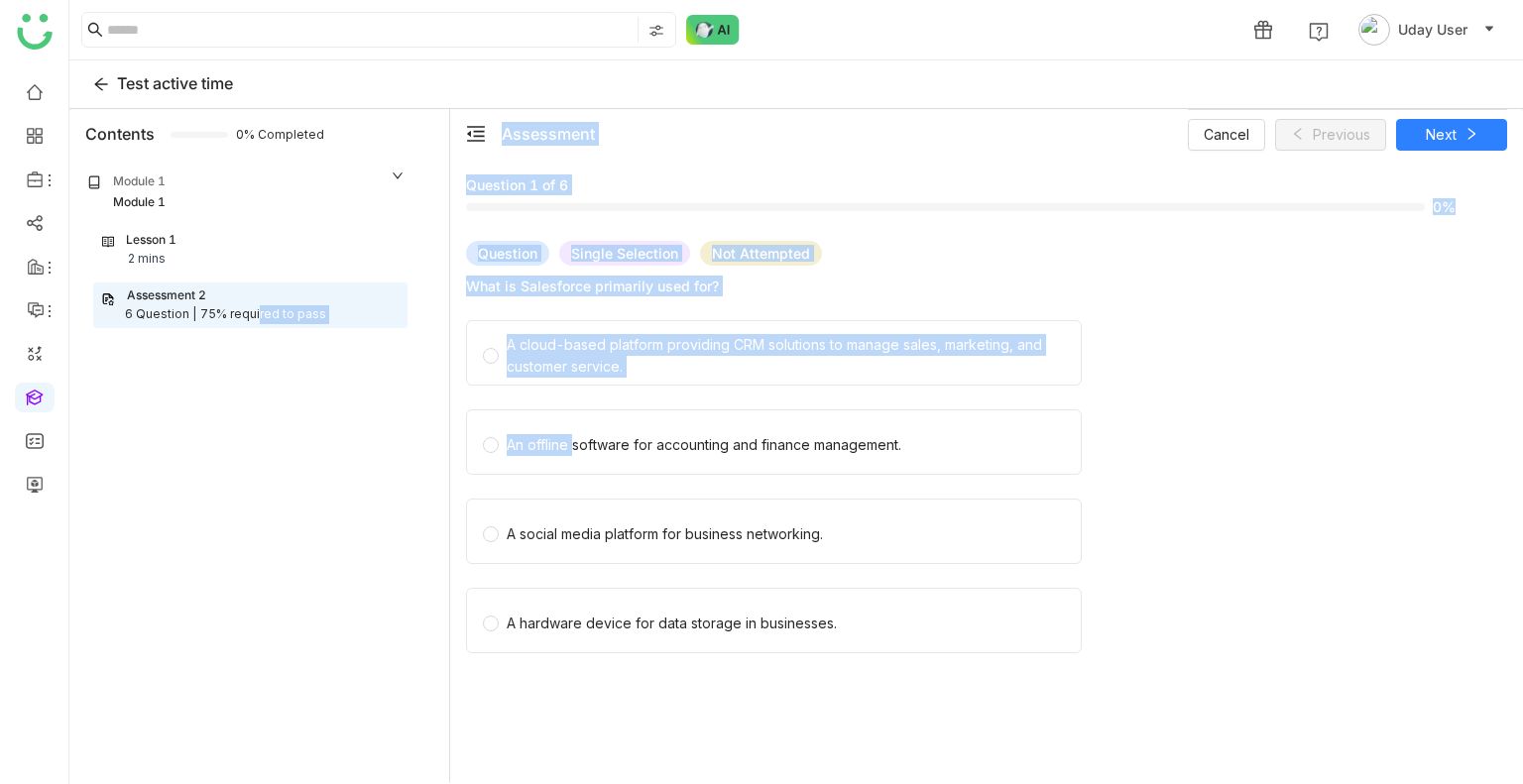 click on "An offline software for accounting and finance management." 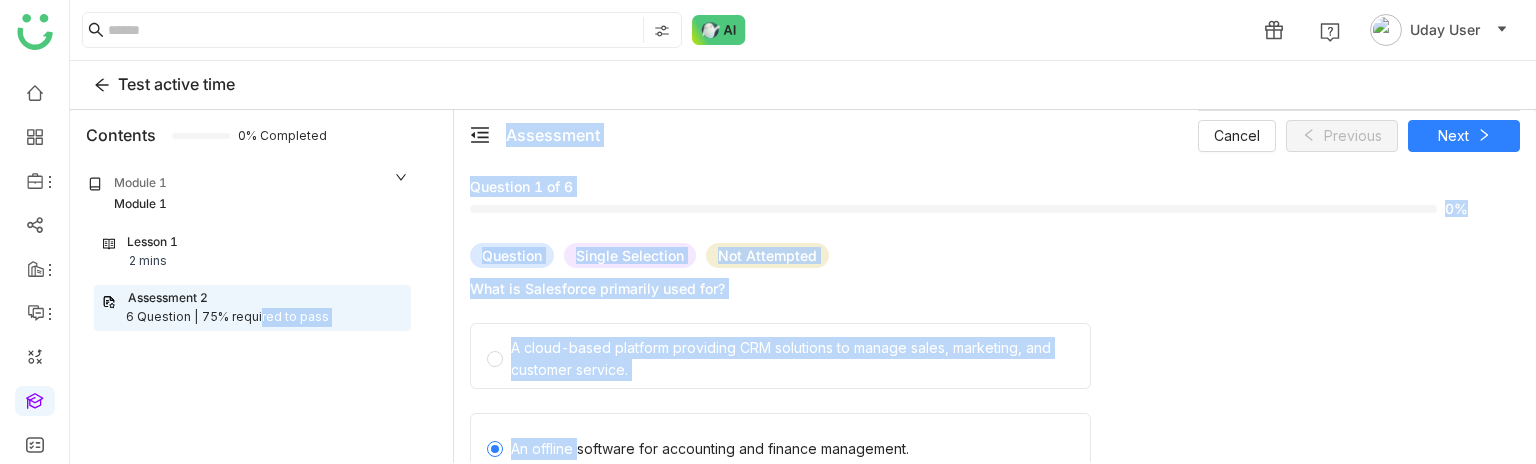 click on "Assessment   Cancel   Previous   Next" at bounding box center [1013, 135] 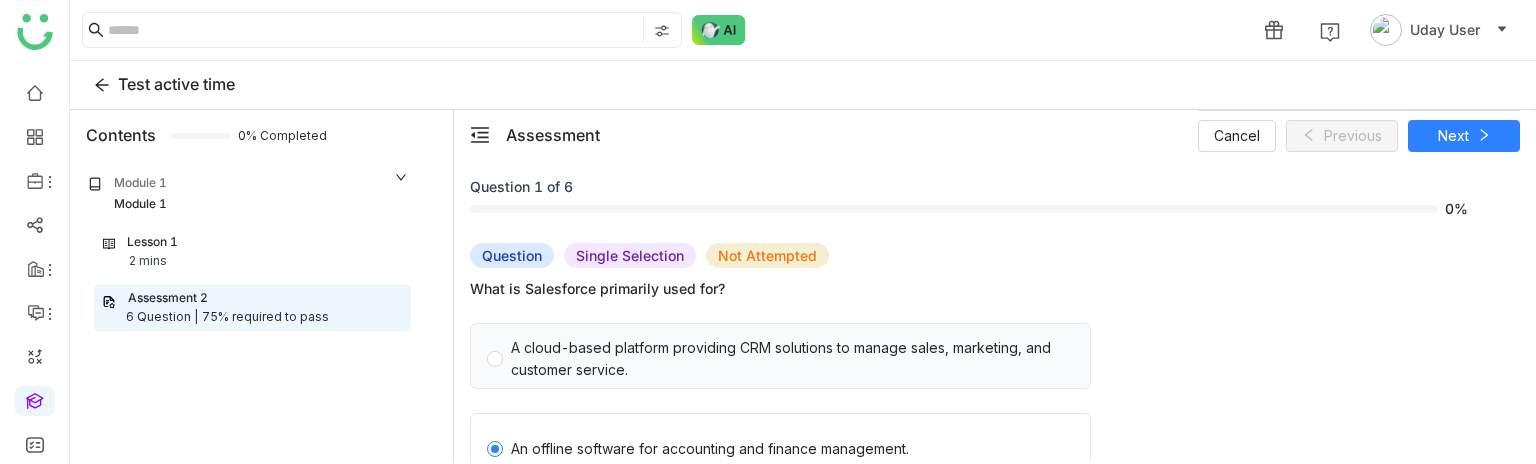 click on "A cloud-based platform providing CRM solutions to manage sales, marketing, and customer service." 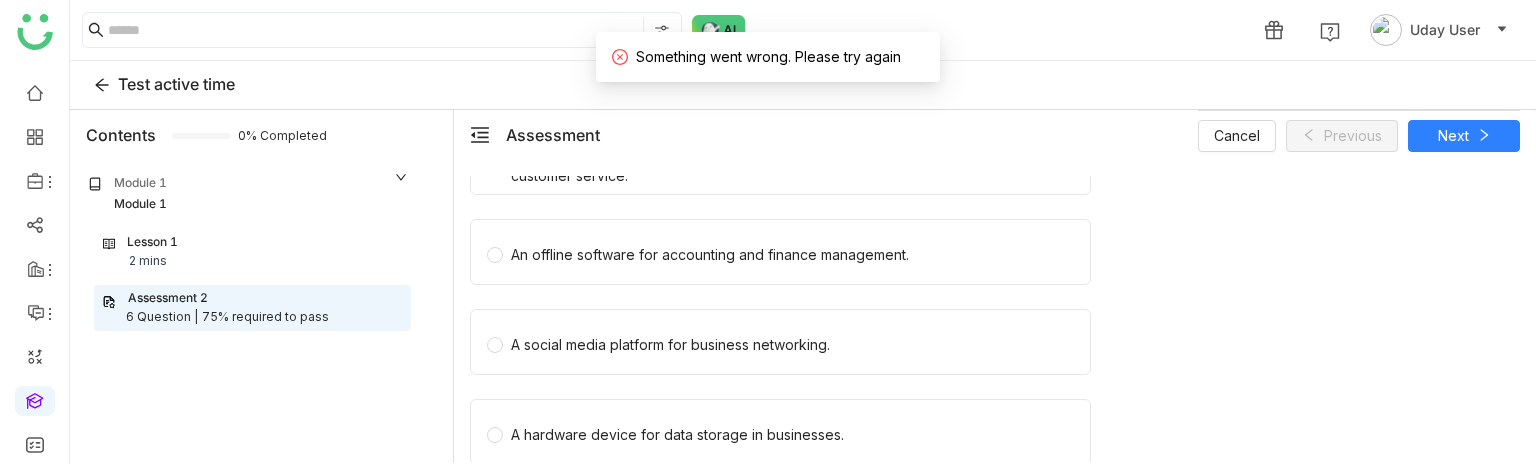 scroll, scrollTop: 224, scrollLeft: 0, axis: vertical 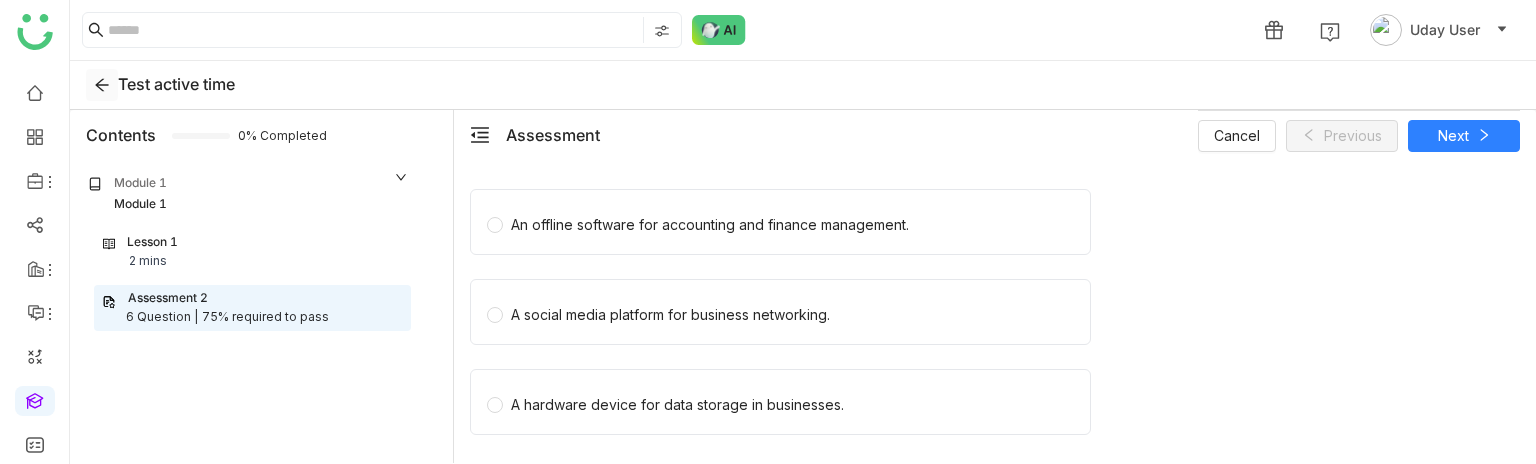 click 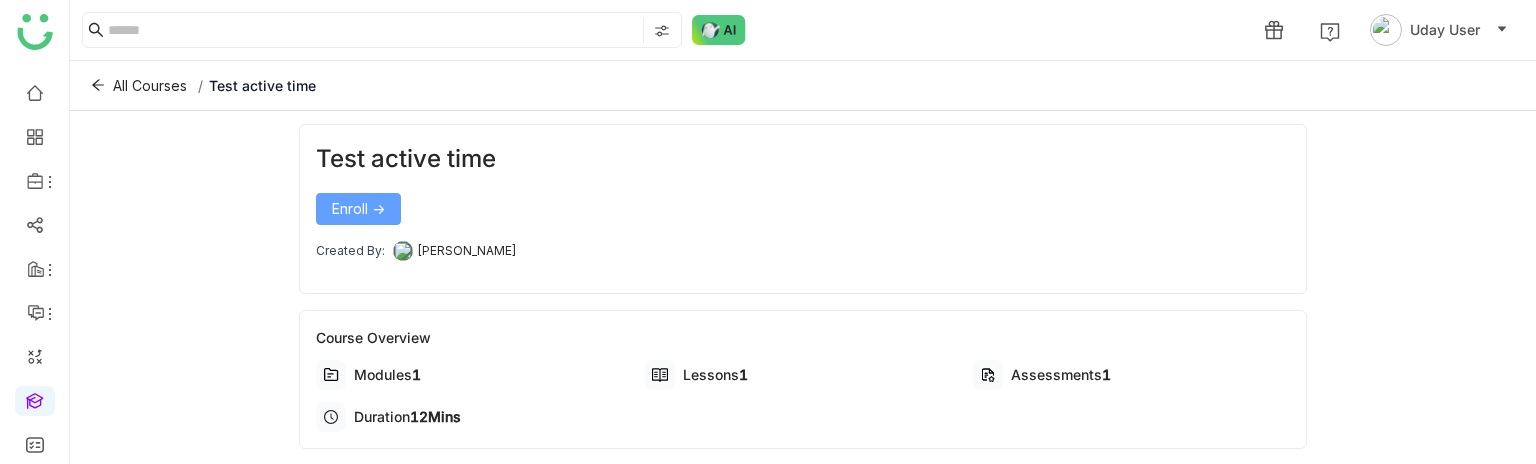 click on "Enroll ->" 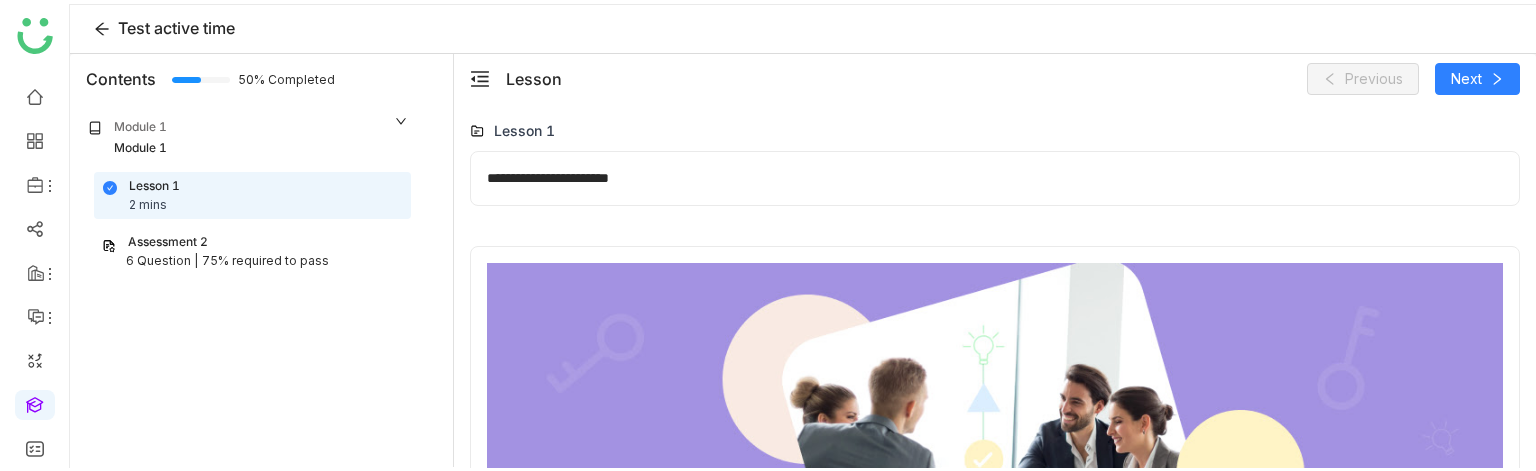 scroll, scrollTop: 143, scrollLeft: 0, axis: vertical 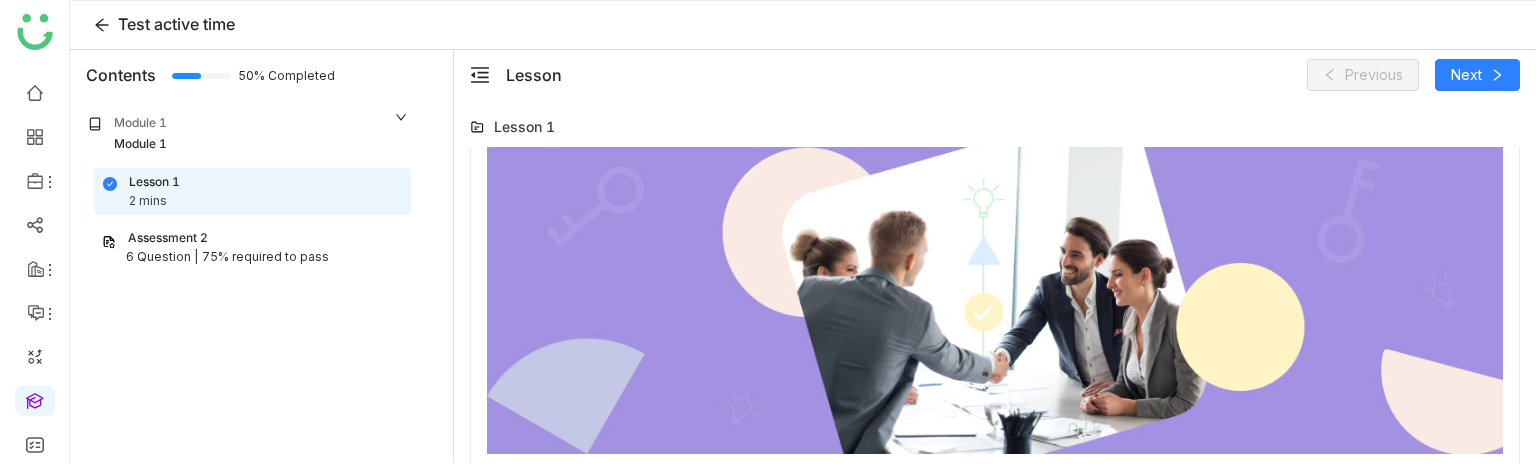click on "Assessment 2" 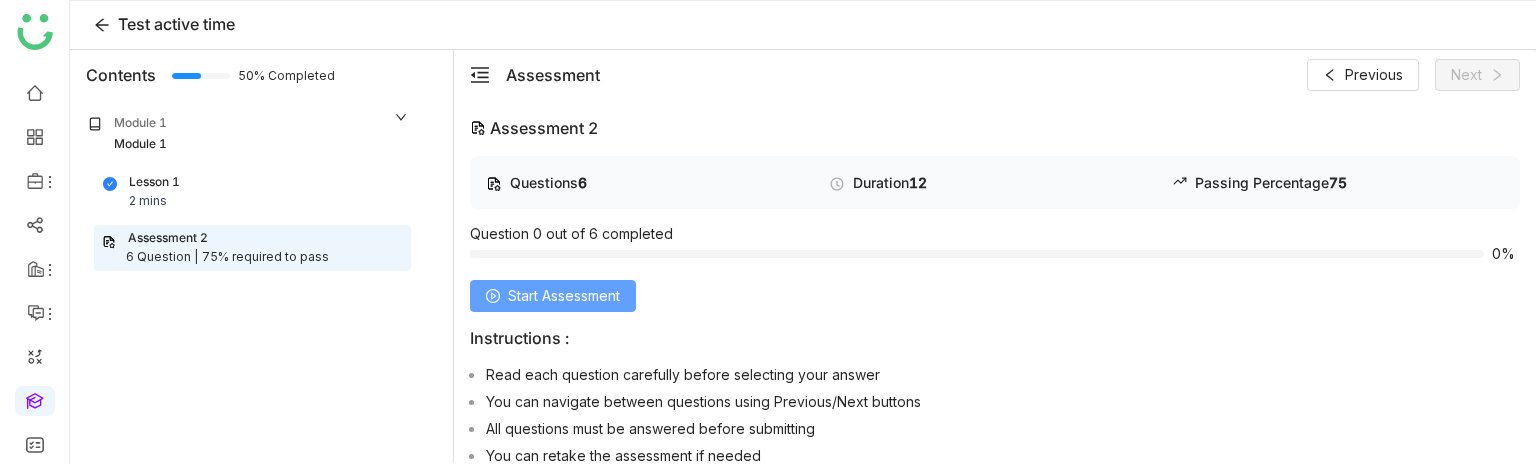 click on "Start Assessment" 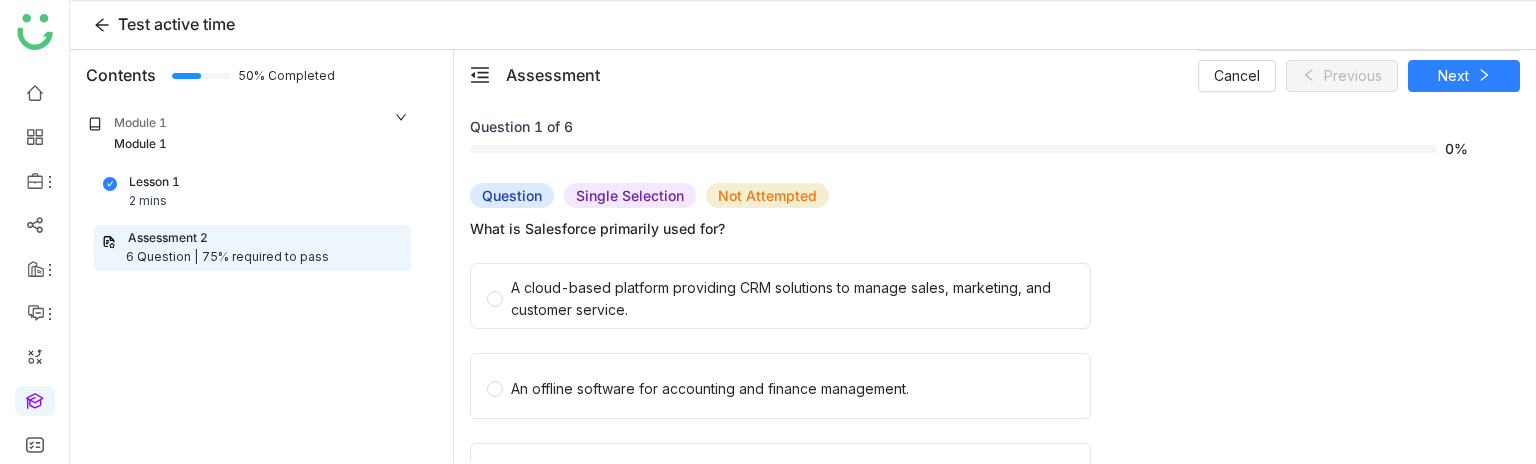 click on "A cloud-based platform providing CRM solutions to manage sales, marketing, and customer service." 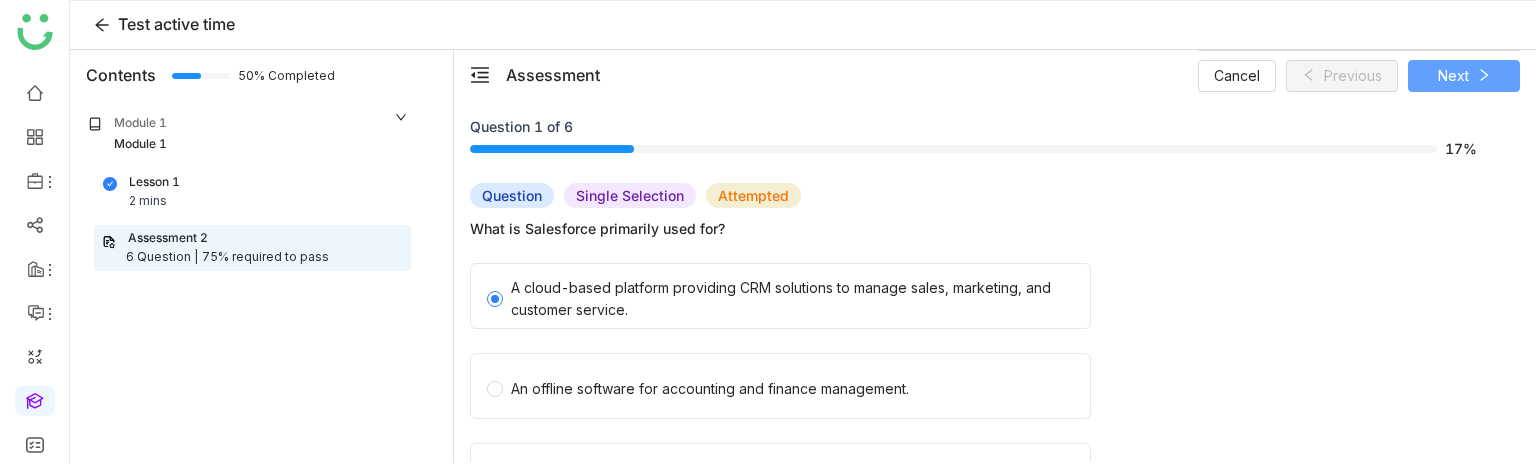 click on "Next" at bounding box center (1453, 76) 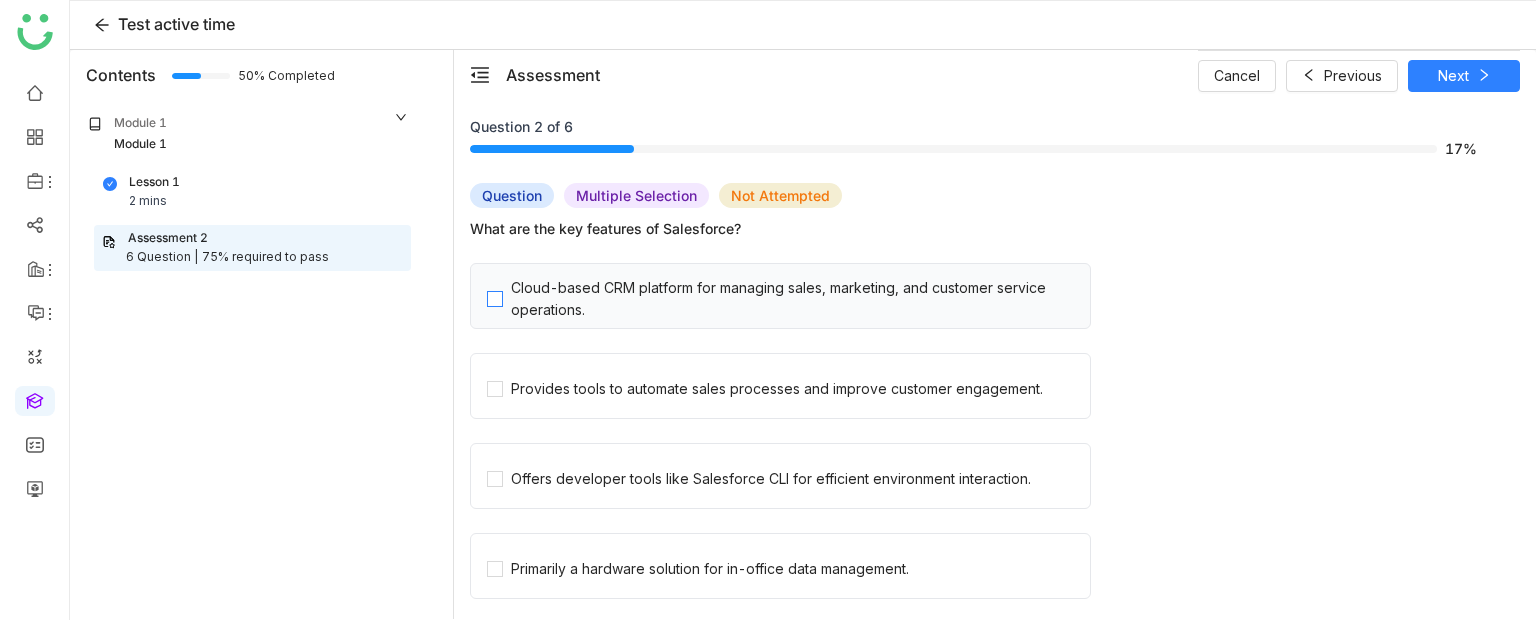 click on "Cloud-based CRM platform for managing sales, marketing, and customer service operations." 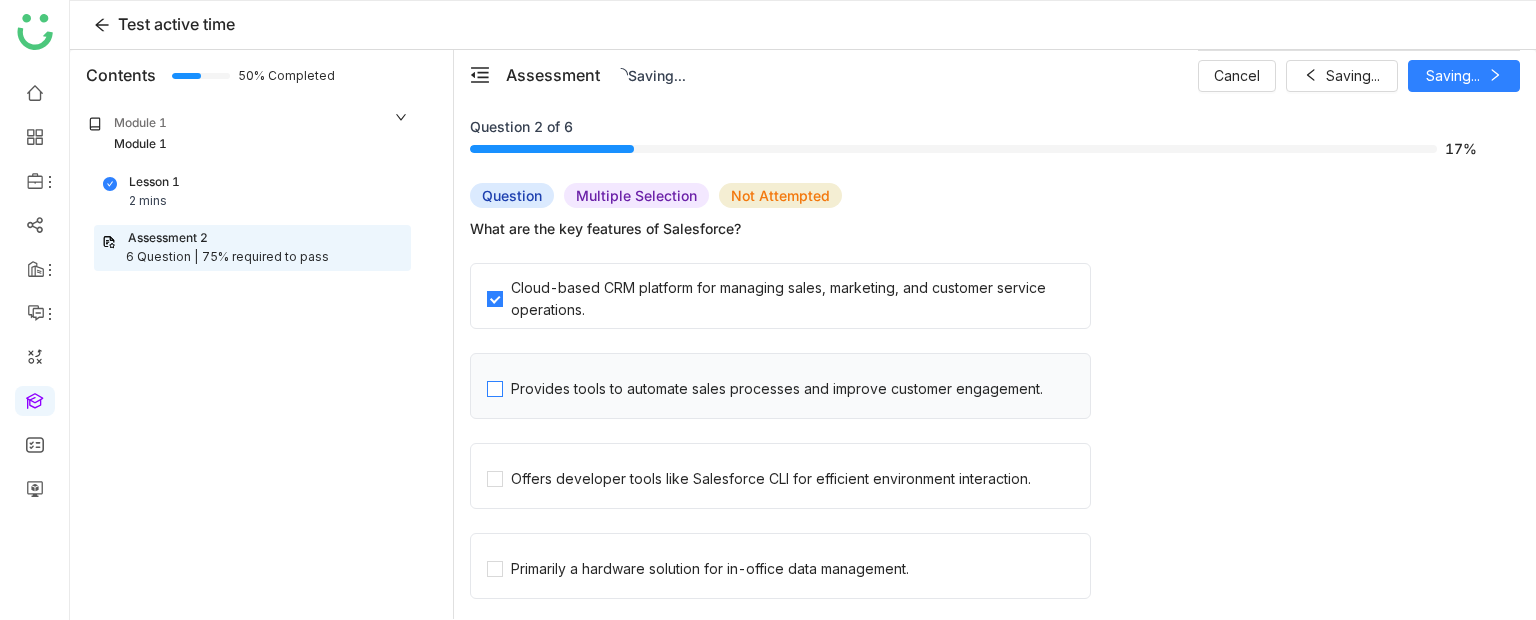 click on "Provides tools to automate sales processes and improve customer engagement." 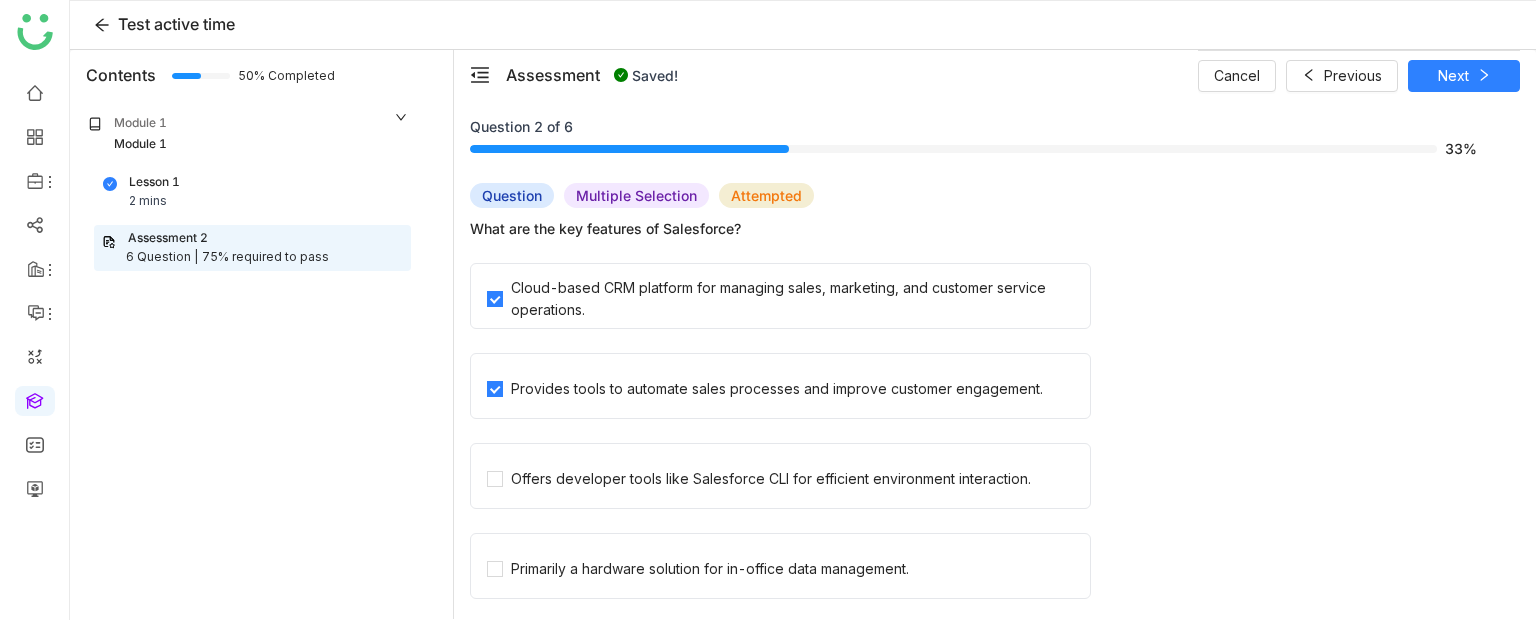 click on "Offers developer tools like Salesforce CLI for efficient environment interaction." 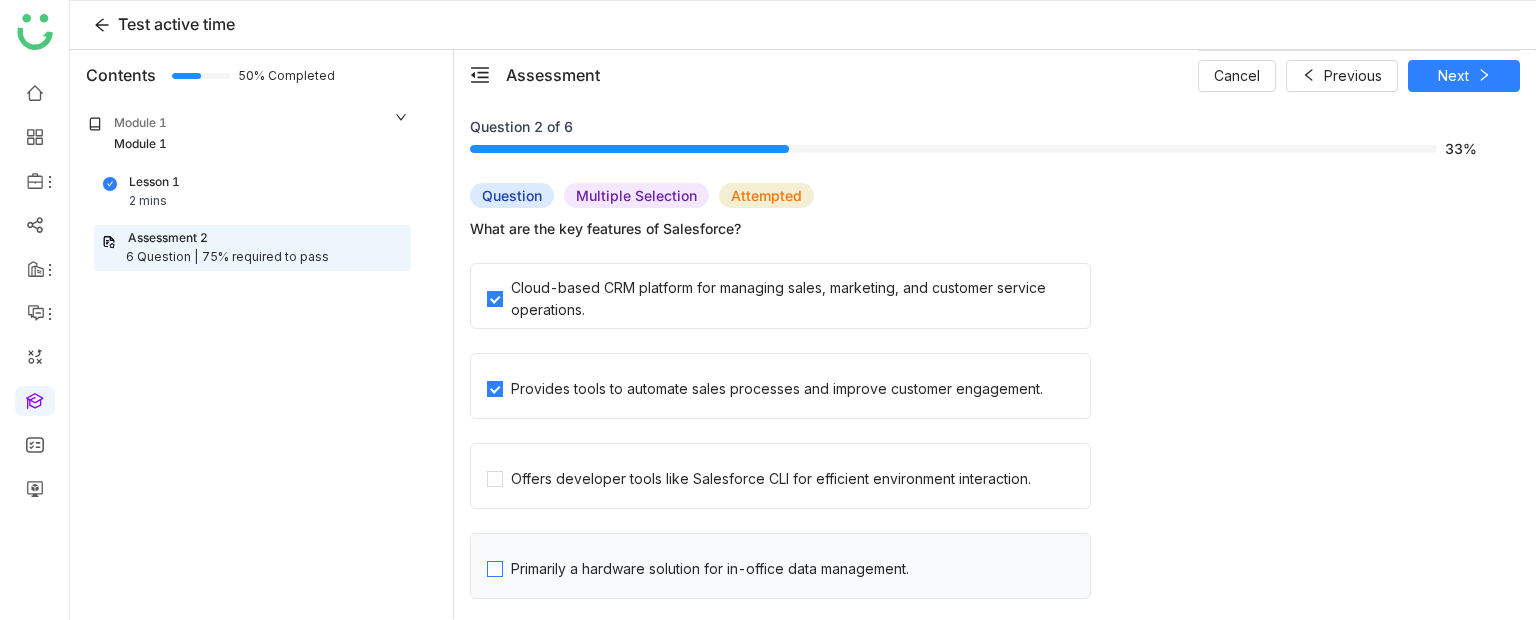 click on "Primarily a hardware solution for in-office data management." 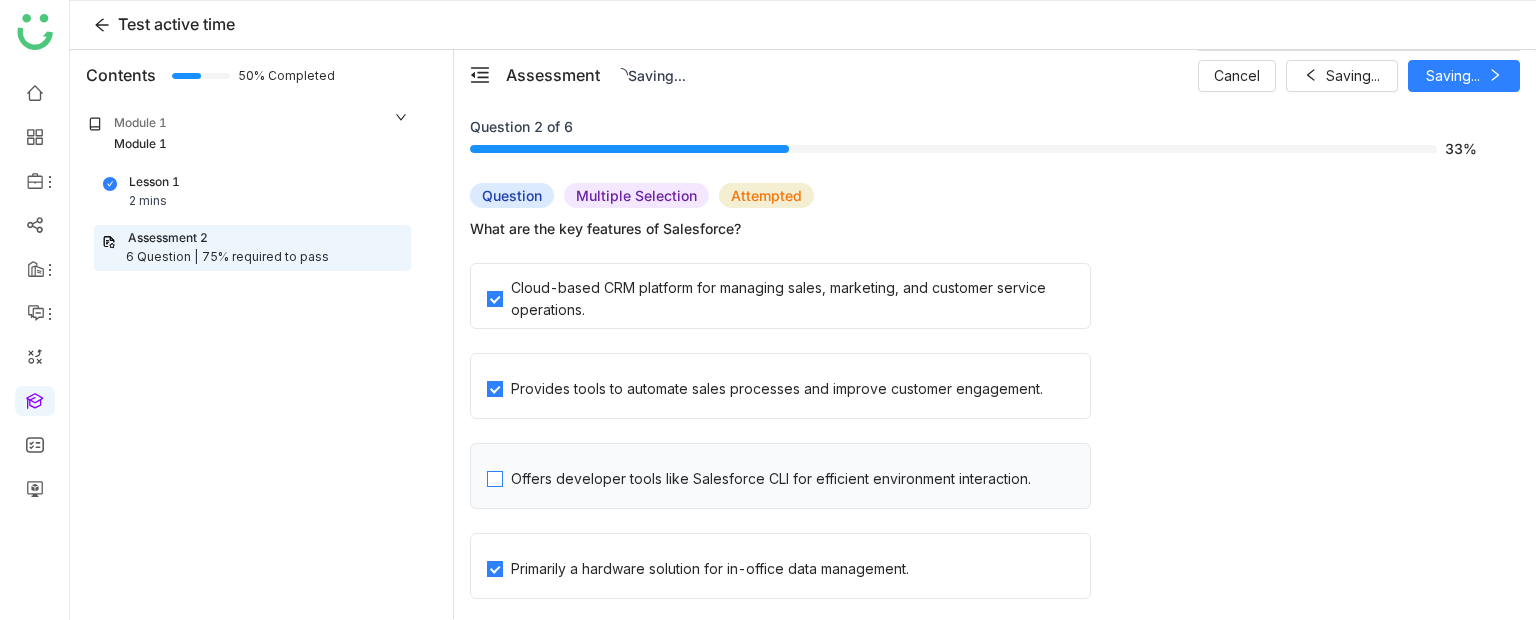 click on "Offers developer tools like Salesforce CLI for efficient environment interaction." 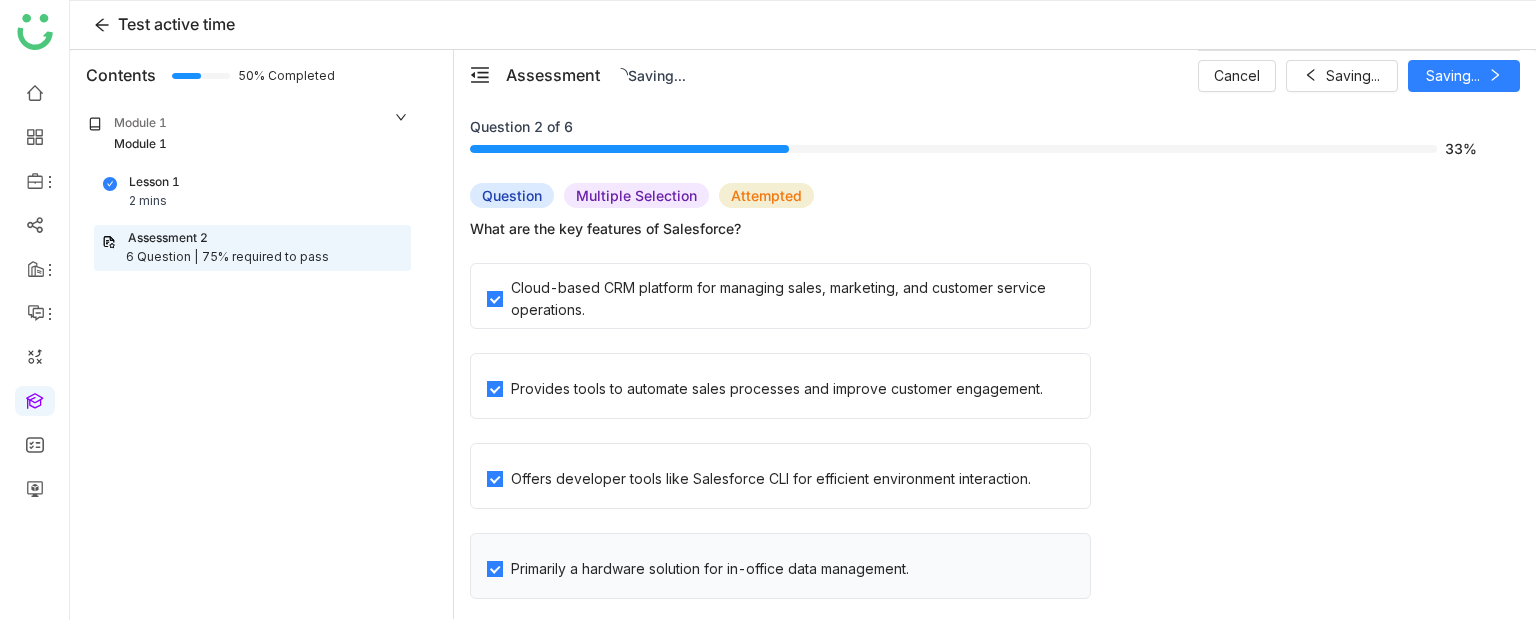 click on "Primarily a hardware solution for in-office data management." 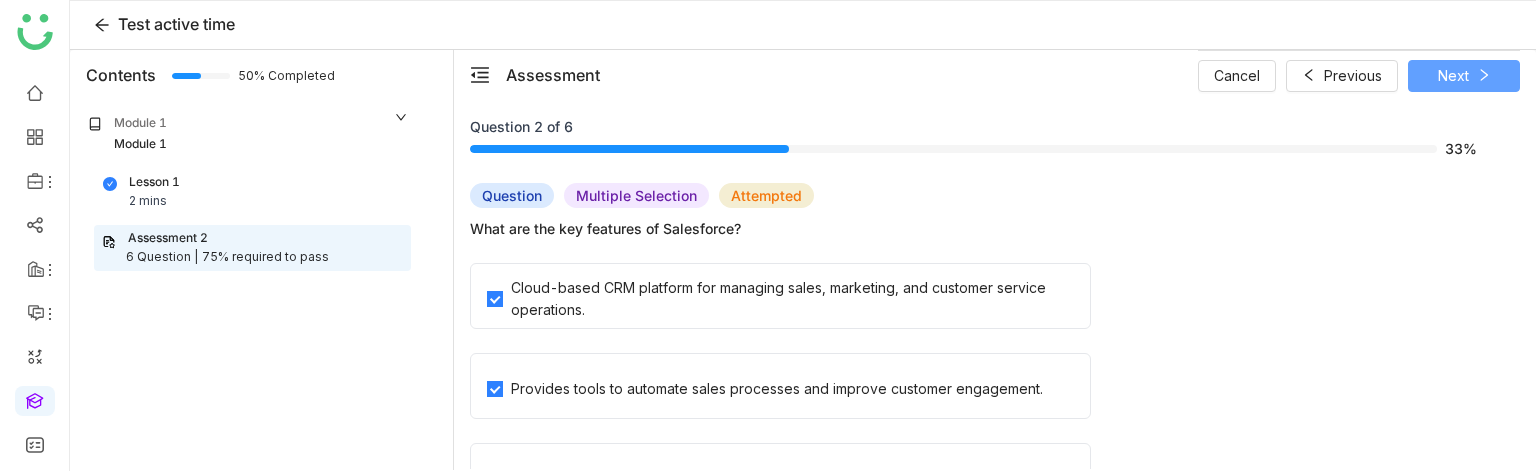 click on "Next" at bounding box center (1464, 76) 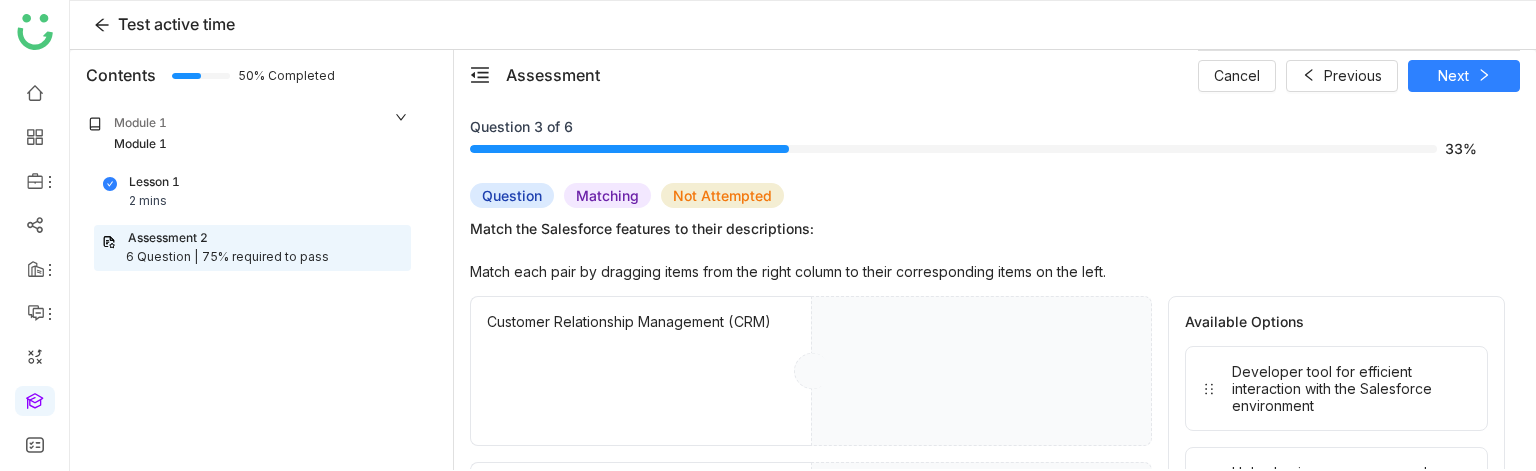 drag, startPoint x: 1316, startPoint y: 378, endPoint x: 948, endPoint y: 377, distance: 368.00137 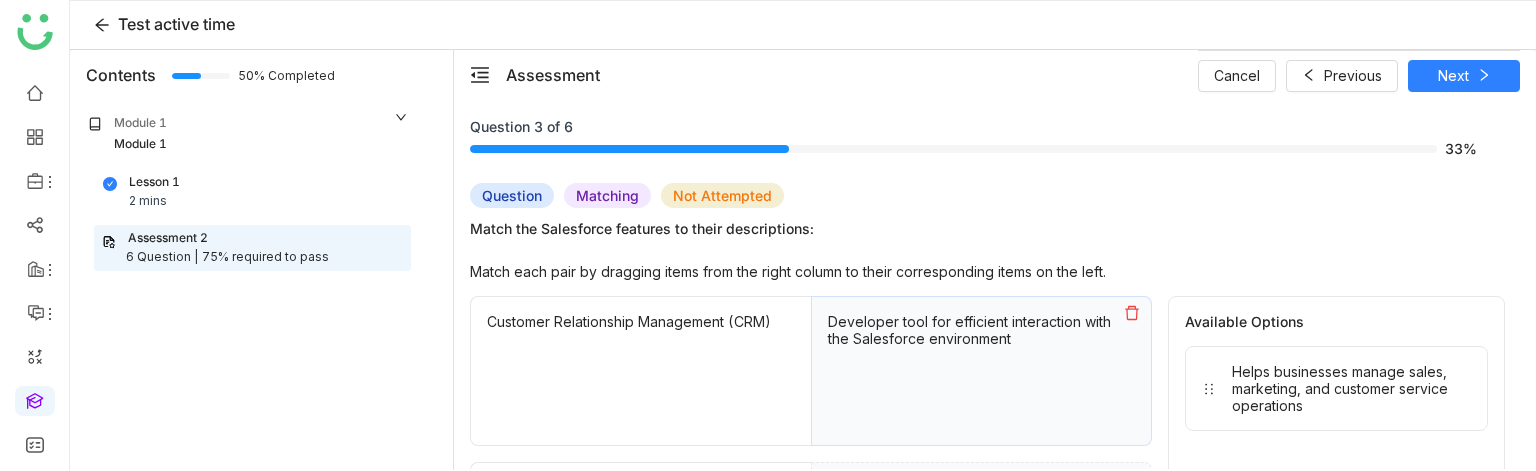 drag, startPoint x: 1268, startPoint y: 395, endPoint x: 944, endPoint y: 487, distance: 336.80856 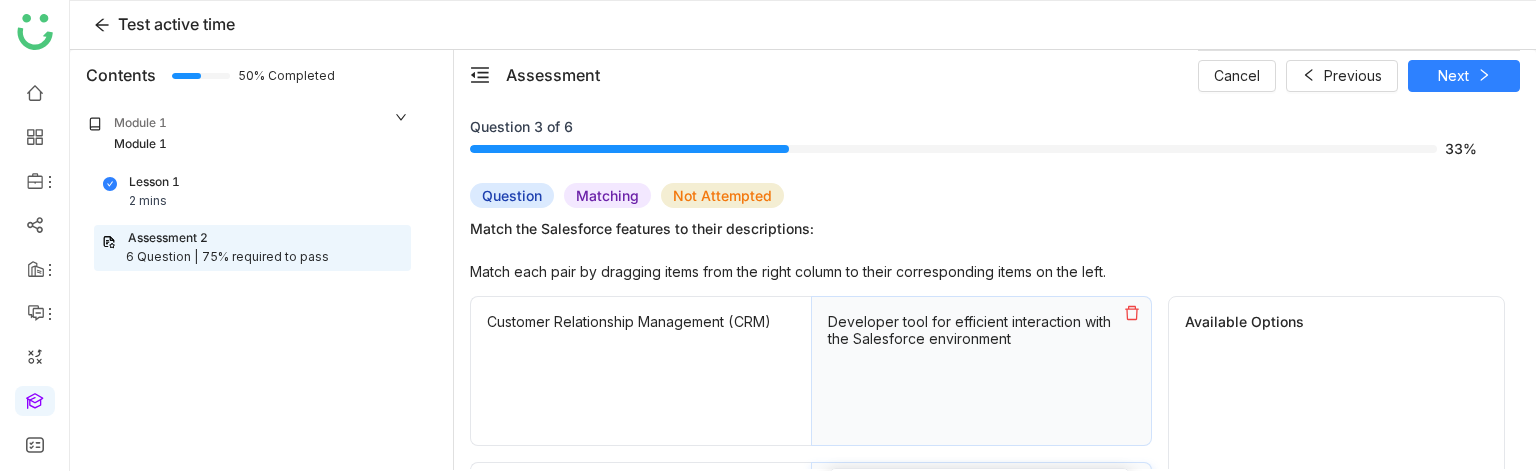 scroll, scrollTop: 9, scrollLeft: 0, axis: vertical 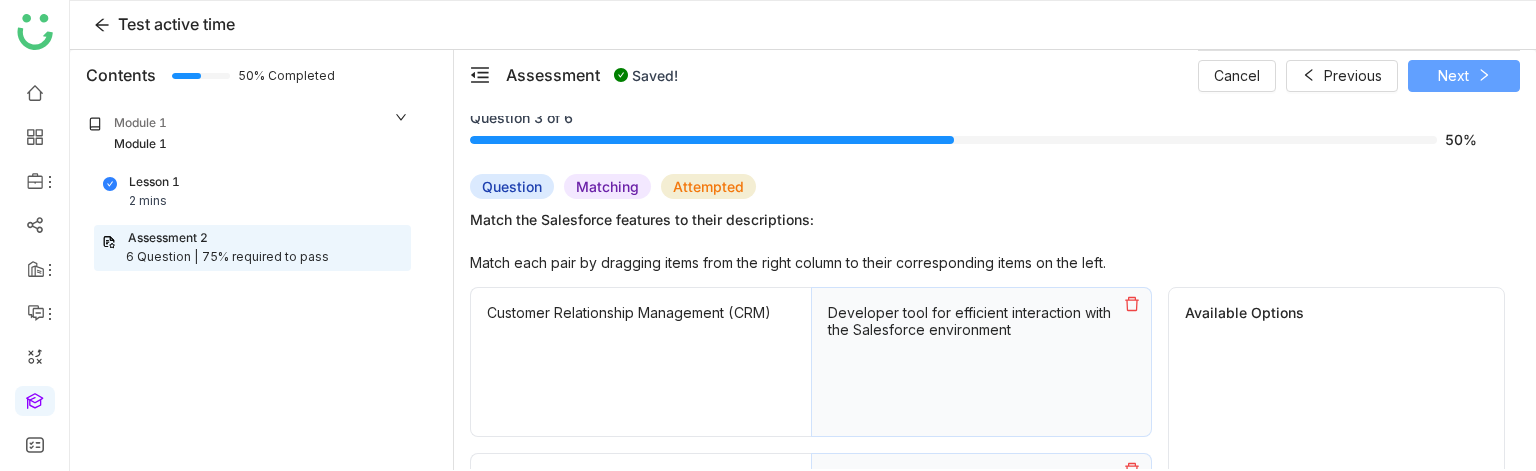 click on "Next" at bounding box center [1453, 76] 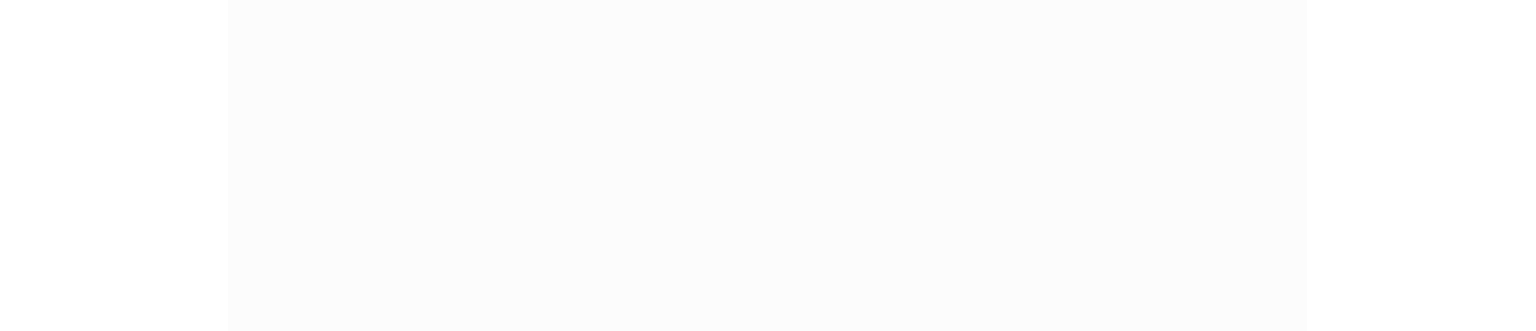 scroll, scrollTop: 0, scrollLeft: 0, axis: both 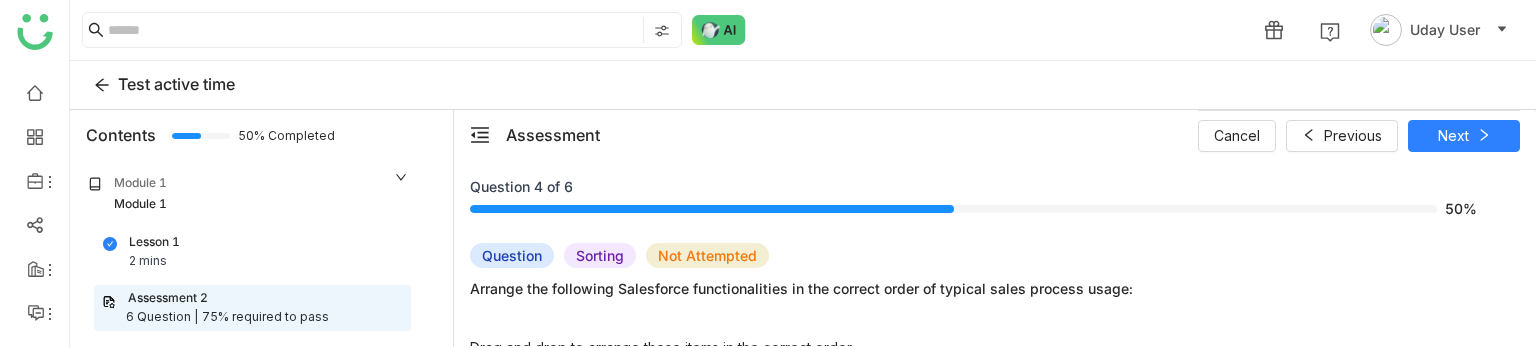 click on "2 mins" 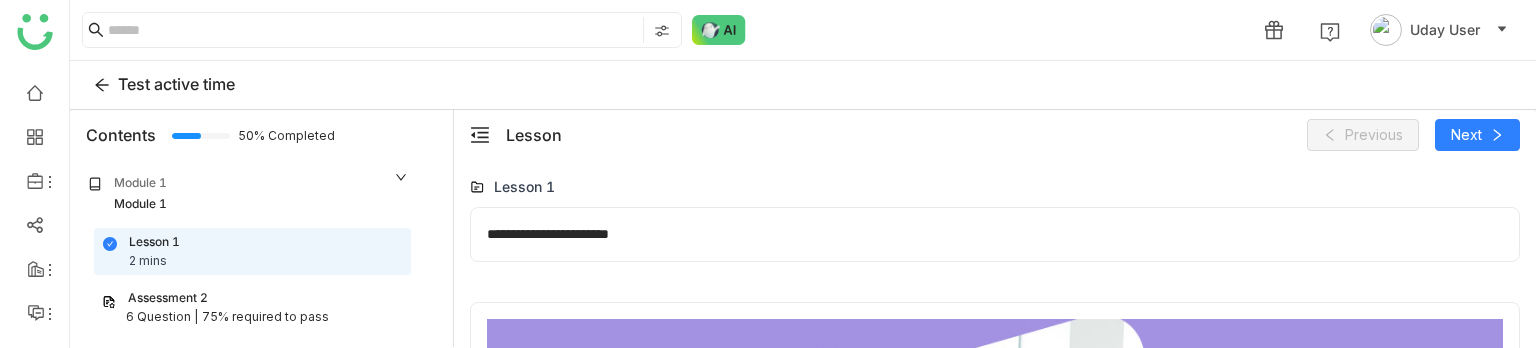 click on "Assessment 2" 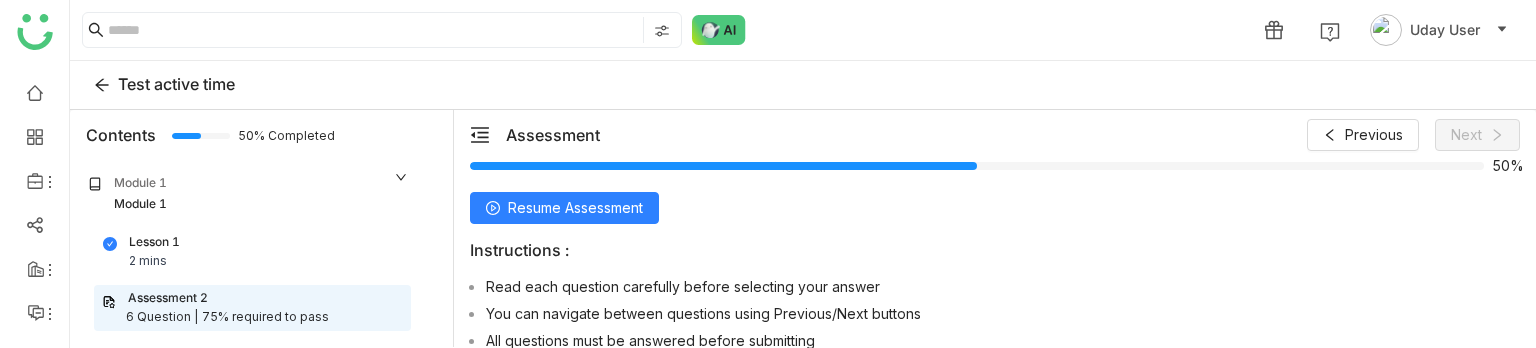 scroll, scrollTop: 132, scrollLeft: 0, axis: vertical 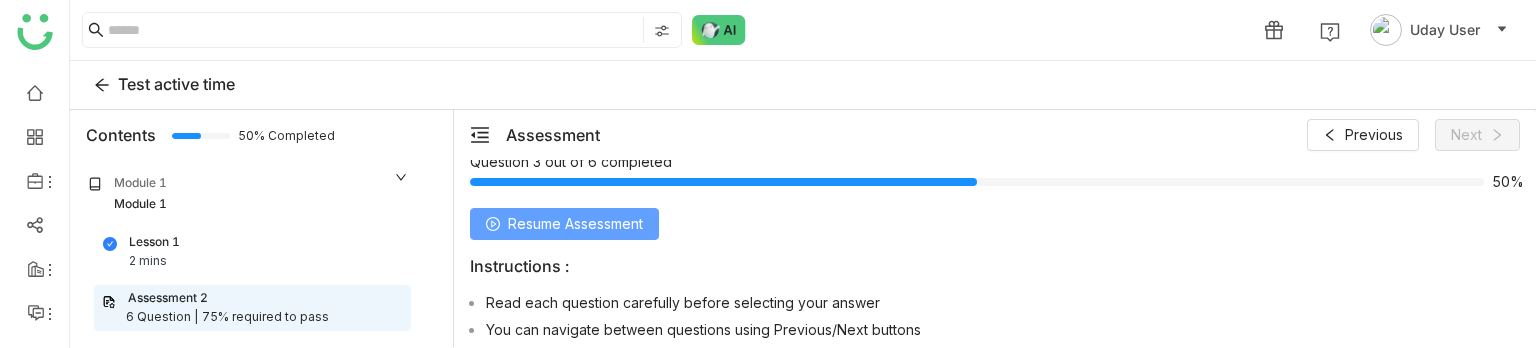click on "Resume Assessment" 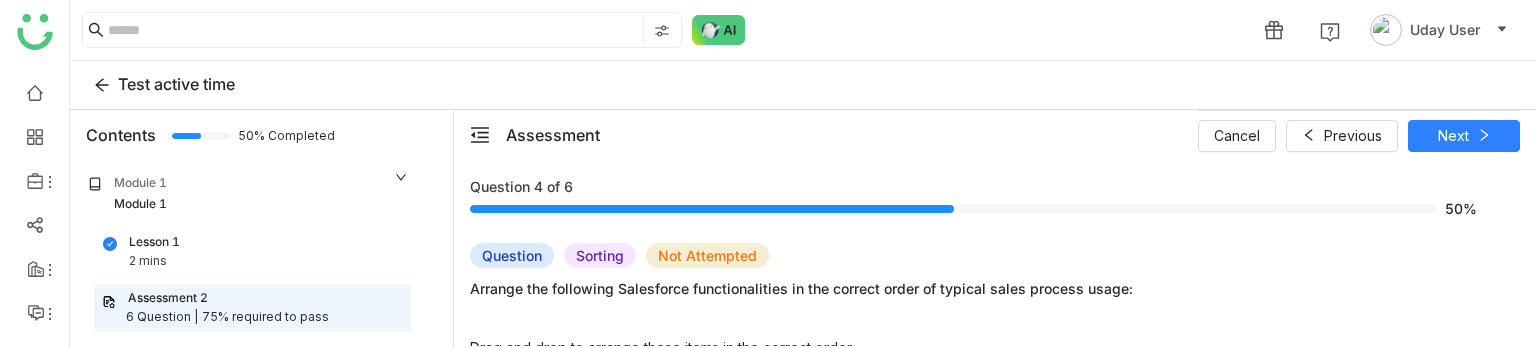 scroll, scrollTop: 12, scrollLeft: 0, axis: vertical 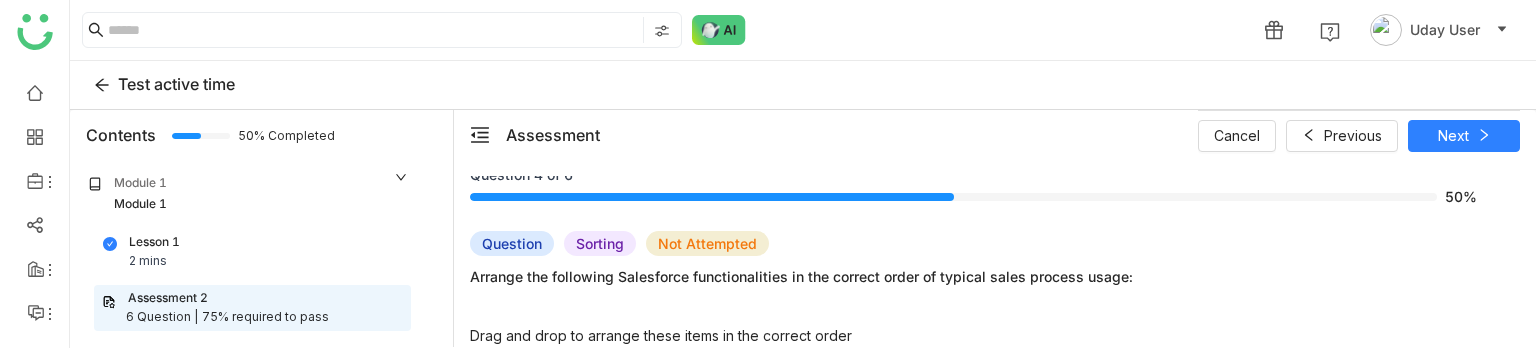 click on "Not Attempted" 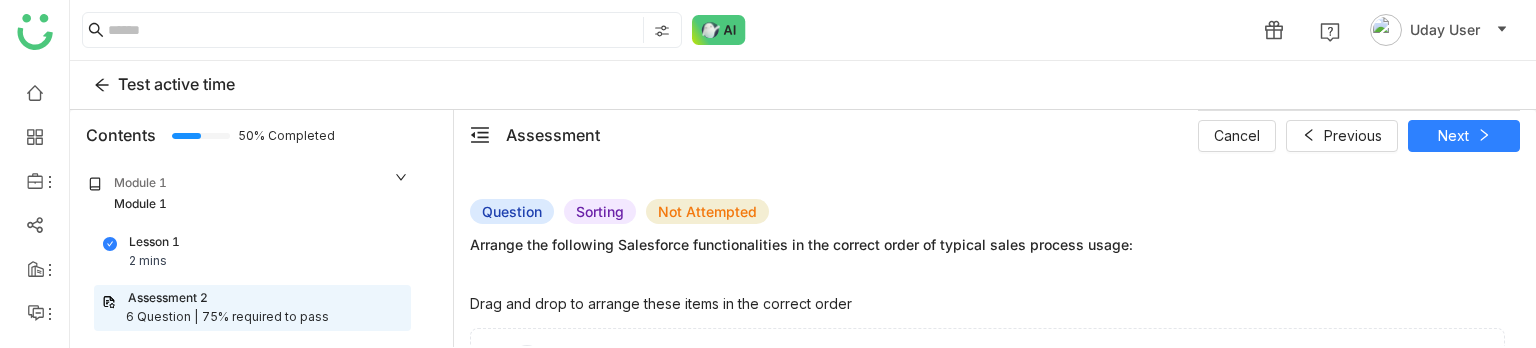 scroll, scrollTop: 67, scrollLeft: 0, axis: vertical 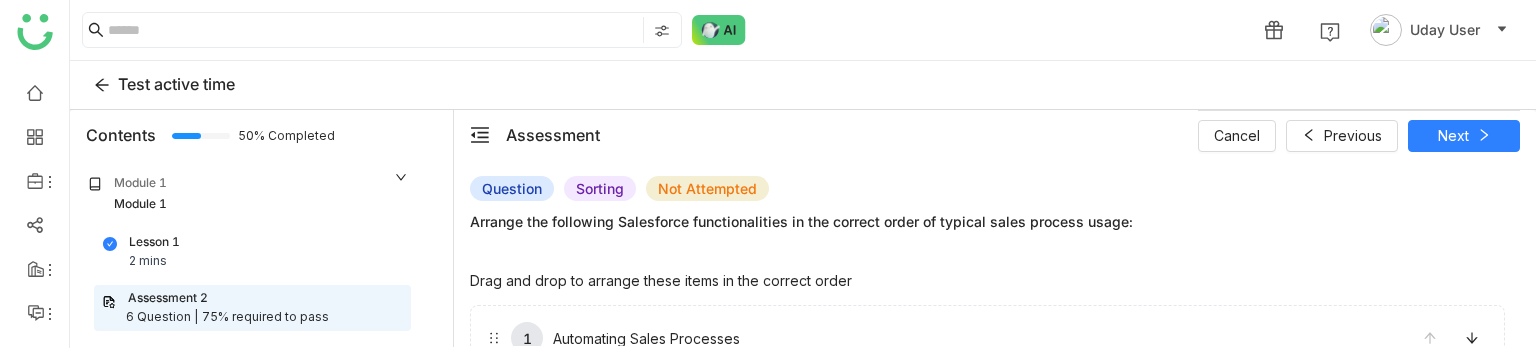 click on "Question   Sorting  Not Attempted Arrange the following Salesforce functionalities in the correct order of typical sales process usage:  Drag and drop to arrange these items in the correct order   1   Automating Sales Processes   2   Improving Customer Engagement   3   Integrating Business Functions   4   Customer Relationship Management (CRM)" 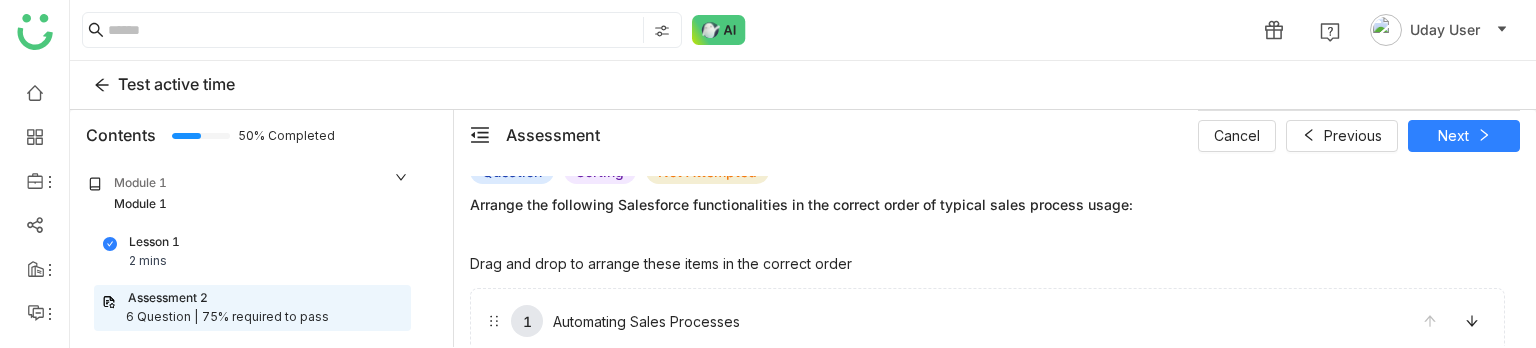 scroll, scrollTop: 86, scrollLeft: 0, axis: vertical 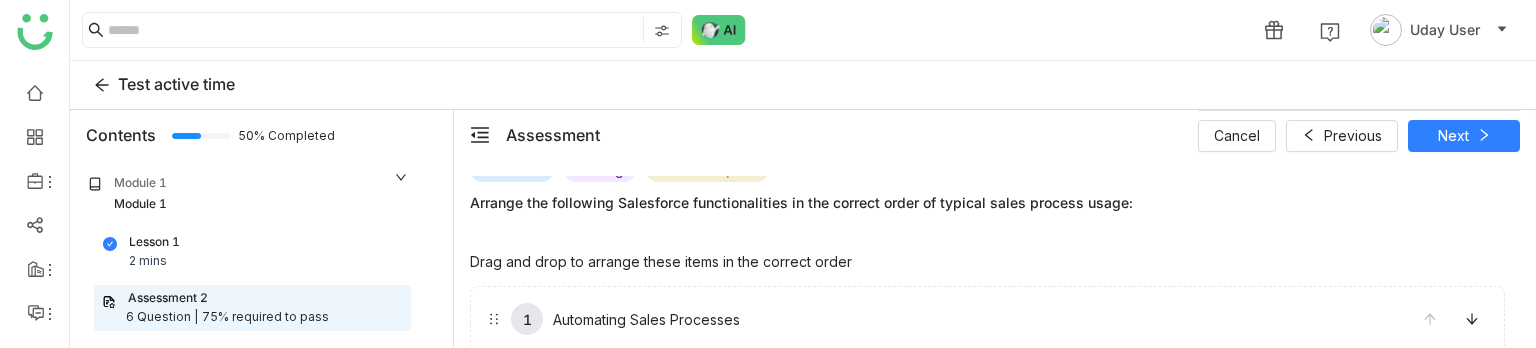 click on "Drag and drop to arrange these items in the correct order   1   Automating Sales Processes   2   Improving Customer Engagement   3   Integrating Business Functions   4   Customer Relationship Management (CRM)" 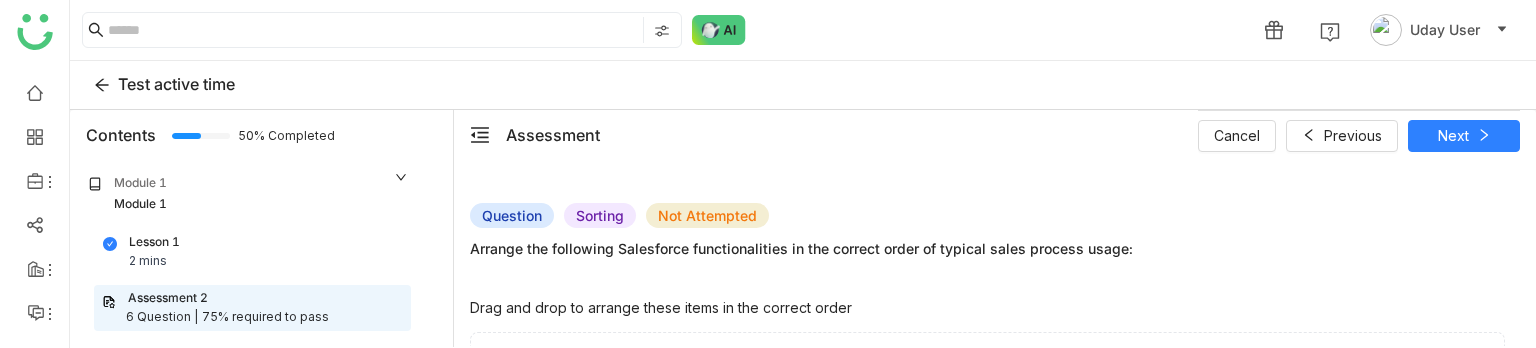 scroll, scrollTop: 98, scrollLeft: 0, axis: vertical 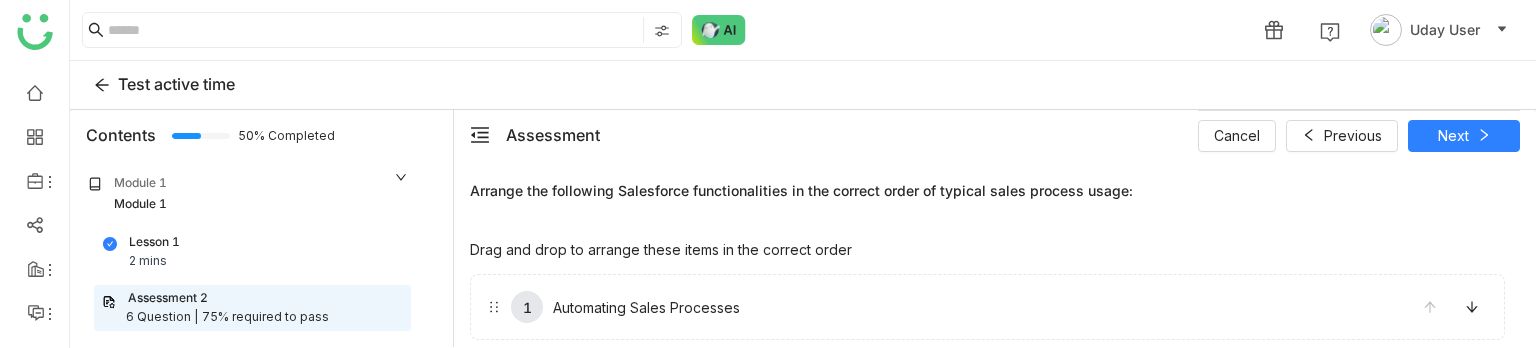click on "Question   Sorting  Not Attempted Arrange the following Salesforce functionalities in the correct order of typical sales process usage:  Drag and drop to arrange these items in the correct order   1   Automating Sales Processes   2   Improving Customer Engagement   3   Integrating Business Functions   4   Customer Relationship Management (CRM)" 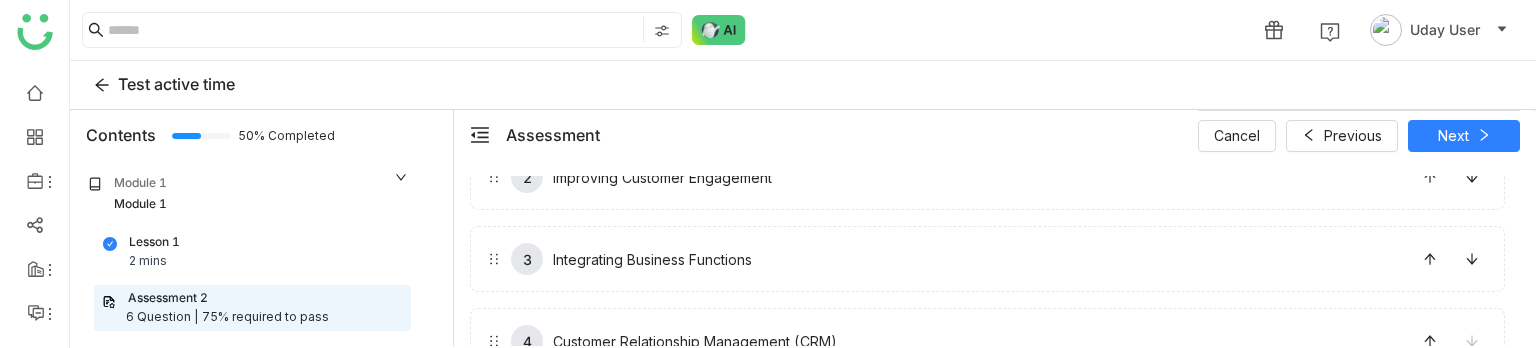 scroll, scrollTop: 353, scrollLeft: 0, axis: vertical 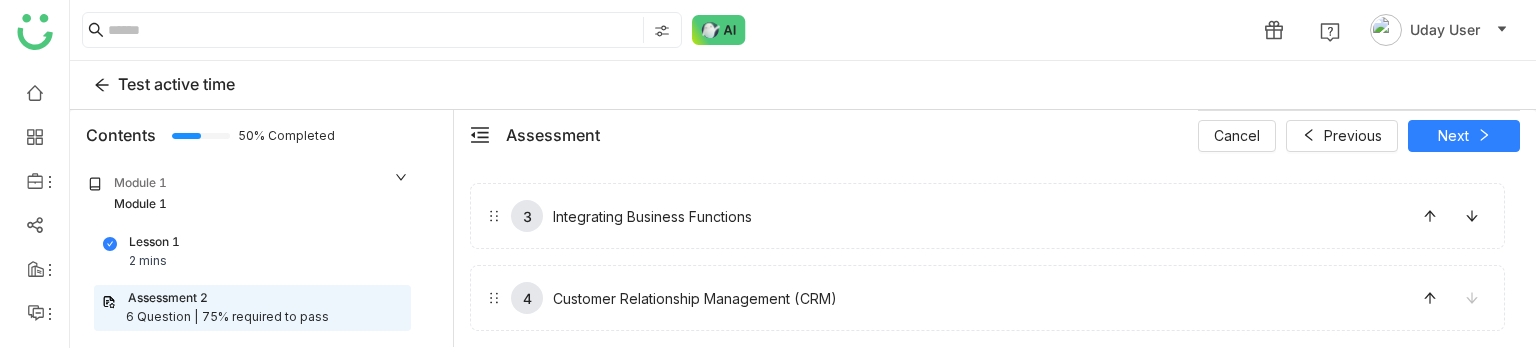 click on "Question 4 of 6   50%  Question   Sorting  Not Attempted Arrange the following Salesforce functionalities in the correct order of typical sales process usage:  Drag and drop to arrange these items in the correct order   1   Automating Sales Processes   2   Improving Customer Engagement   3   Integrating Business Functions   4   Customer Relationship Management (CRM)" 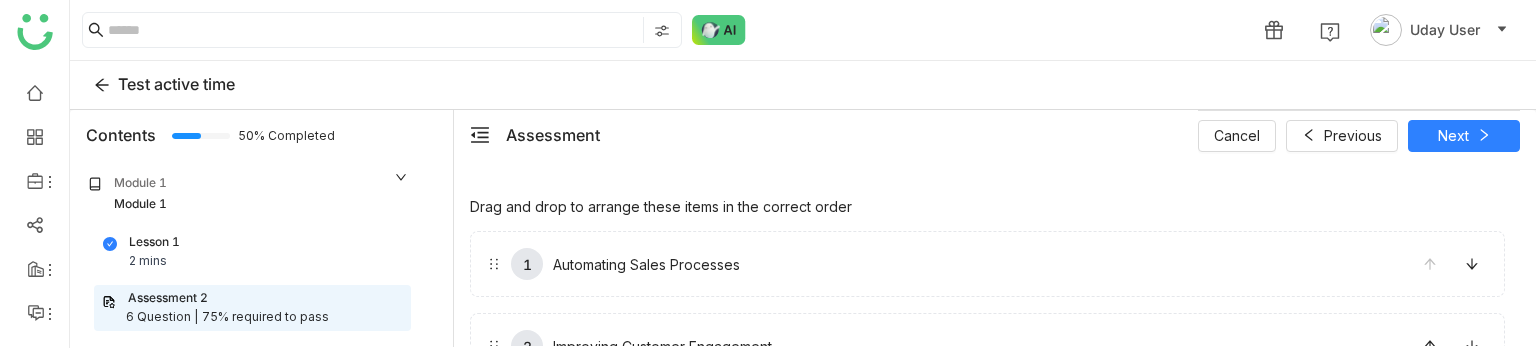 scroll, scrollTop: 0, scrollLeft: 0, axis: both 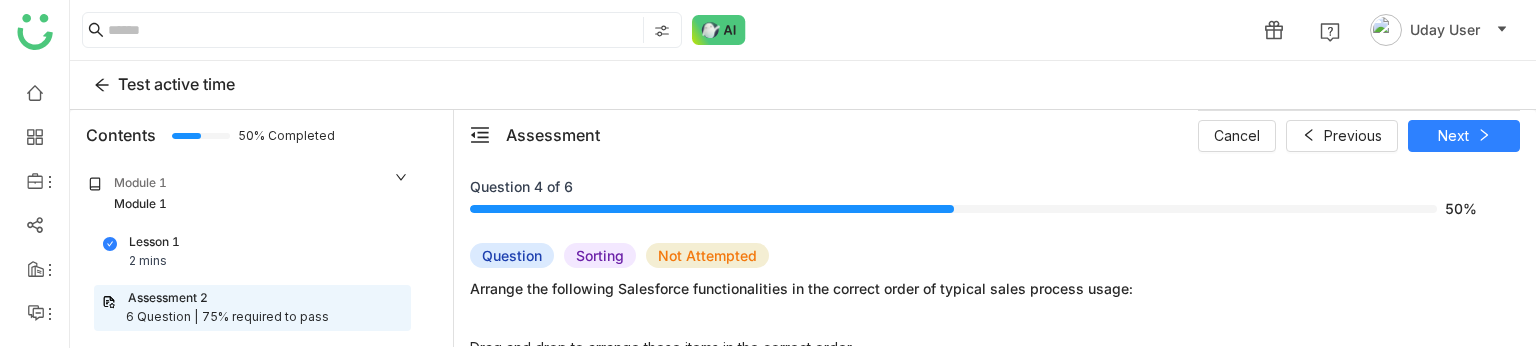 click 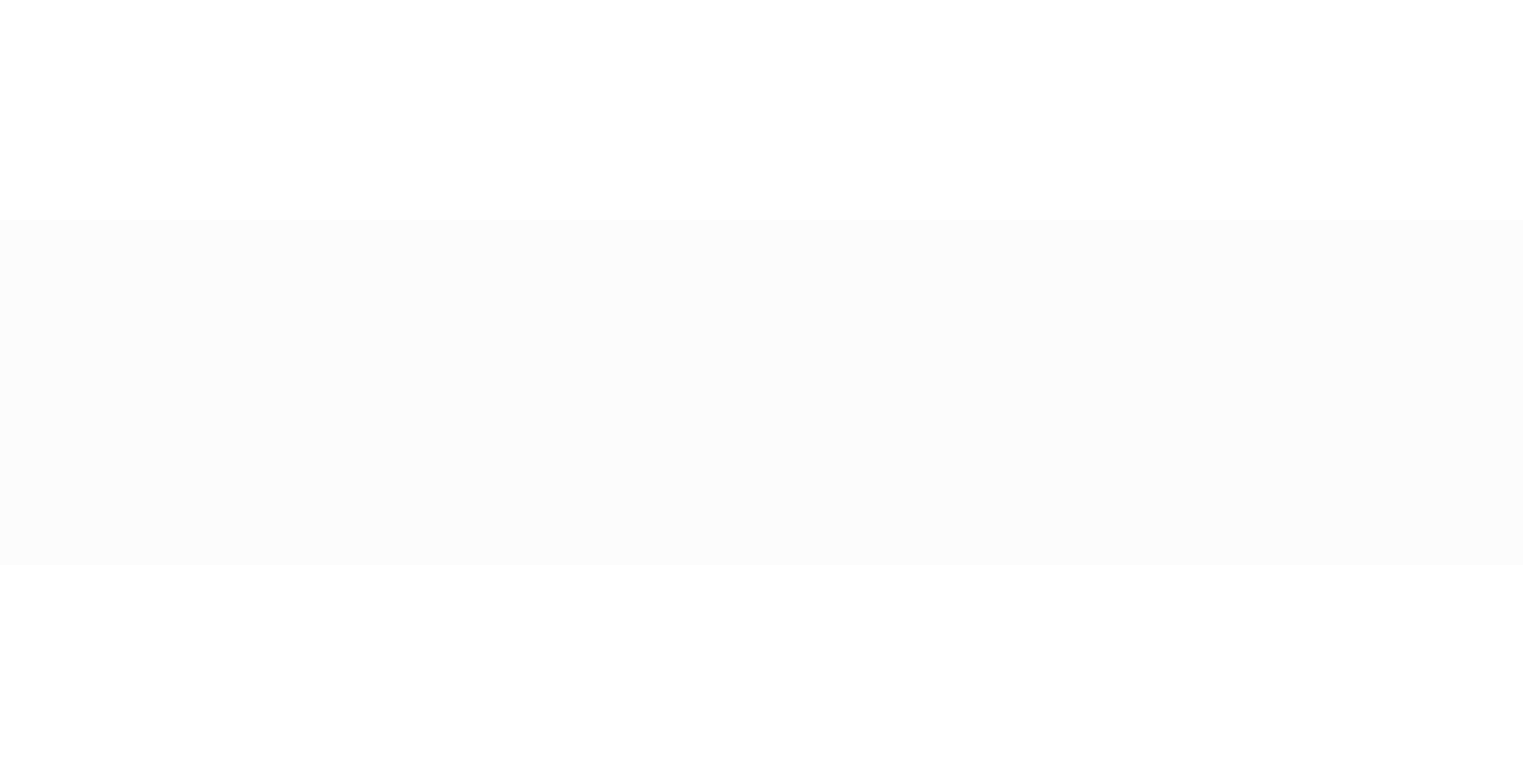 scroll, scrollTop: 0, scrollLeft: 0, axis: both 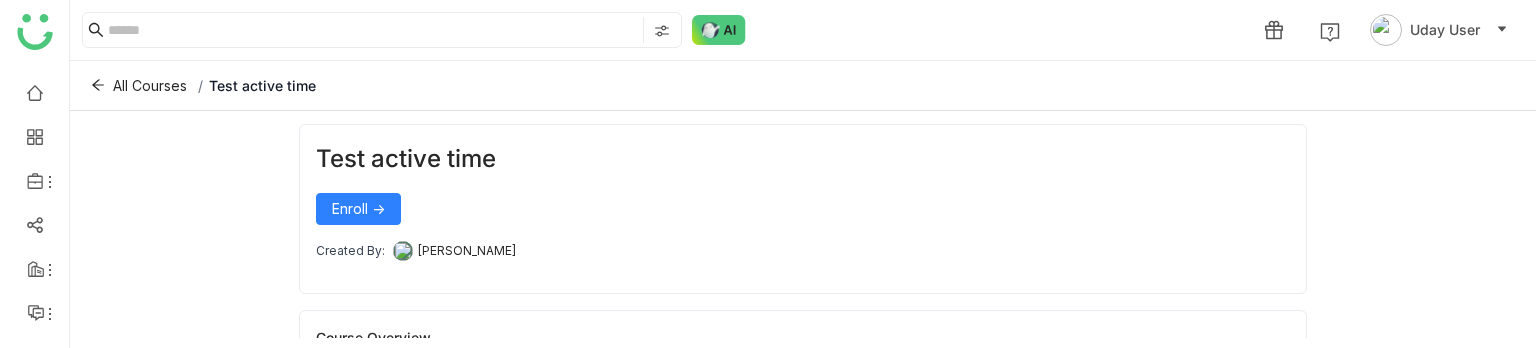 drag, startPoint x: 1301, startPoint y: 345, endPoint x: 1284, endPoint y: 175, distance: 170.84789 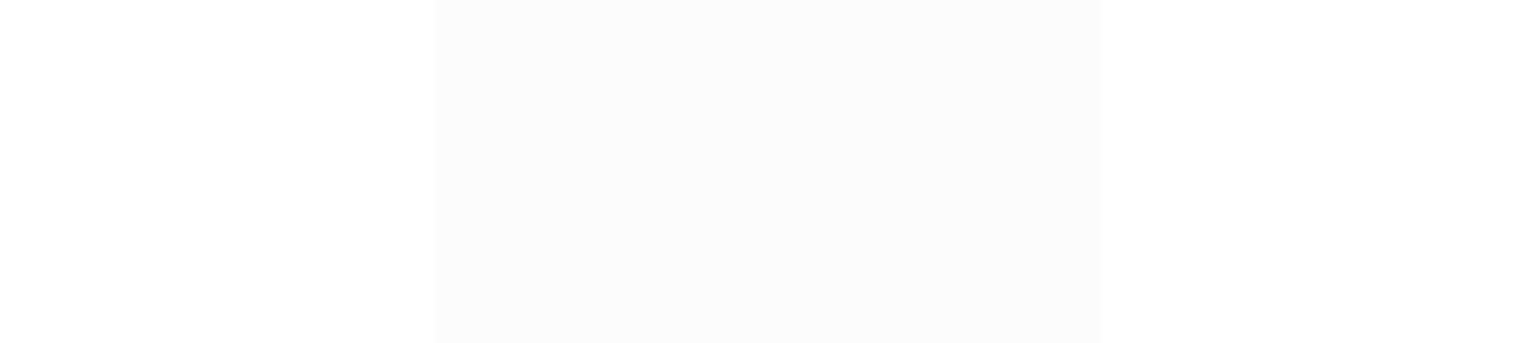 scroll, scrollTop: 0, scrollLeft: 0, axis: both 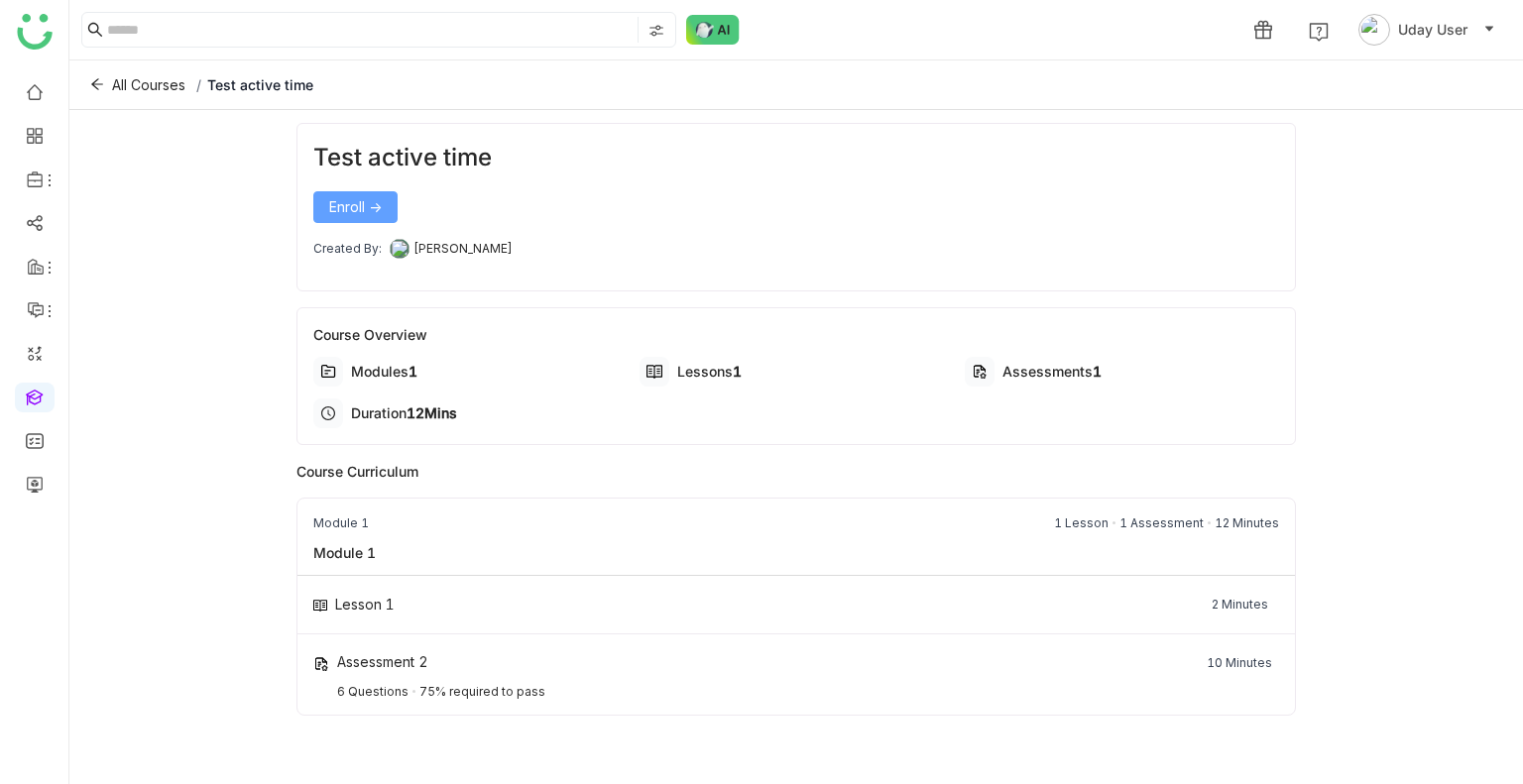 click on "Enroll ->" 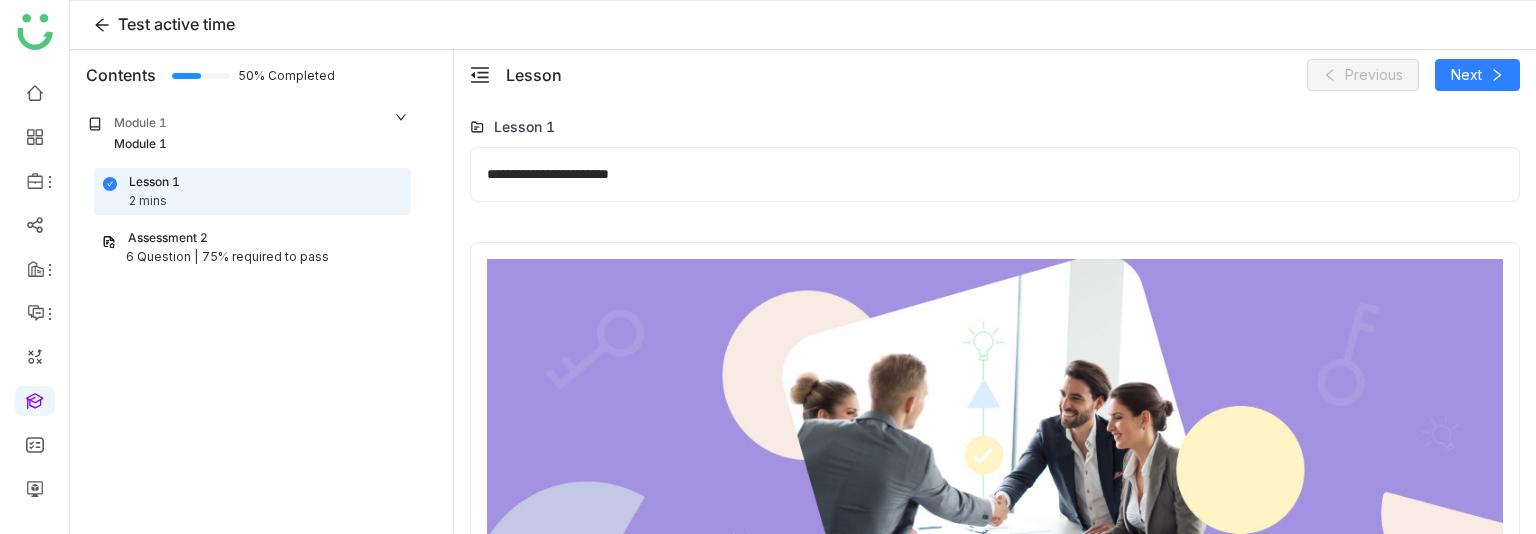 click on "Assessment 2" 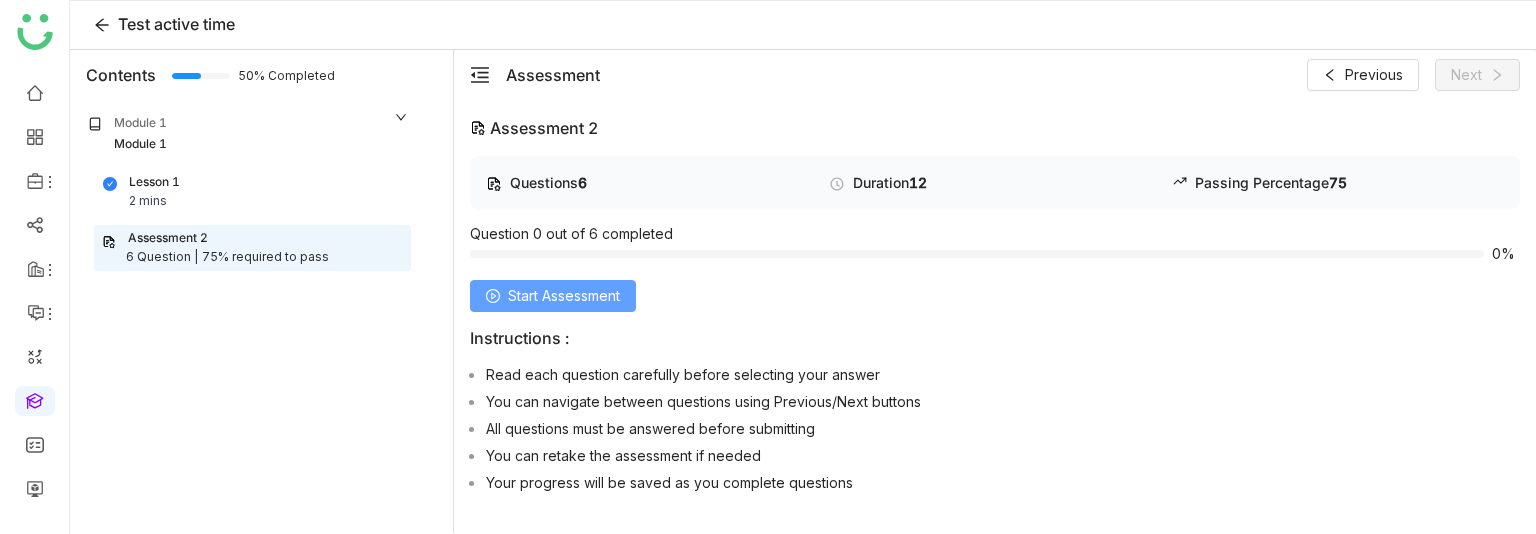 click on "Start Assessment" 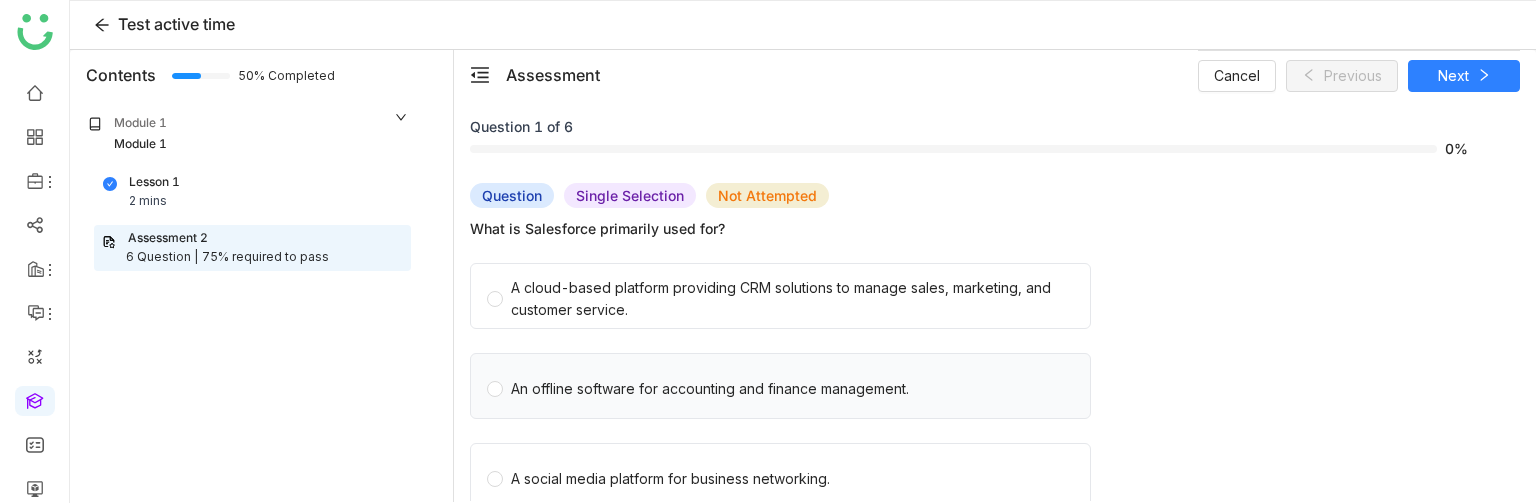 click on "An offline software for accounting and finance management." 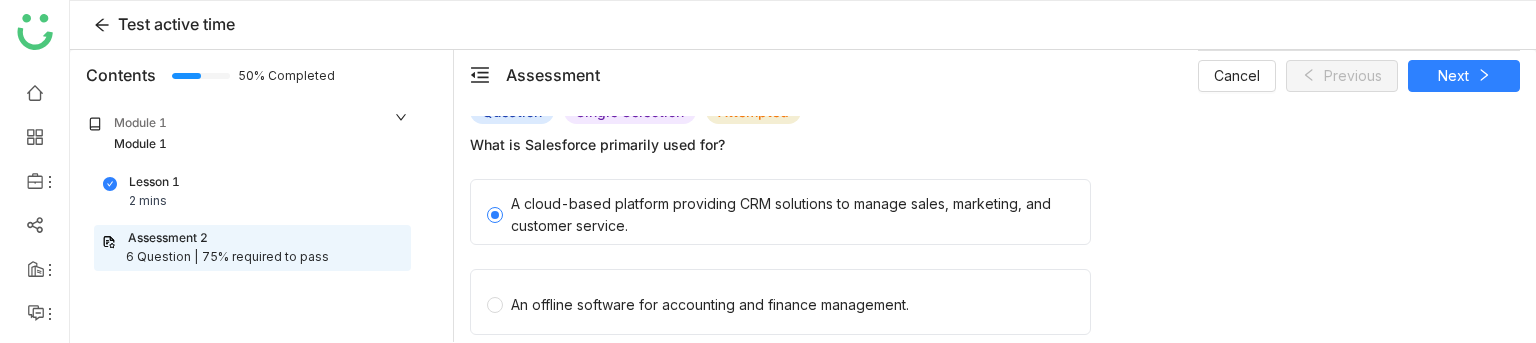 scroll, scrollTop: 92, scrollLeft: 0, axis: vertical 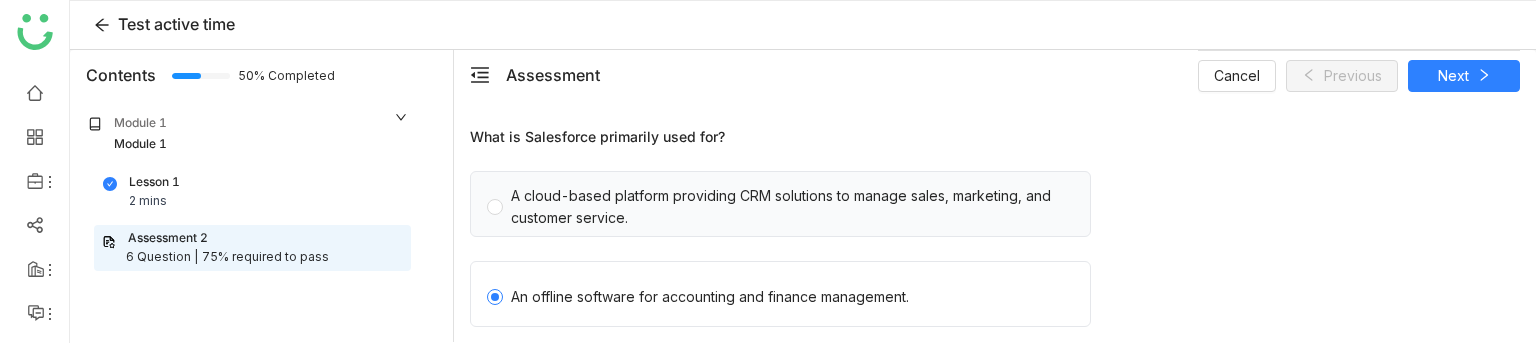 click on "A cloud-based platform providing CRM solutions to manage sales, marketing, and customer service." 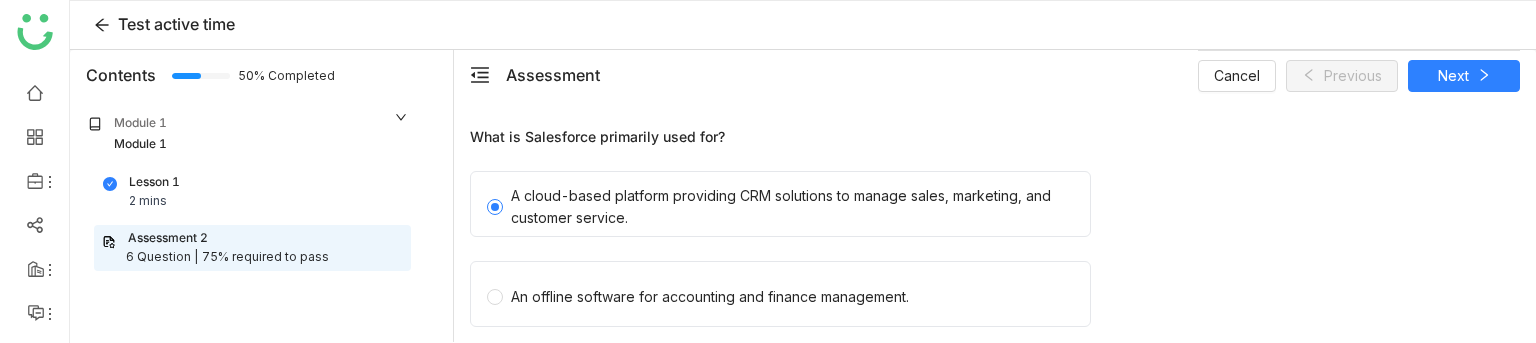 click on "A cloud-based platform providing CRM solutions to manage sales, marketing, and customer service." 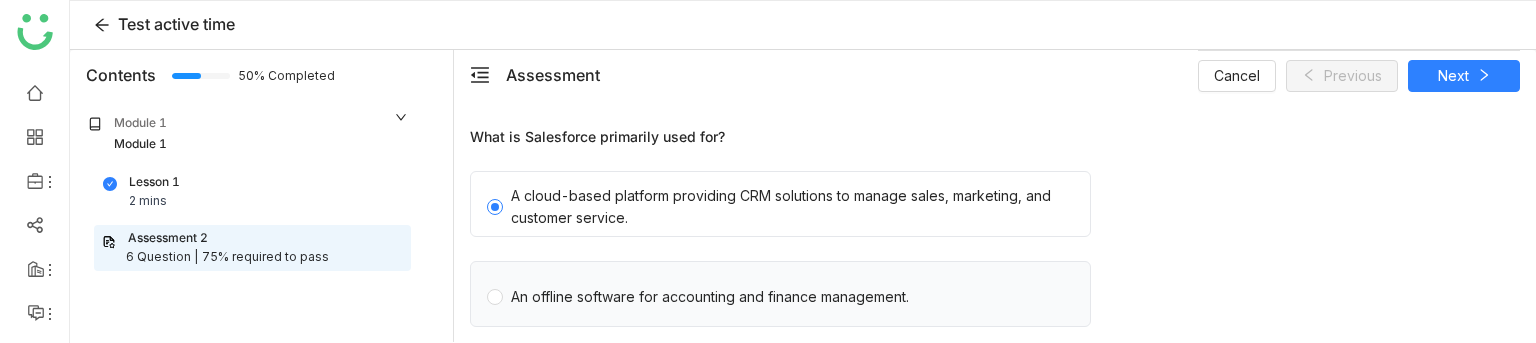 click on "An offline software for accounting and finance management." 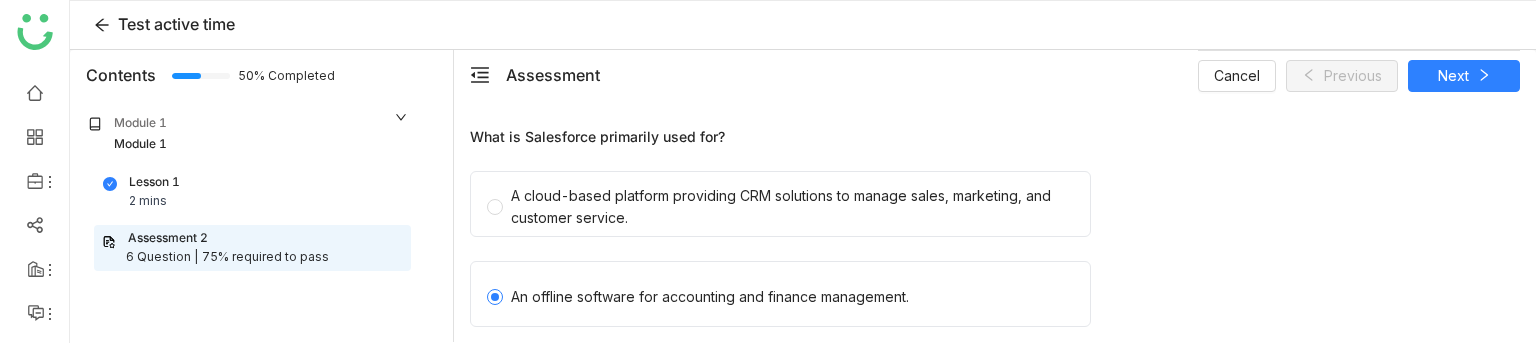 click on "A cloud-based platform providing CRM solutions to manage sales, marketing, and customer service." 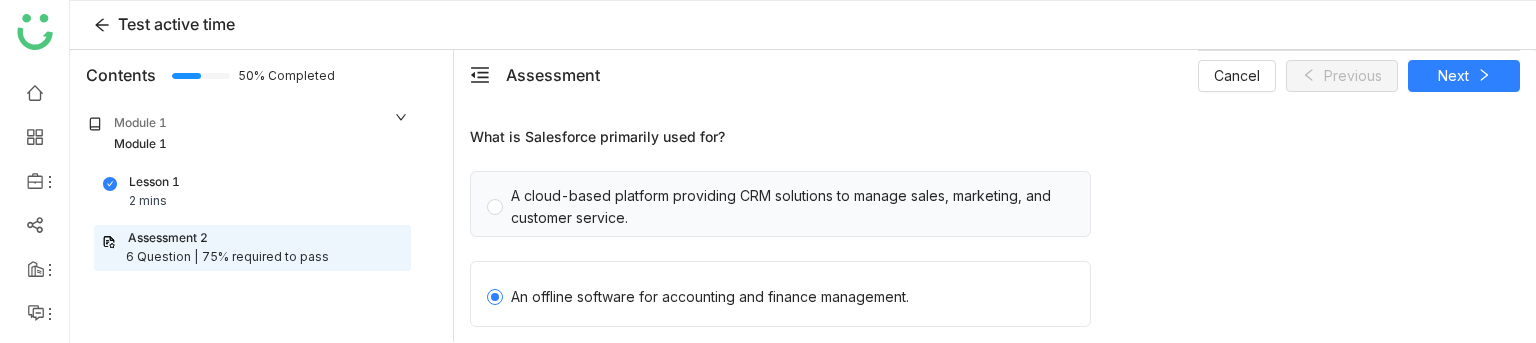 click on "A cloud-based platform providing CRM solutions to manage sales, marketing, and customer service." 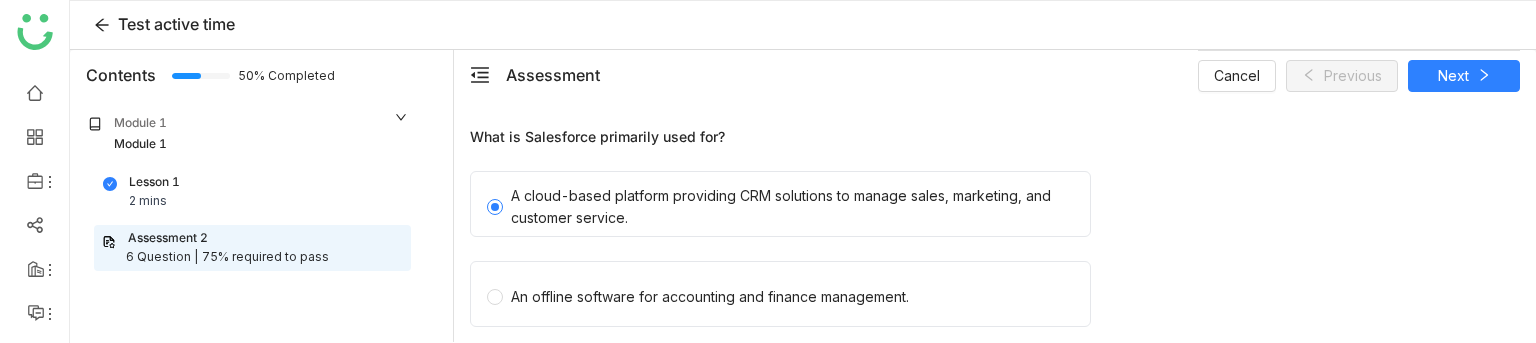 click on "A cloud-based platform providing CRM solutions to manage sales, marketing, and customer service.   An offline software for accounting and finance management.   A social media platform for business networking.   A hardware device for data storage in businesses." 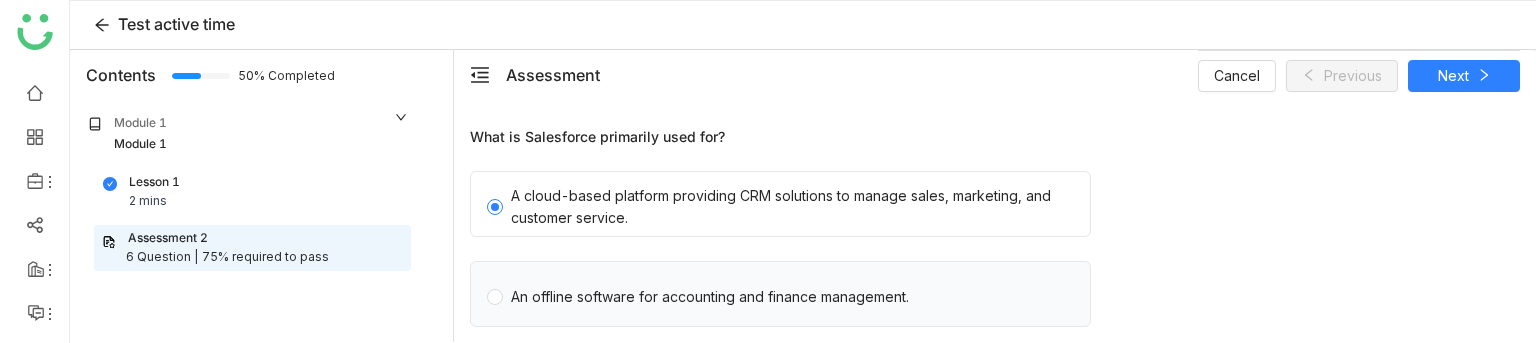 click on "An offline software for accounting and finance management." 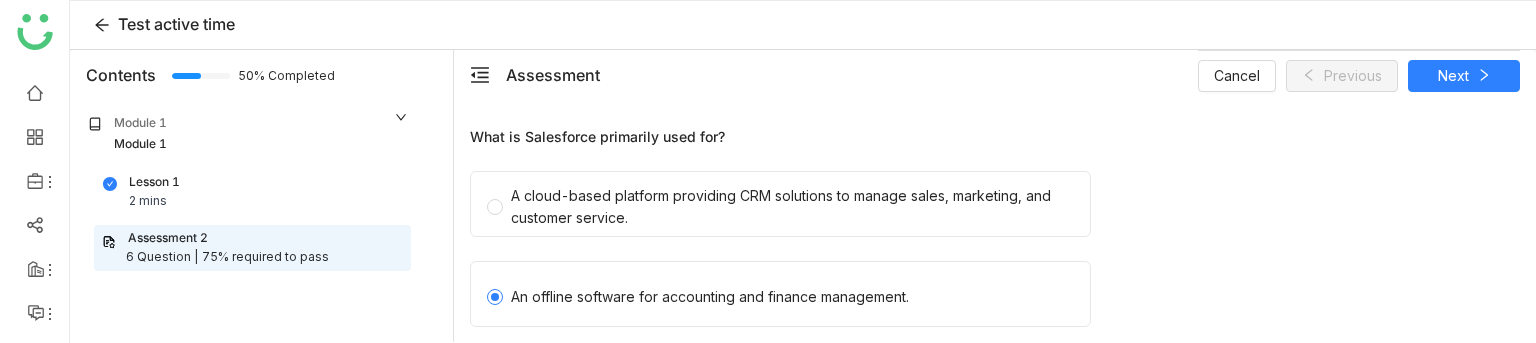 click on "Assessment   Cancel   Previous   Next" at bounding box center (1013, 75) 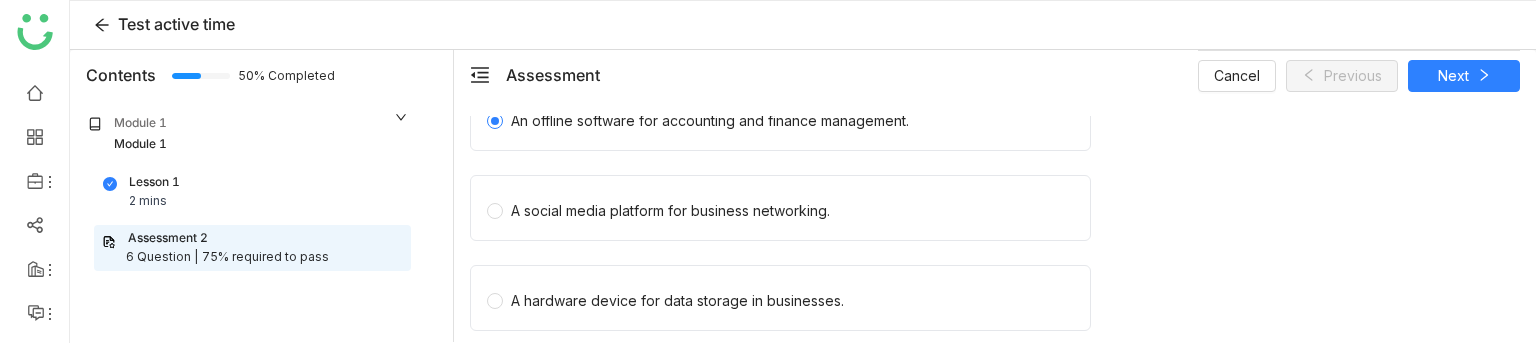 scroll, scrollTop: 272, scrollLeft: 0, axis: vertical 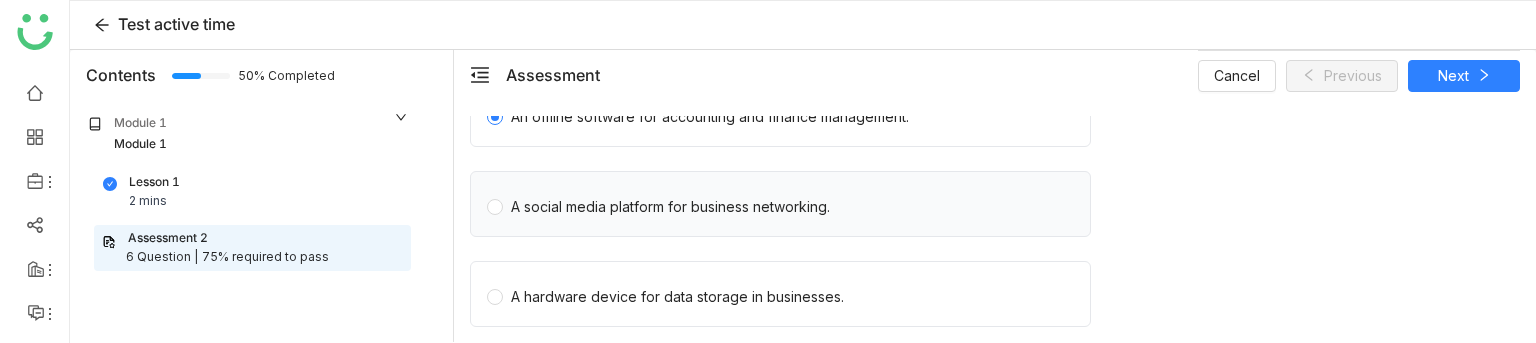 click on "A social media platform for business networking." 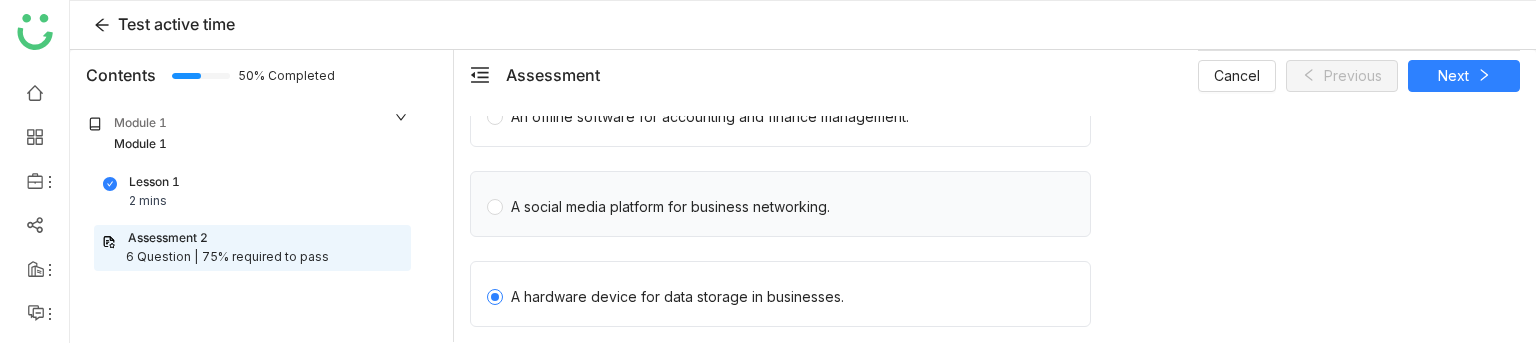 click on "A social media platform for business networking." 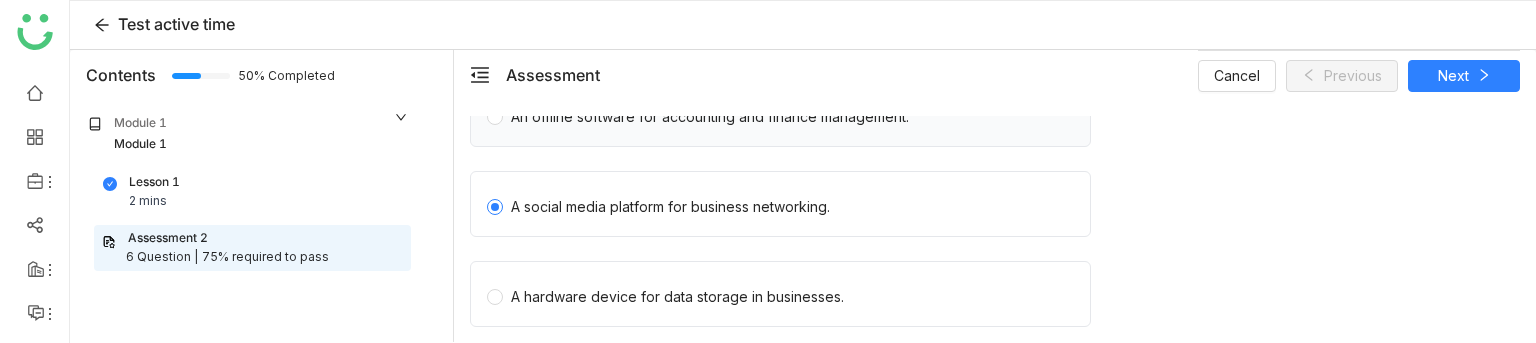 click on "An offline software for accounting and finance management." 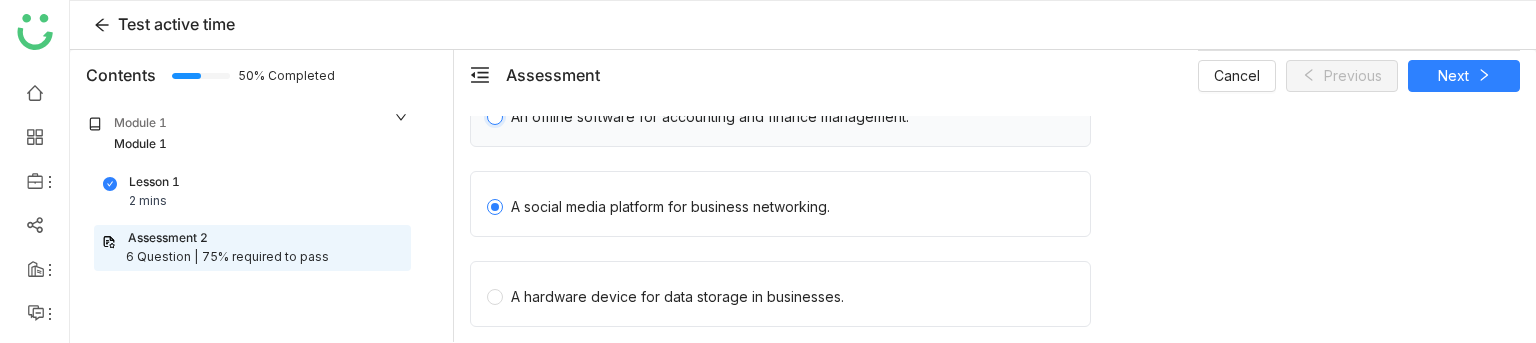 scroll, scrollTop: 264, scrollLeft: 0, axis: vertical 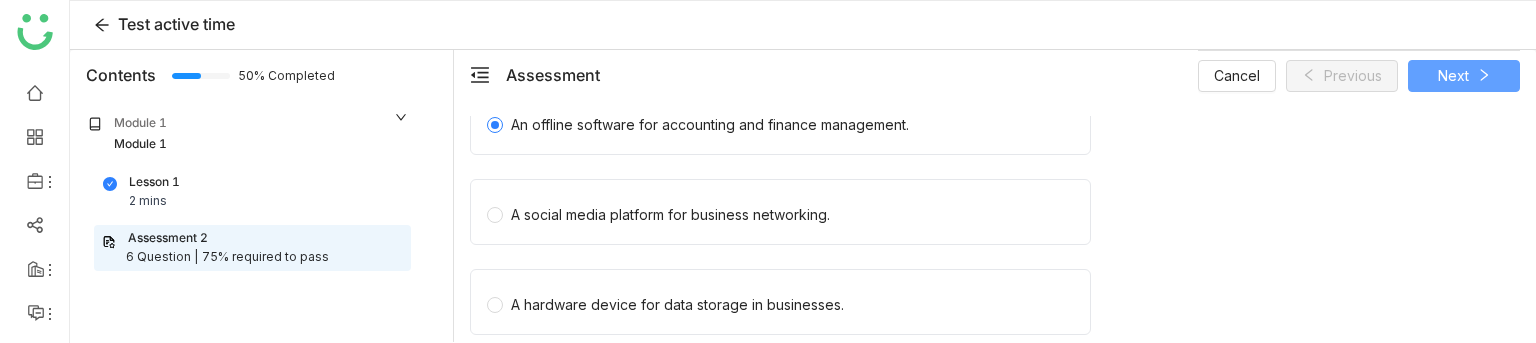 click on "Next" at bounding box center (1453, 76) 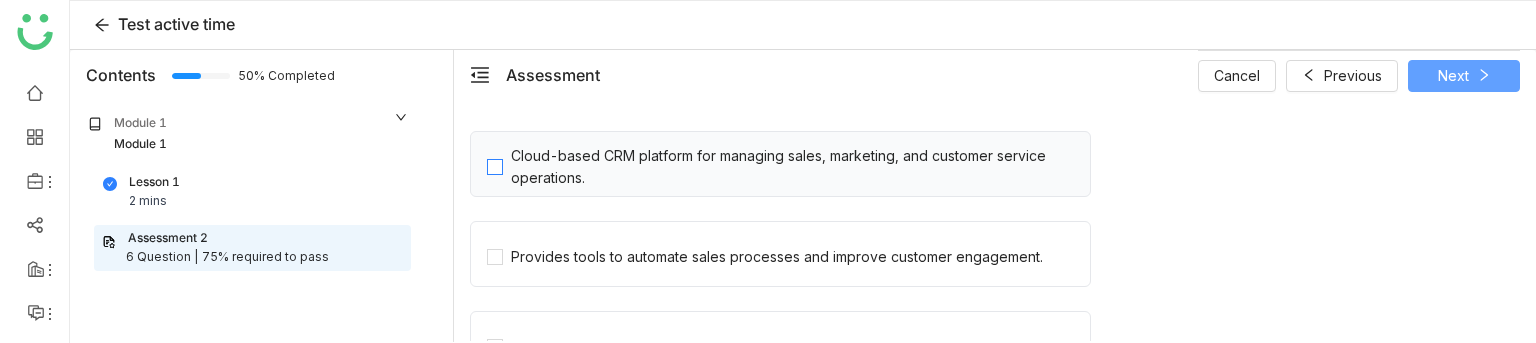 scroll, scrollTop: 142, scrollLeft: 0, axis: vertical 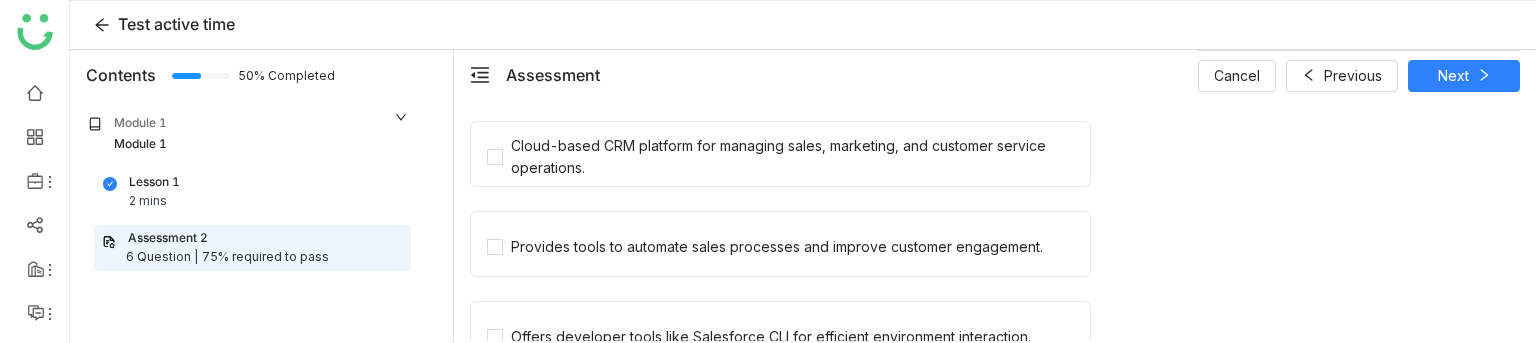 click on "Assessment" at bounding box center [560, 75] 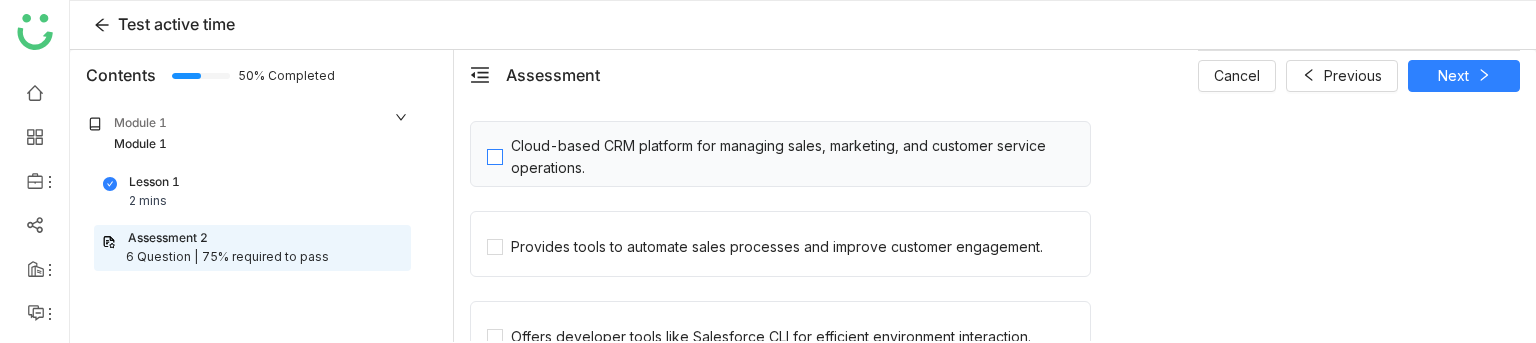 click on "Cloud-based CRM platform for managing sales, marketing, and customer service operations." 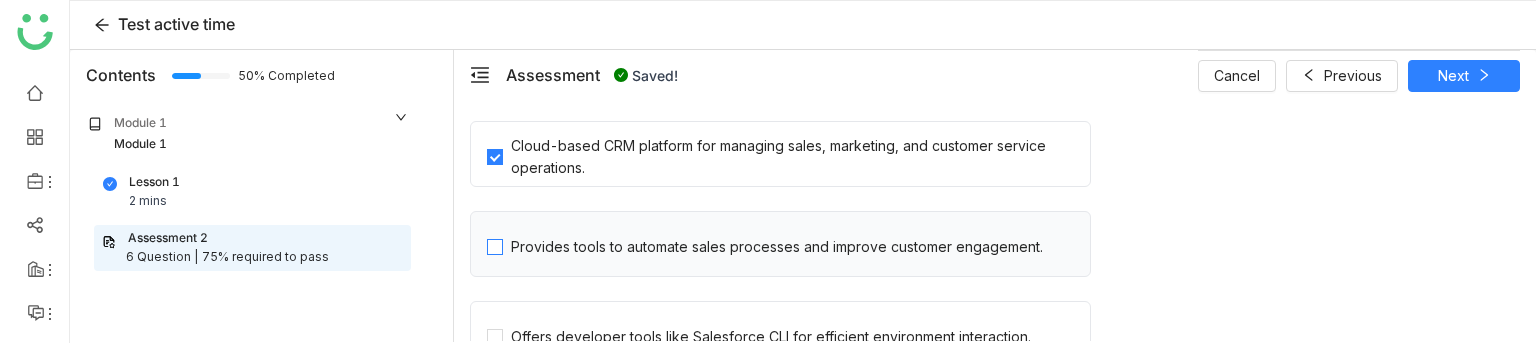 click on "Provides tools to automate sales processes and improve customer engagement." 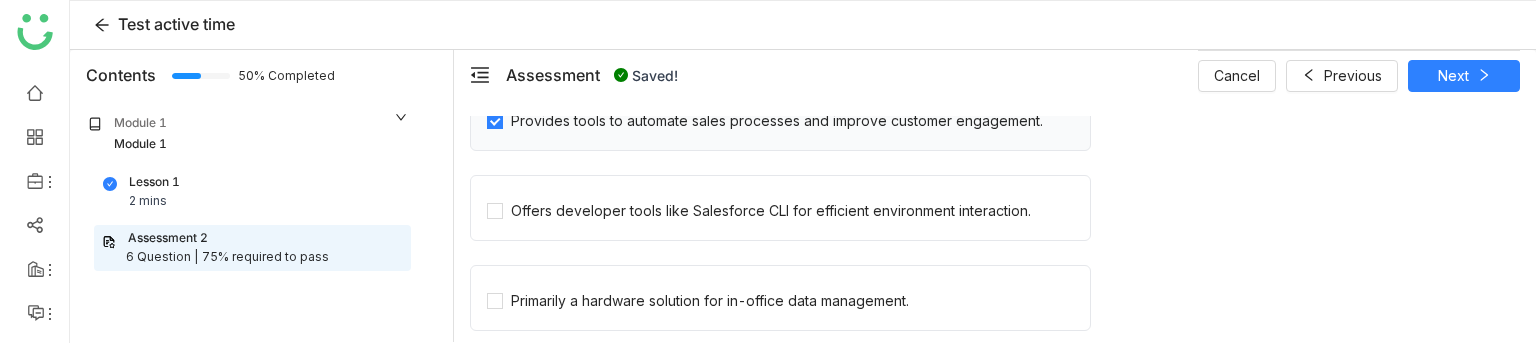 scroll, scrollTop: 279, scrollLeft: 0, axis: vertical 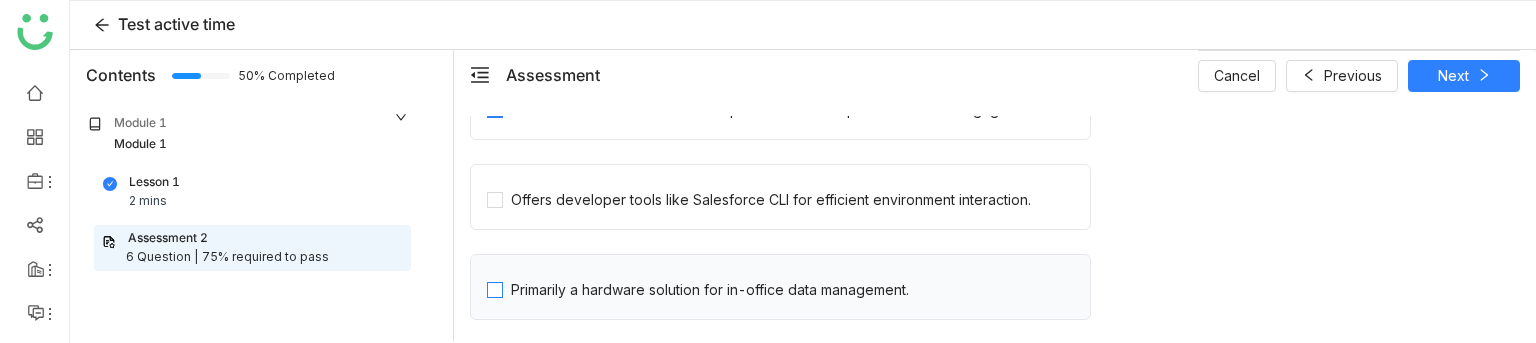 click on "Primarily a hardware solution for in-office data management." 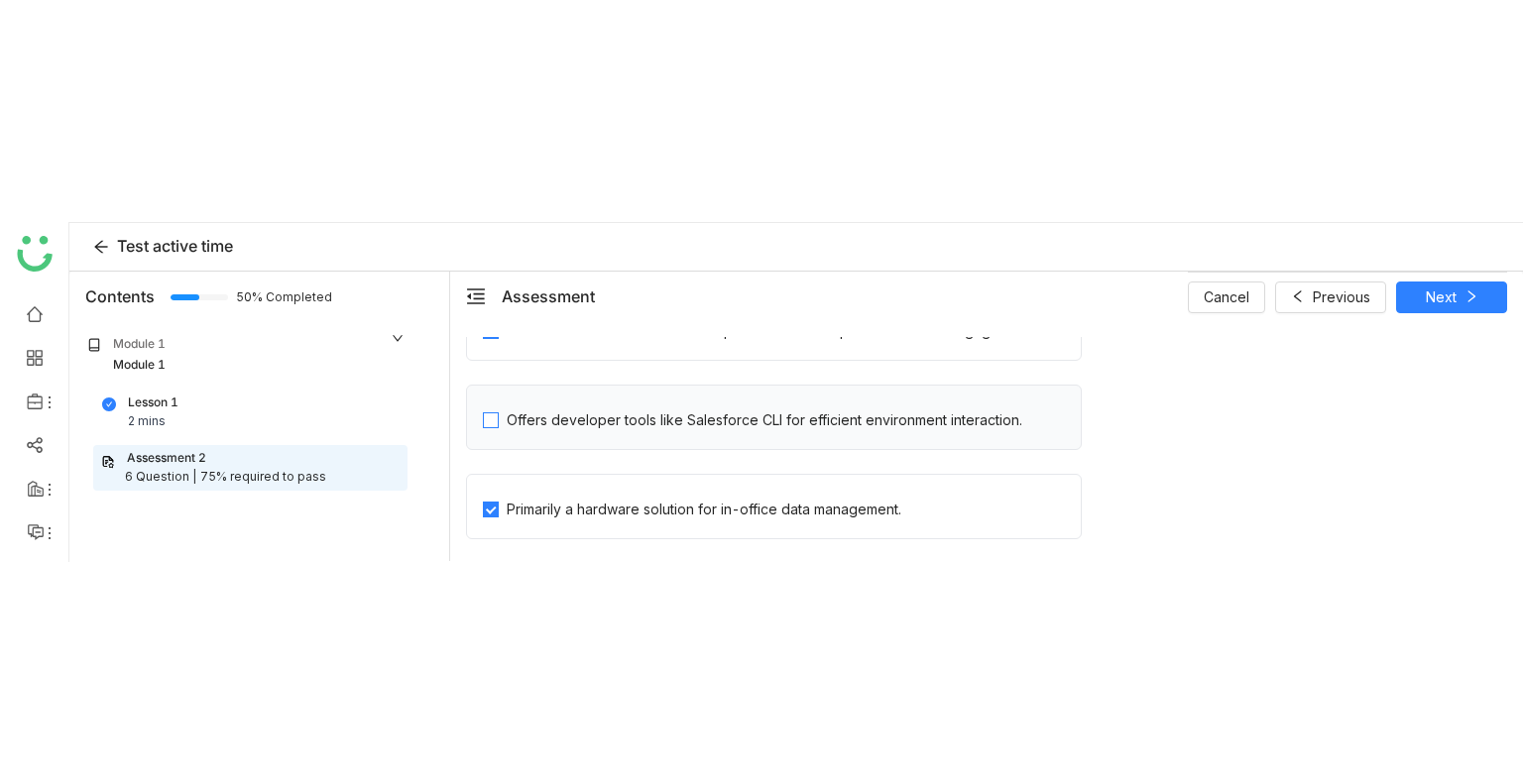 scroll, scrollTop: 282, scrollLeft: 0, axis: vertical 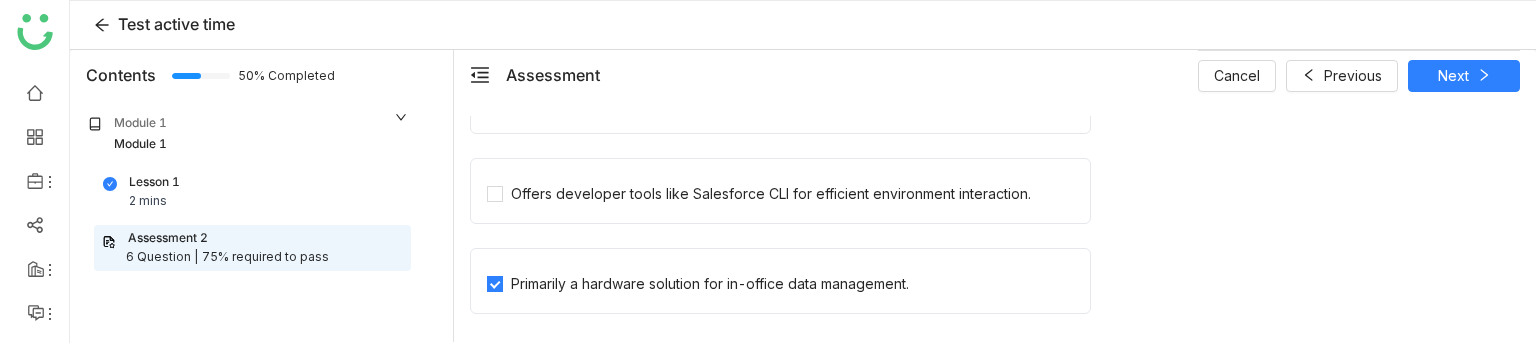 click on "Offers developer tools like Salesforce CLI for efficient environment interaction." 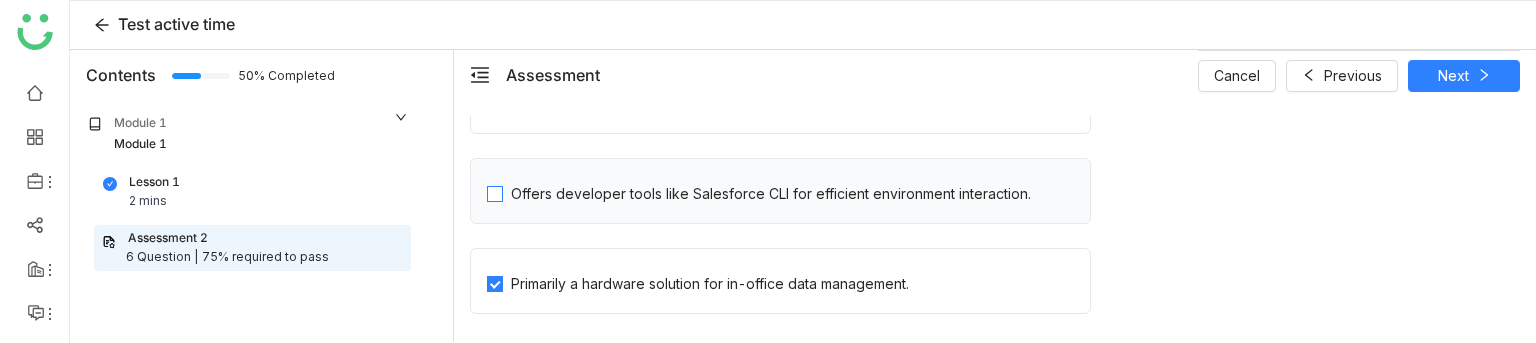 click on "Offers developer tools like Salesforce CLI for efficient environment interaction." 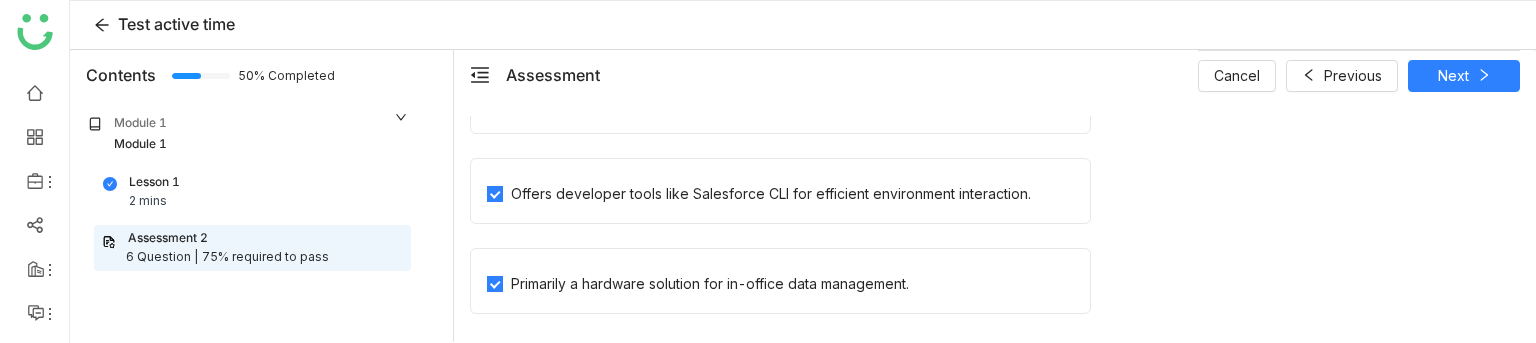click on "Cloud-based CRM platform for managing sales, marketing, and customer service operations.   Provides tools to automate sales processes and improve customer engagement.   Offers developer tools like Salesforce CLI for efficient environment interaction.   Primarily a hardware solution for in-office data management." 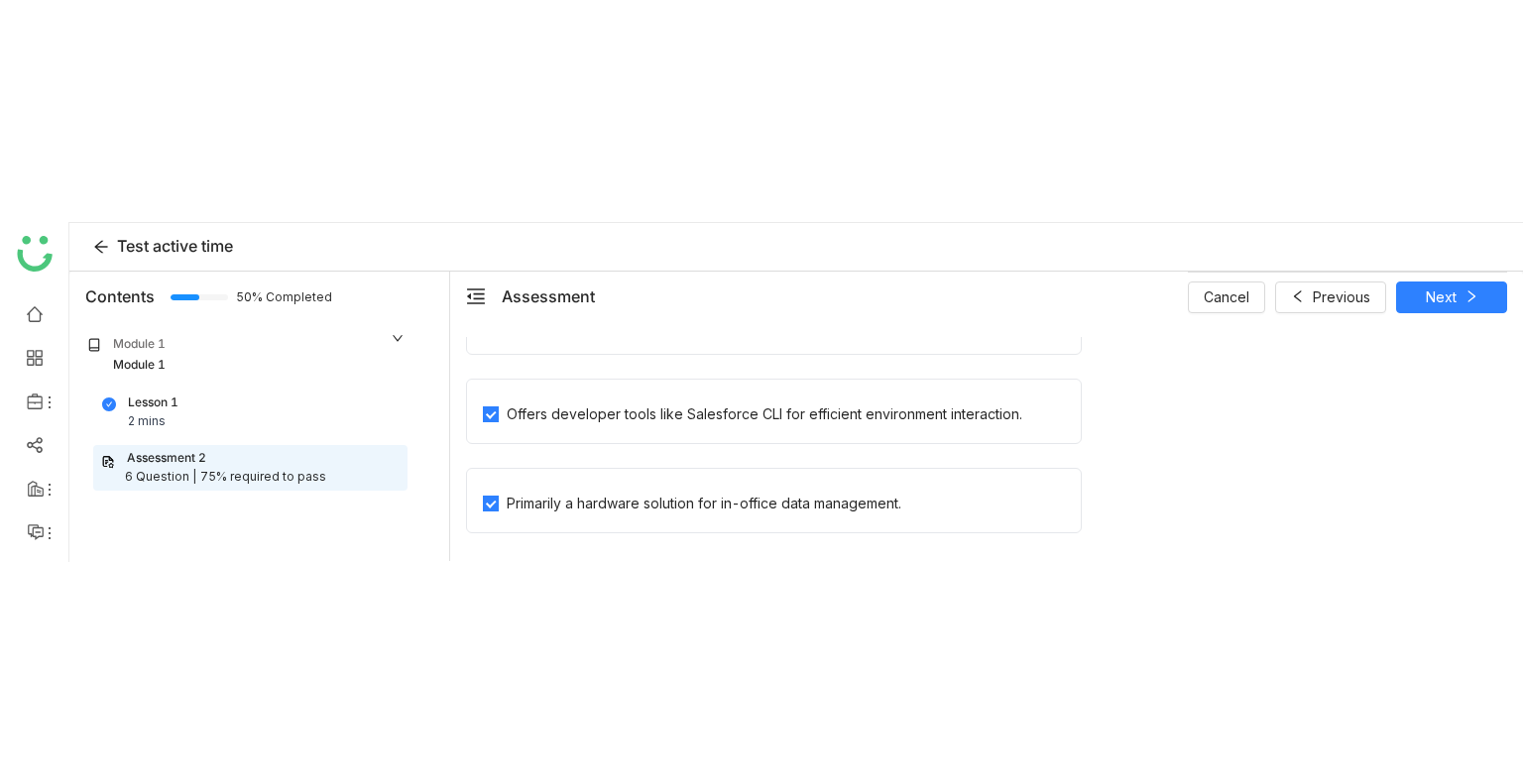 scroll, scrollTop: 0, scrollLeft: 0, axis: both 